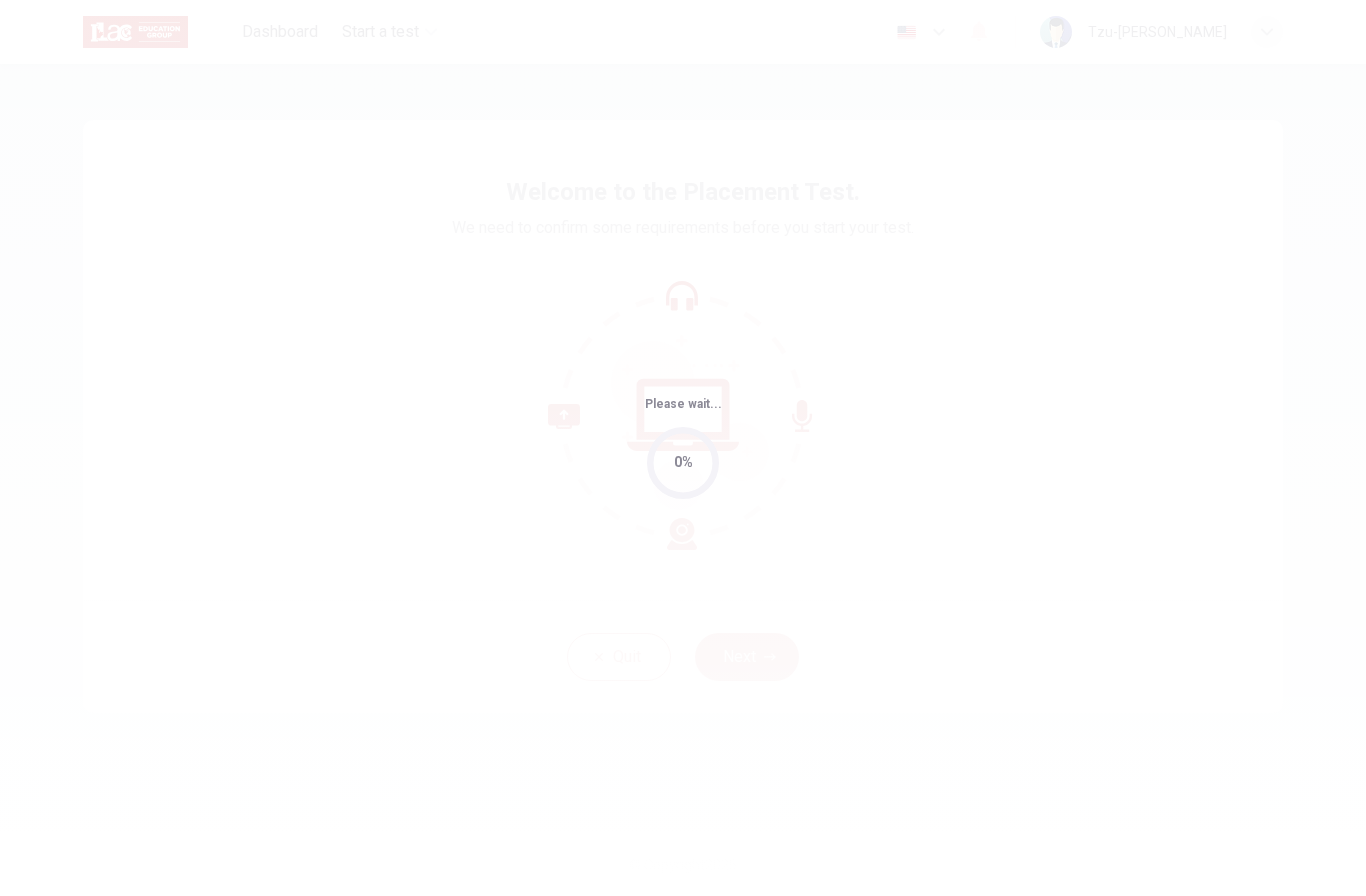 scroll, scrollTop: 0, scrollLeft: 0, axis: both 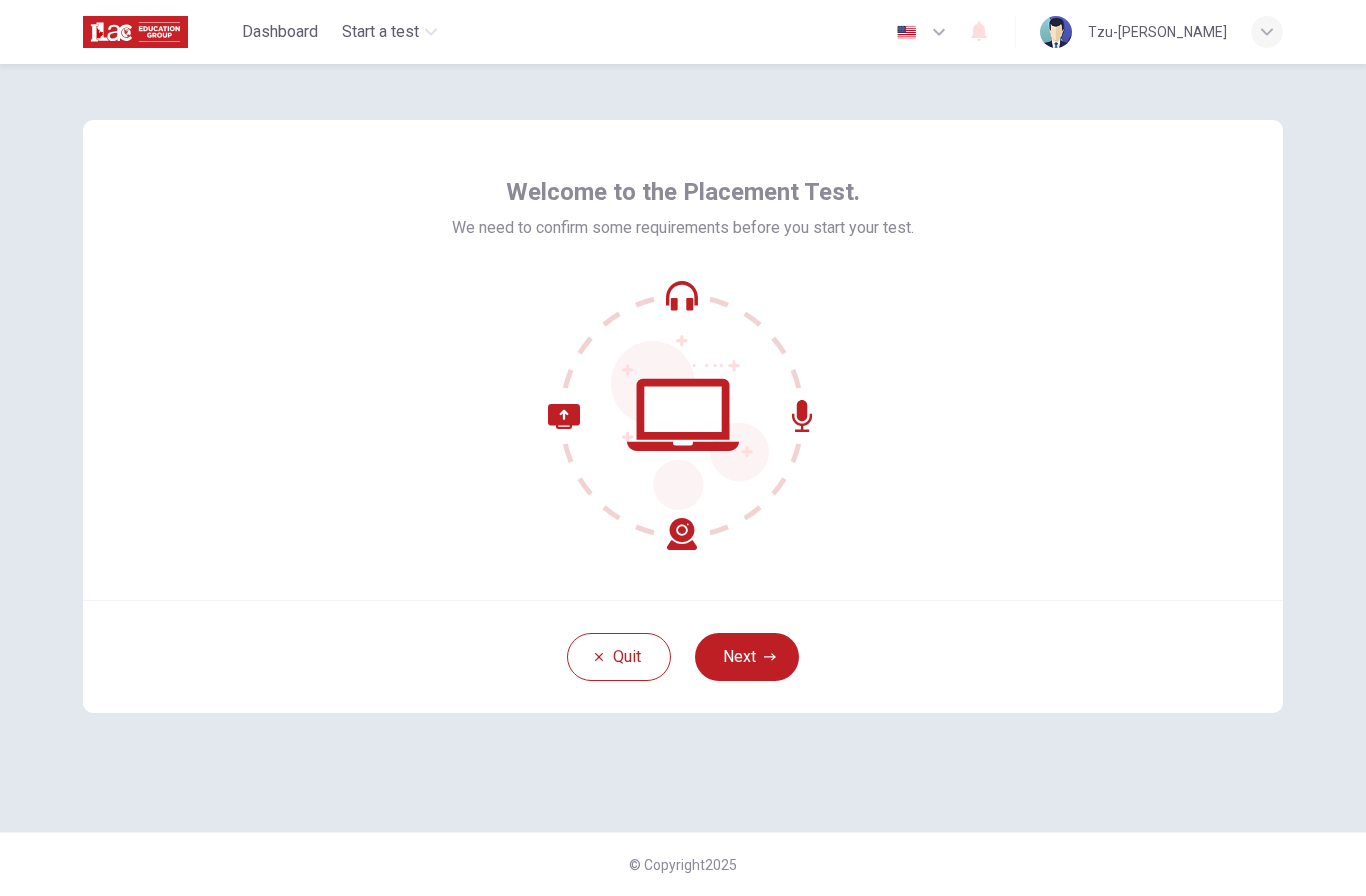 click on "Next" at bounding box center (747, 657) 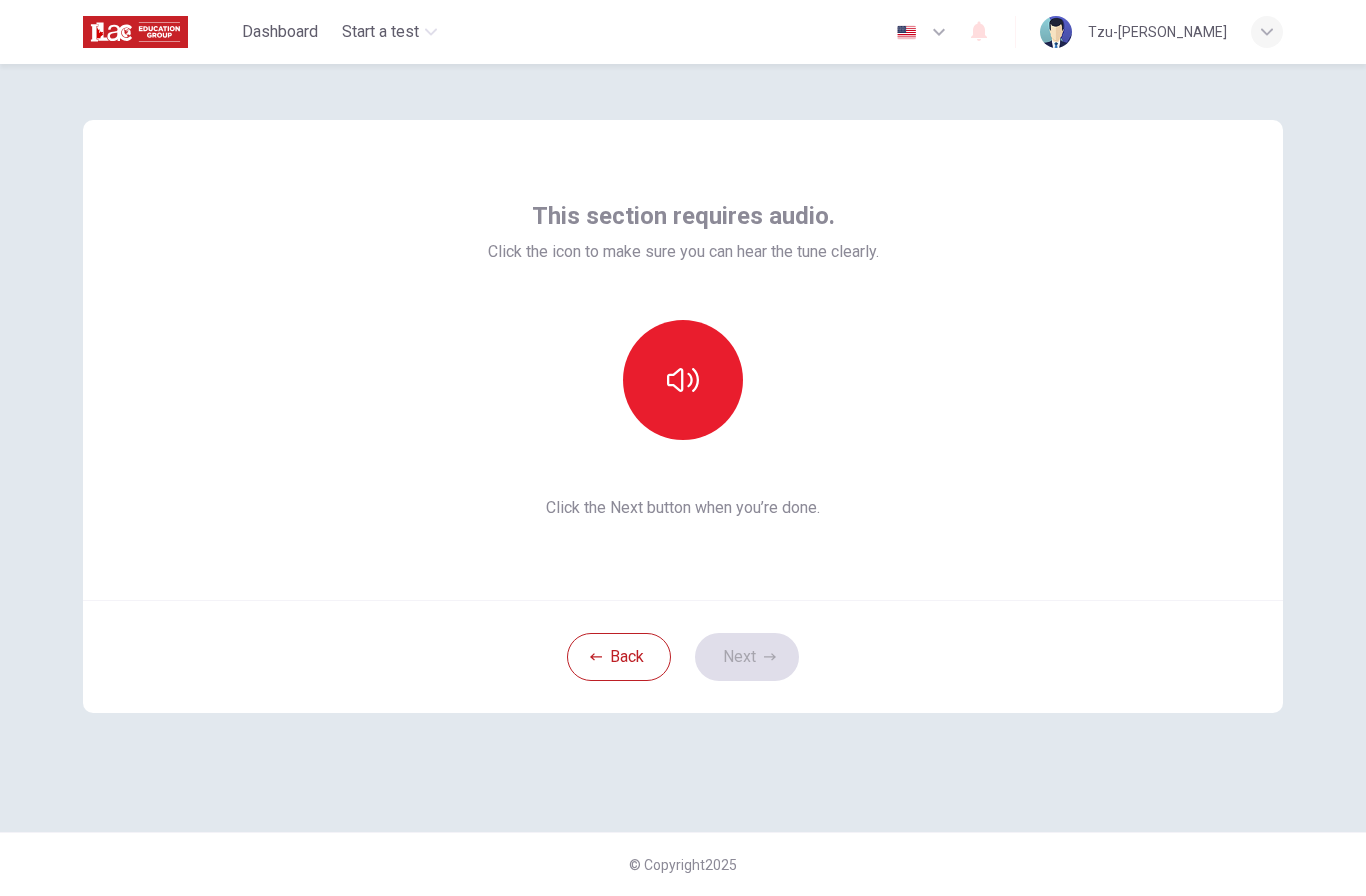 click 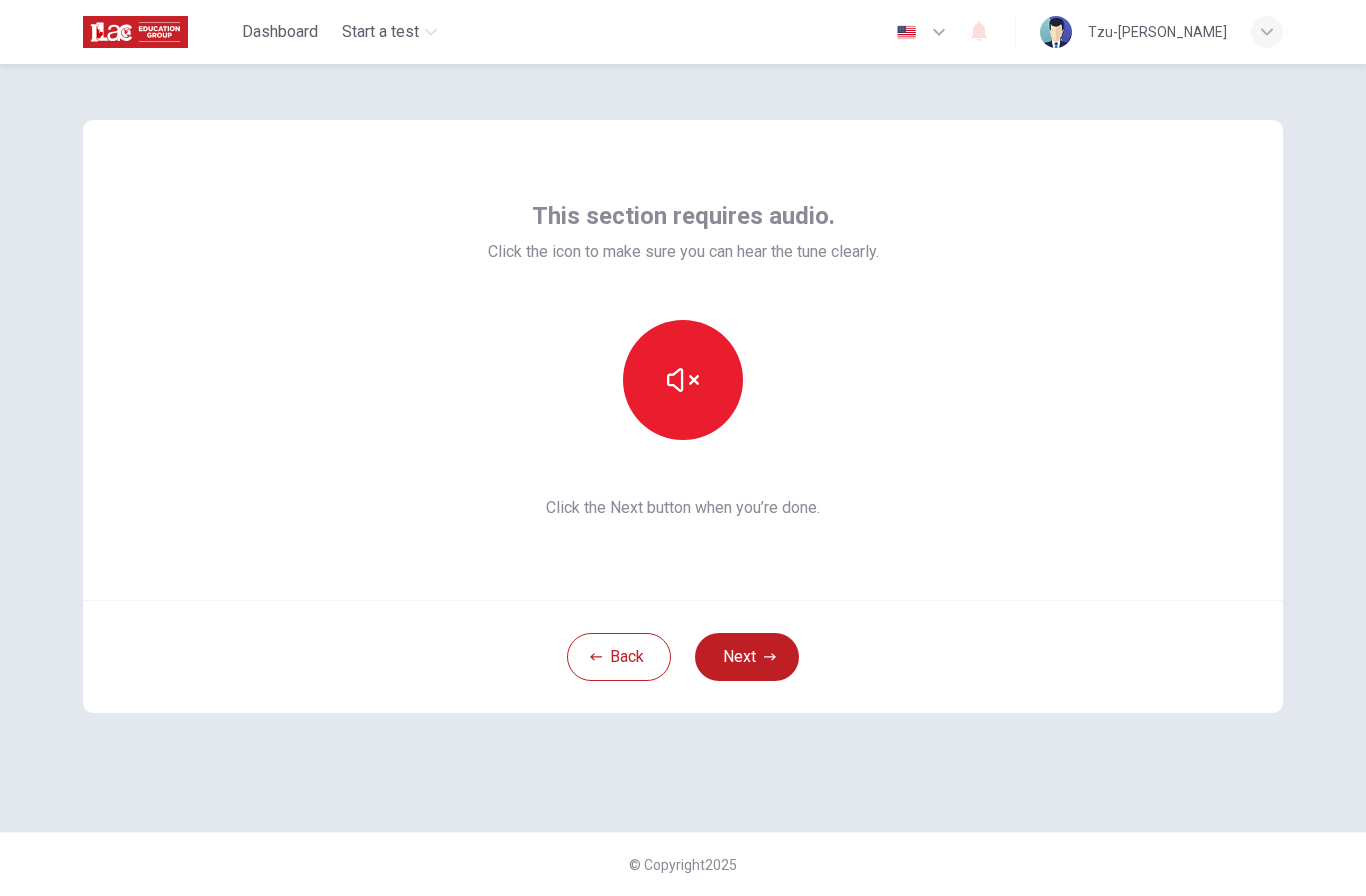 click 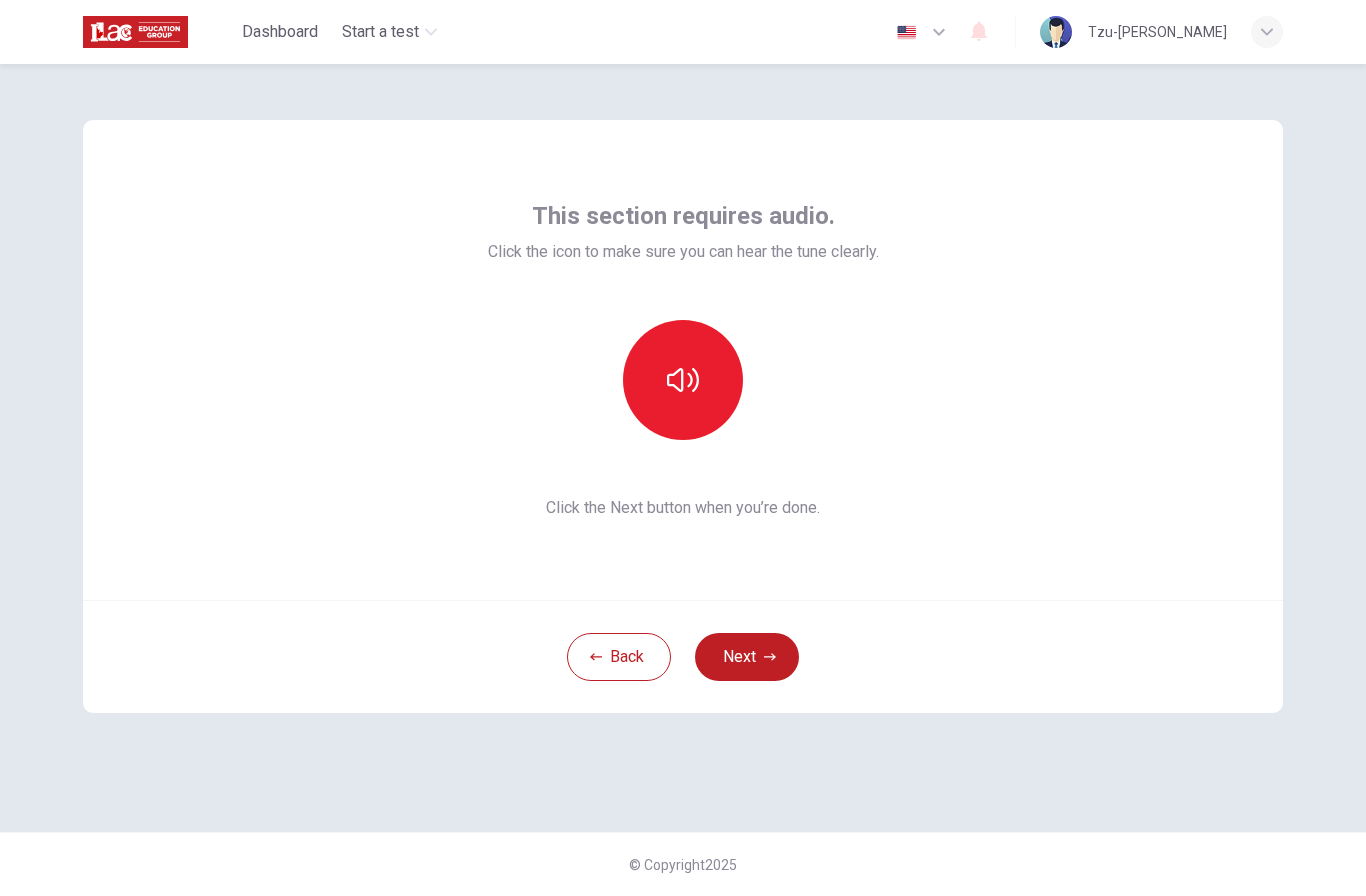 click on "Next" at bounding box center (747, 657) 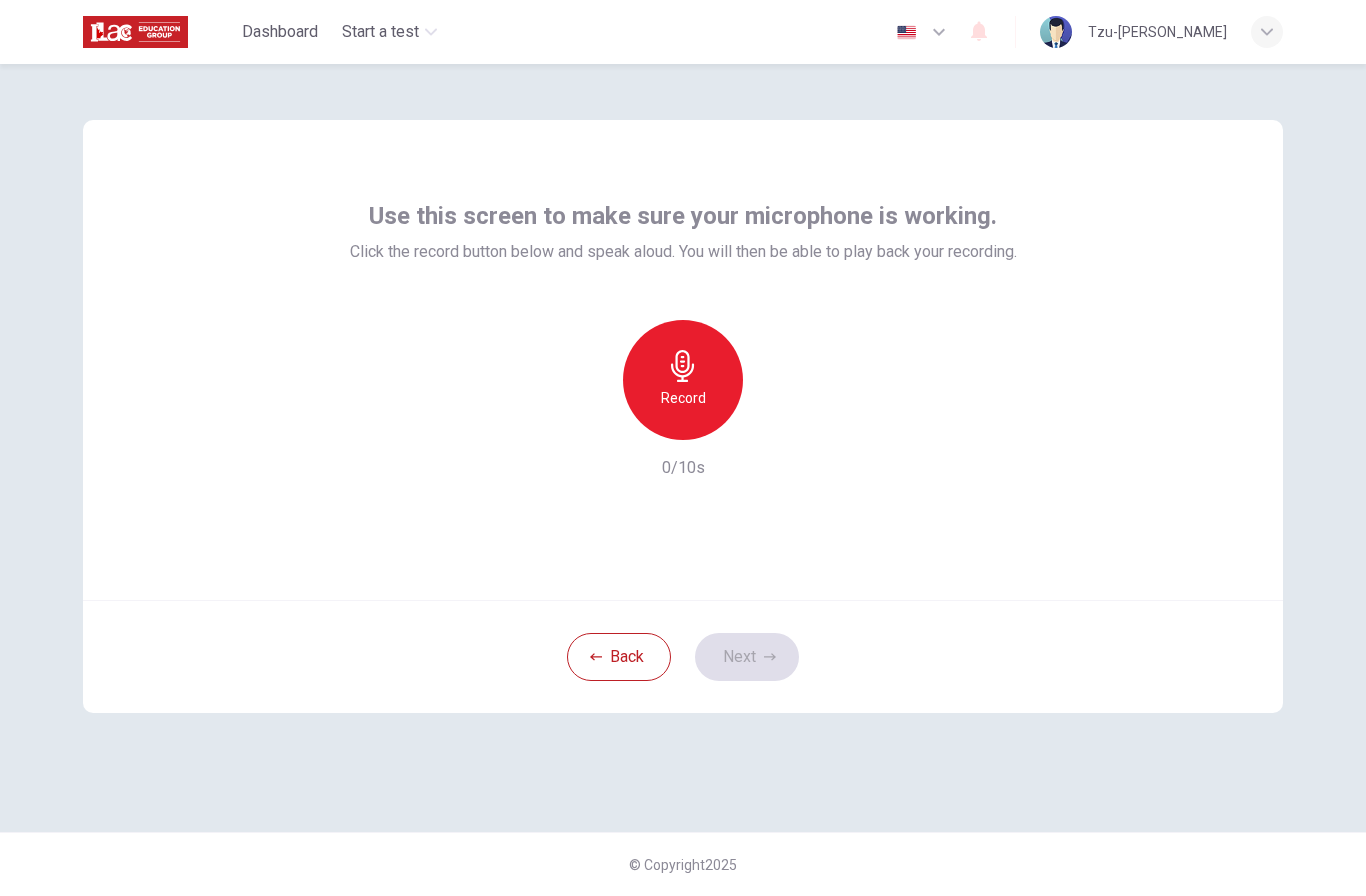 click on "Record" at bounding box center [683, 380] 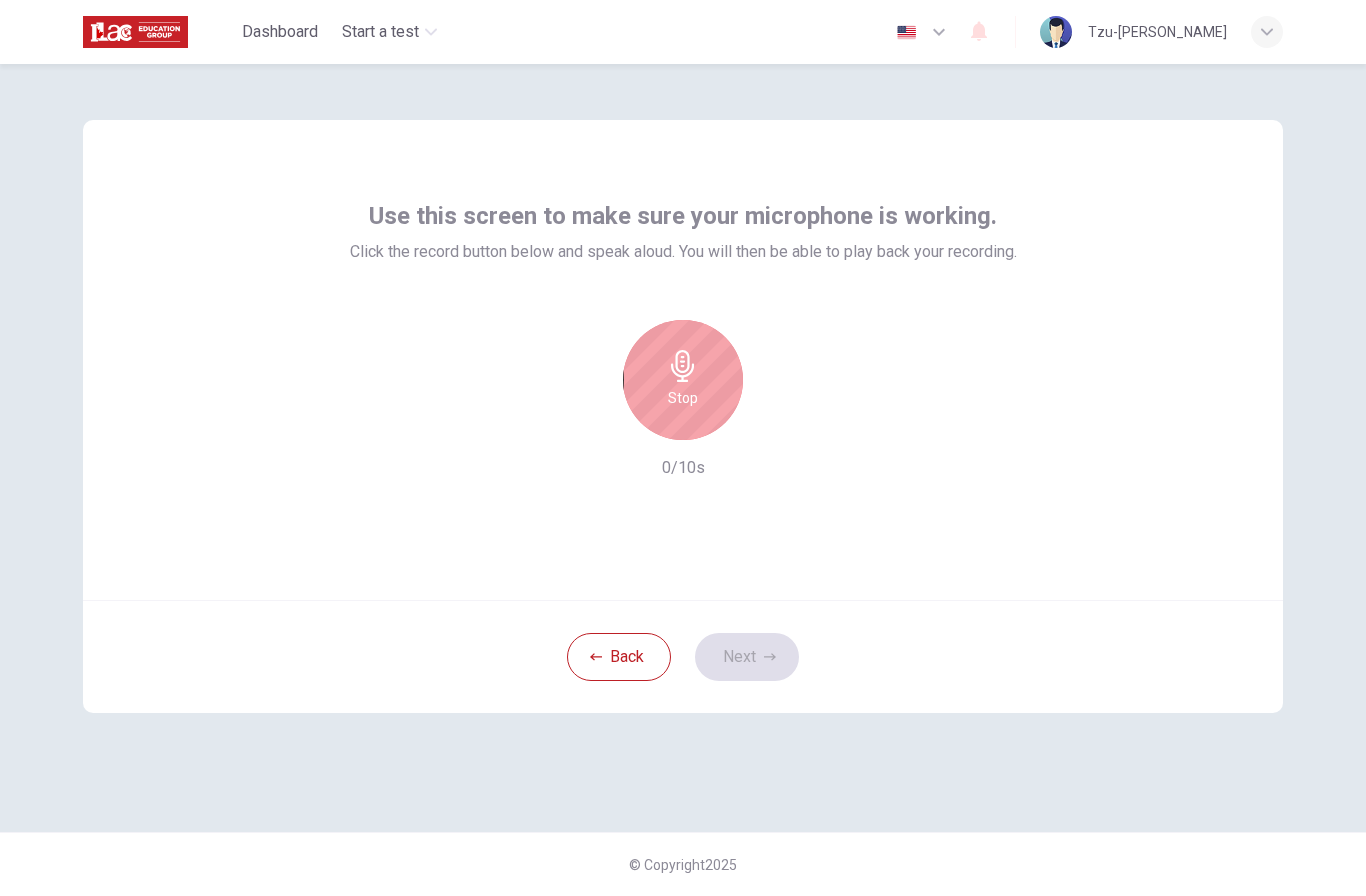 click on "Stop" at bounding box center (683, 380) 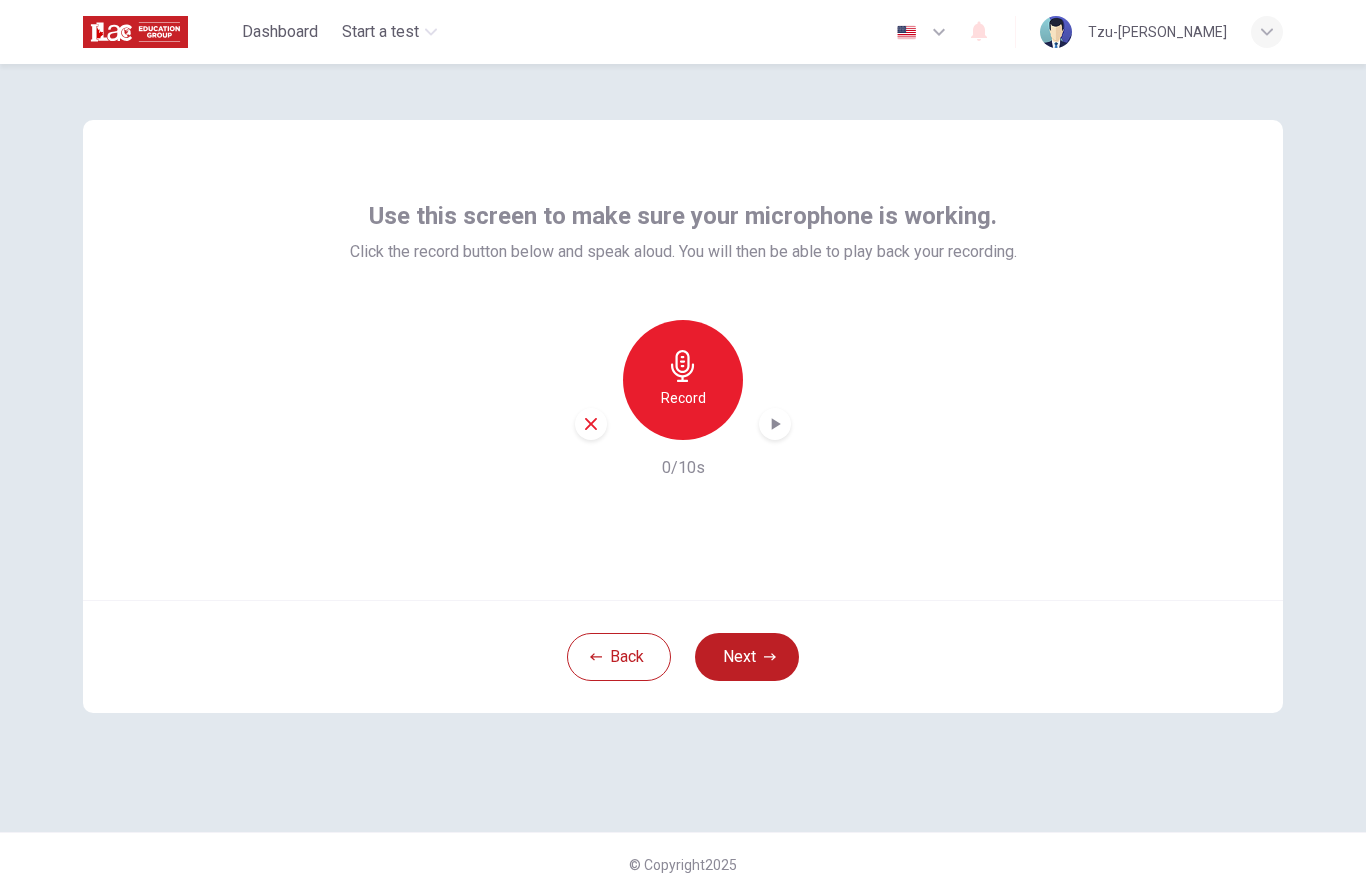 click at bounding box center [591, 424] 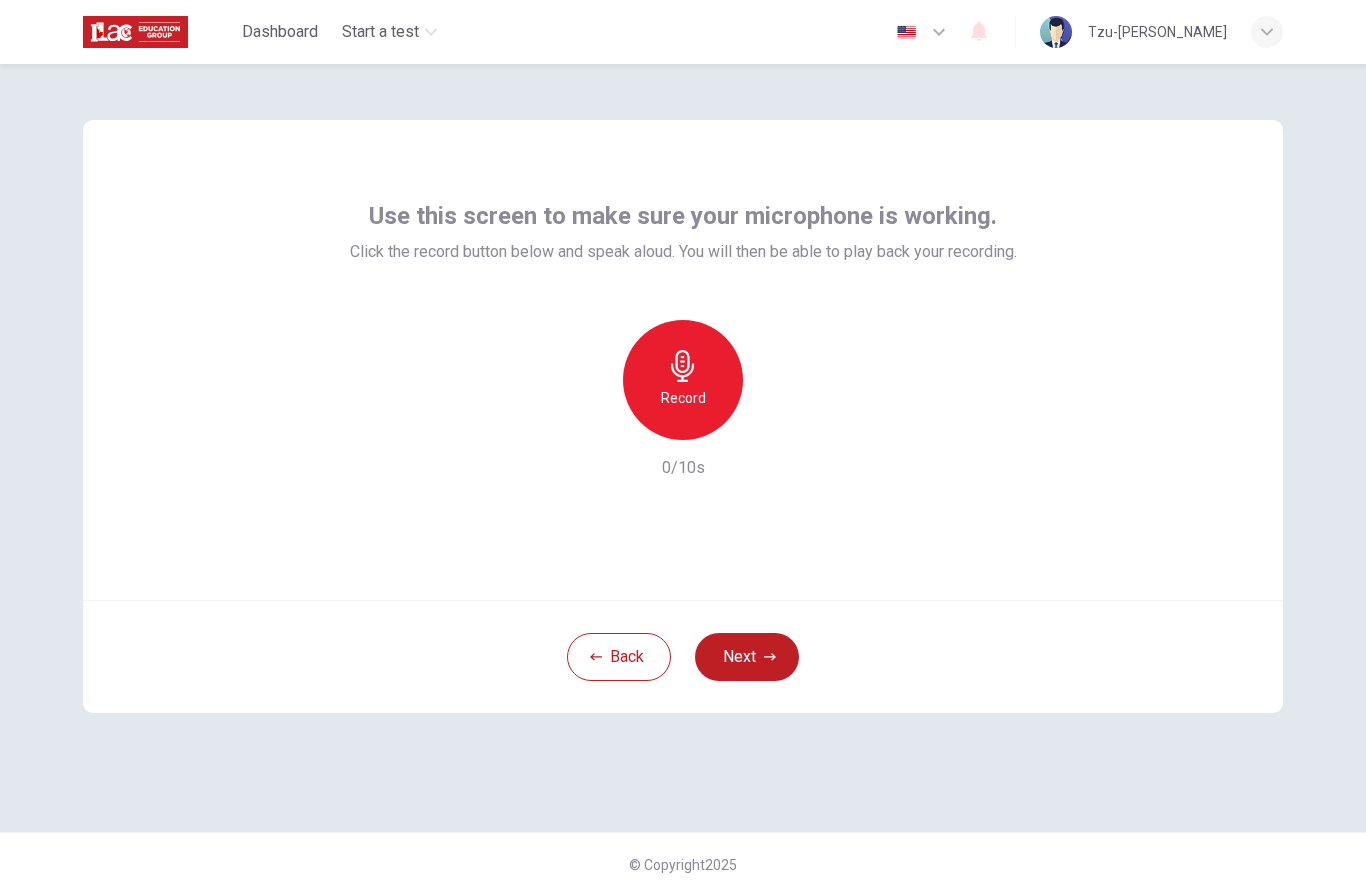 click on "Next" at bounding box center (747, 657) 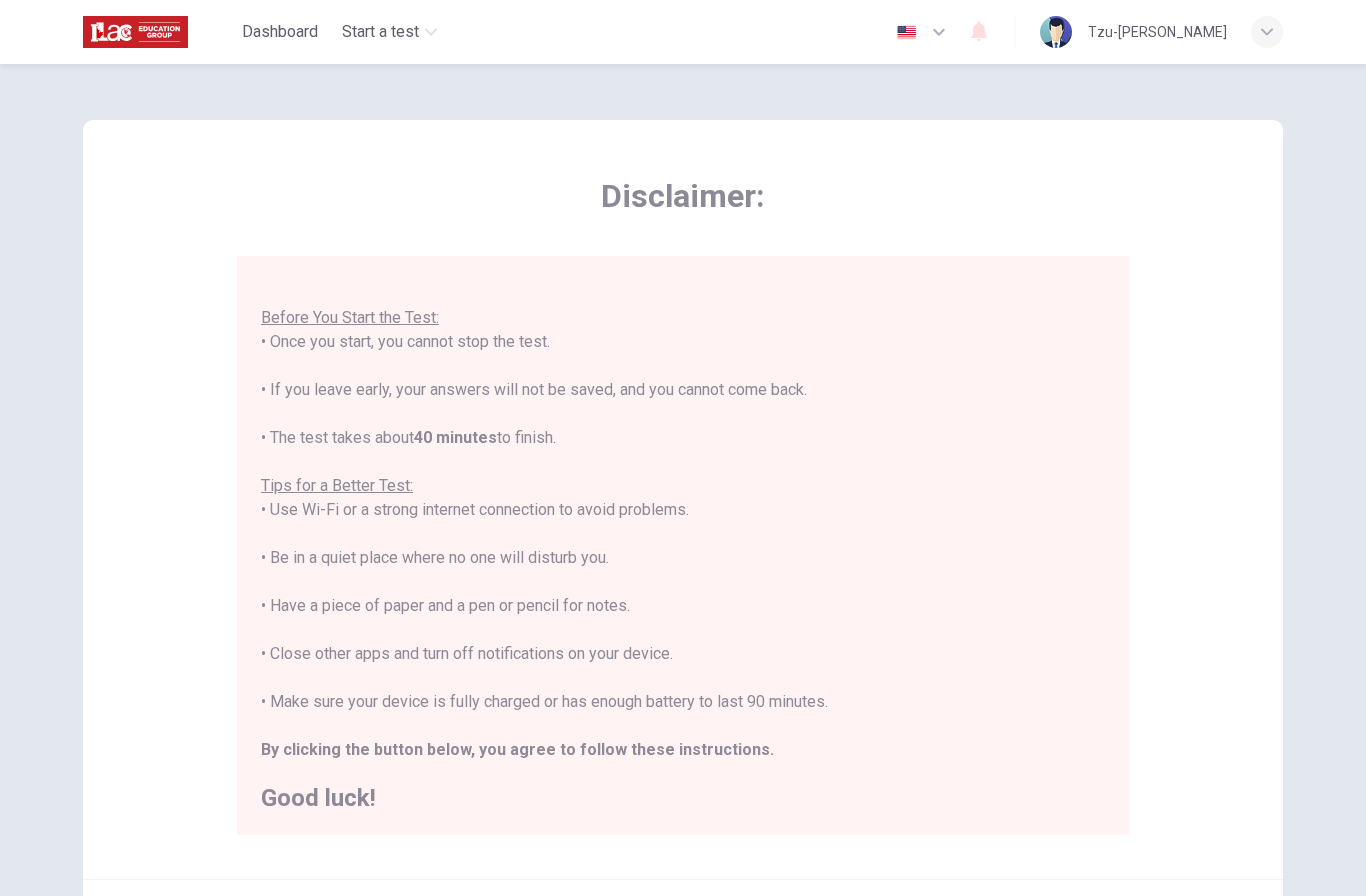 scroll, scrollTop: 21, scrollLeft: 0, axis: vertical 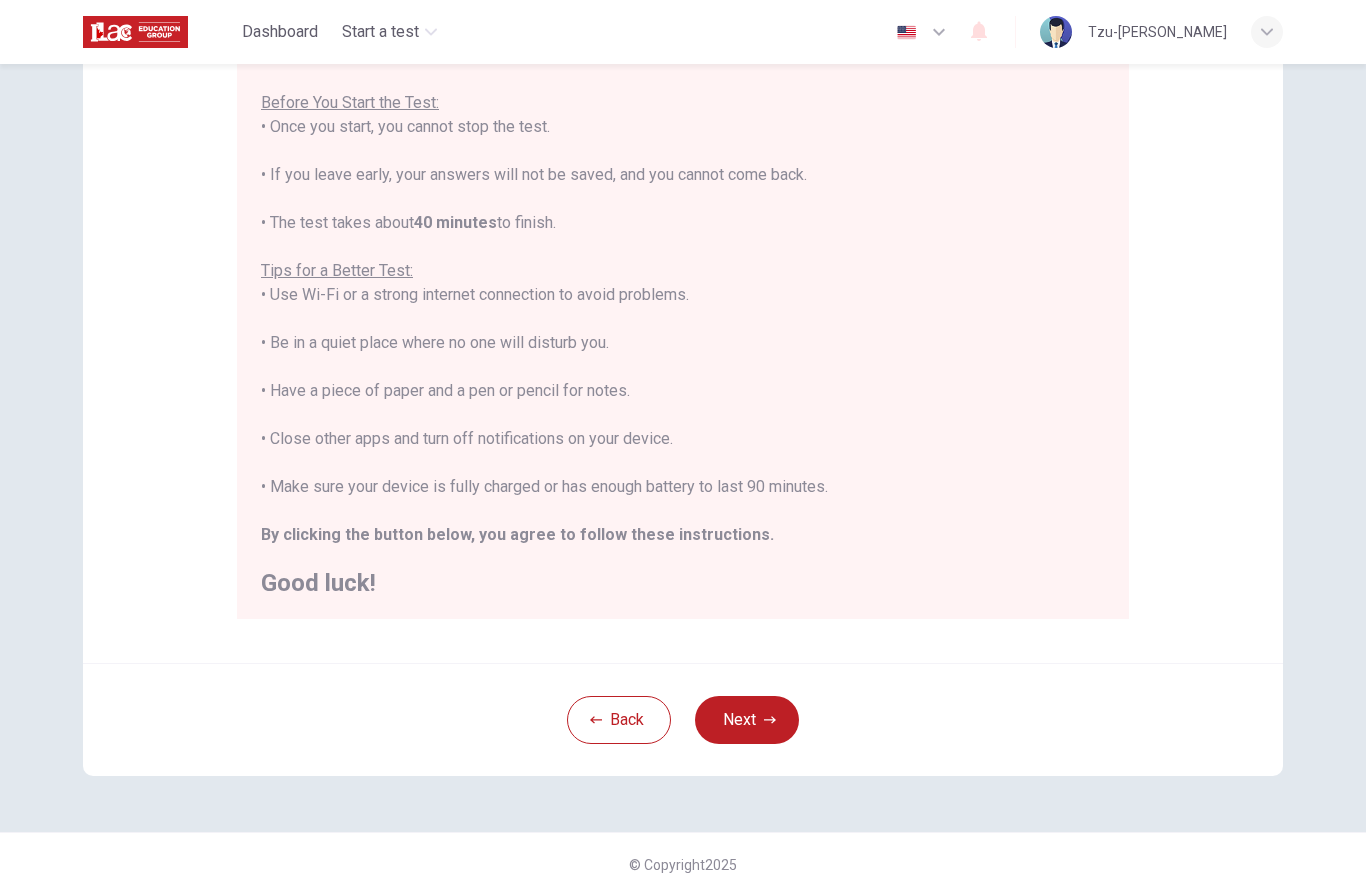 click on "Next" at bounding box center (747, 720) 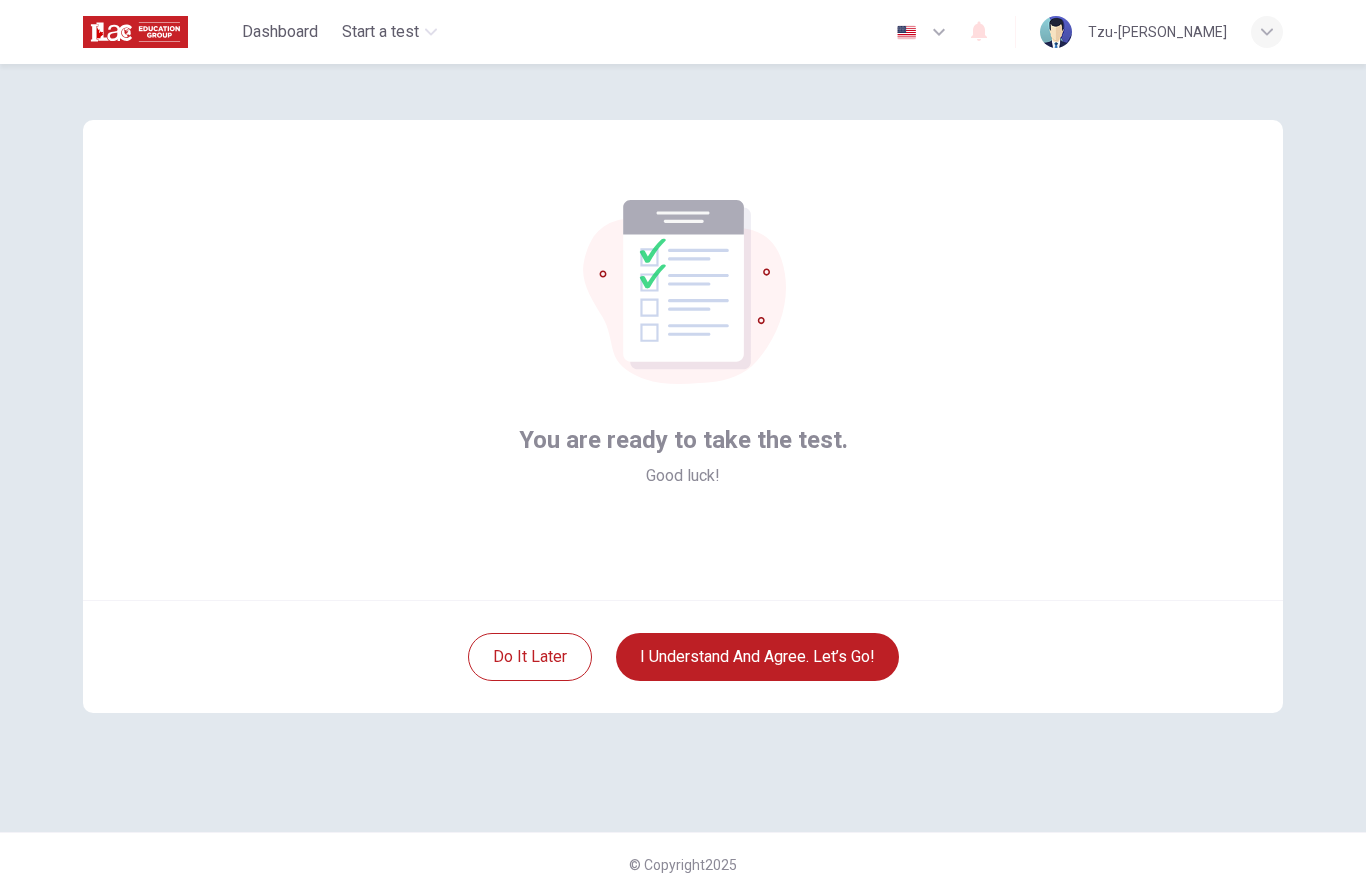 click on "I understand and agree. Let’s go!" at bounding box center (757, 657) 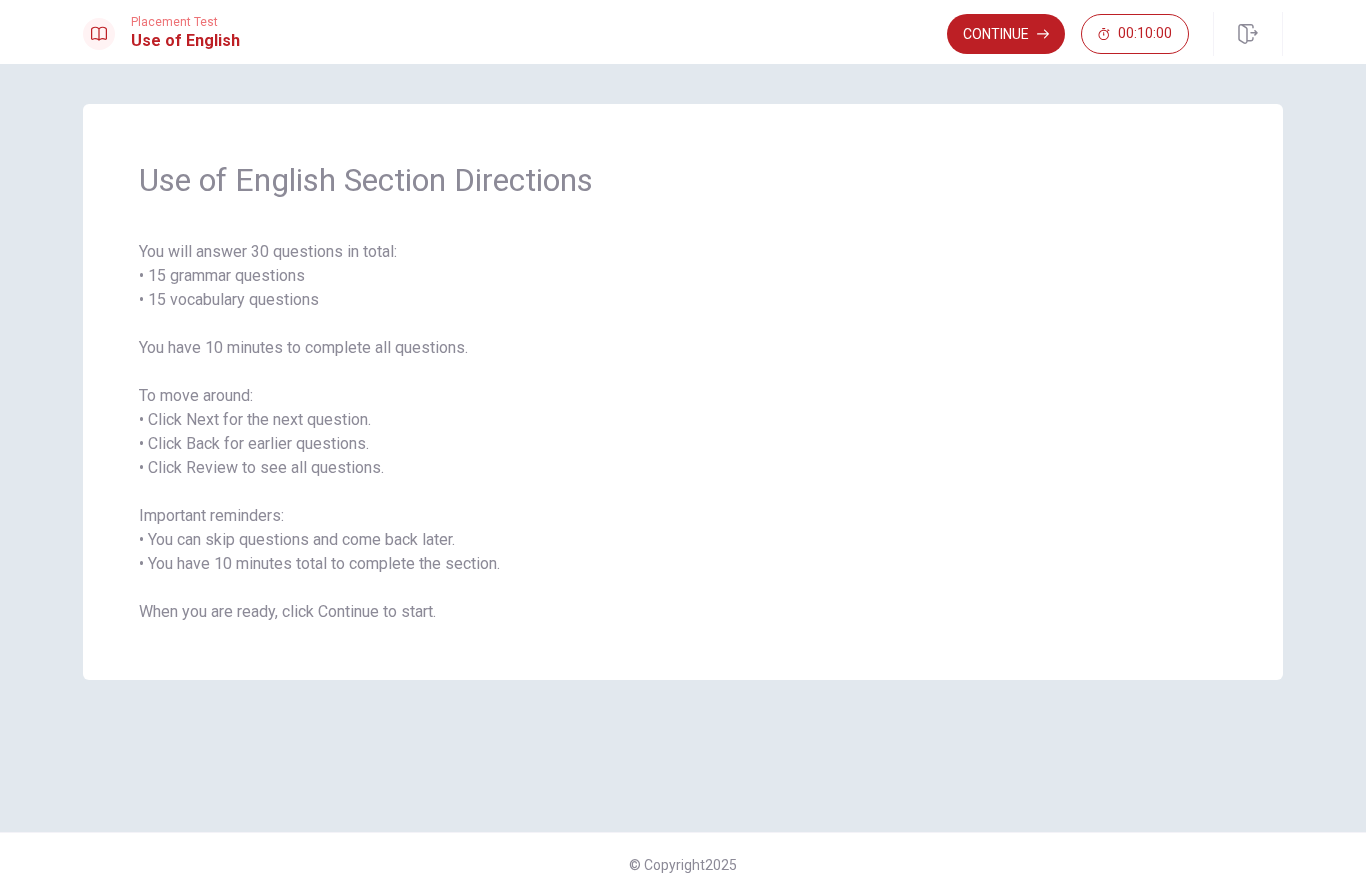 click on "Continue" at bounding box center (1006, 34) 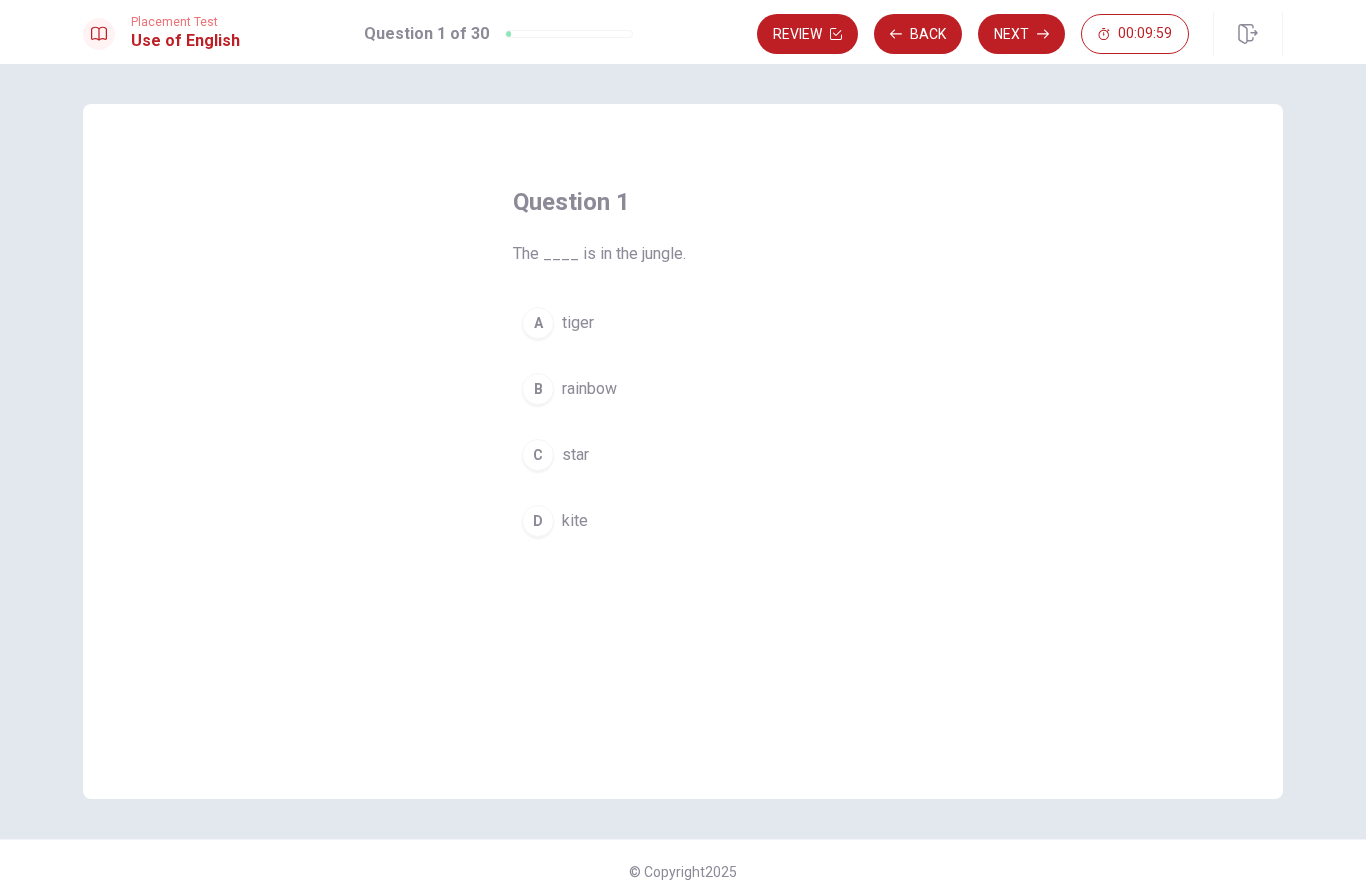 click on "A" at bounding box center [538, 323] 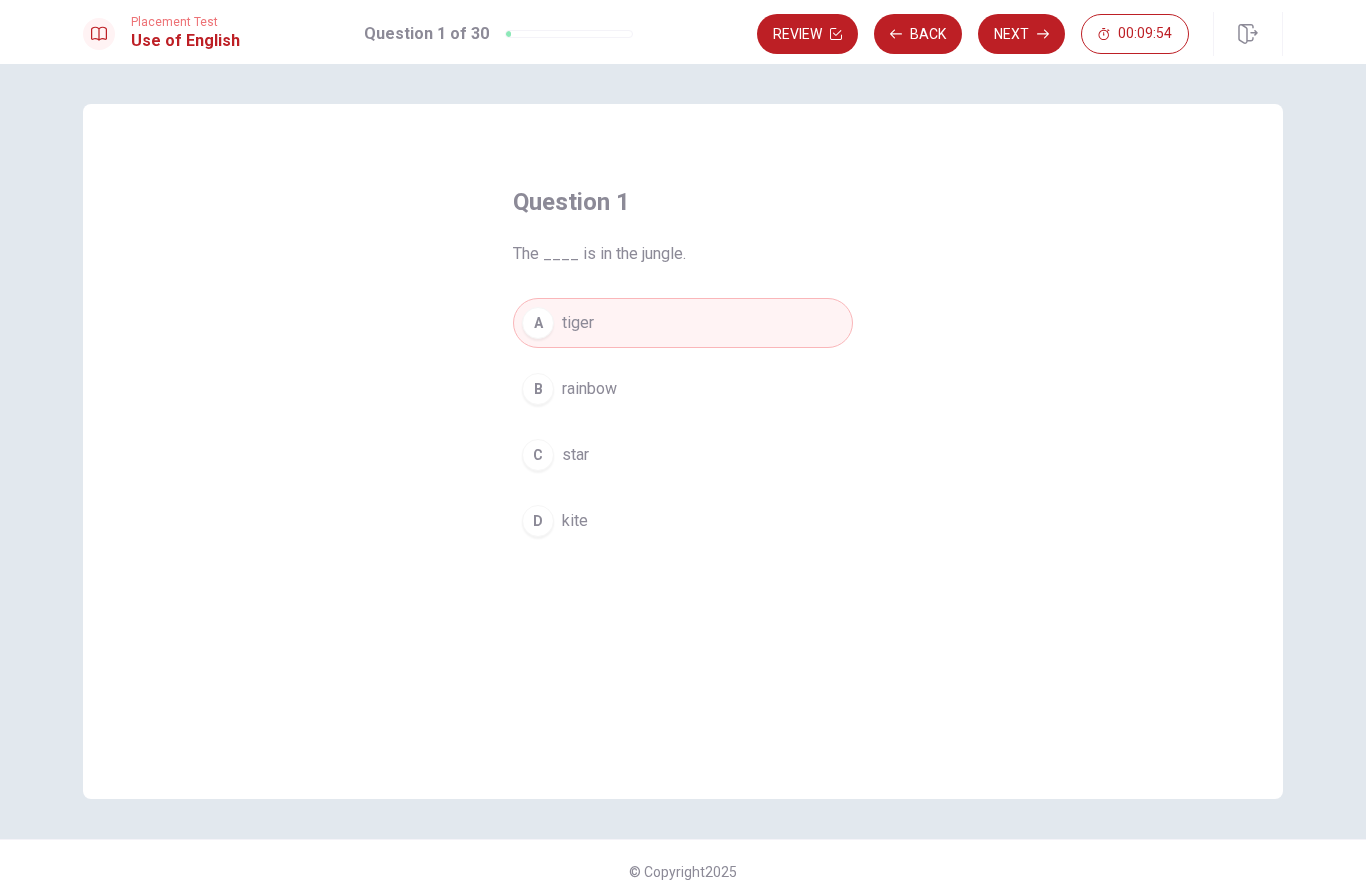 click on "Next" at bounding box center (1021, 34) 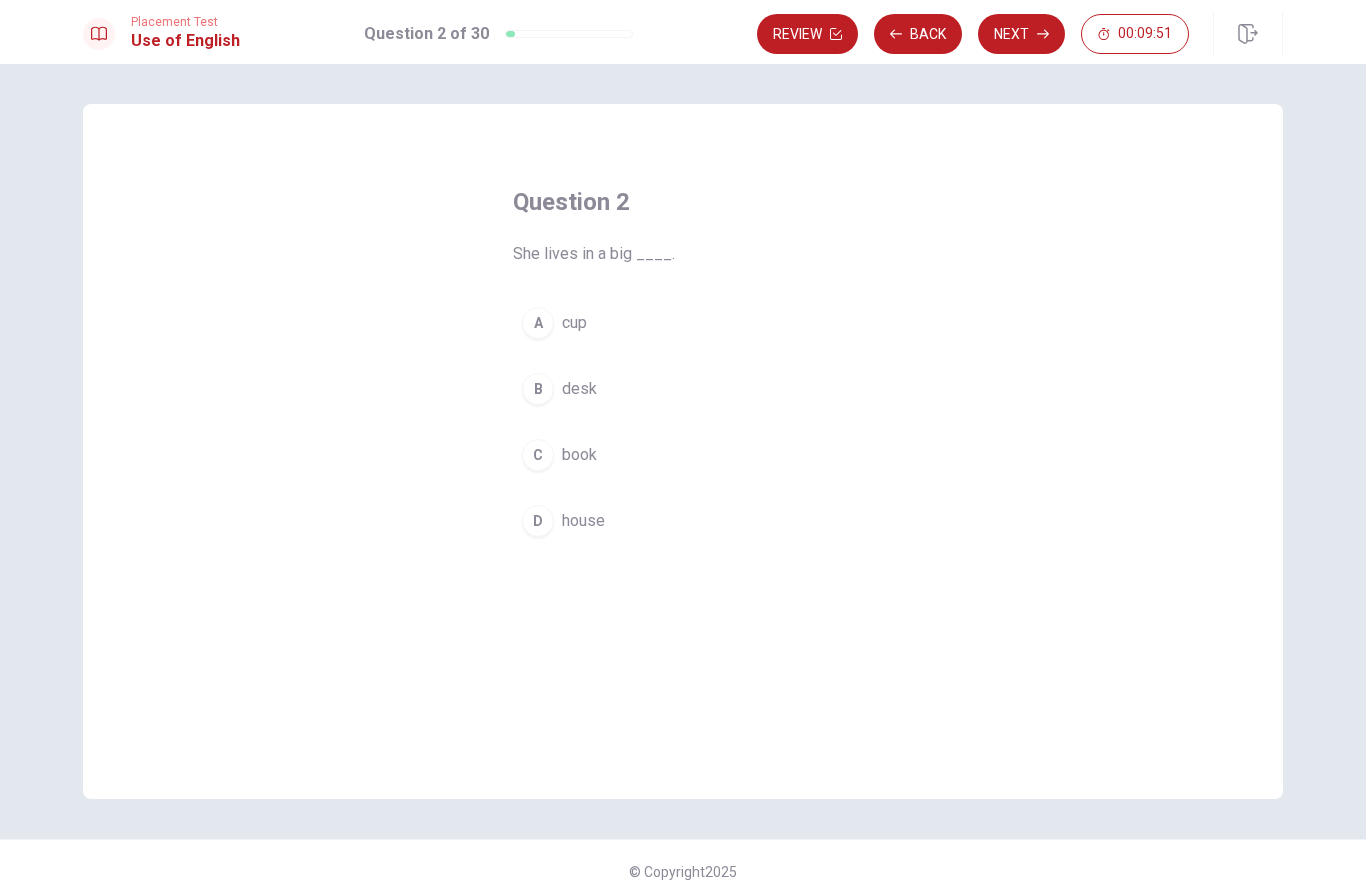 click on "D" at bounding box center (538, 521) 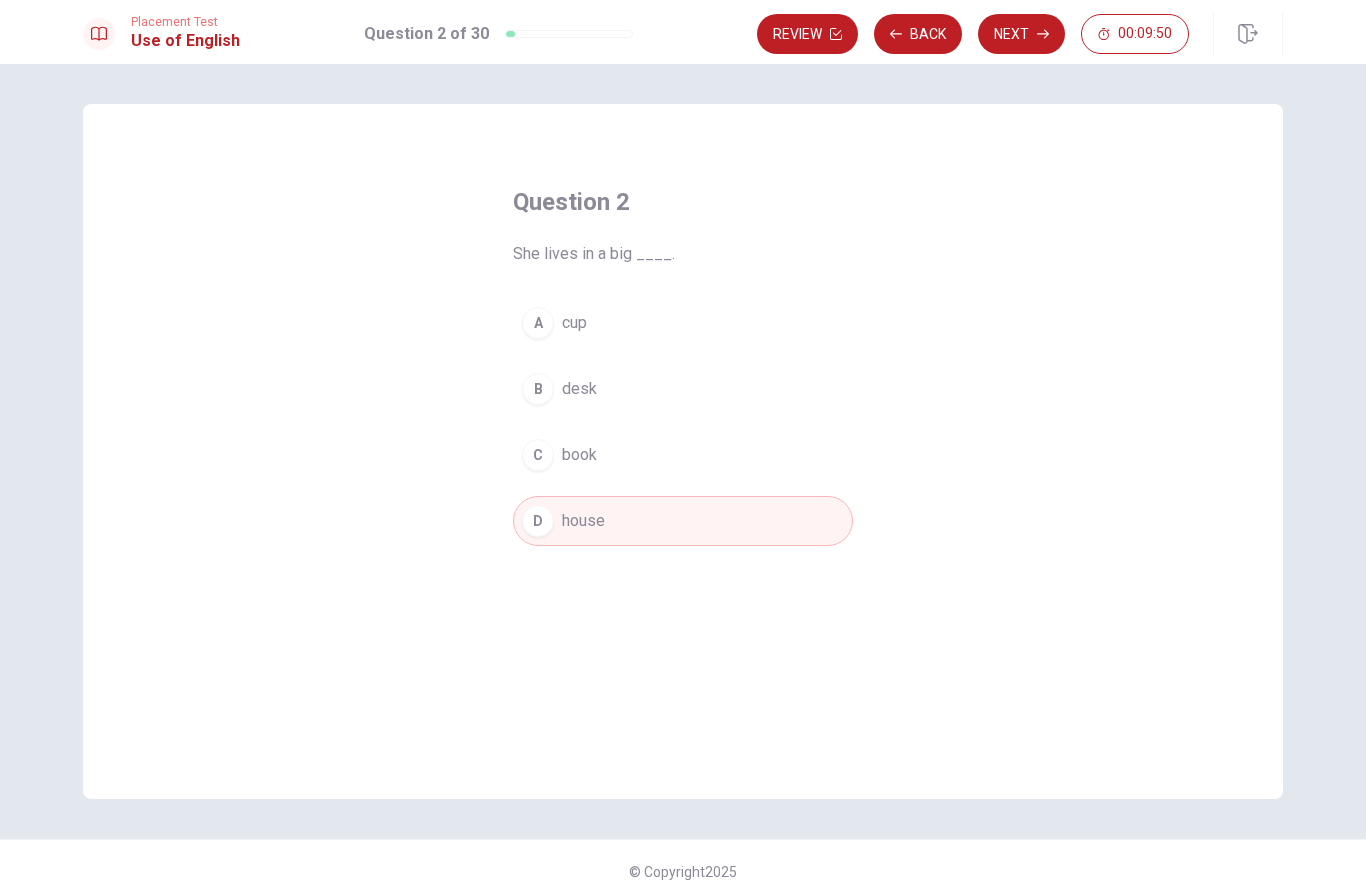 click on "Next" at bounding box center [1021, 34] 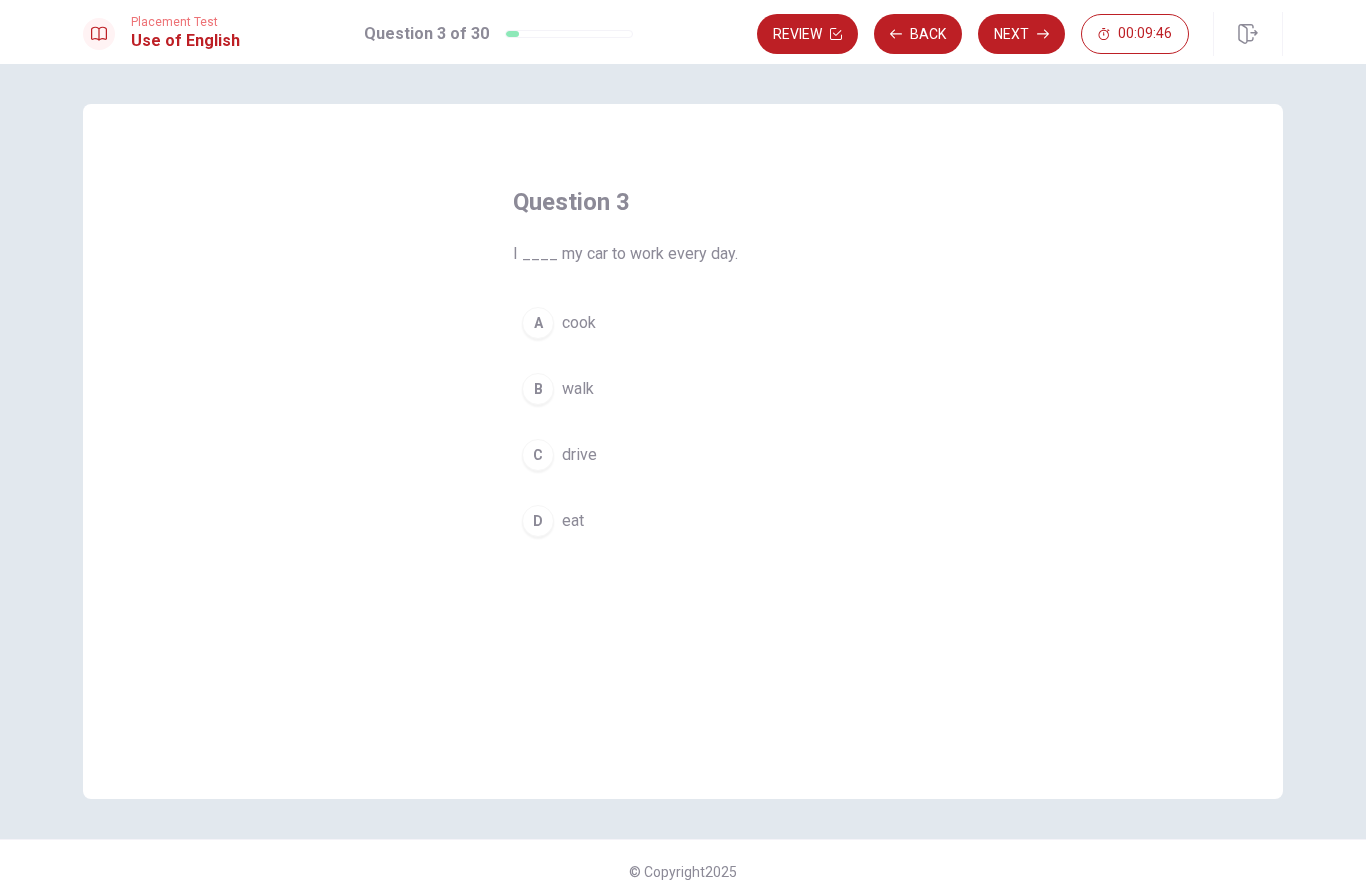 click on "C" at bounding box center (538, 455) 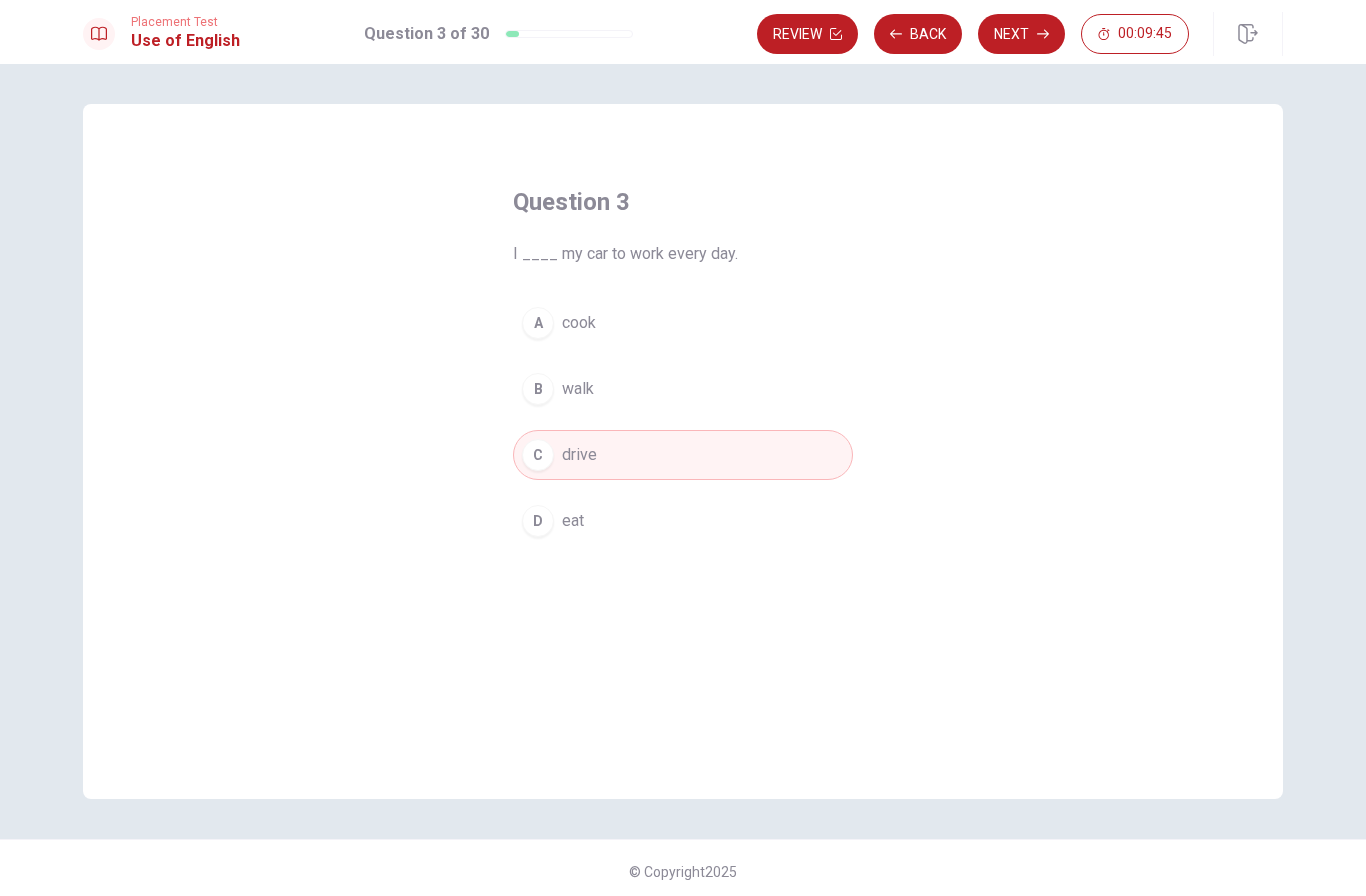 click on "Next" at bounding box center [1021, 34] 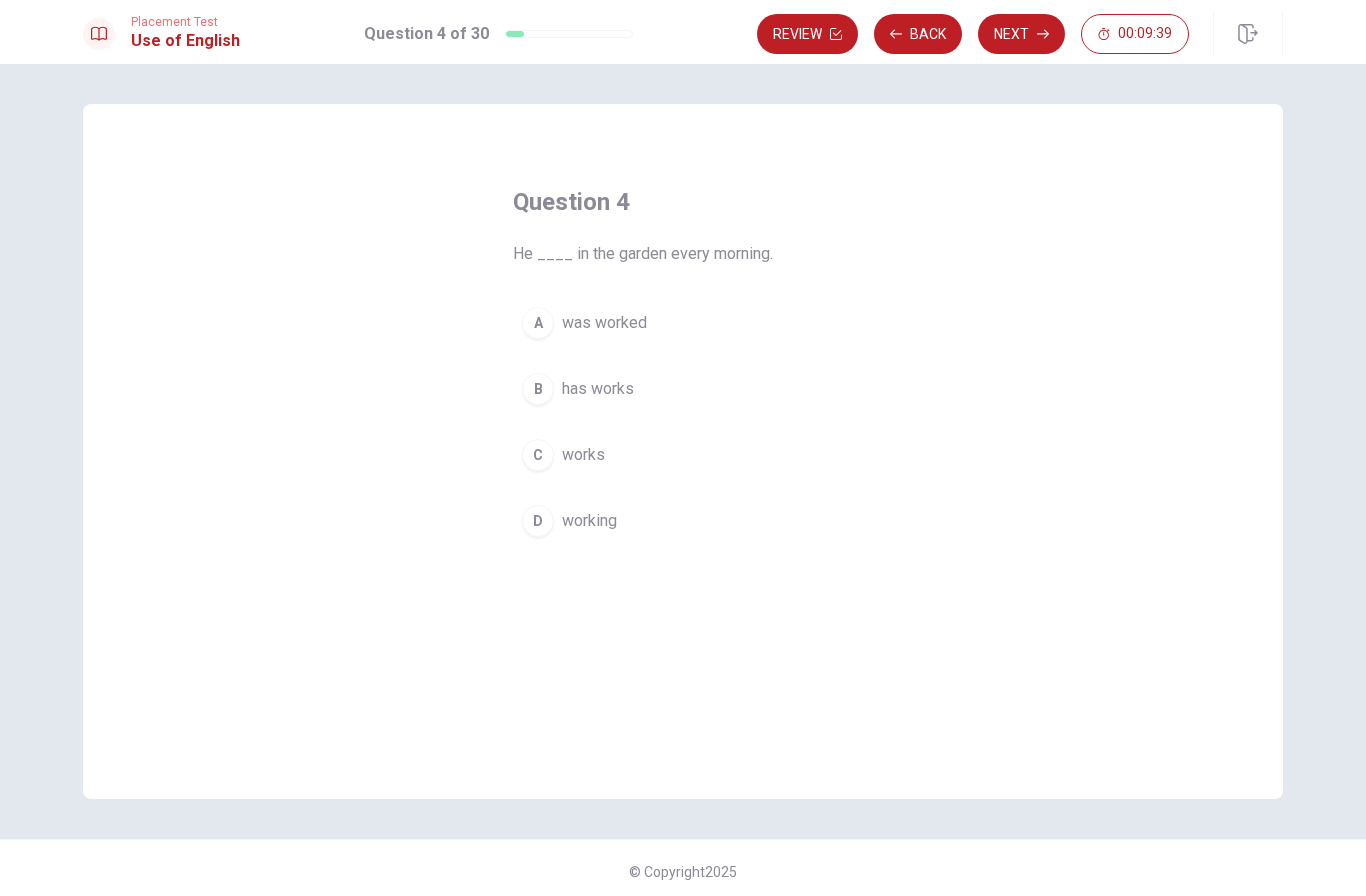 click on "C" at bounding box center (538, 455) 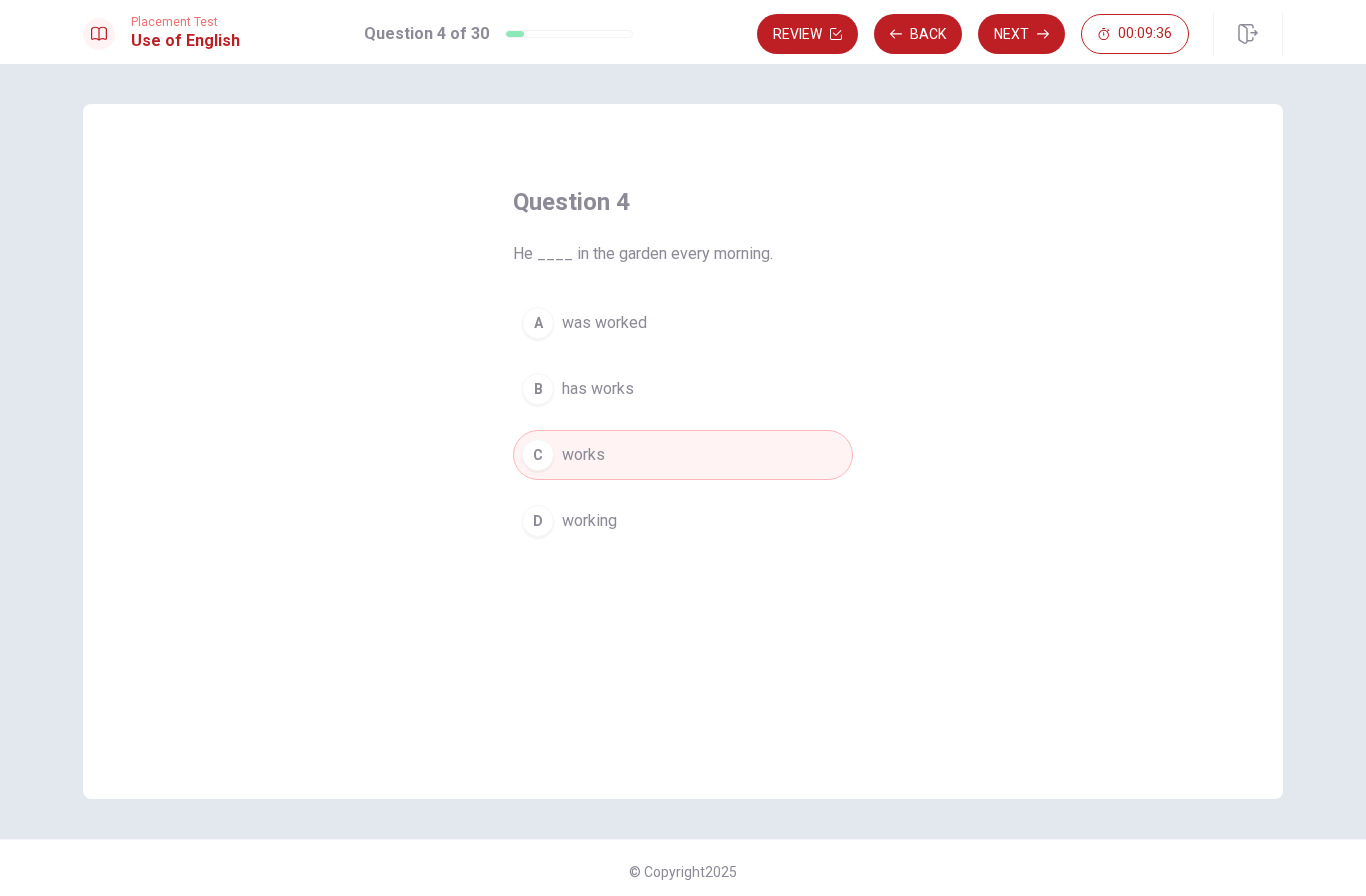 click on "Next" at bounding box center (1021, 34) 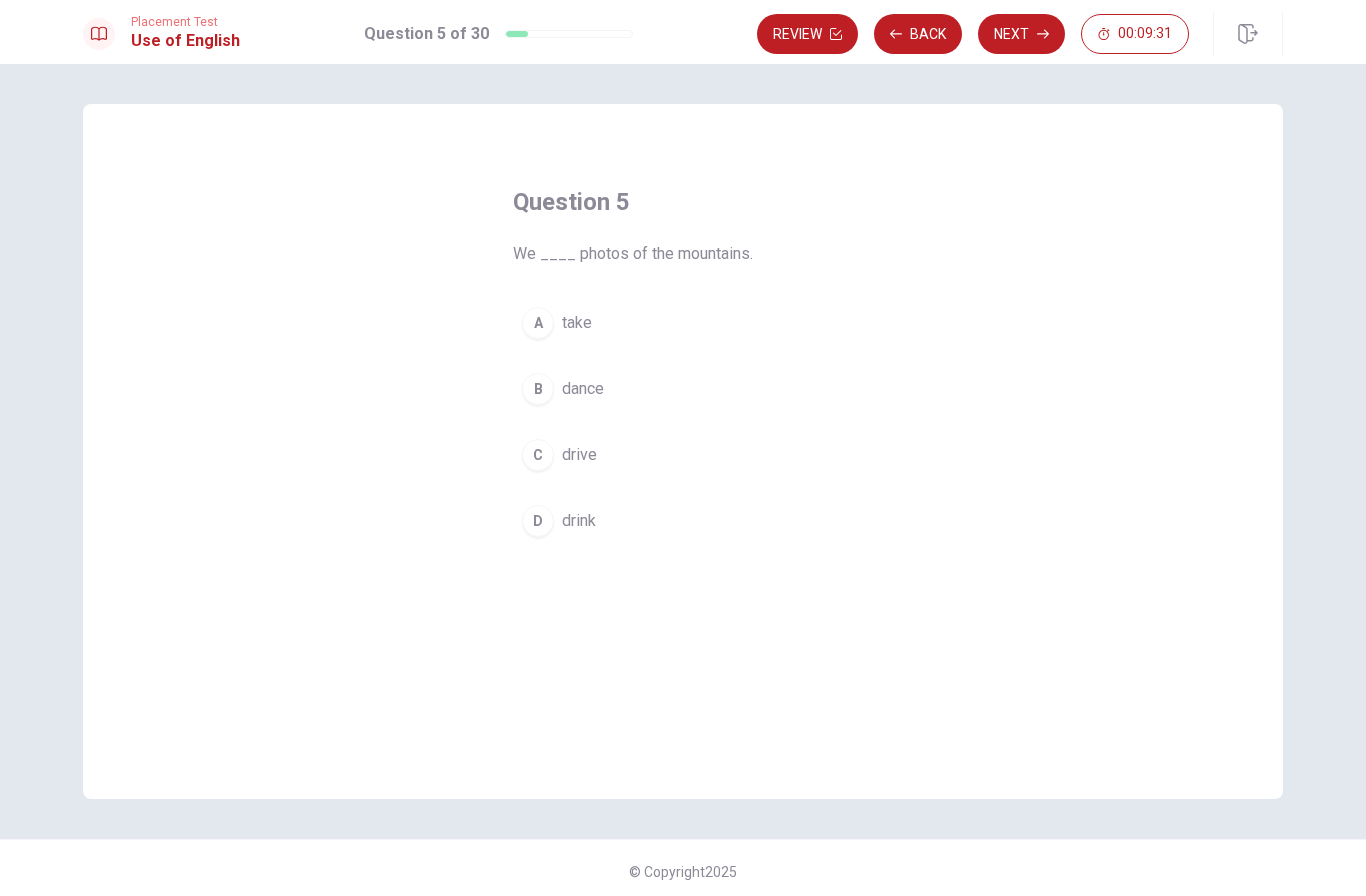 click on "A" at bounding box center [538, 323] 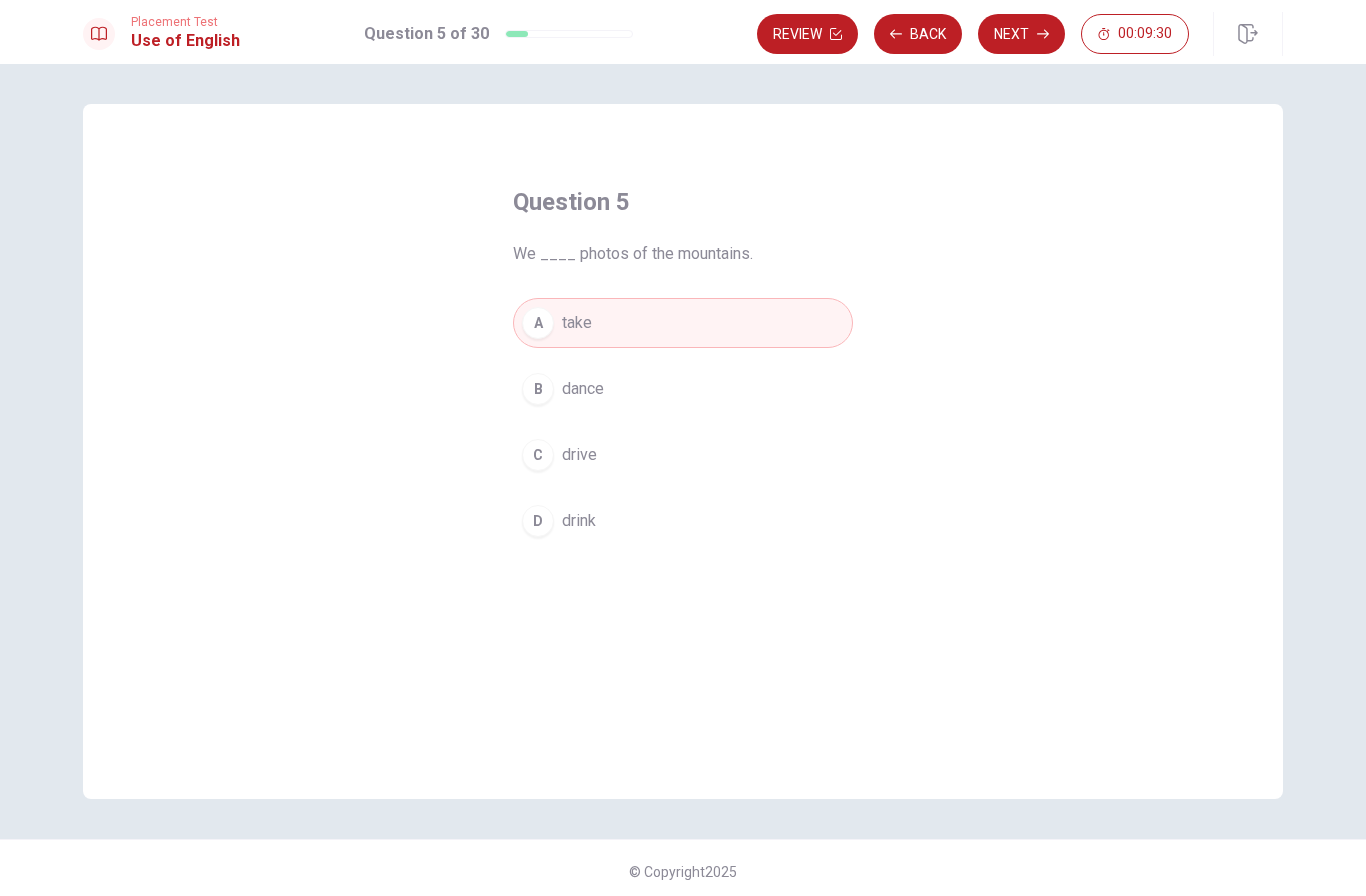click on "Next" at bounding box center [1021, 34] 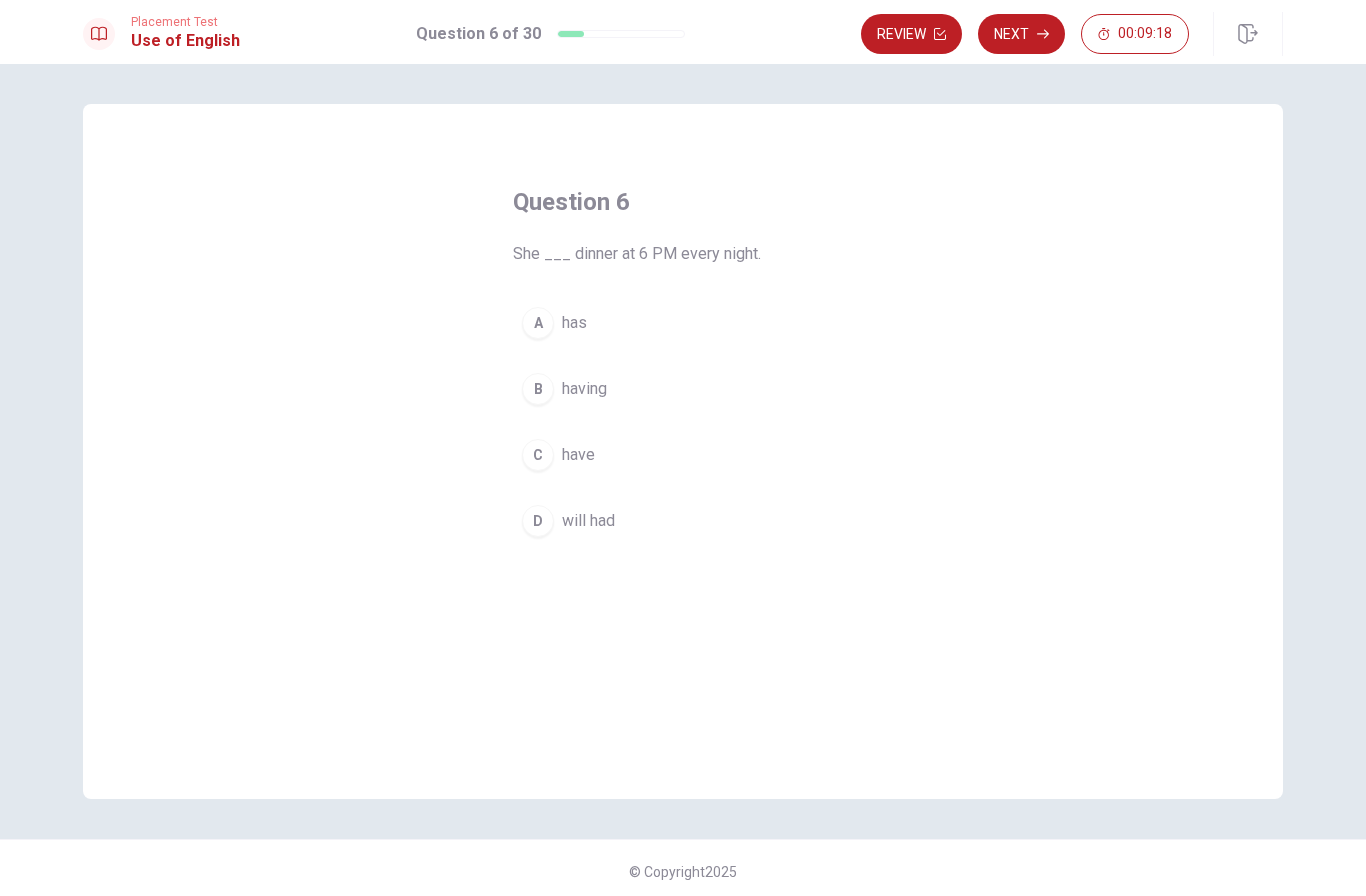 click on "B" at bounding box center [538, 389] 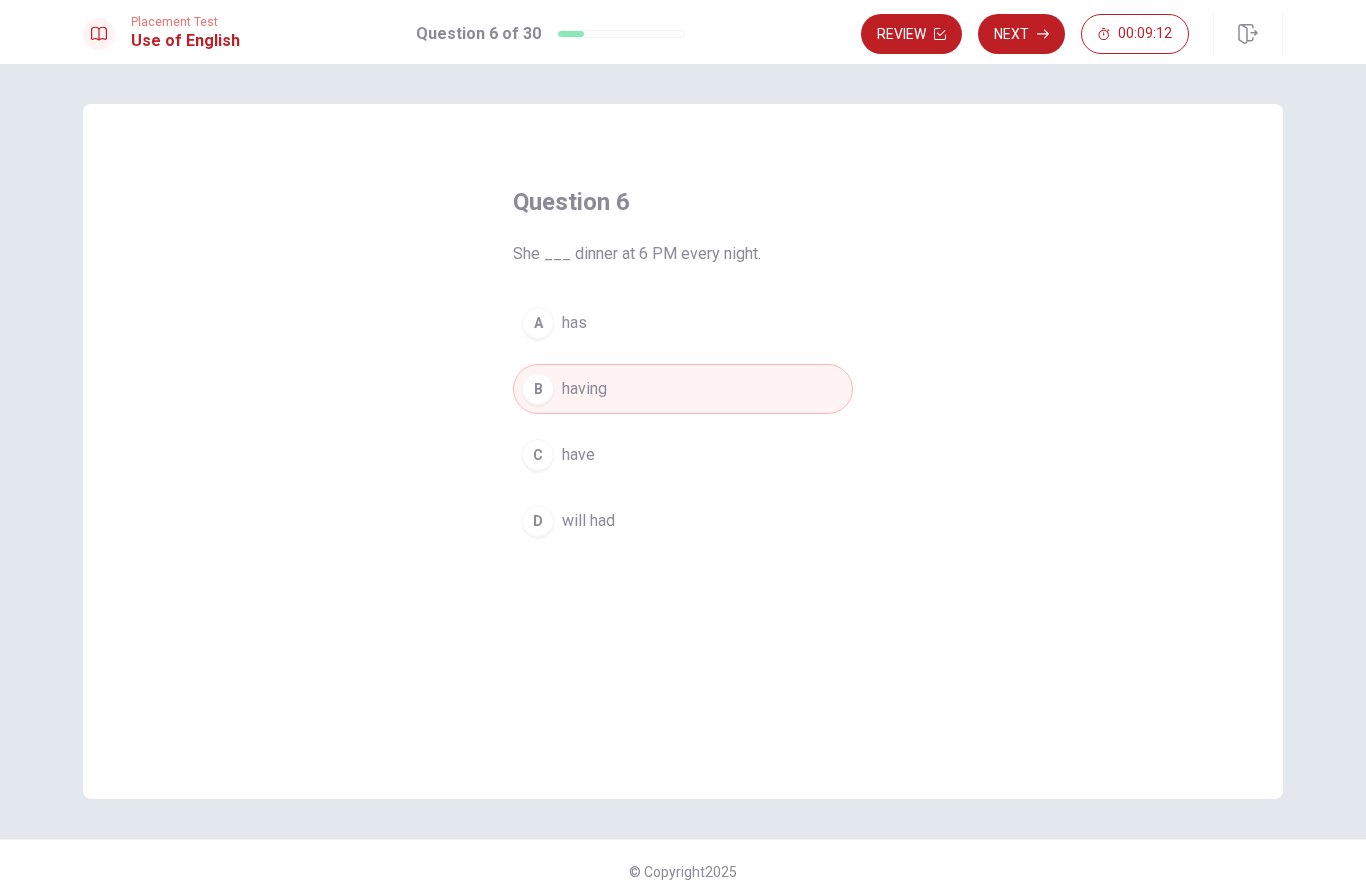 click on "Next" at bounding box center [1021, 34] 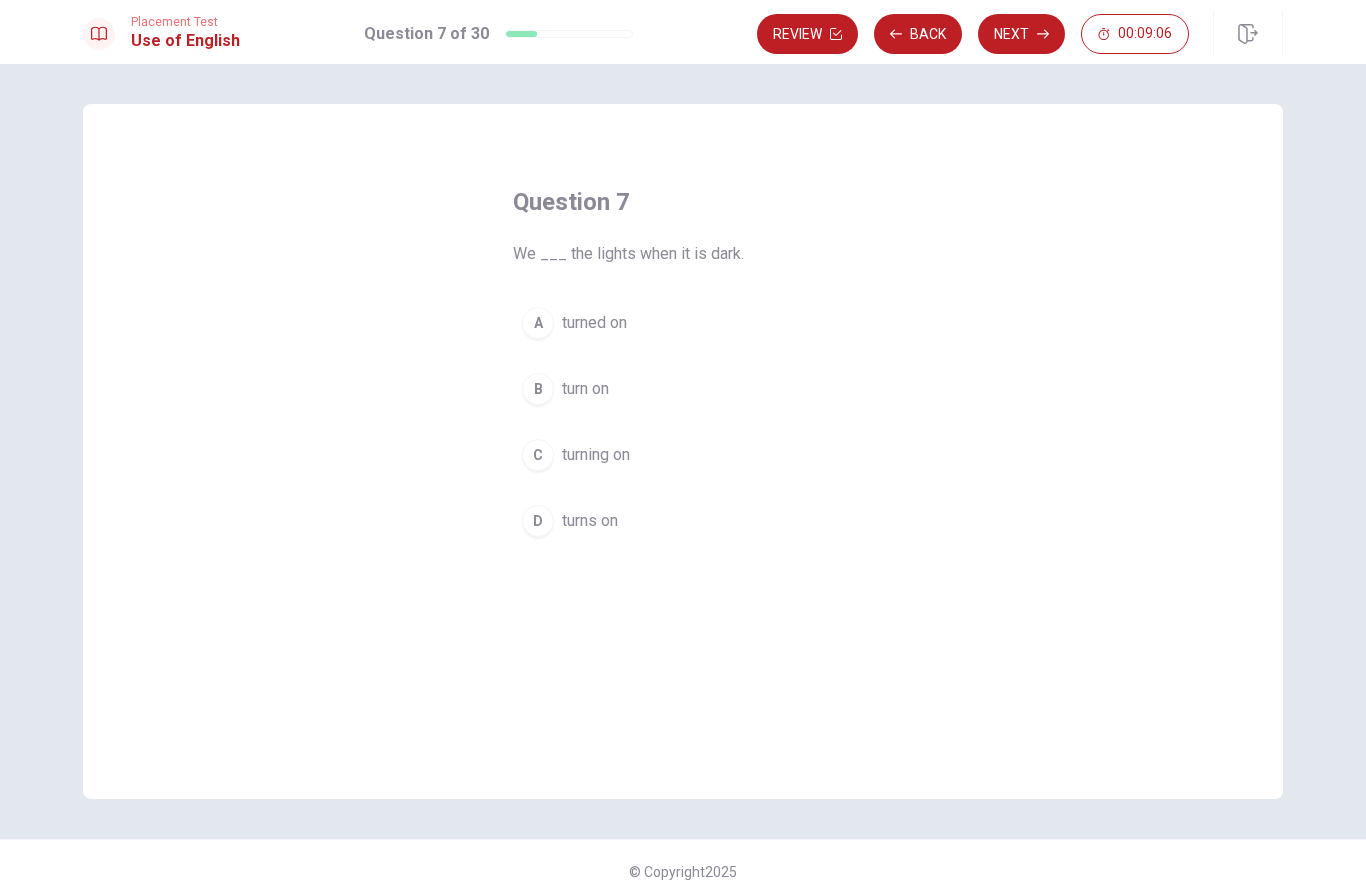 click on "B" at bounding box center [538, 389] 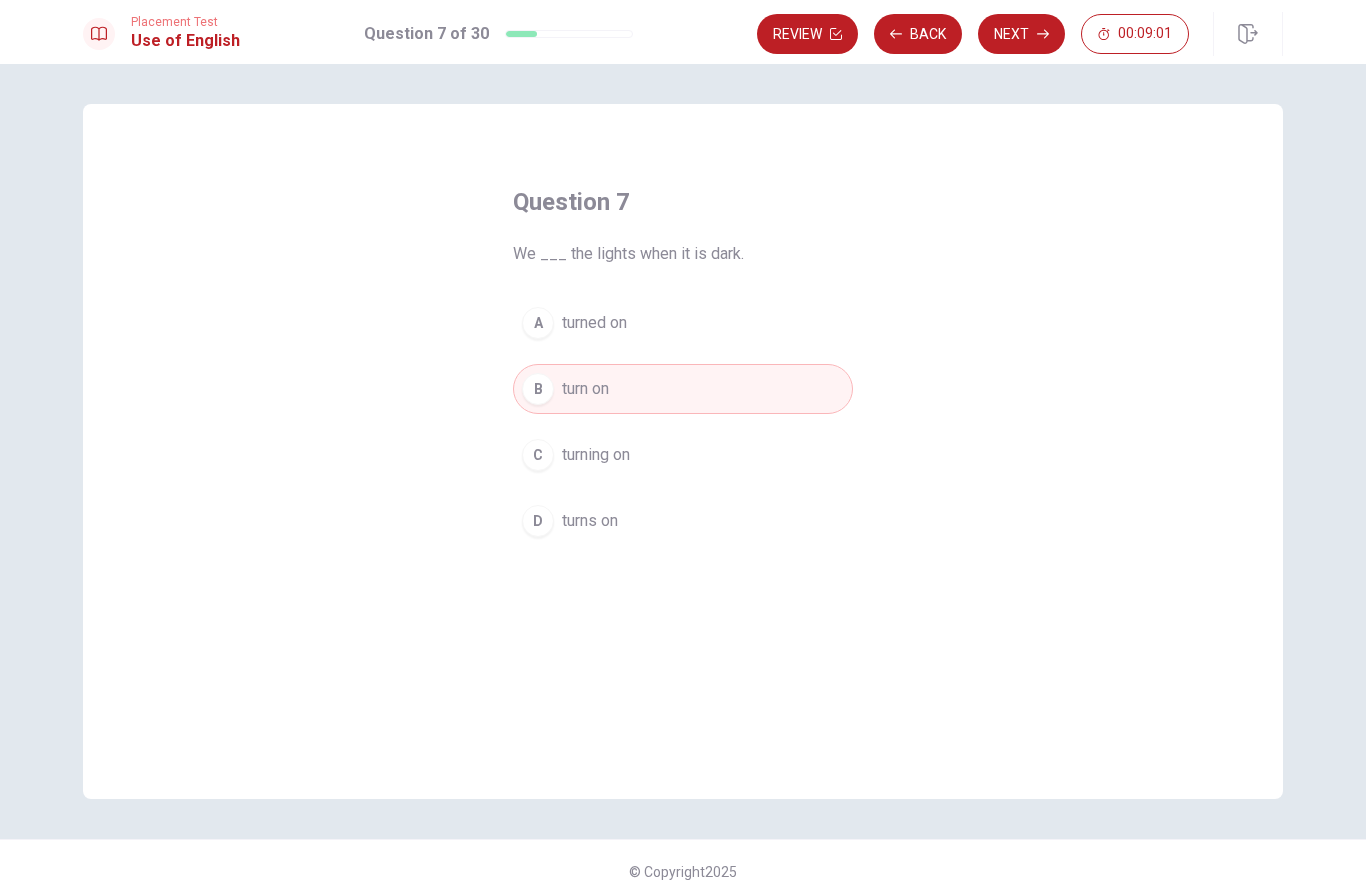 click 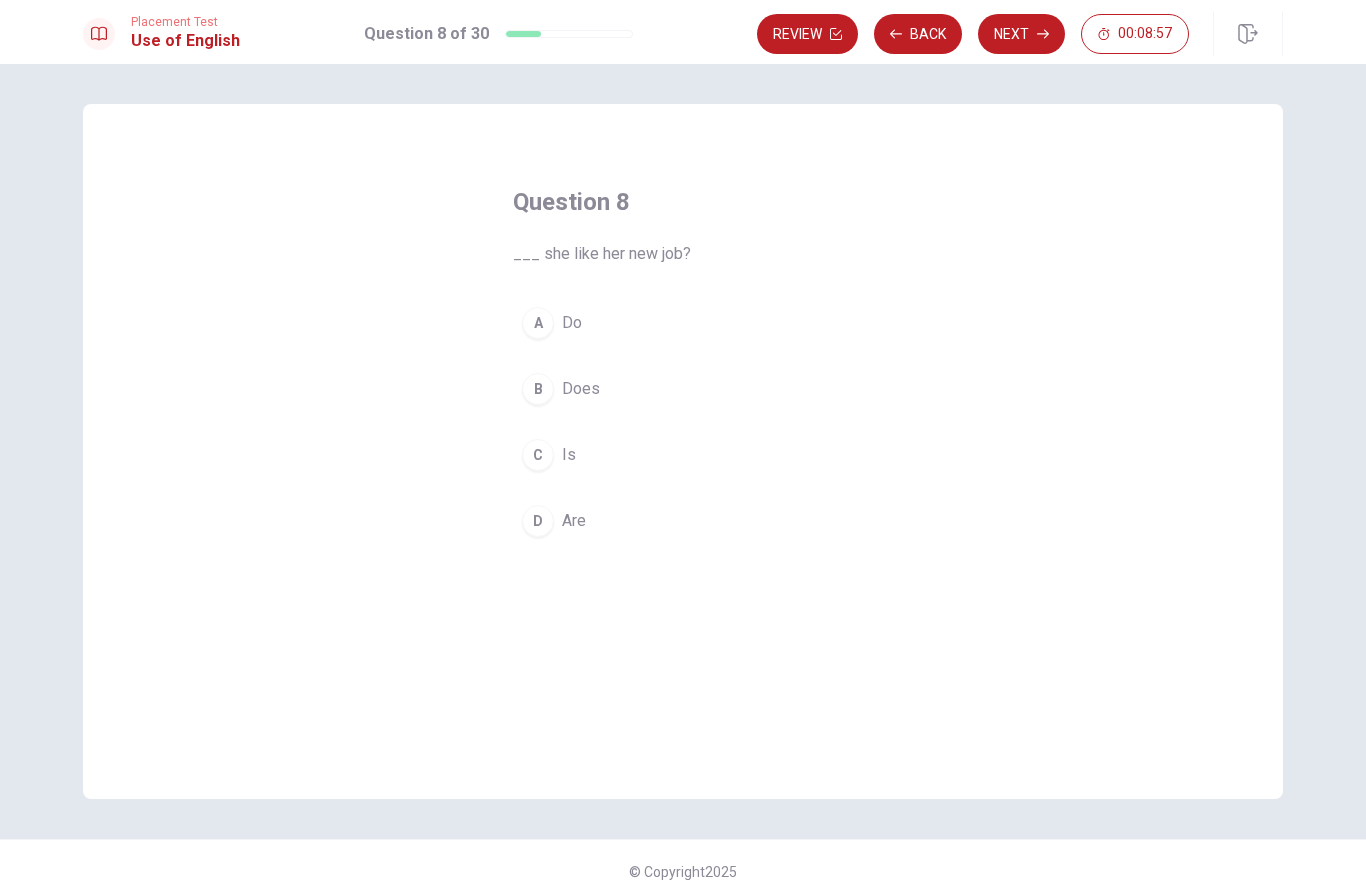 click on "B Does" at bounding box center [683, 389] 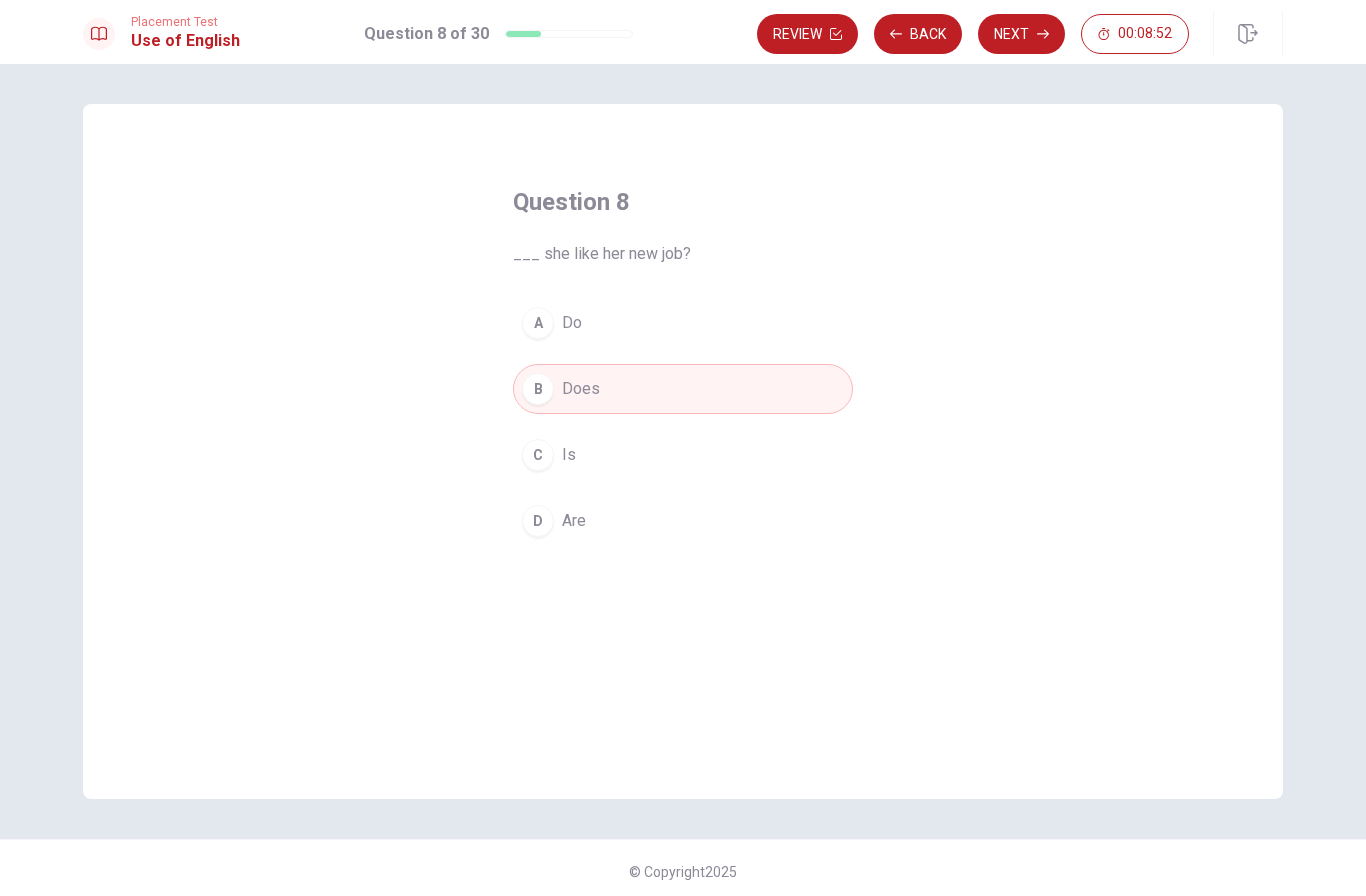 click on "Next" at bounding box center [1021, 34] 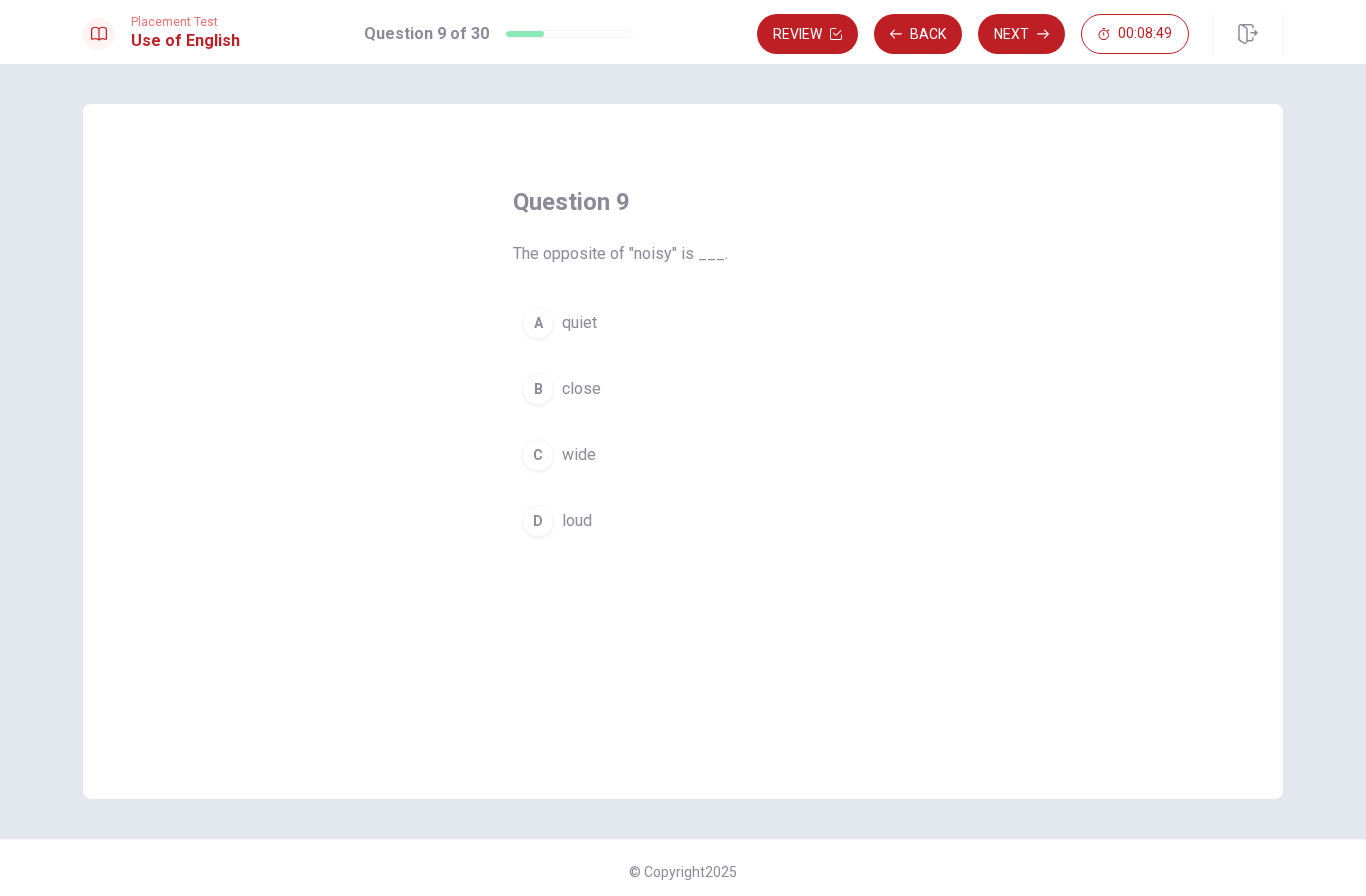 click on "A" at bounding box center (538, 323) 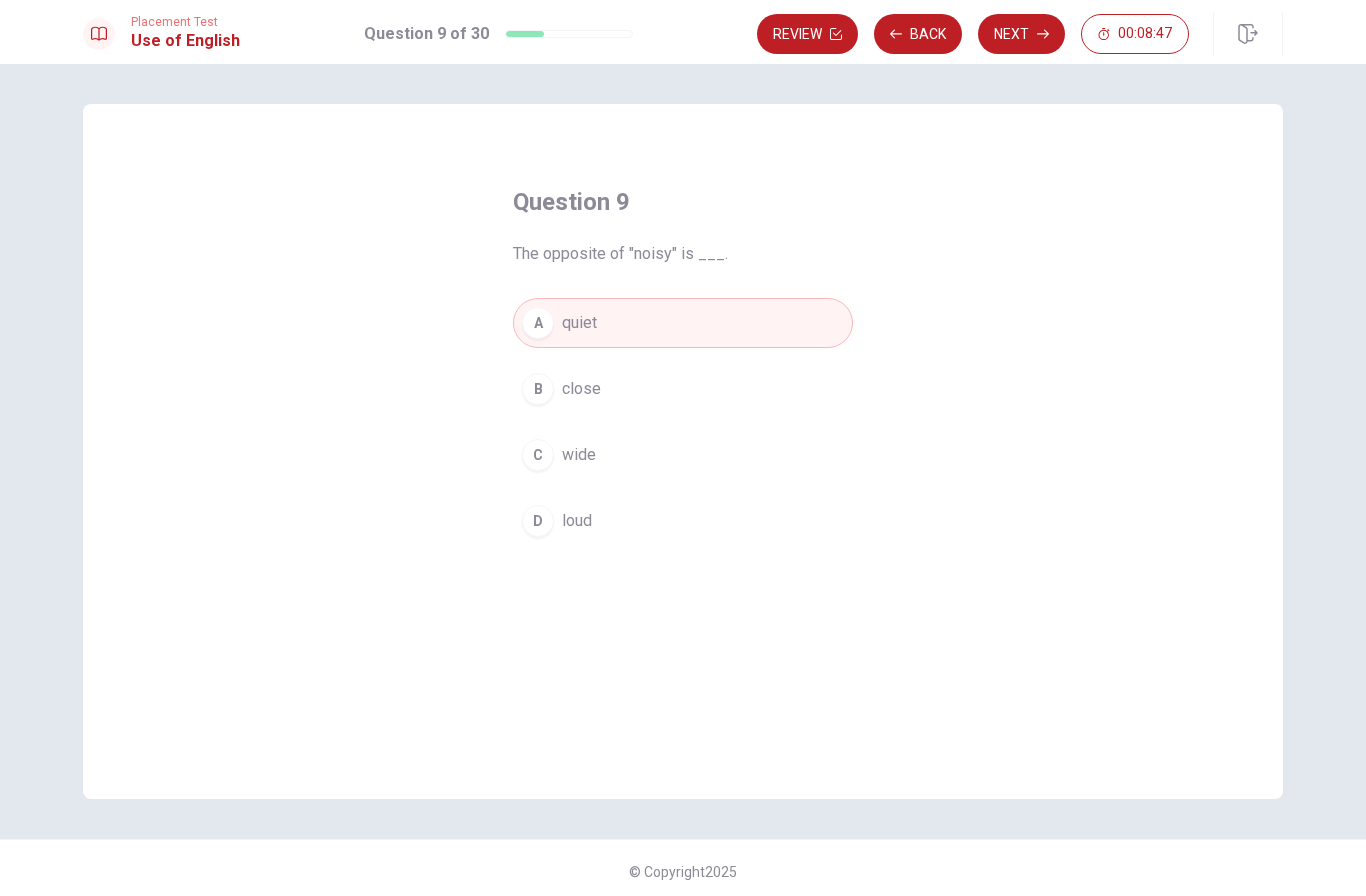 click on "Next" at bounding box center [1021, 34] 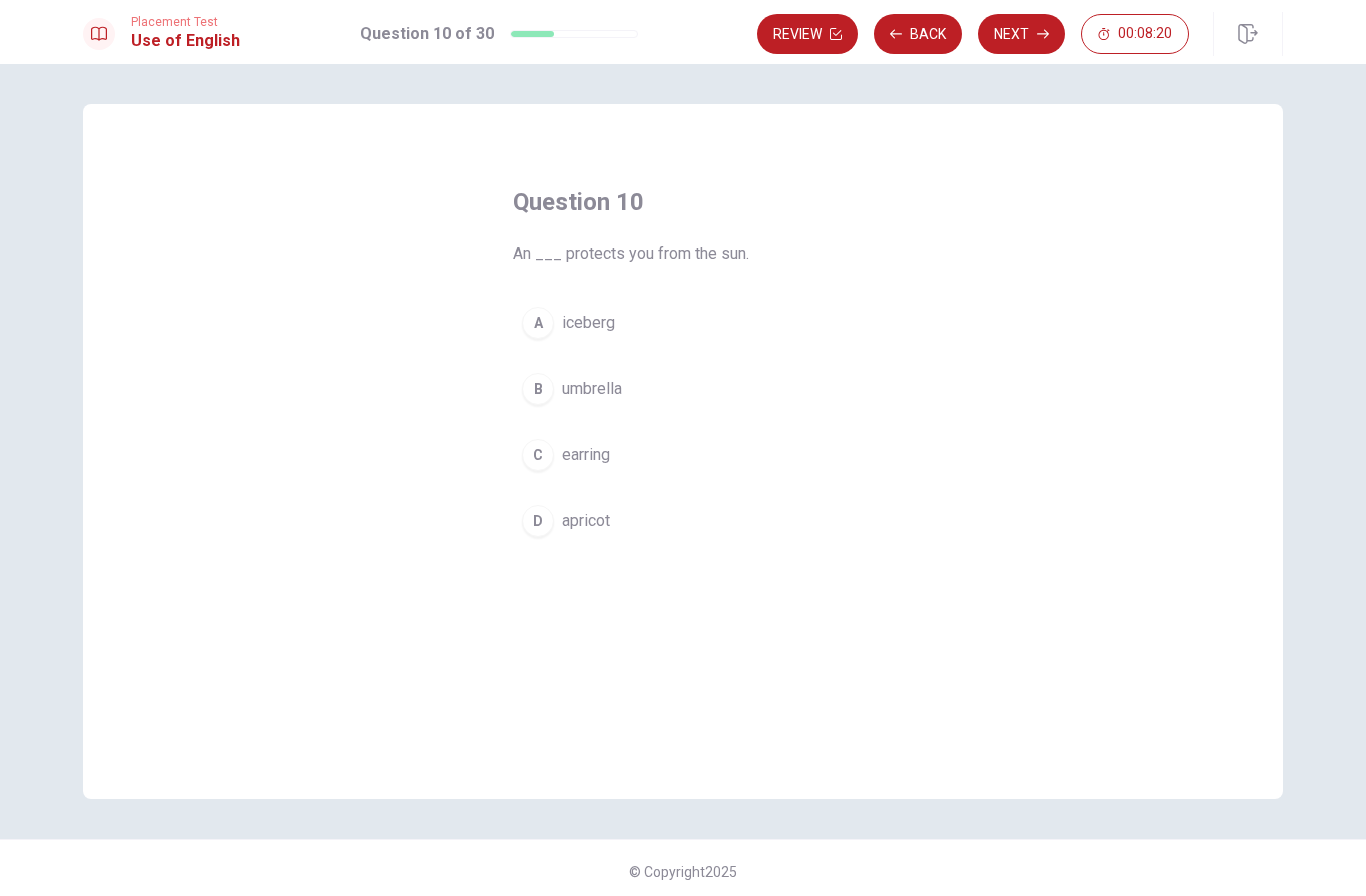 click on "B" at bounding box center [538, 389] 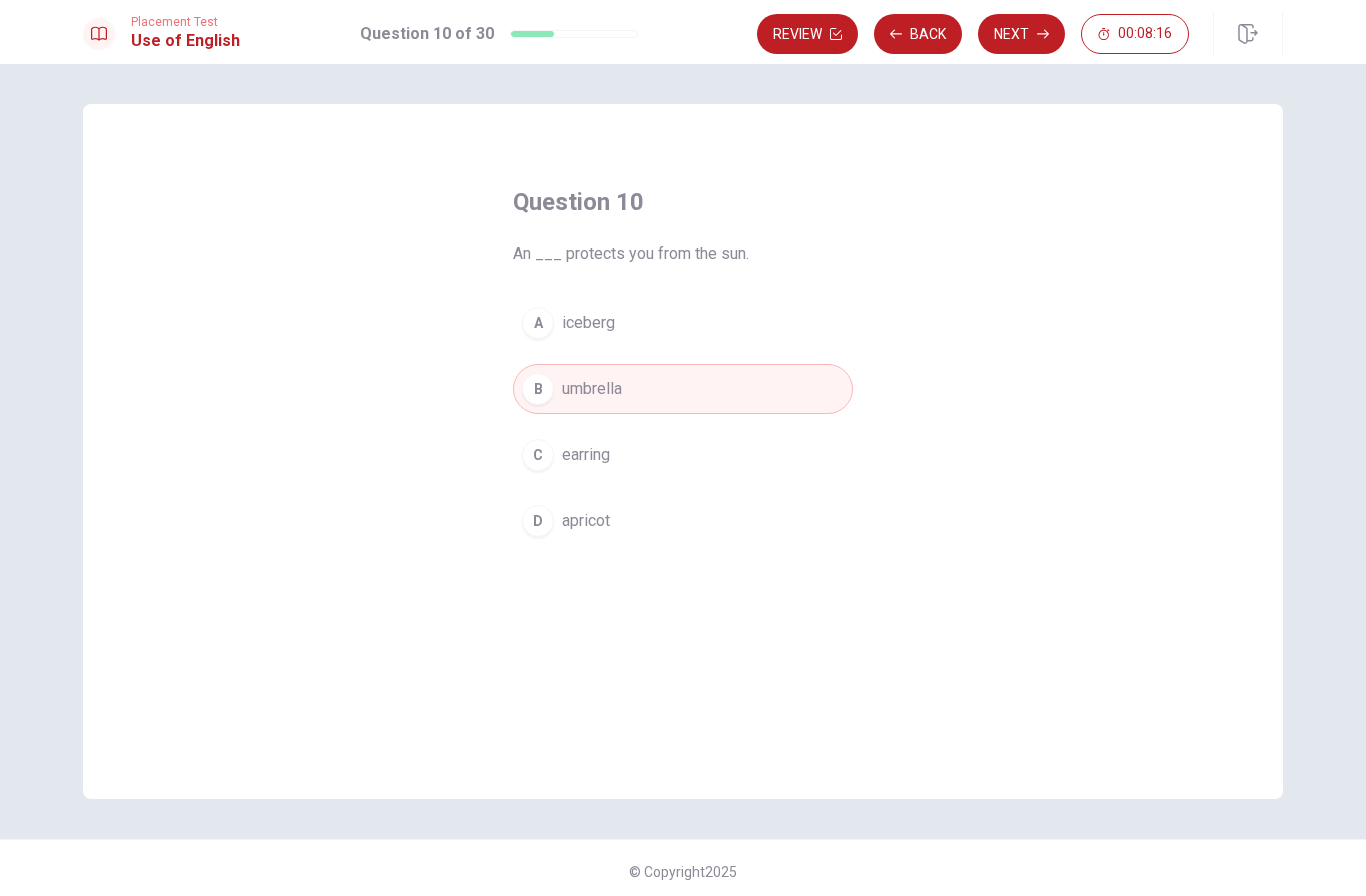 click on "Next" at bounding box center (1021, 34) 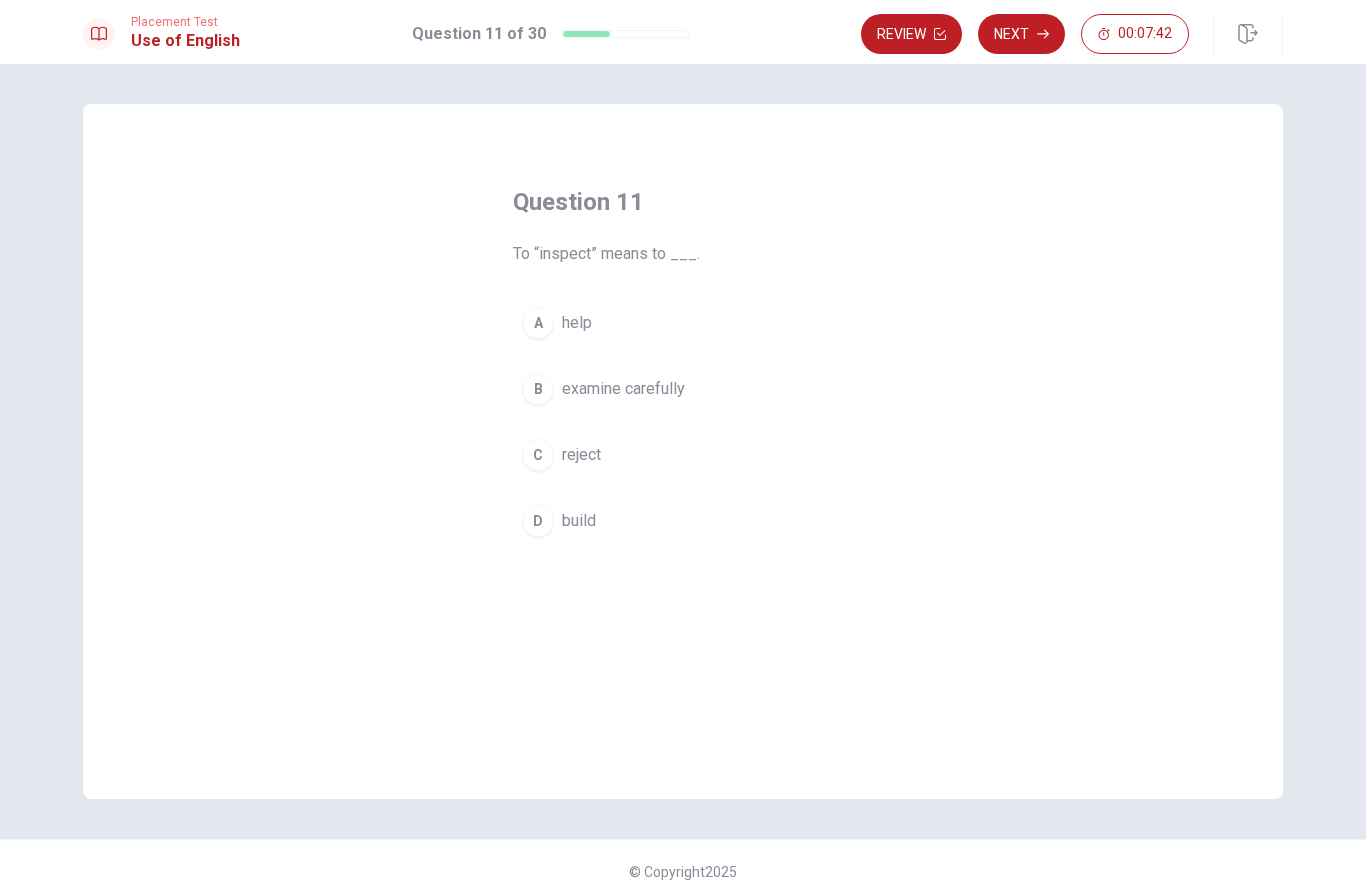 click on "B" at bounding box center [538, 389] 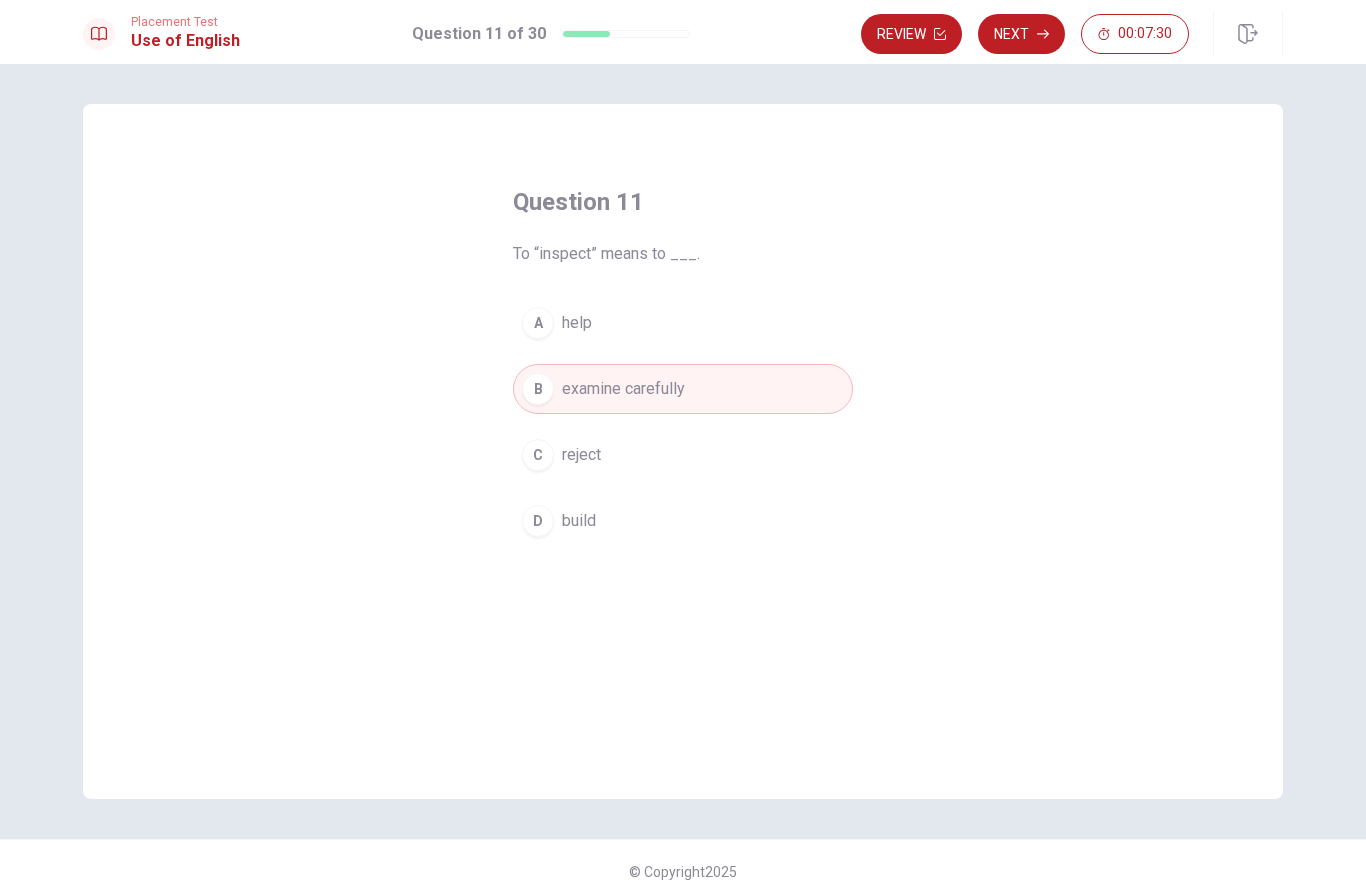 click on "Next" at bounding box center (1021, 34) 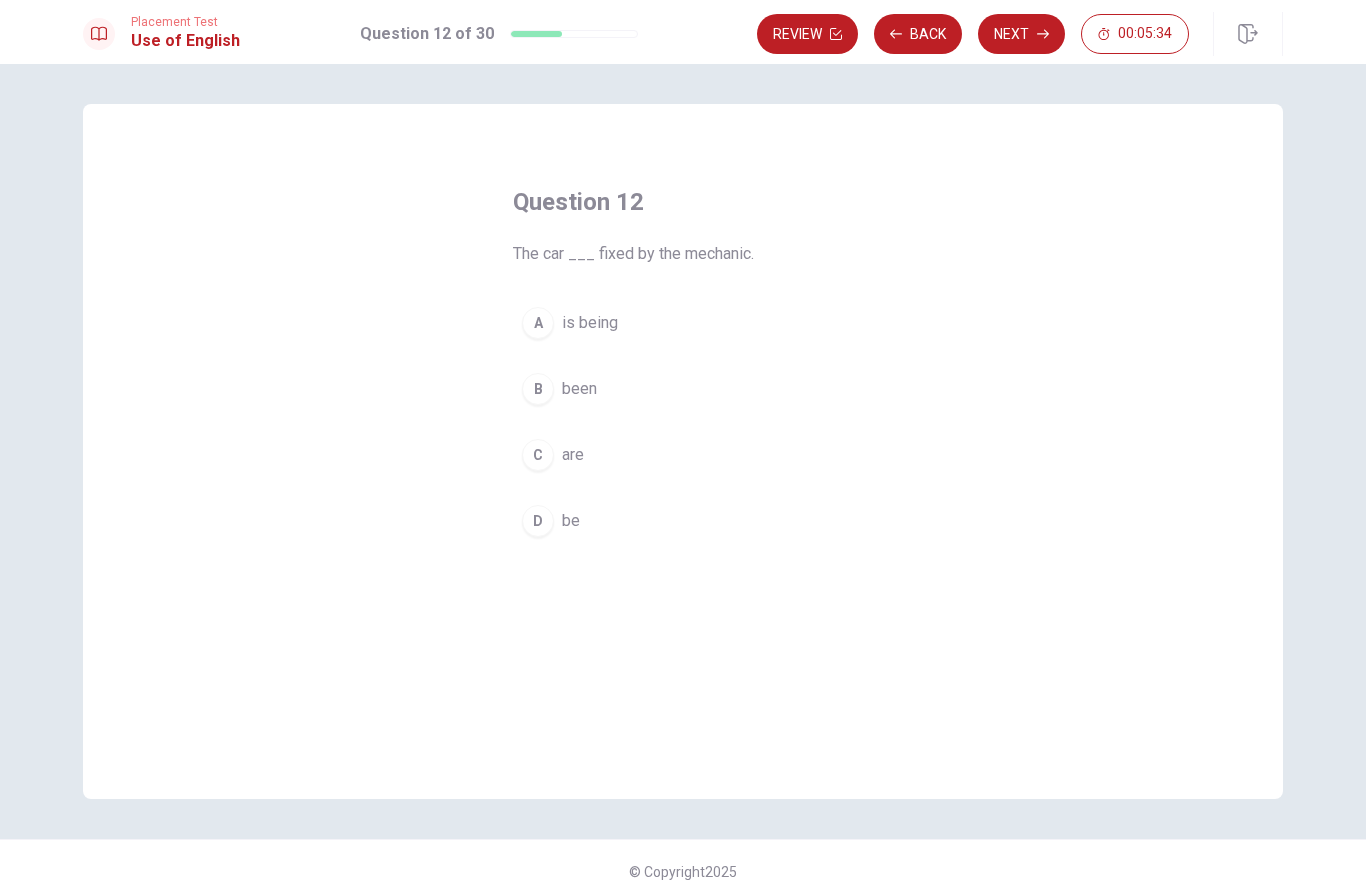 click on "A" at bounding box center (538, 323) 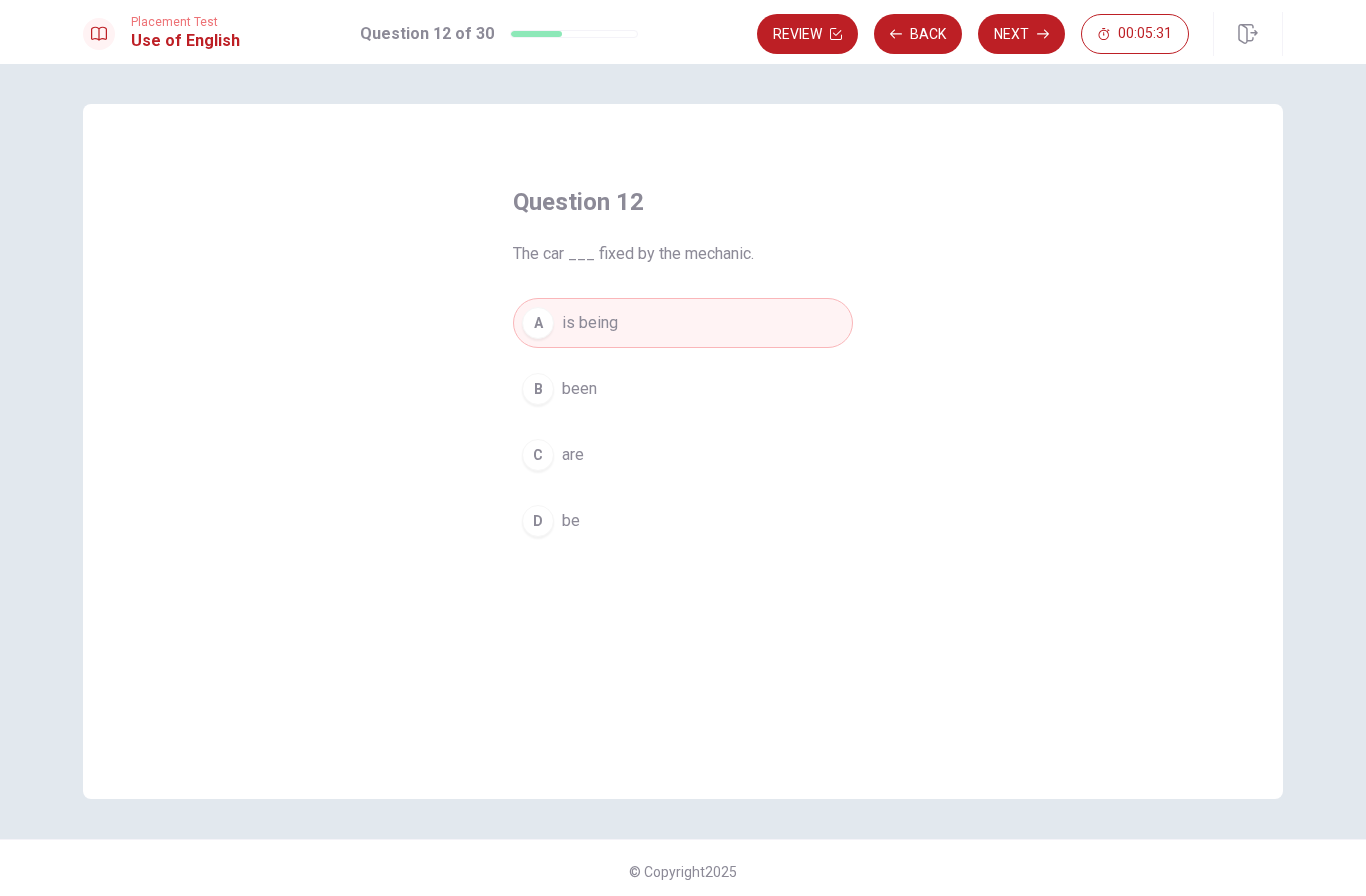 click on "Next" at bounding box center [1021, 34] 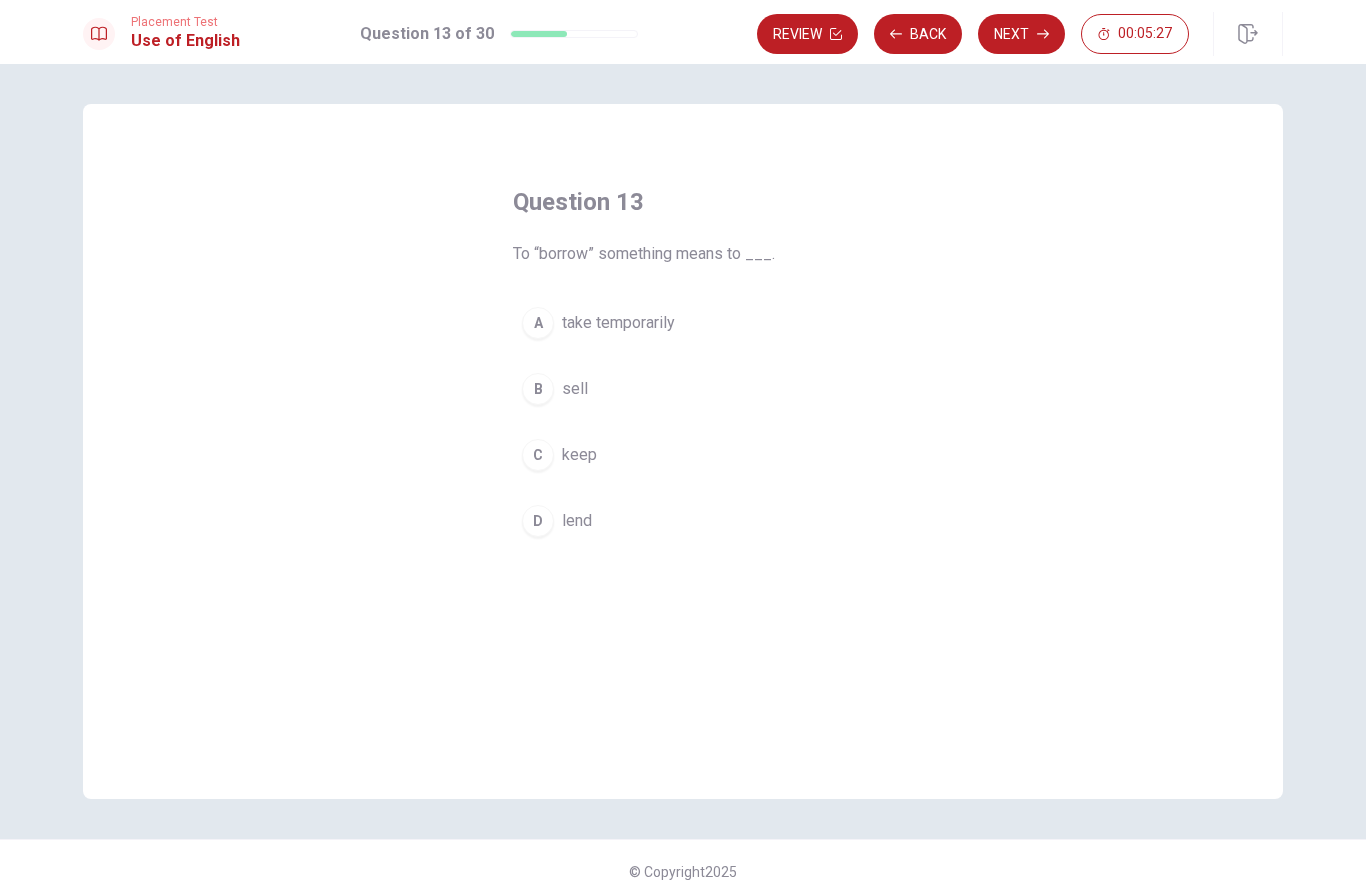 click on "D" at bounding box center [538, 521] 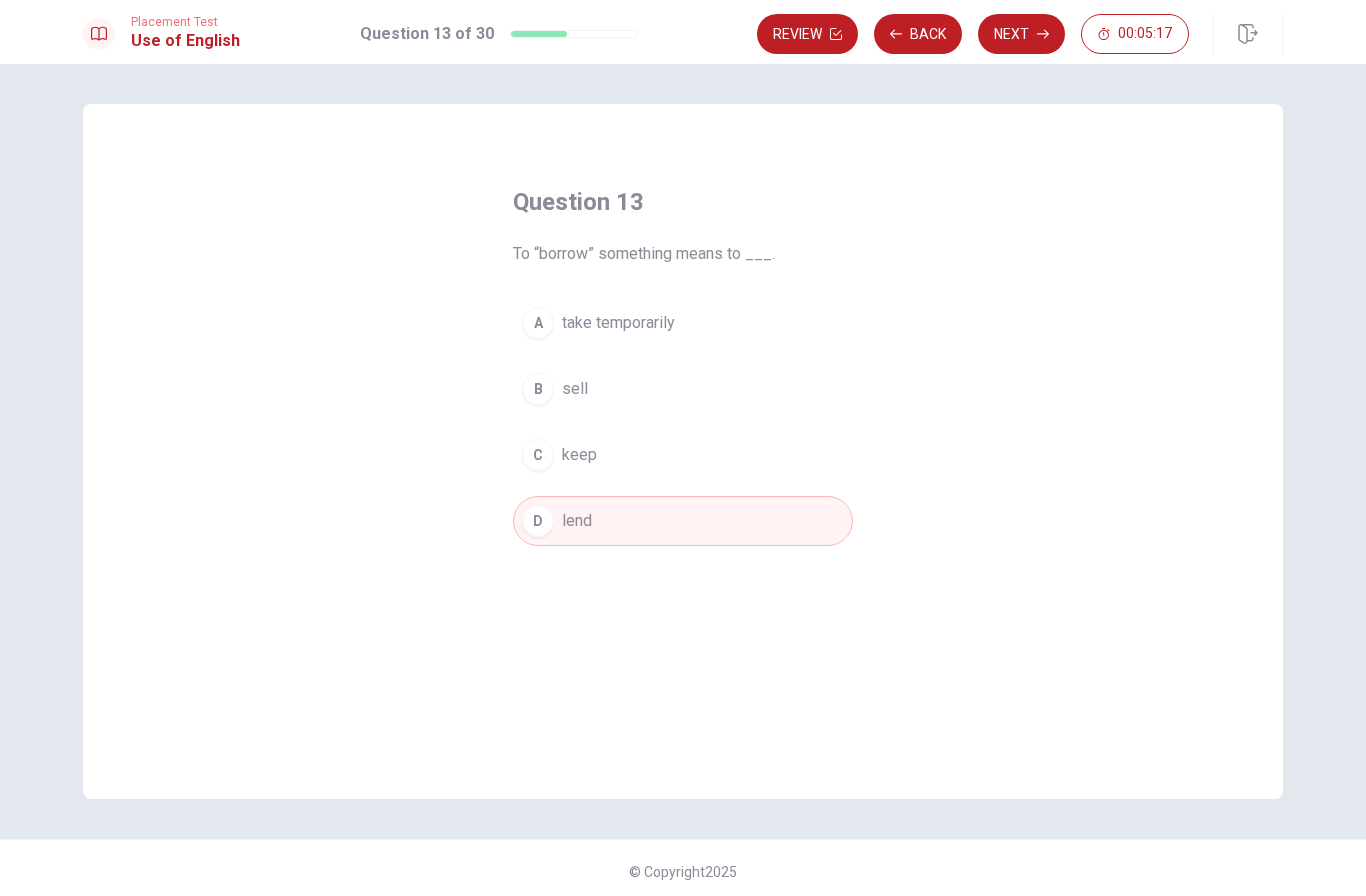 click on "Next" at bounding box center (1021, 34) 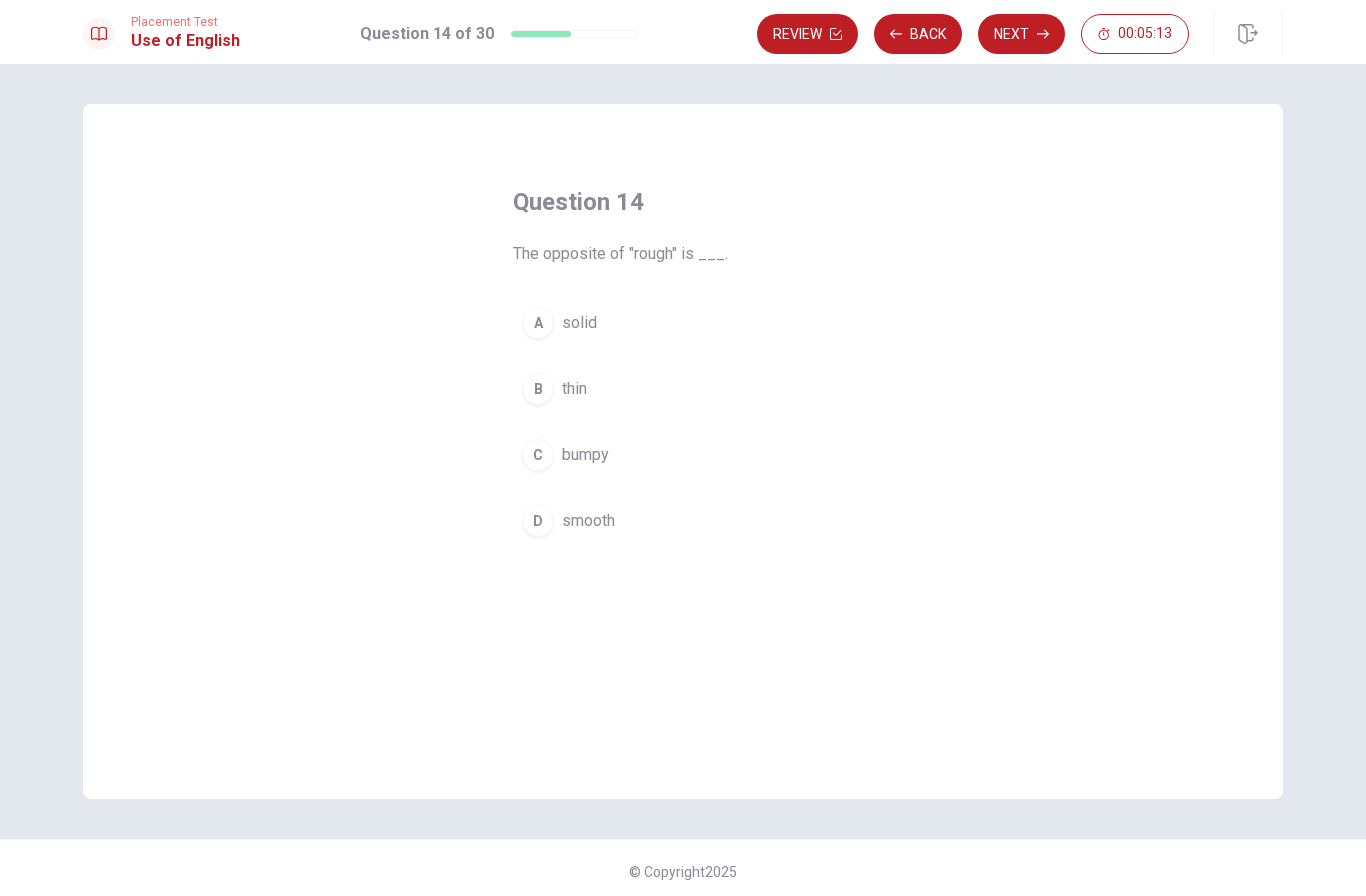 click on "smooth" at bounding box center (588, 521) 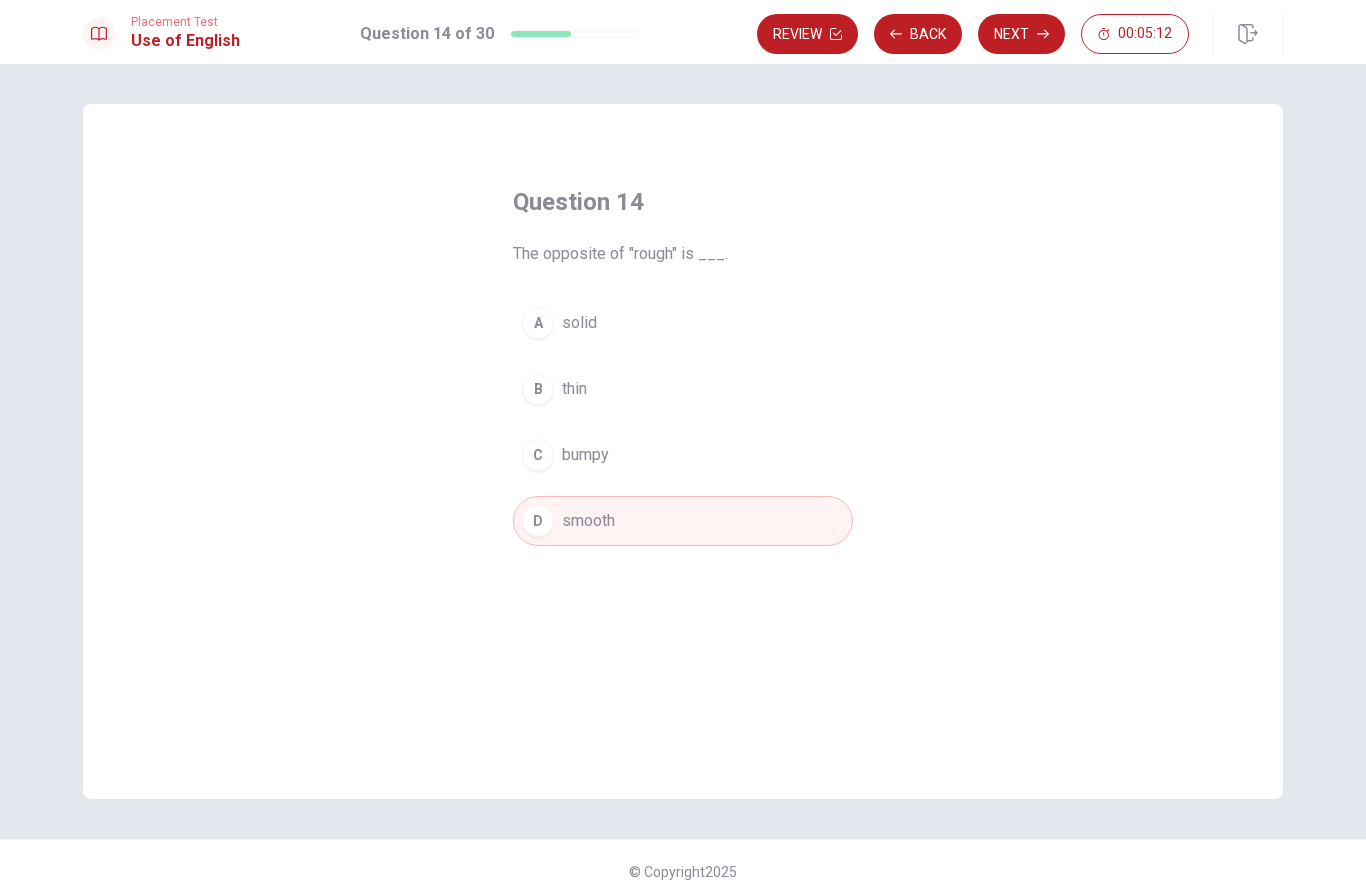 click on "Next" at bounding box center [1021, 34] 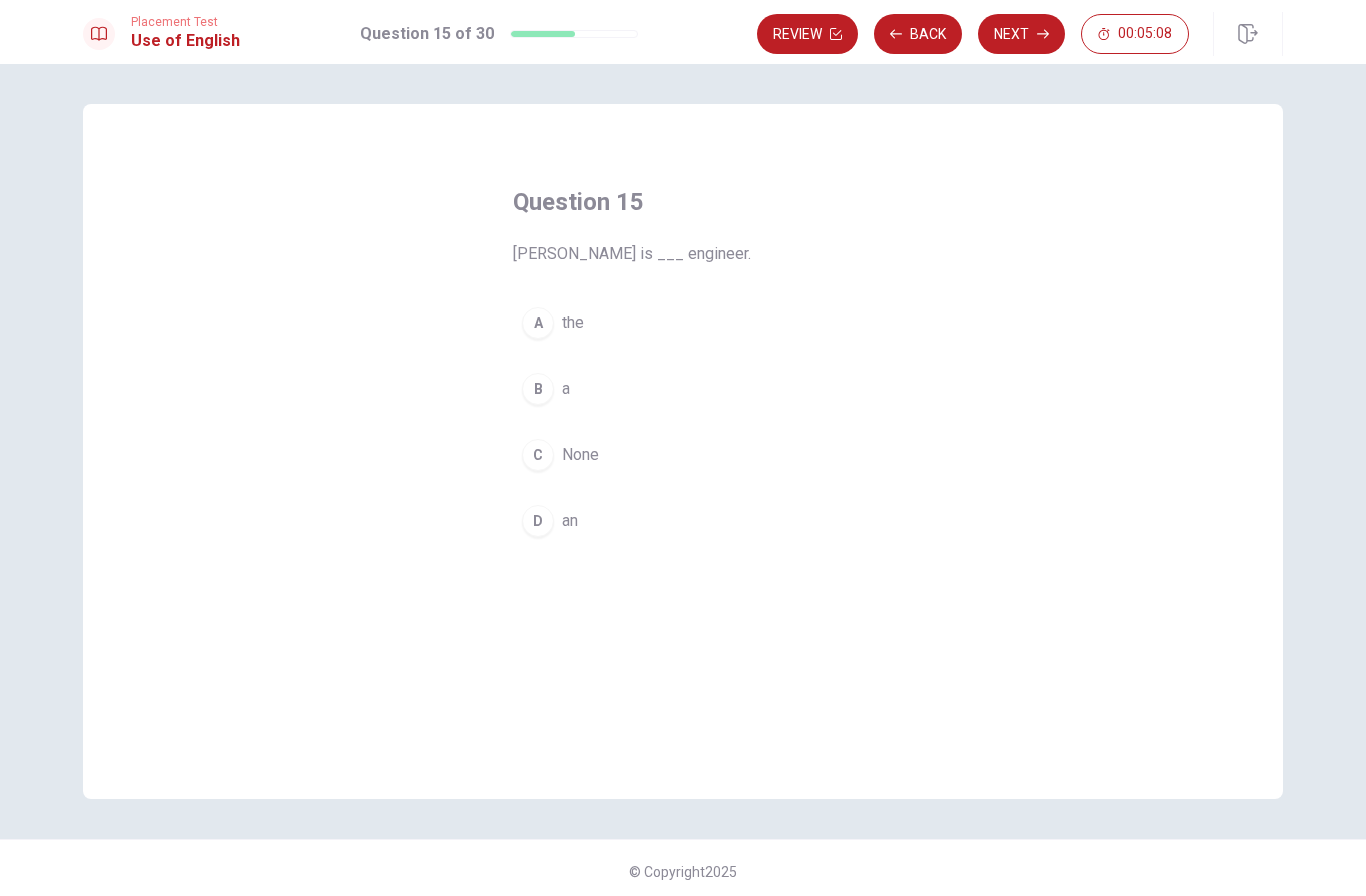click on "D an" at bounding box center [683, 521] 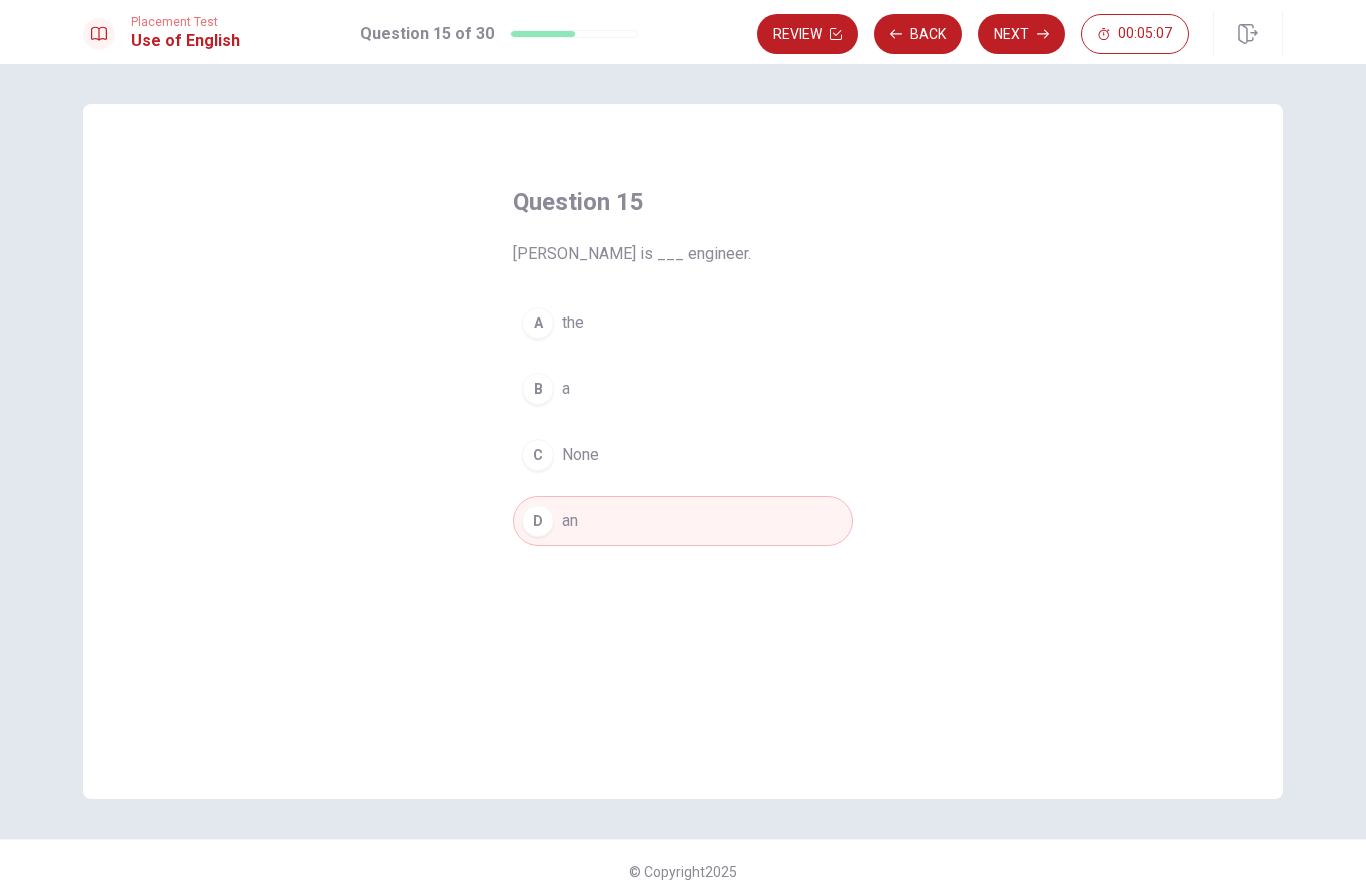 click on "Next" at bounding box center [1021, 34] 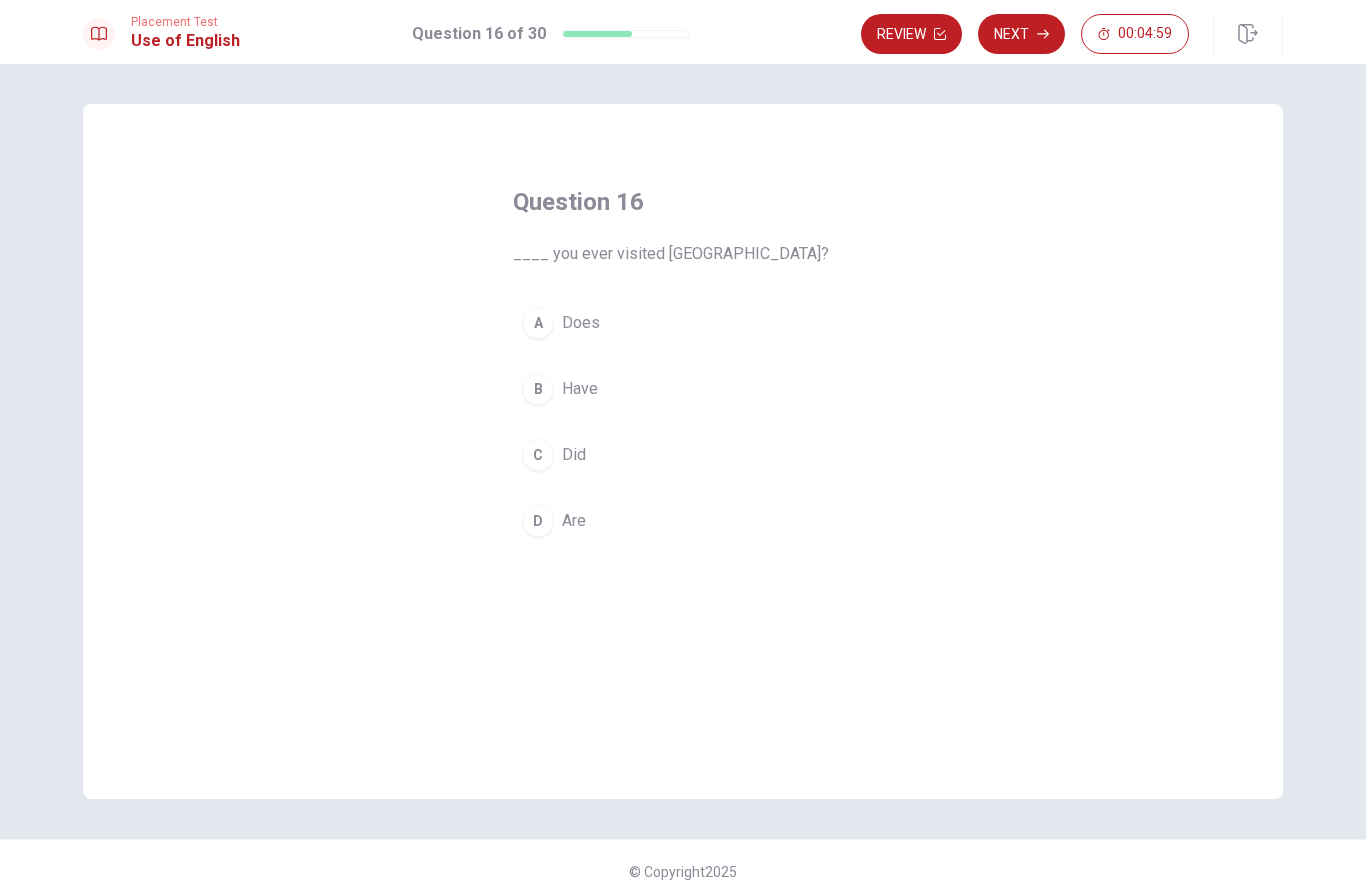 click on "B" at bounding box center (538, 389) 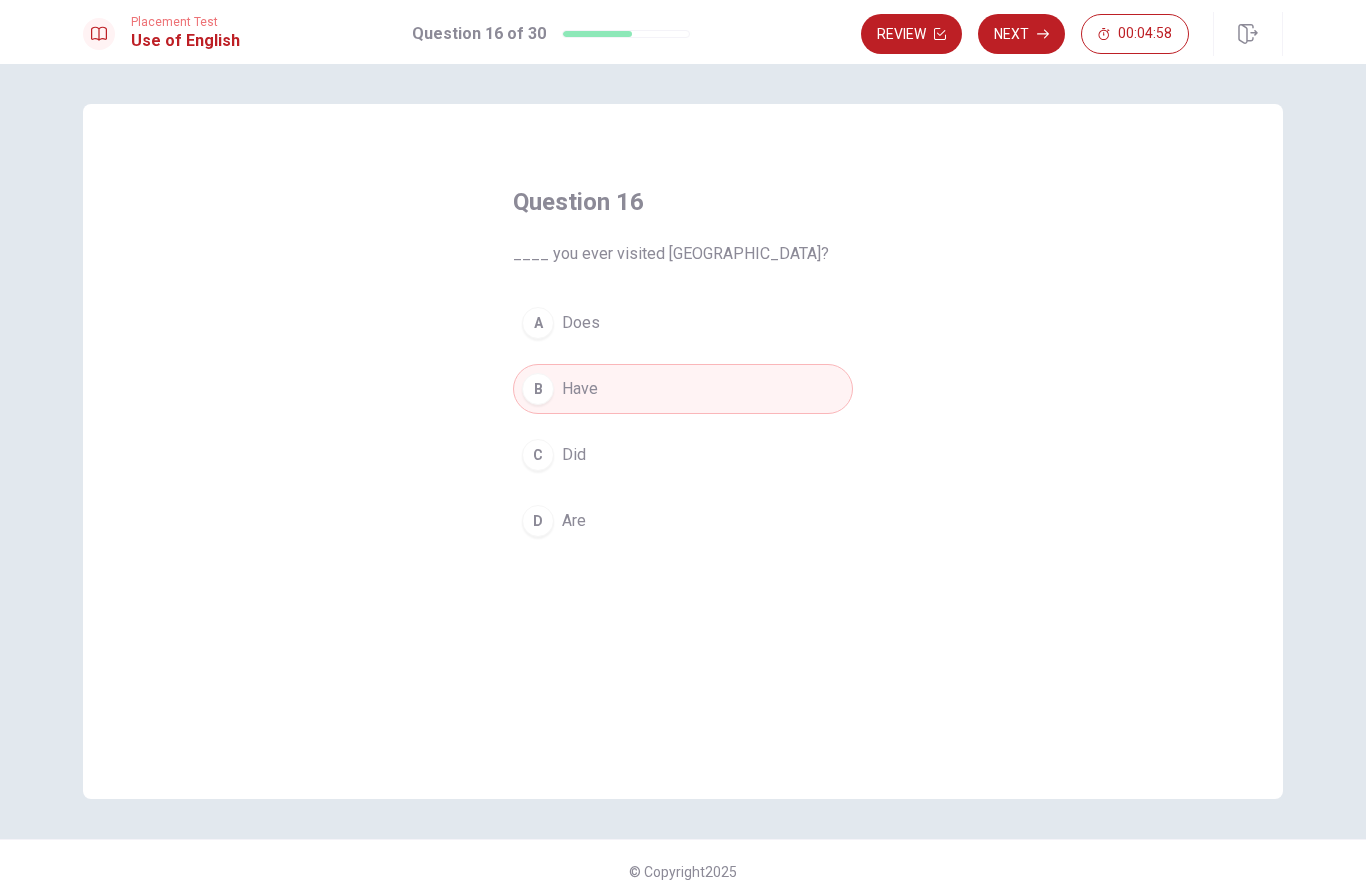 click on "Next" at bounding box center [1021, 34] 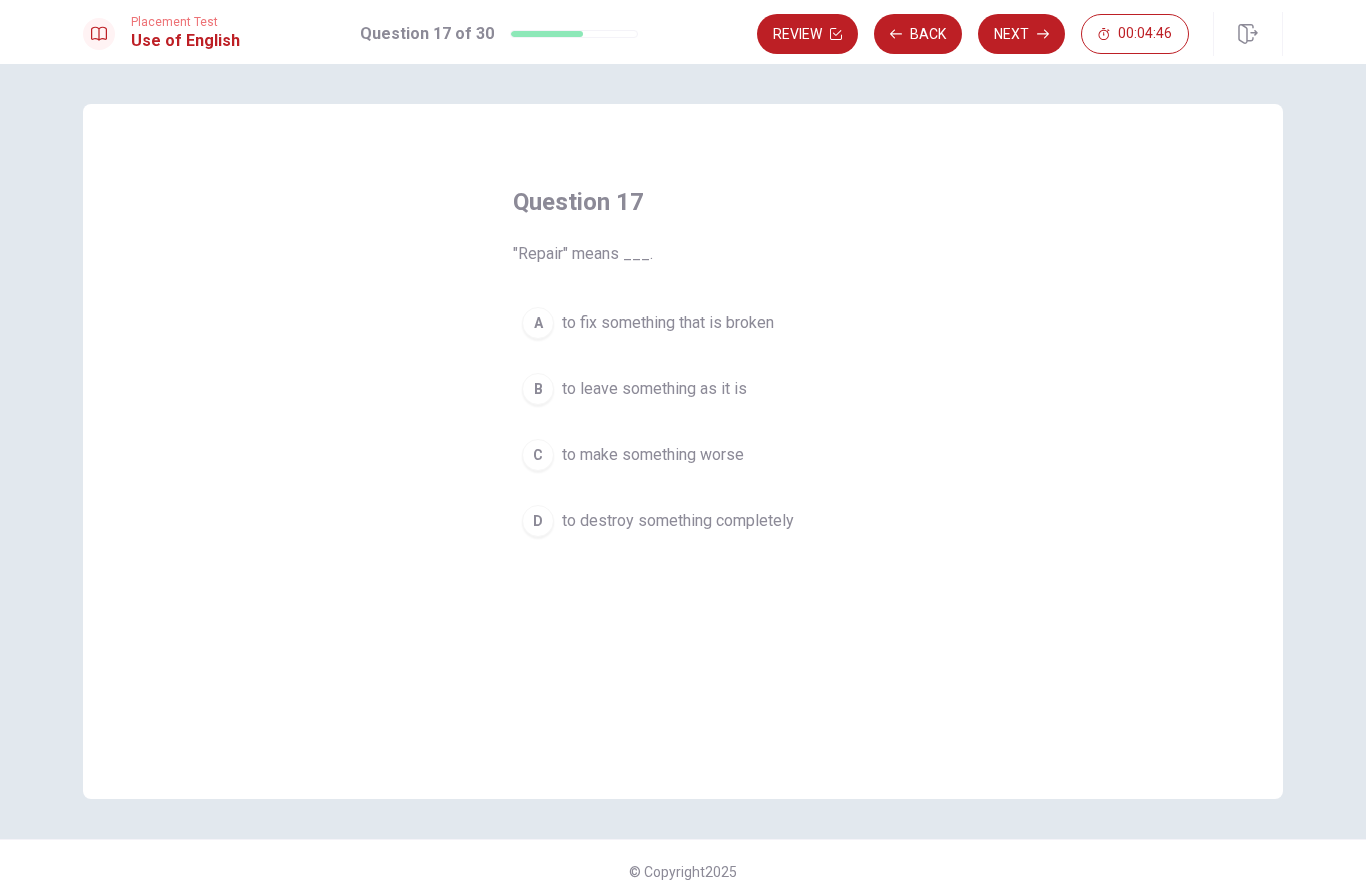 click on "A" at bounding box center [538, 323] 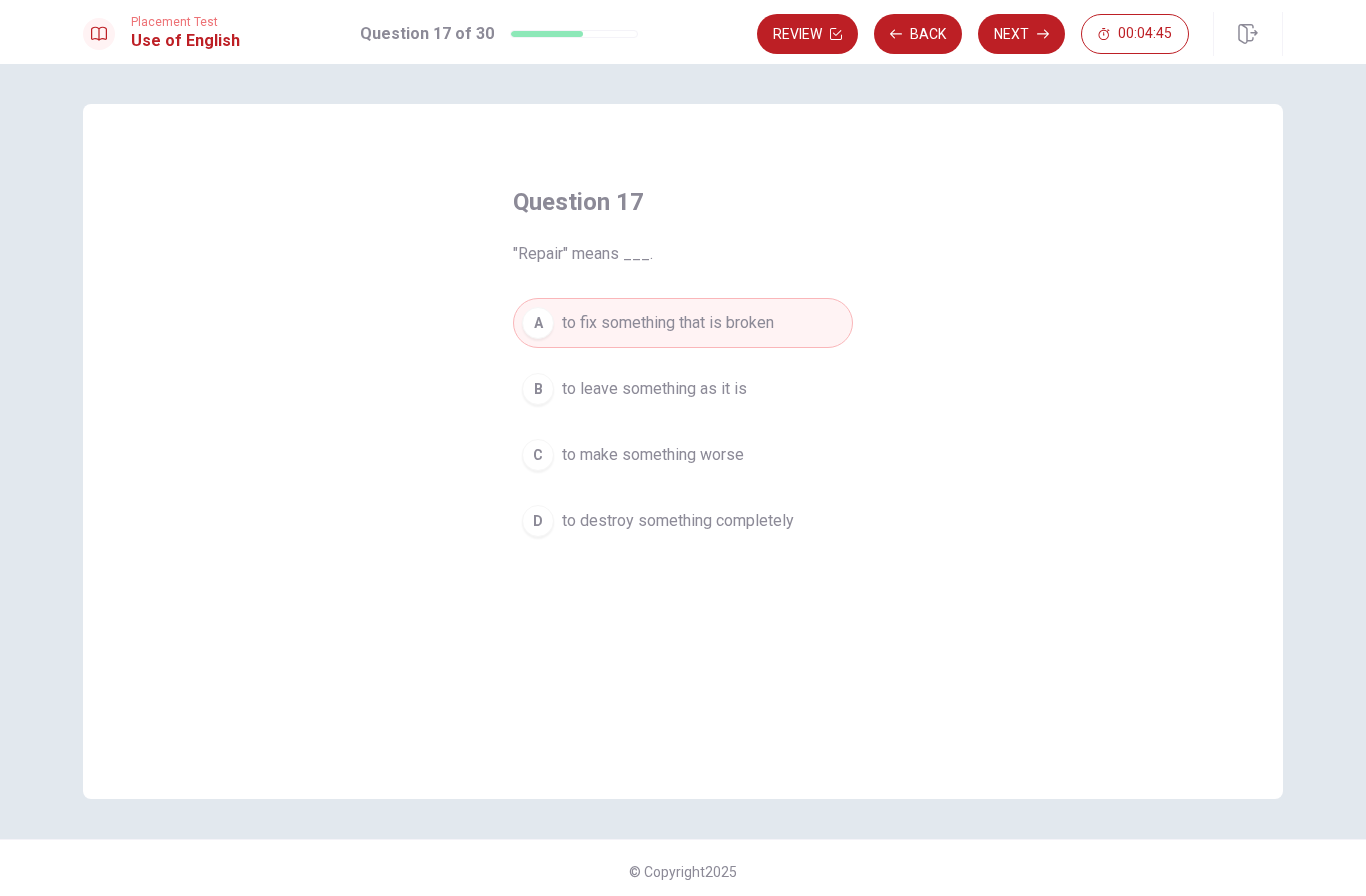 click on "Next" at bounding box center [1021, 34] 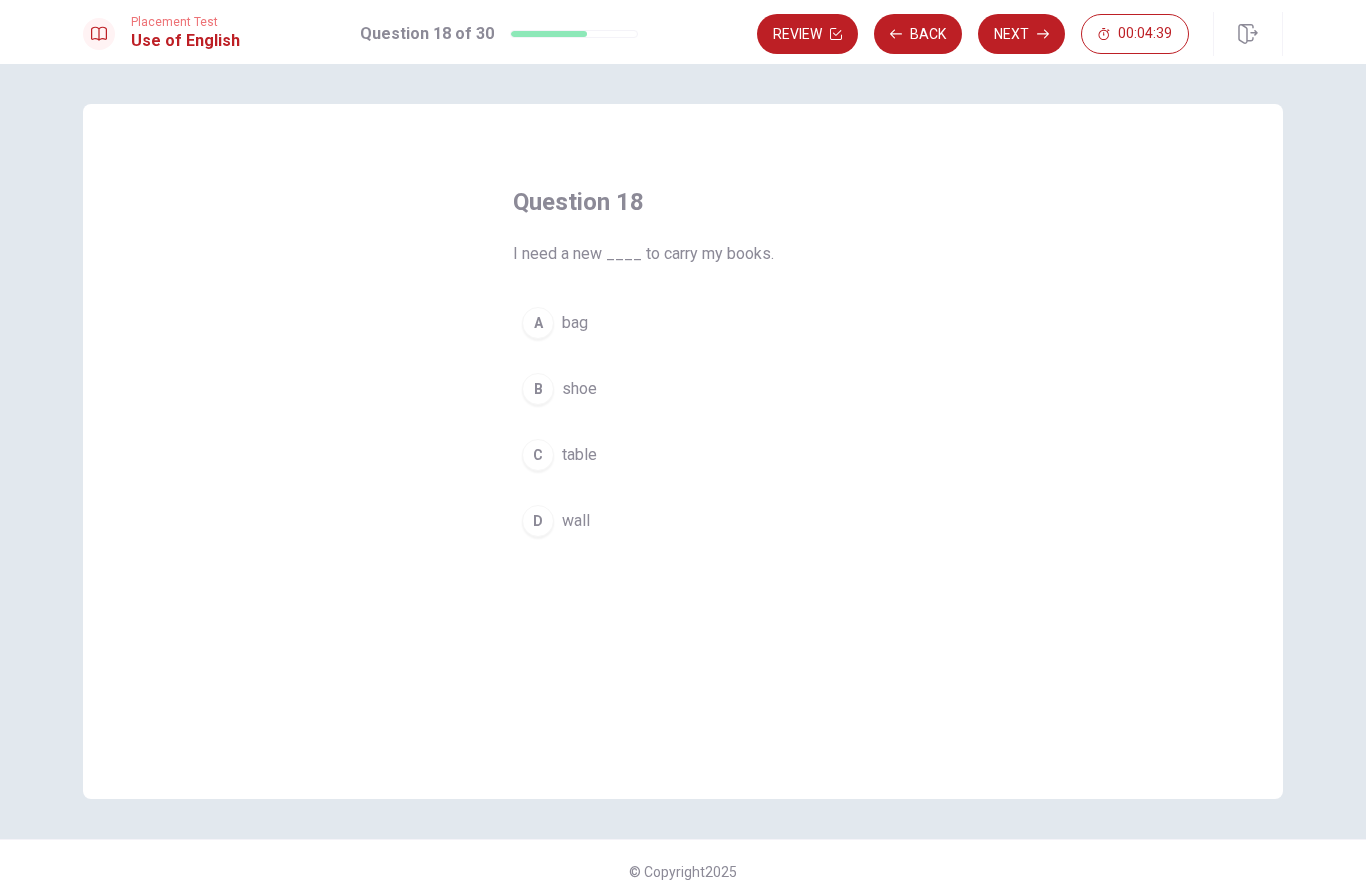 click on "A" at bounding box center (538, 323) 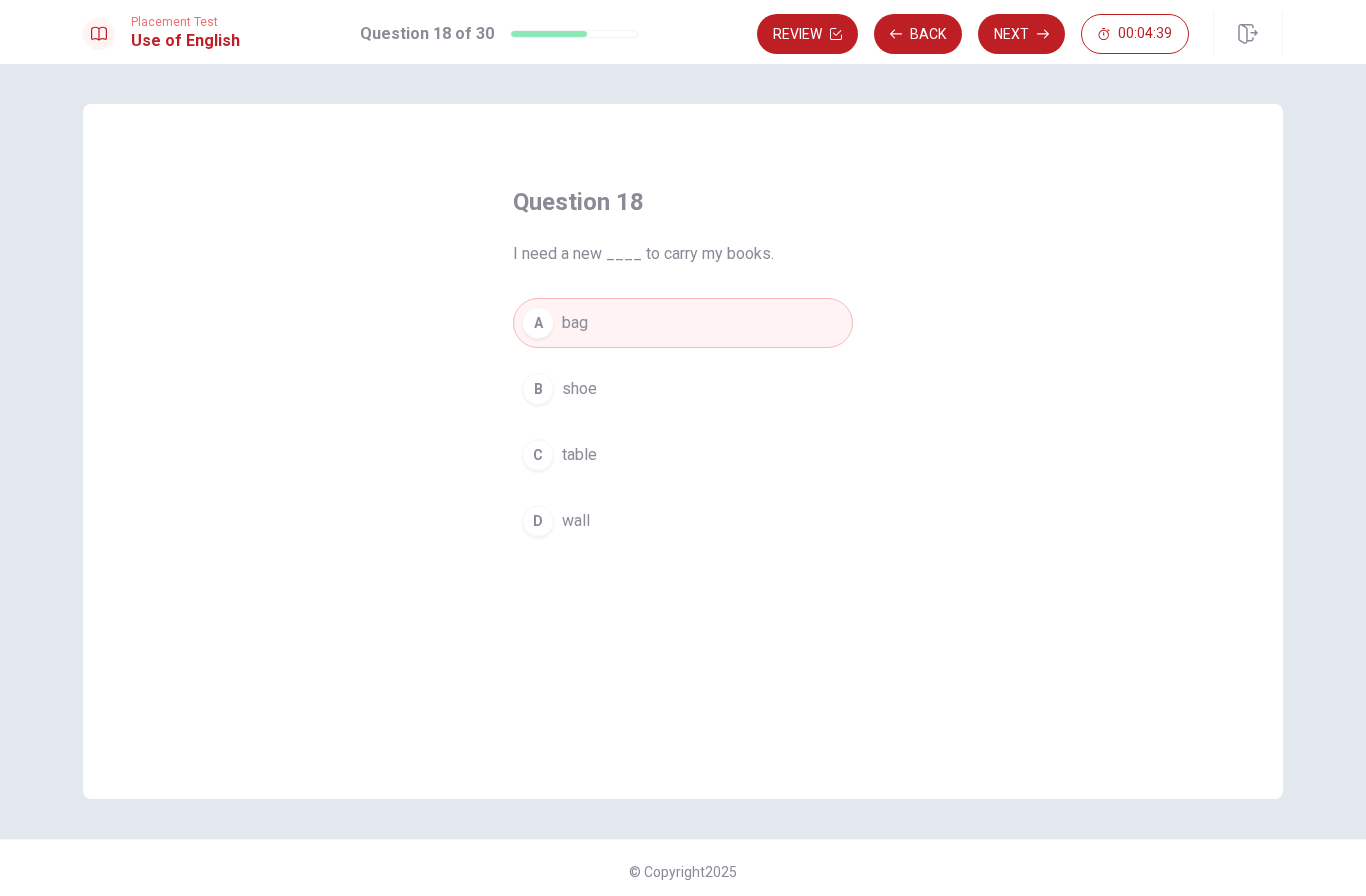 click on "Next" at bounding box center [1021, 34] 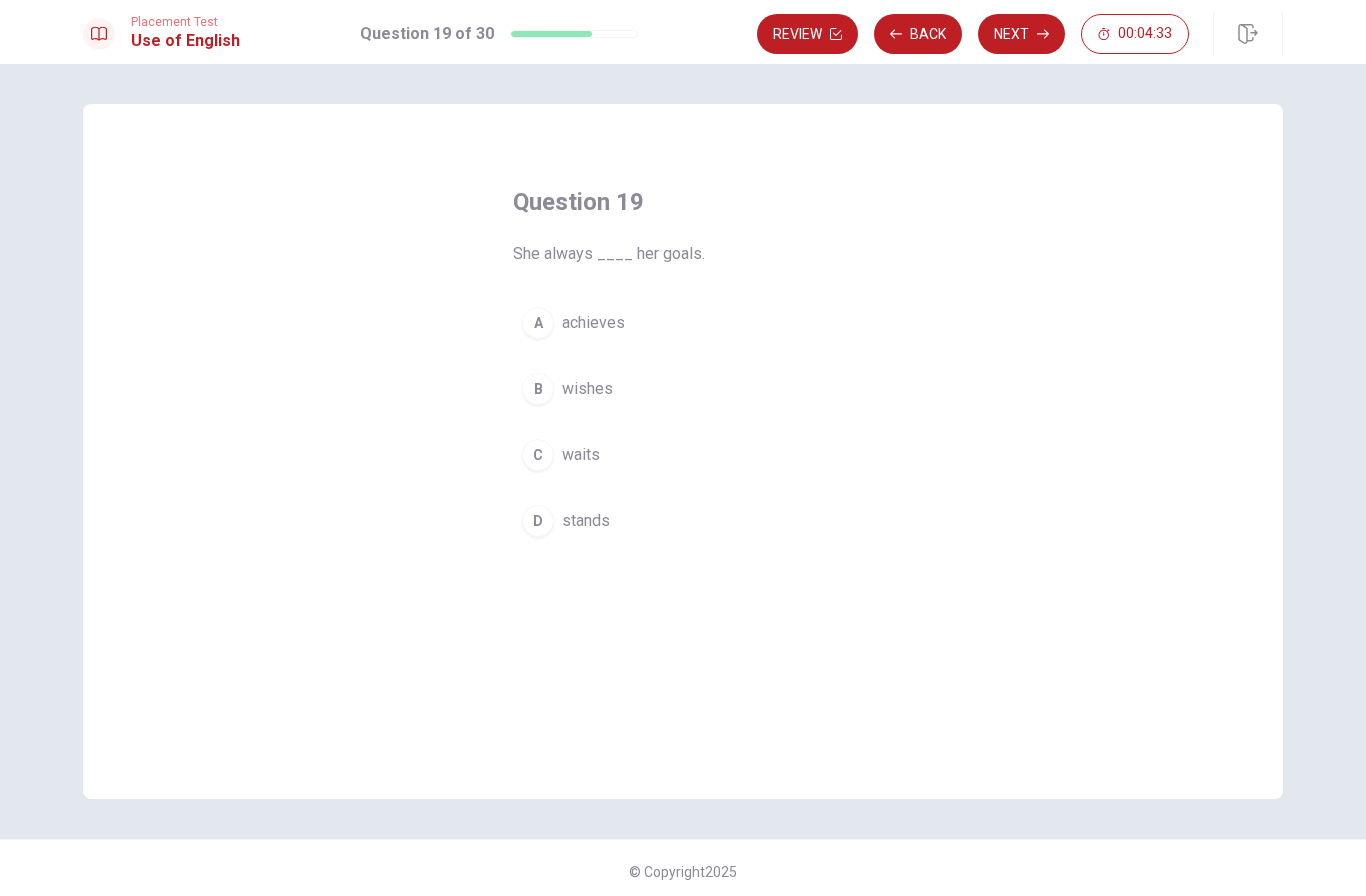 click on "A" at bounding box center [538, 323] 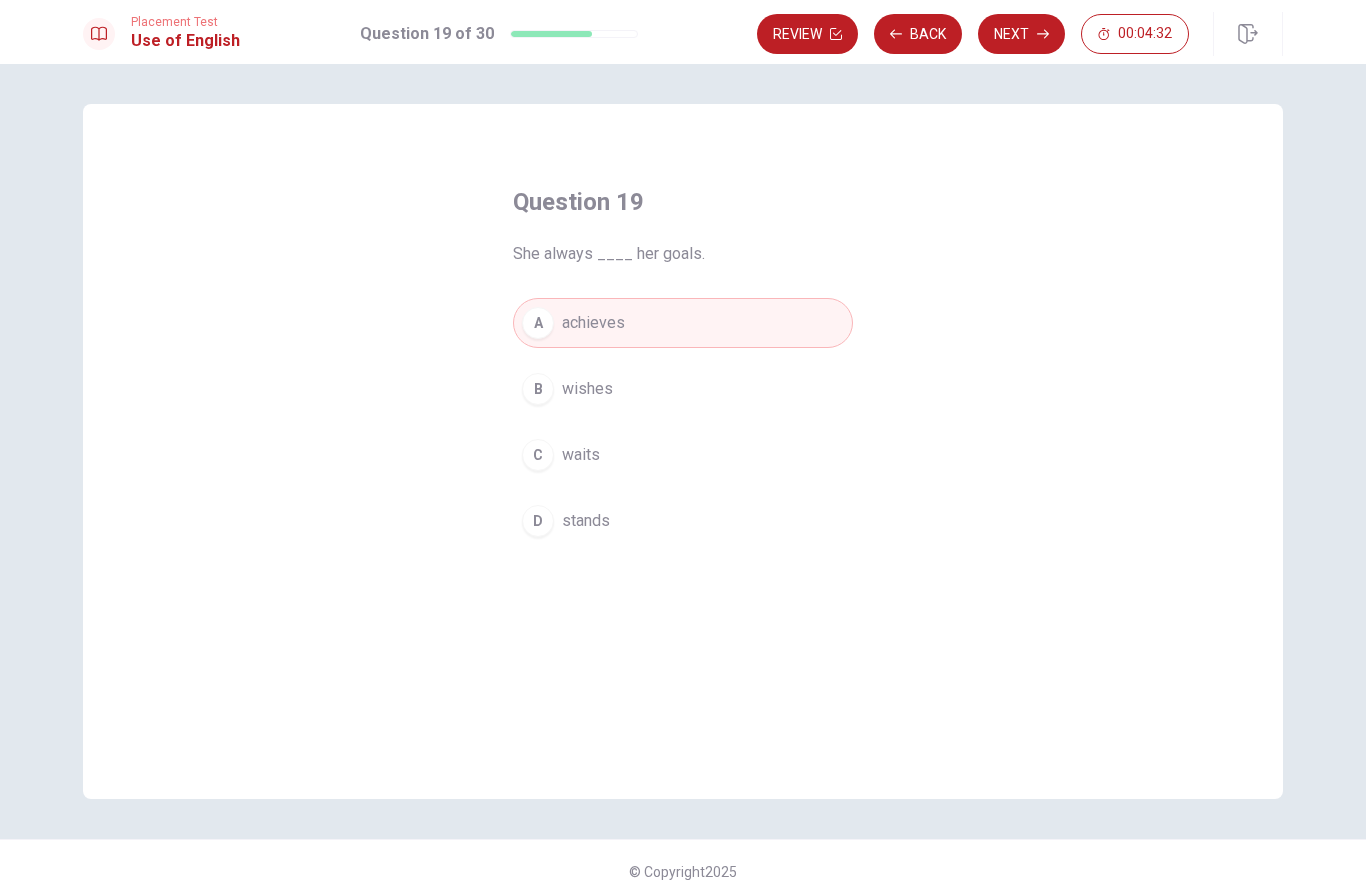 click on "Next" at bounding box center (1021, 34) 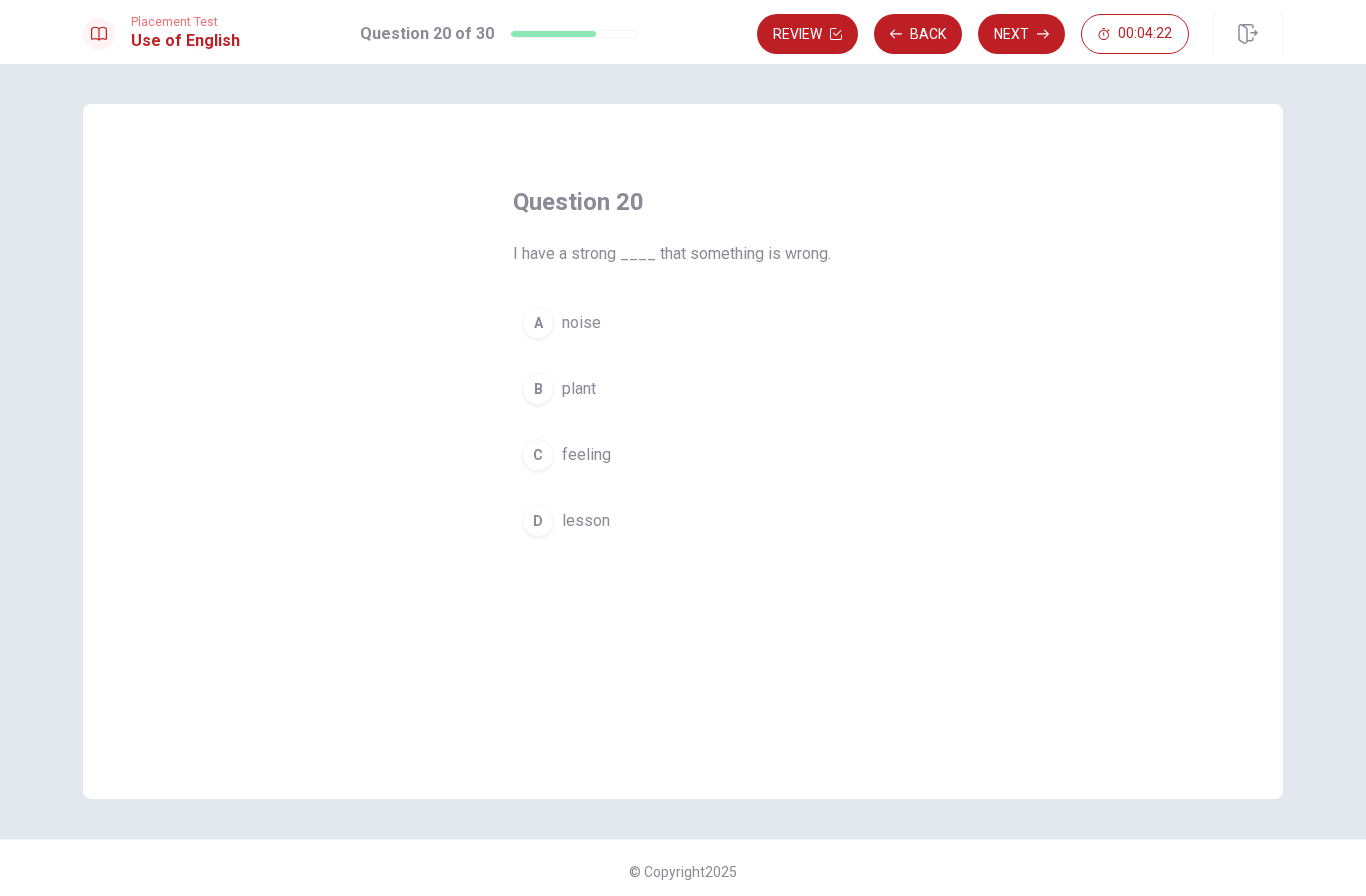 click on "C" at bounding box center (538, 455) 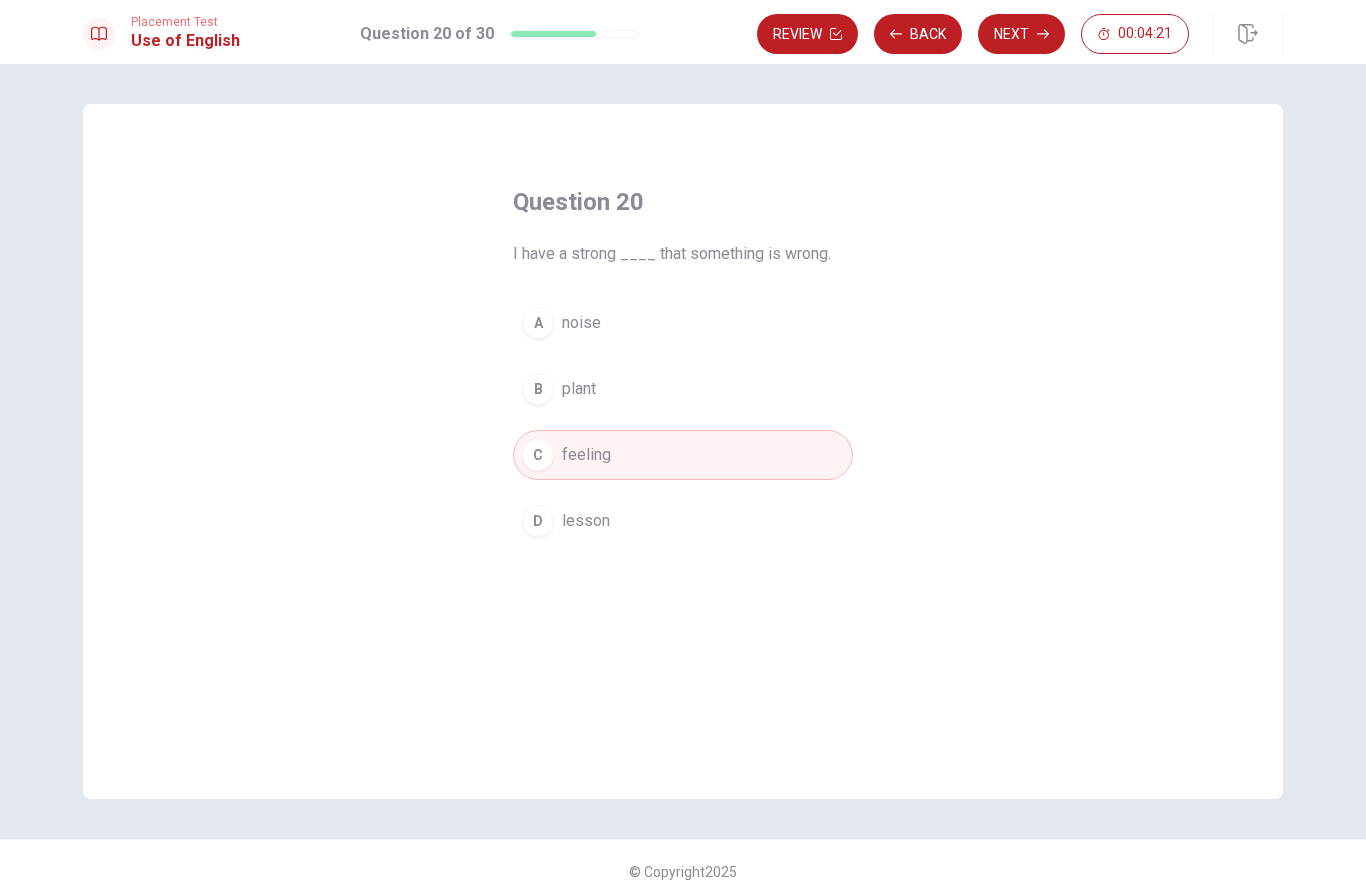 click on "Next" at bounding box center (1021, 34) 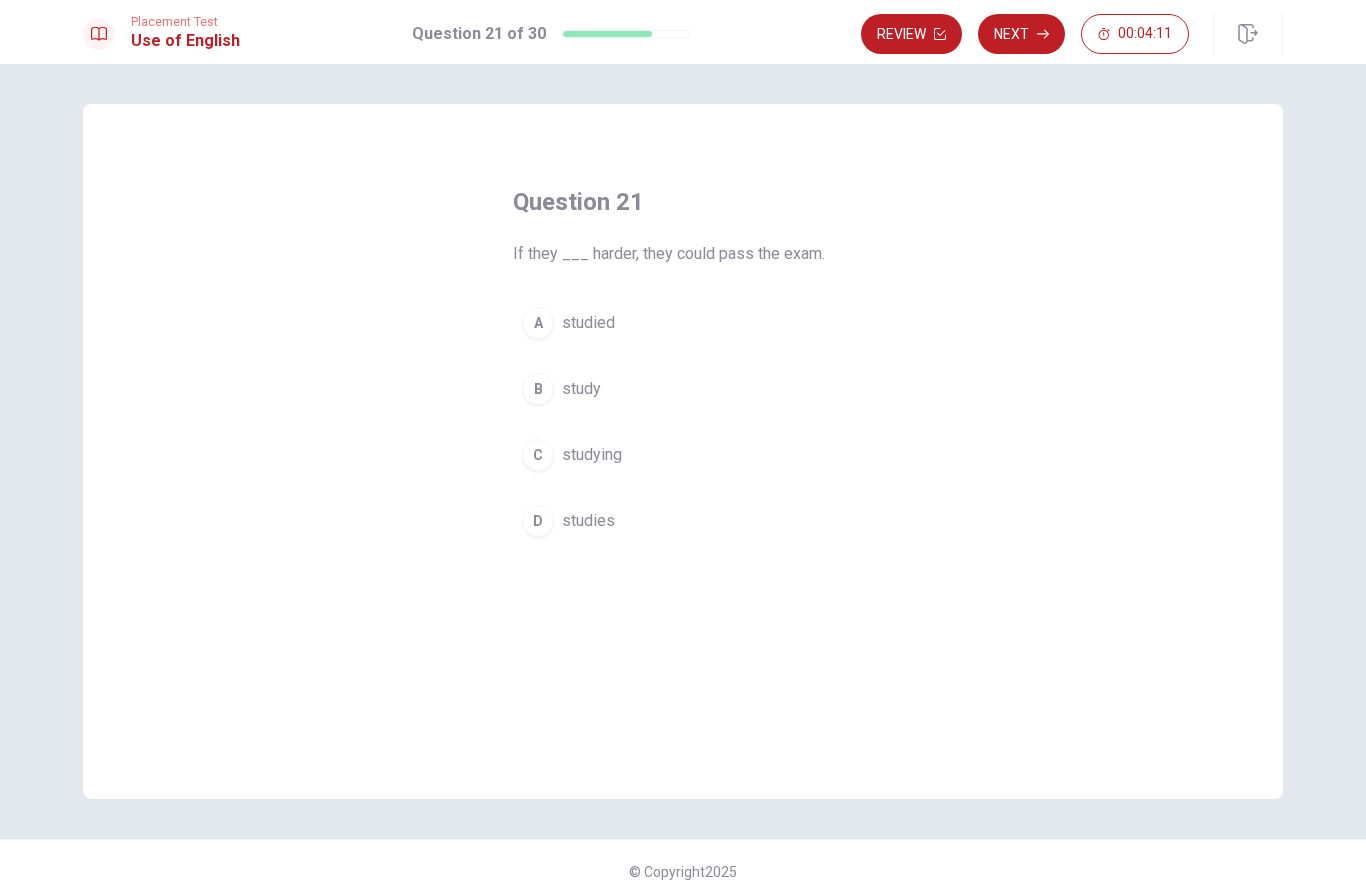 click on "A" at bounding box center (538, 323) 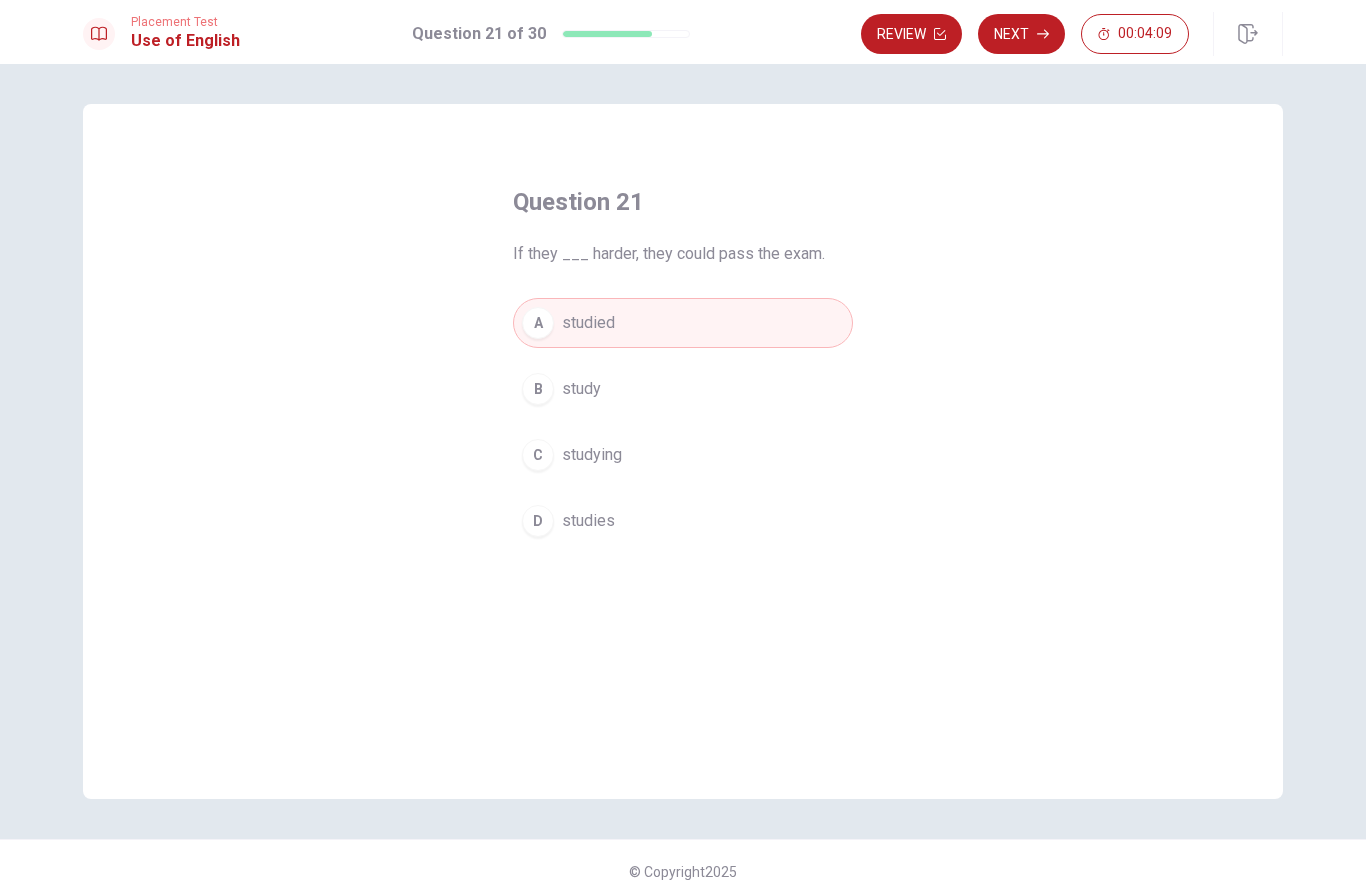 click on "Next" at bounding box center (1021, 34) 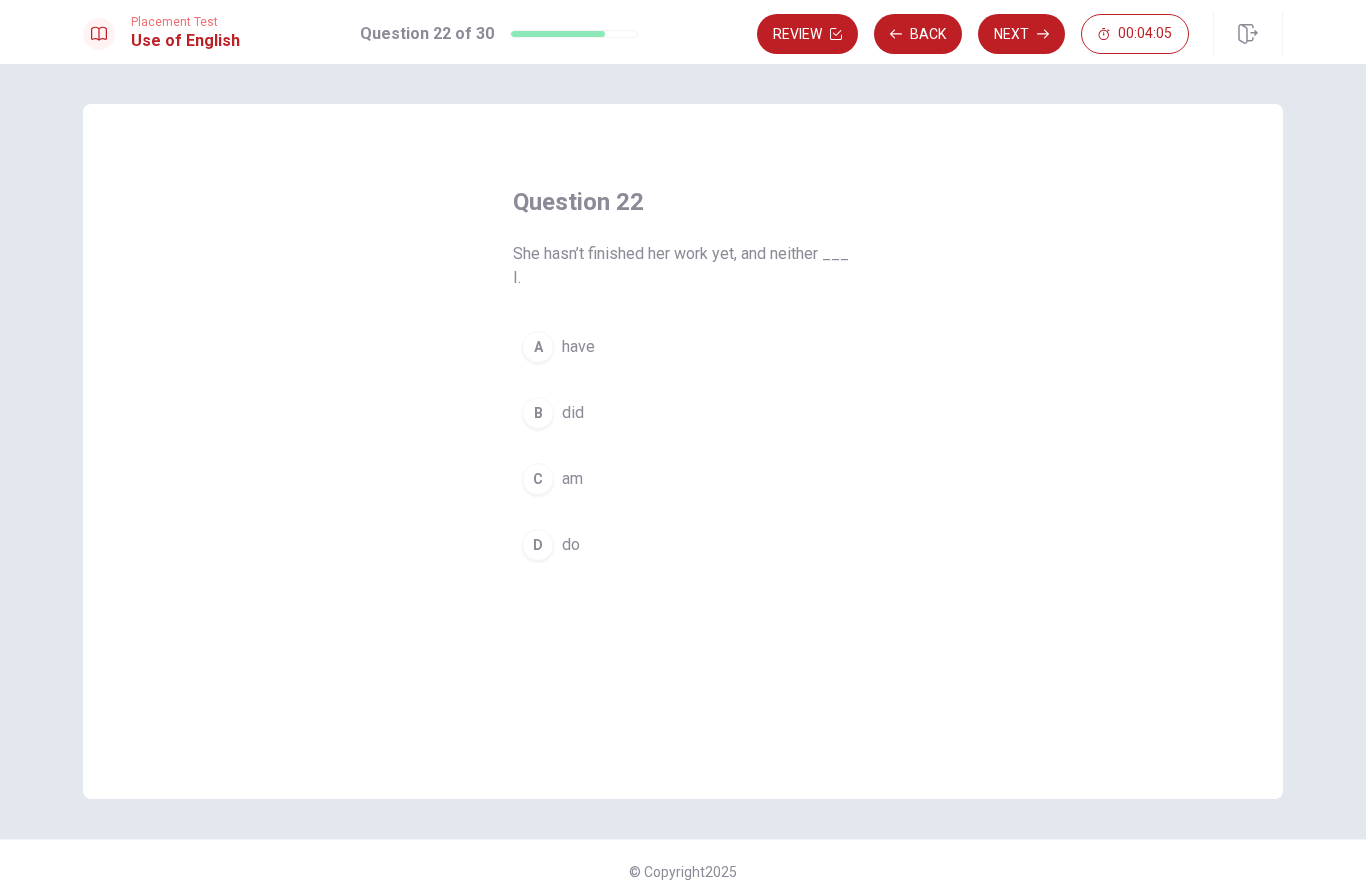 click on "D do" at bounding box center (683, 545) 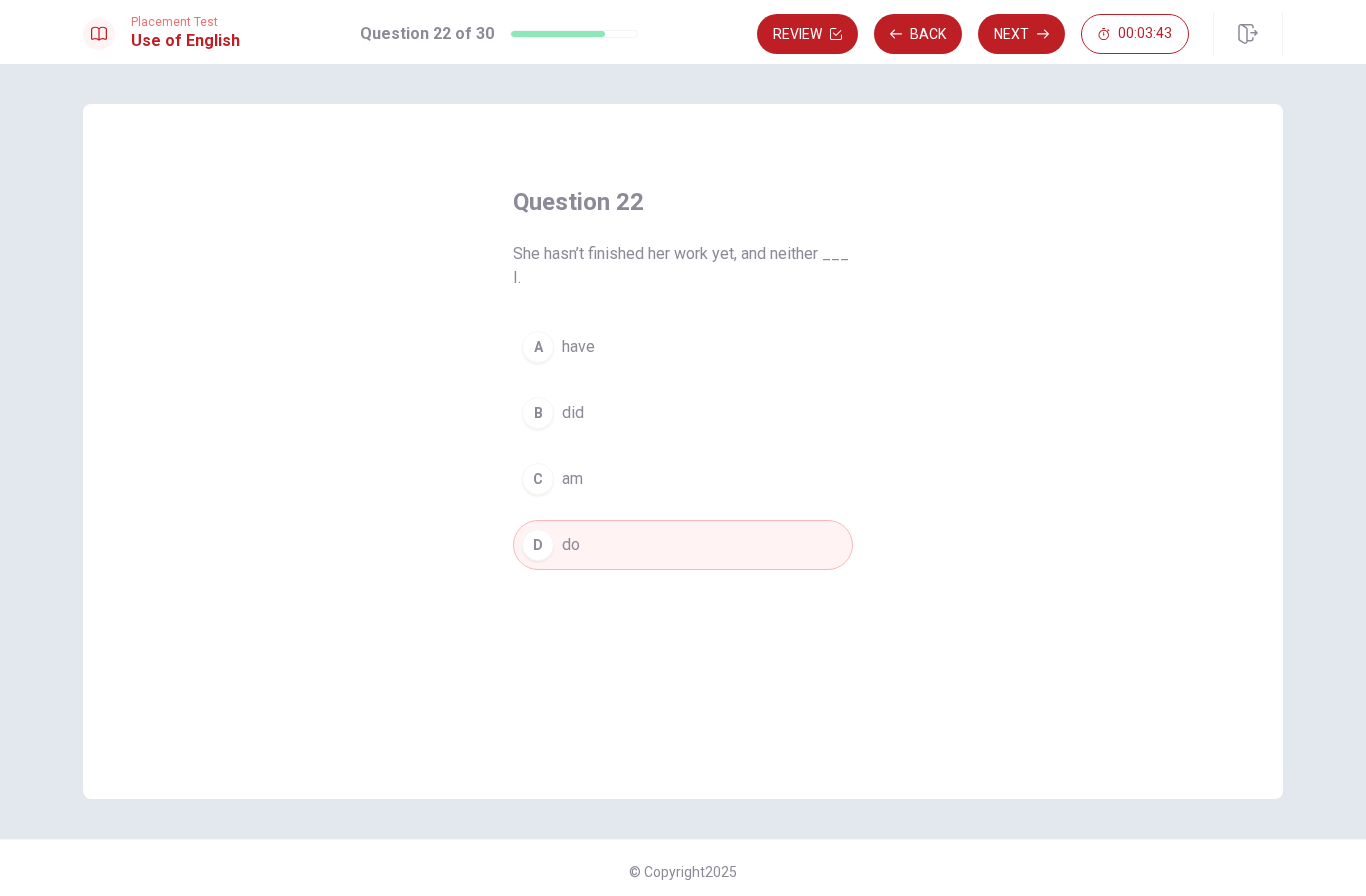 click on "Next" at bounding box center (1021, 34) 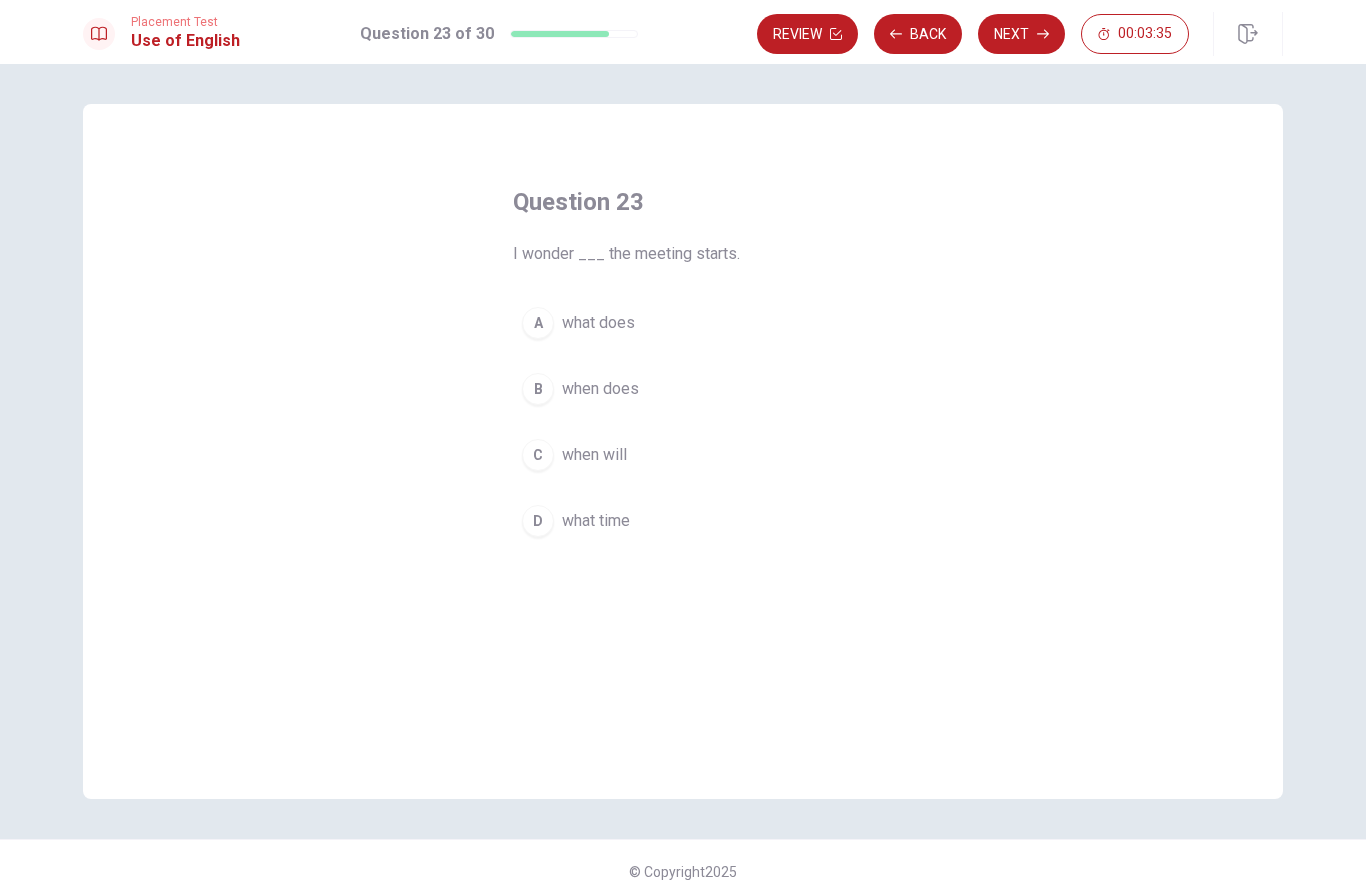click on "C" at bounding box center [538, 455] 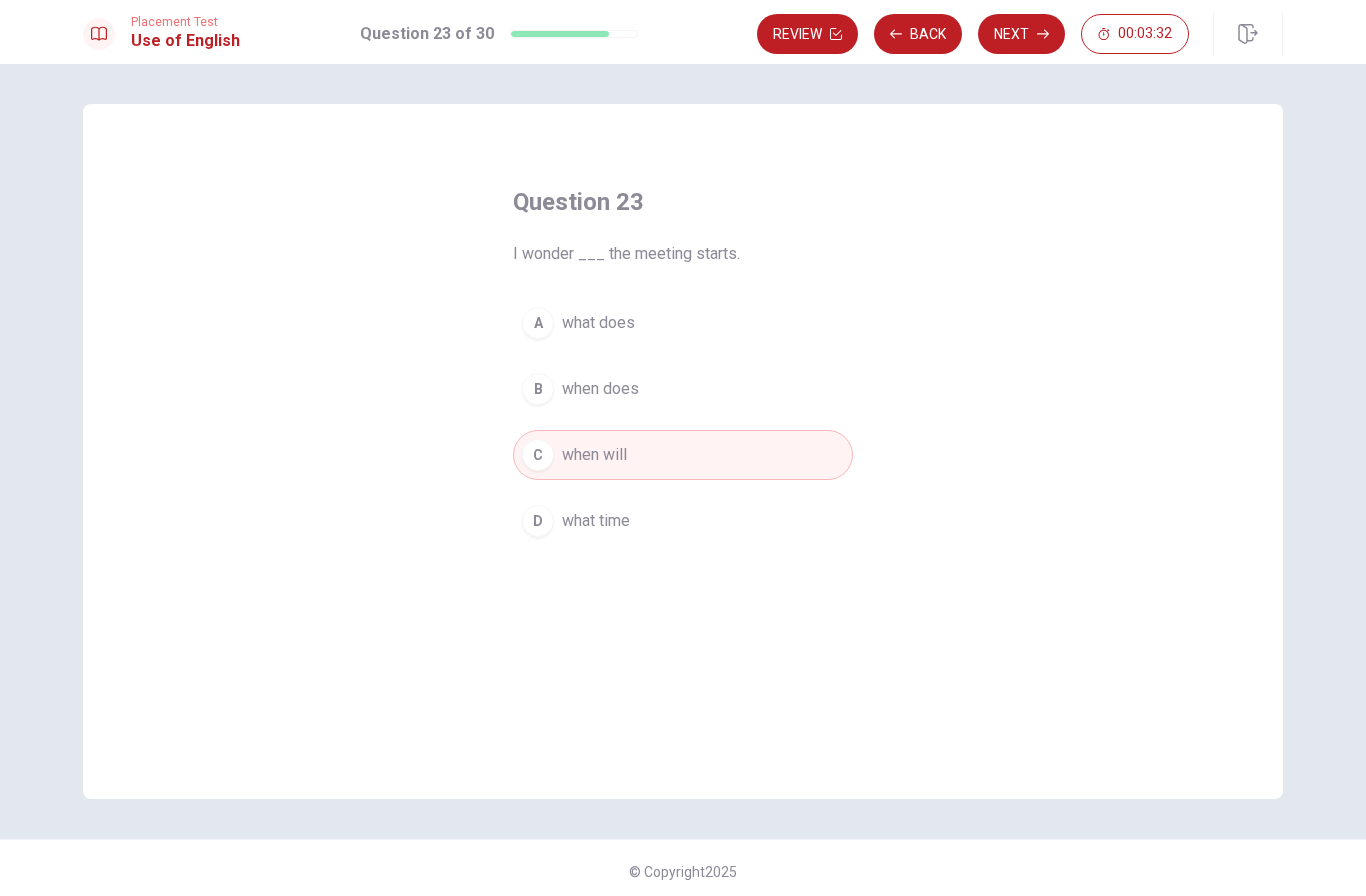 click on "Back" at bounding box center [918, 34] 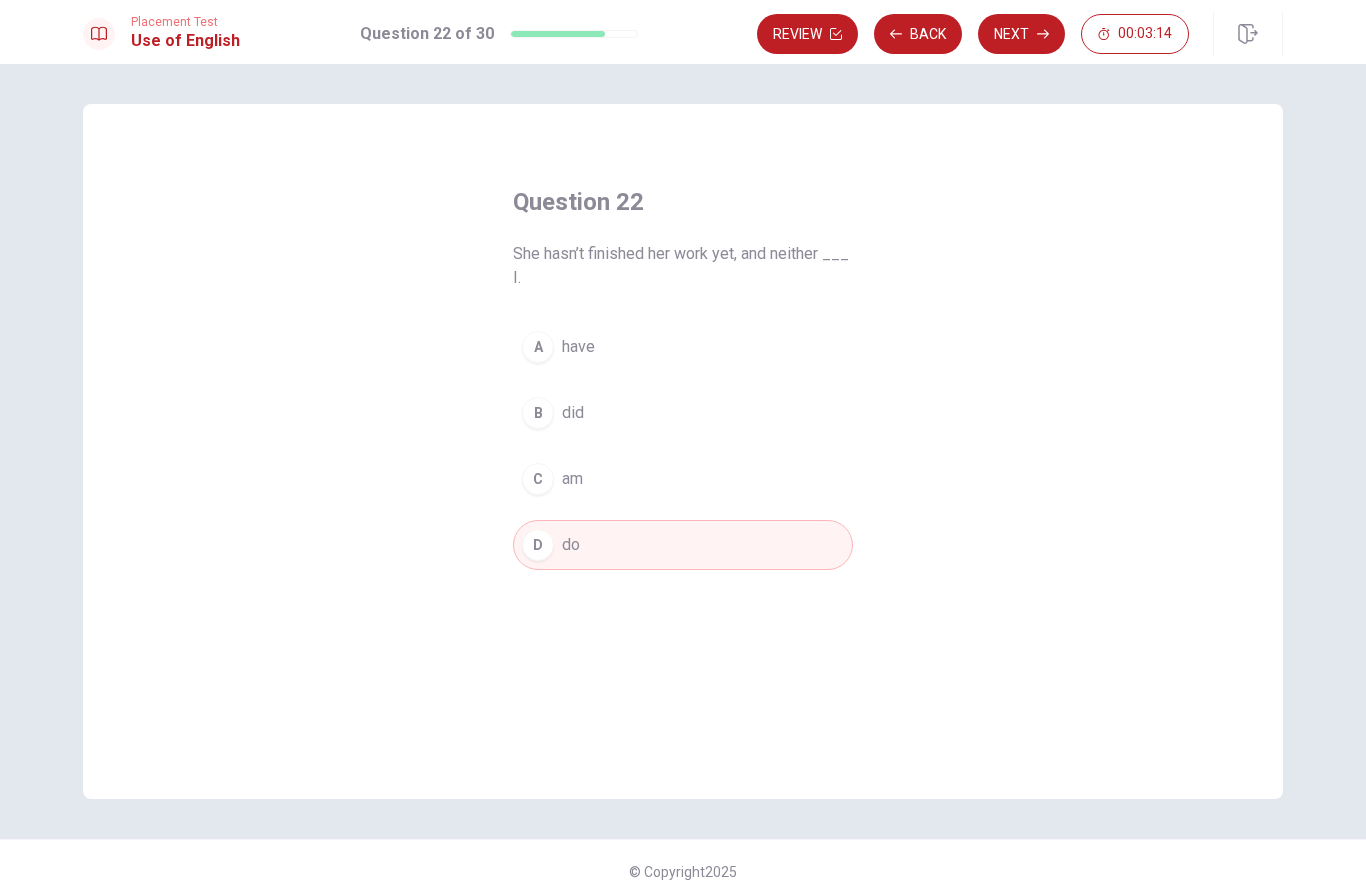 click on "A have" at bounding box center [683, 347] 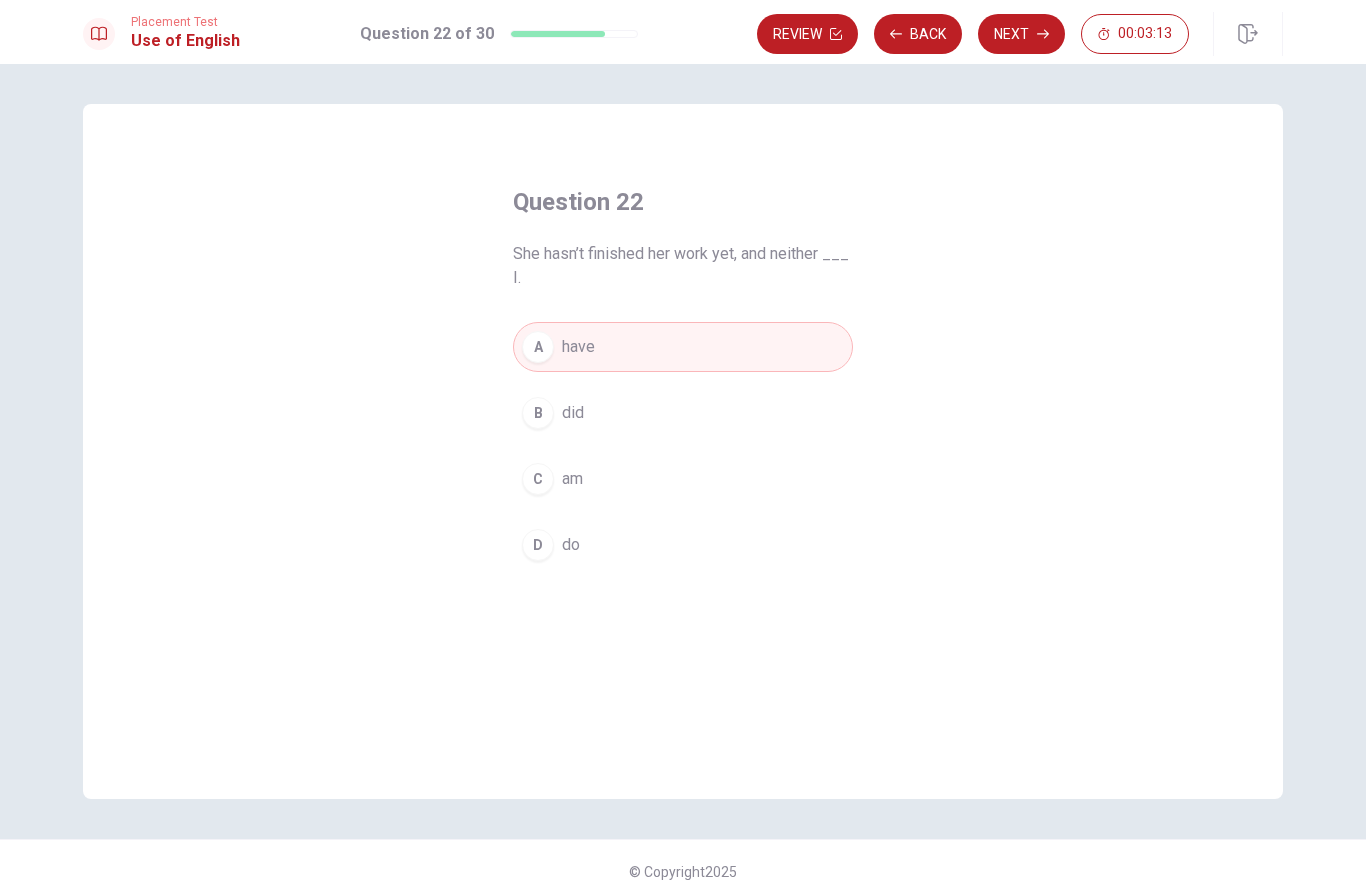 click on "Next" at bounding box center [1021, 34] 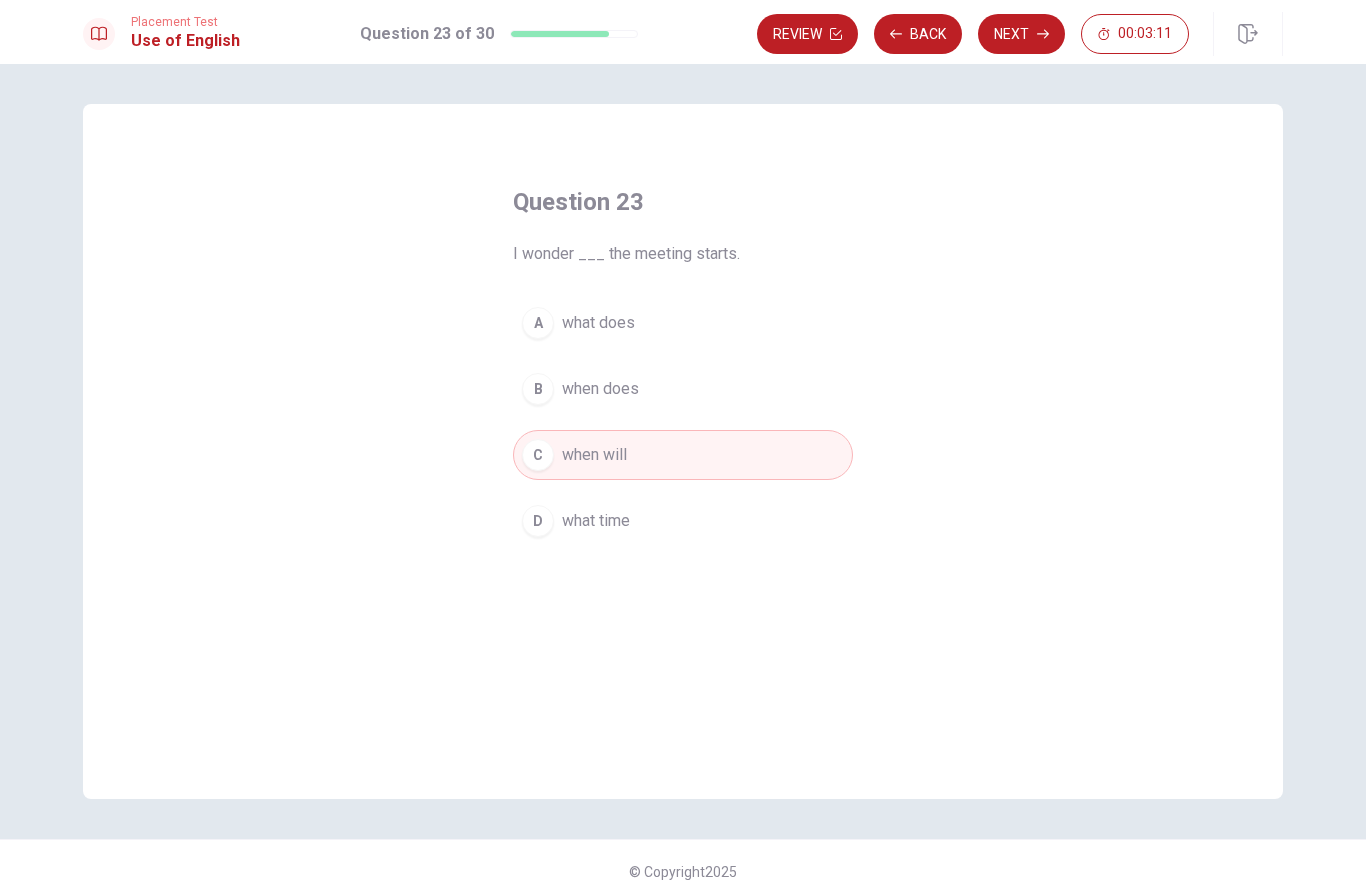 click on "Next" at bounding box center [1021, 34] 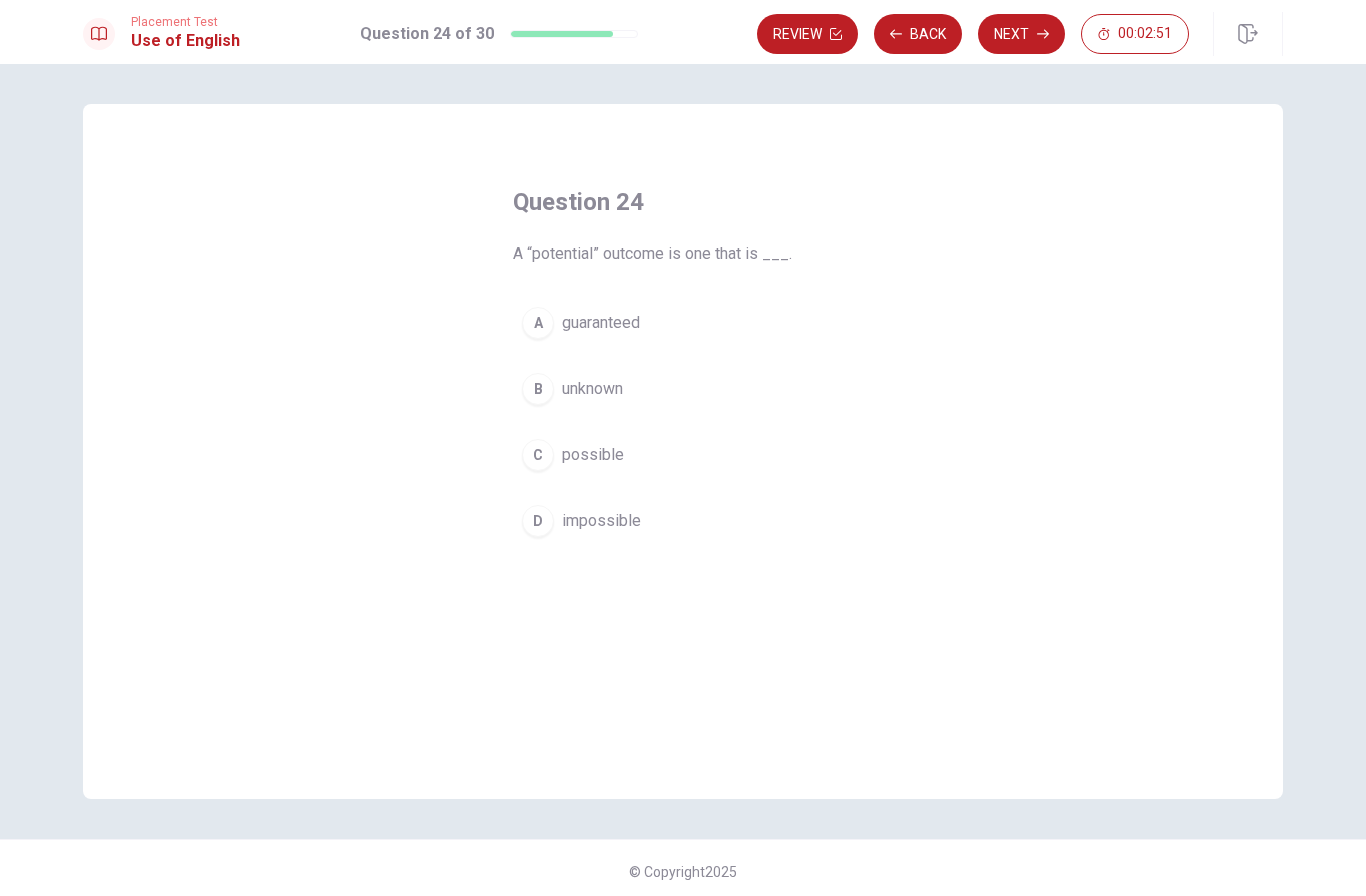 click on "C" at bounding box center [538, 455] 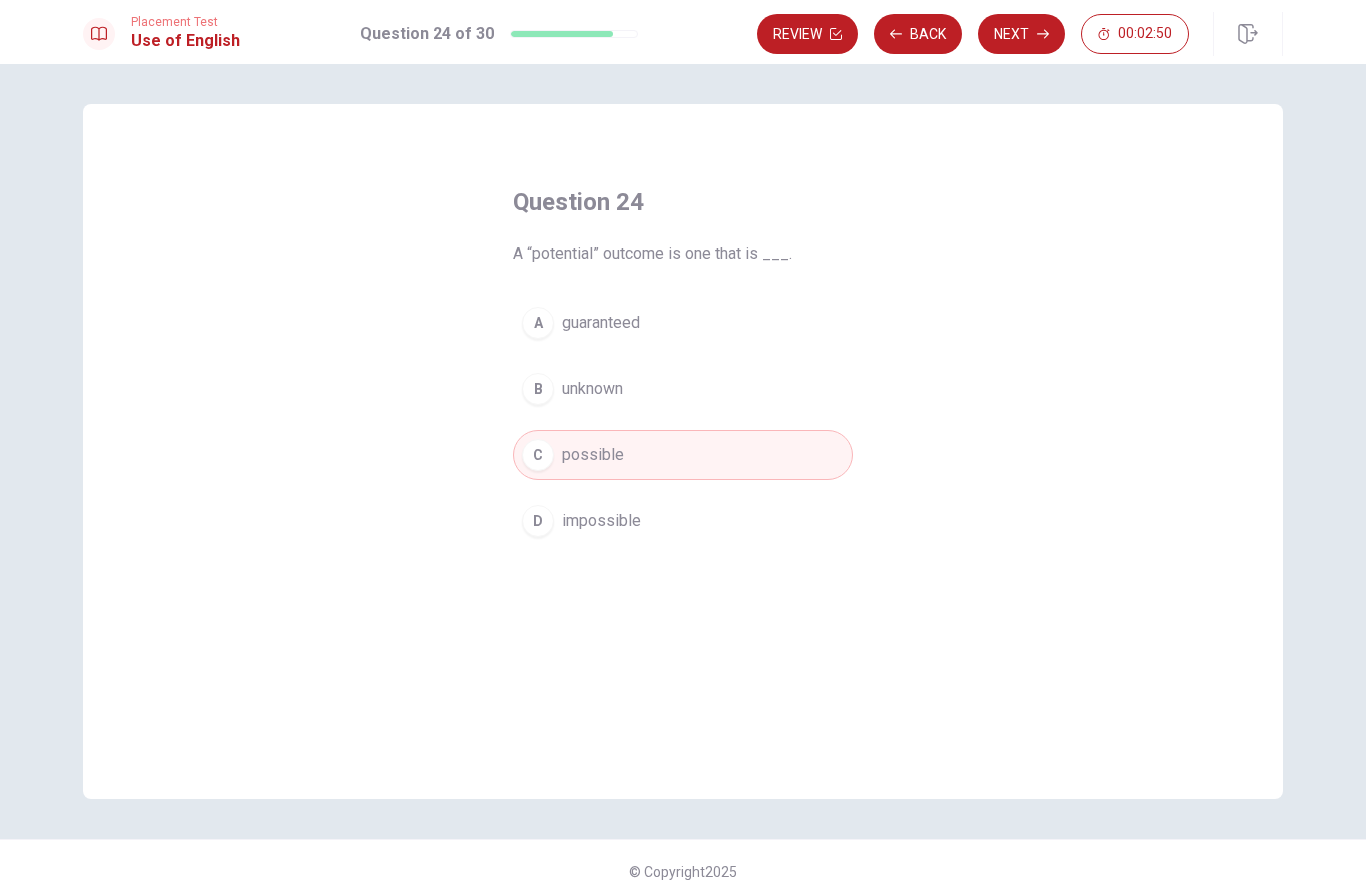 click 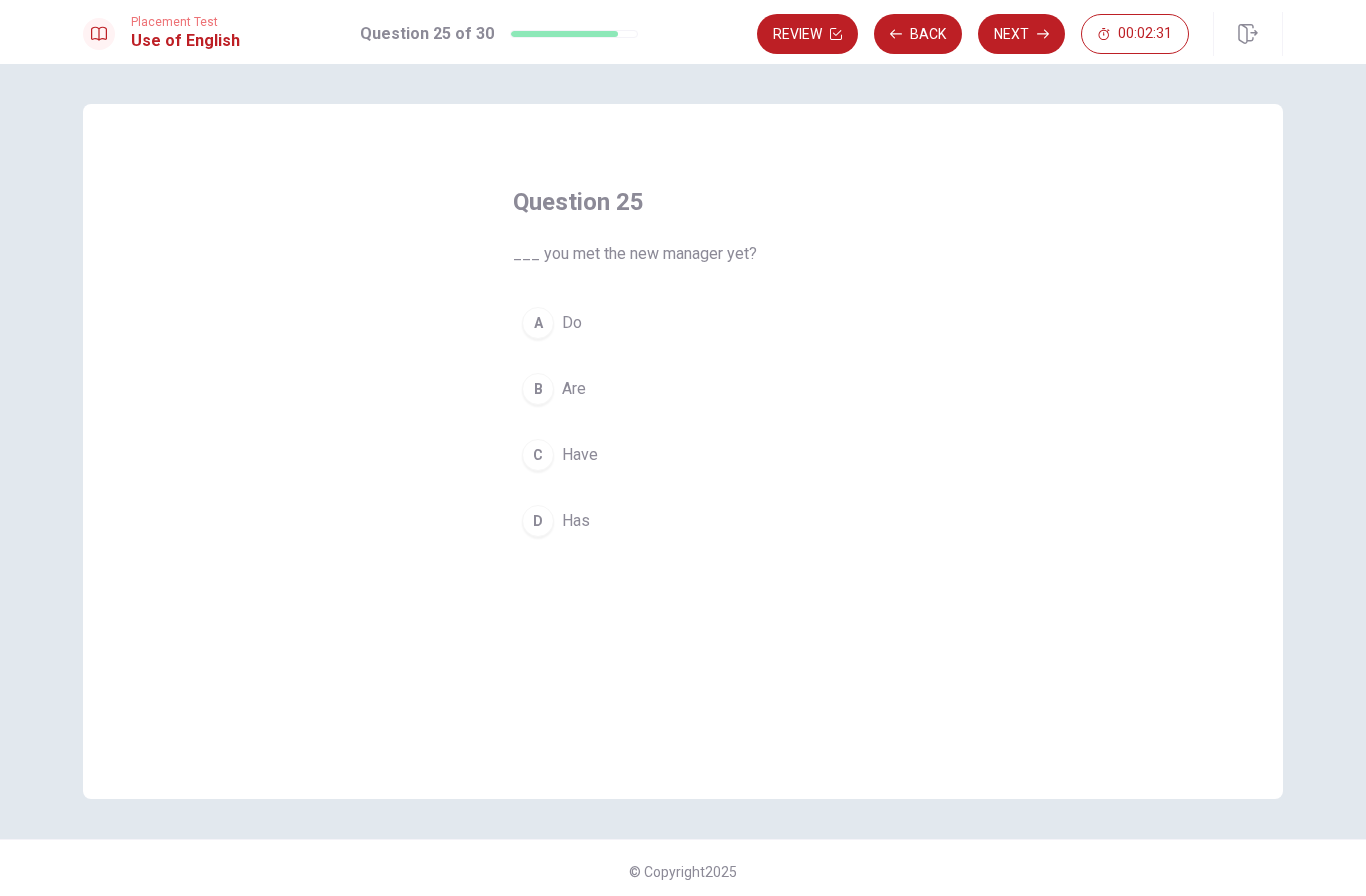 click on "C" at bounding box center [538, 455] 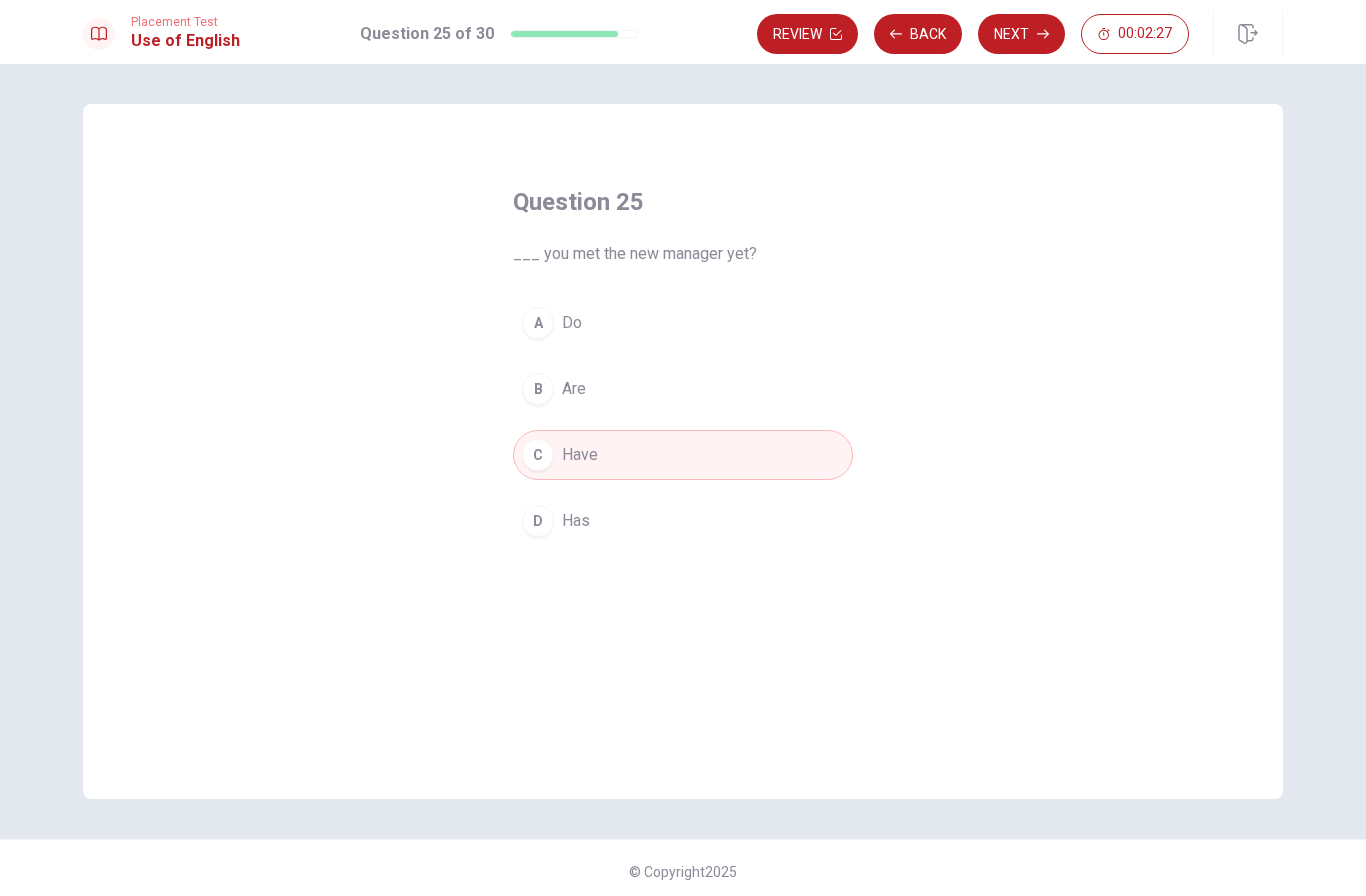 click on "Next" at bounding box center (1021, 34) 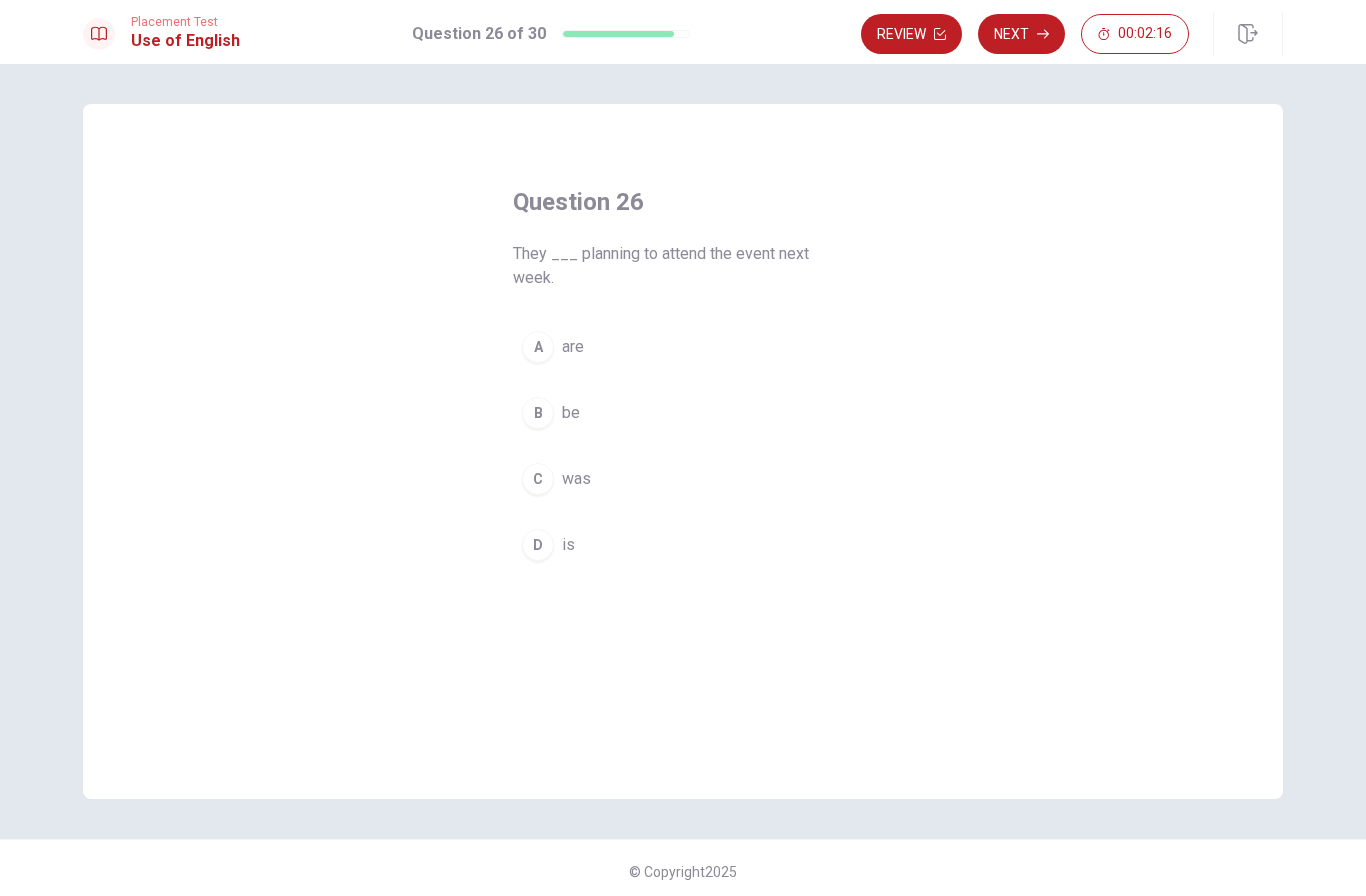 click on "A" at bounding box center (538, 347) 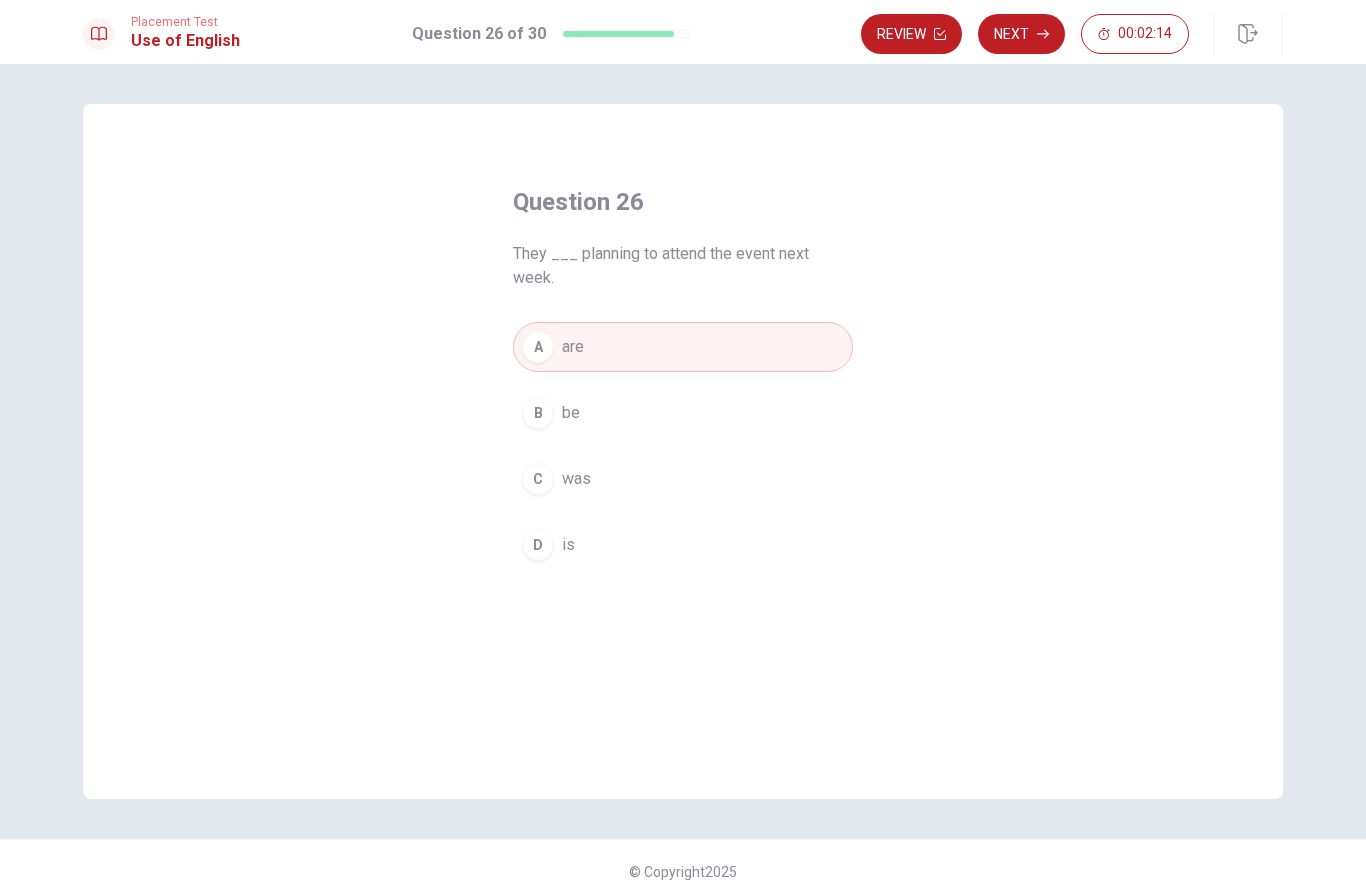 click on "Next" at bounding box center [1021, 34] 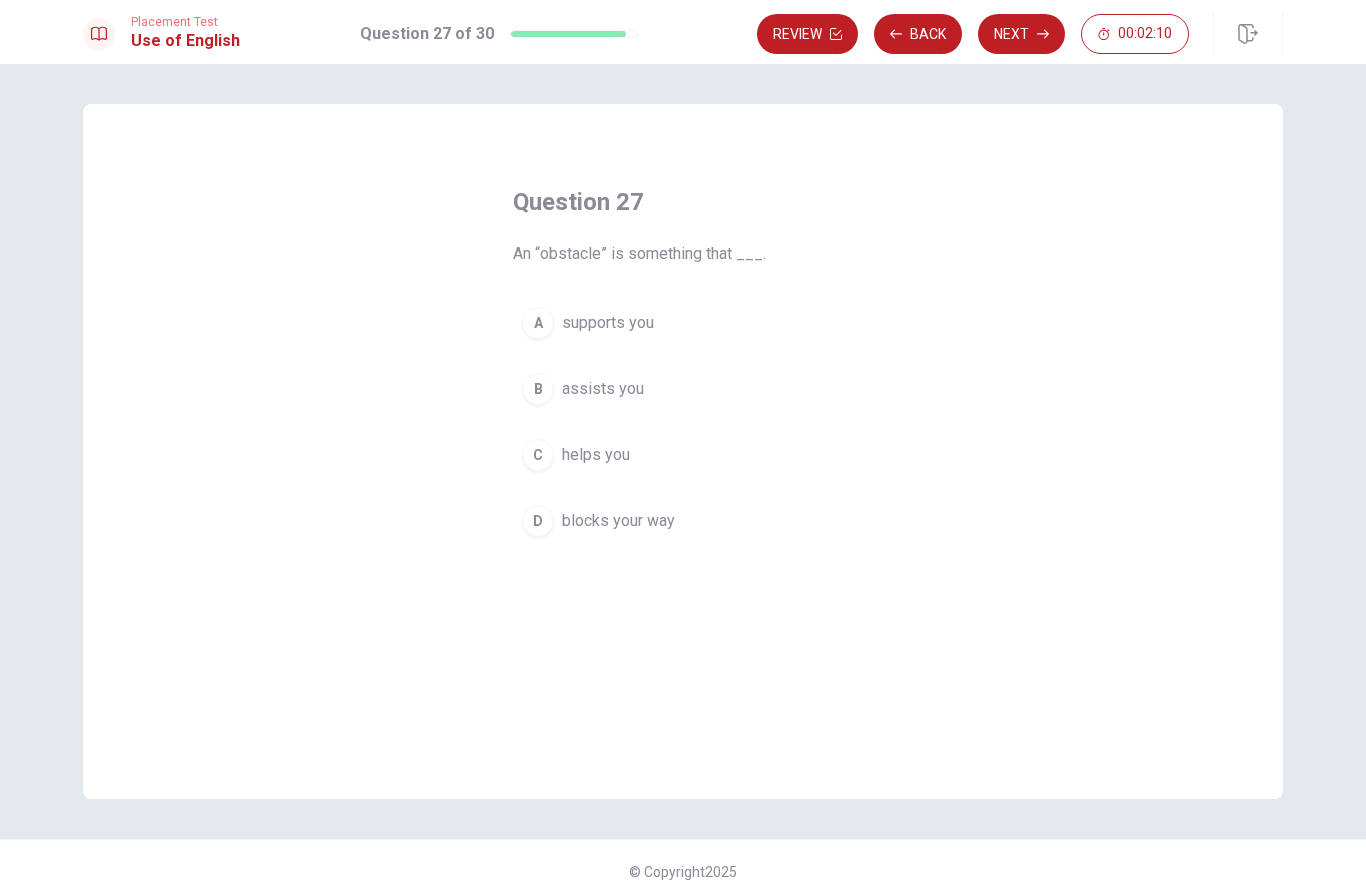 click on "D" at bounding box center [538, 521] 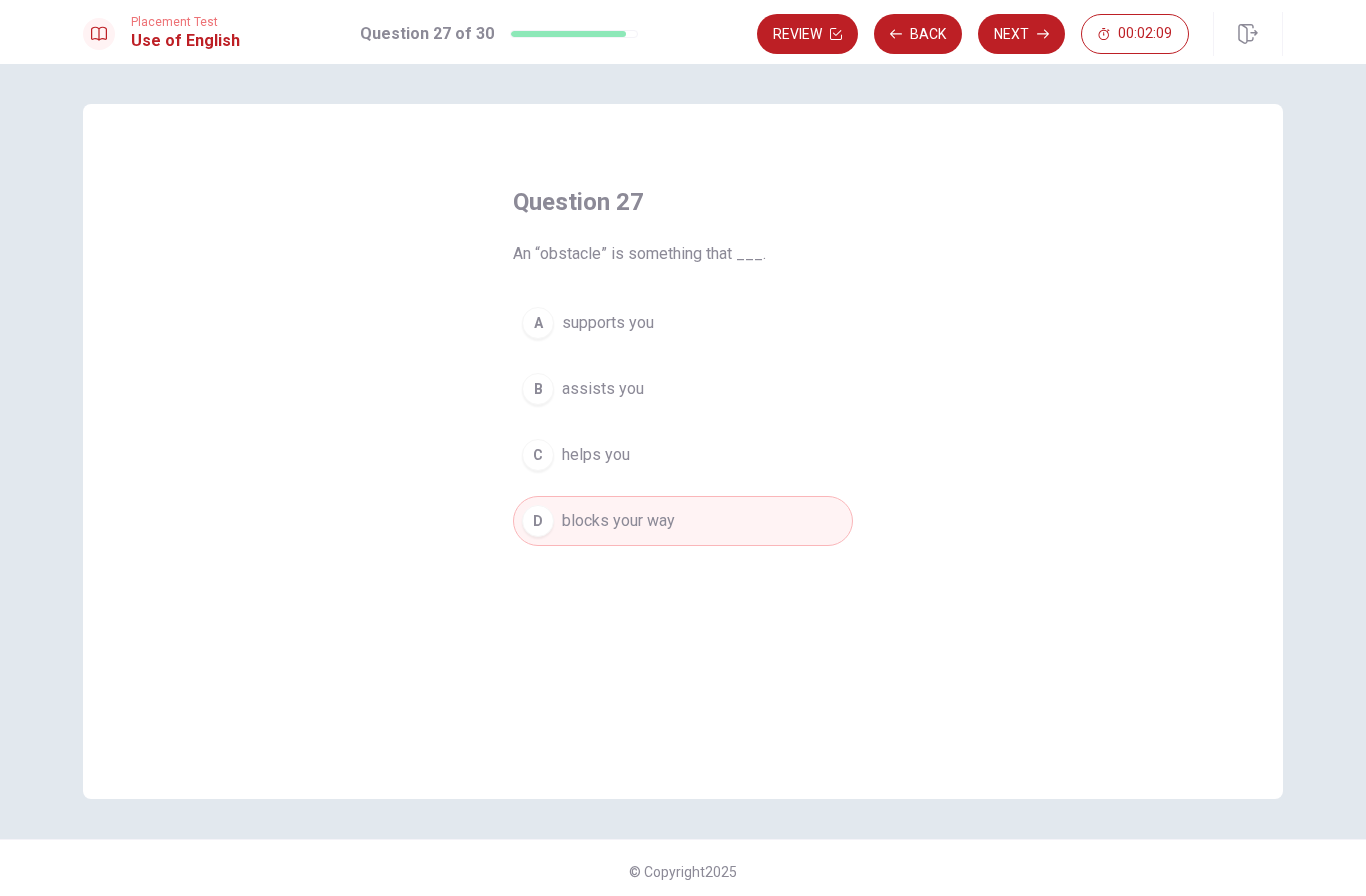 click on "Next" at bounding box center (1021, 34) 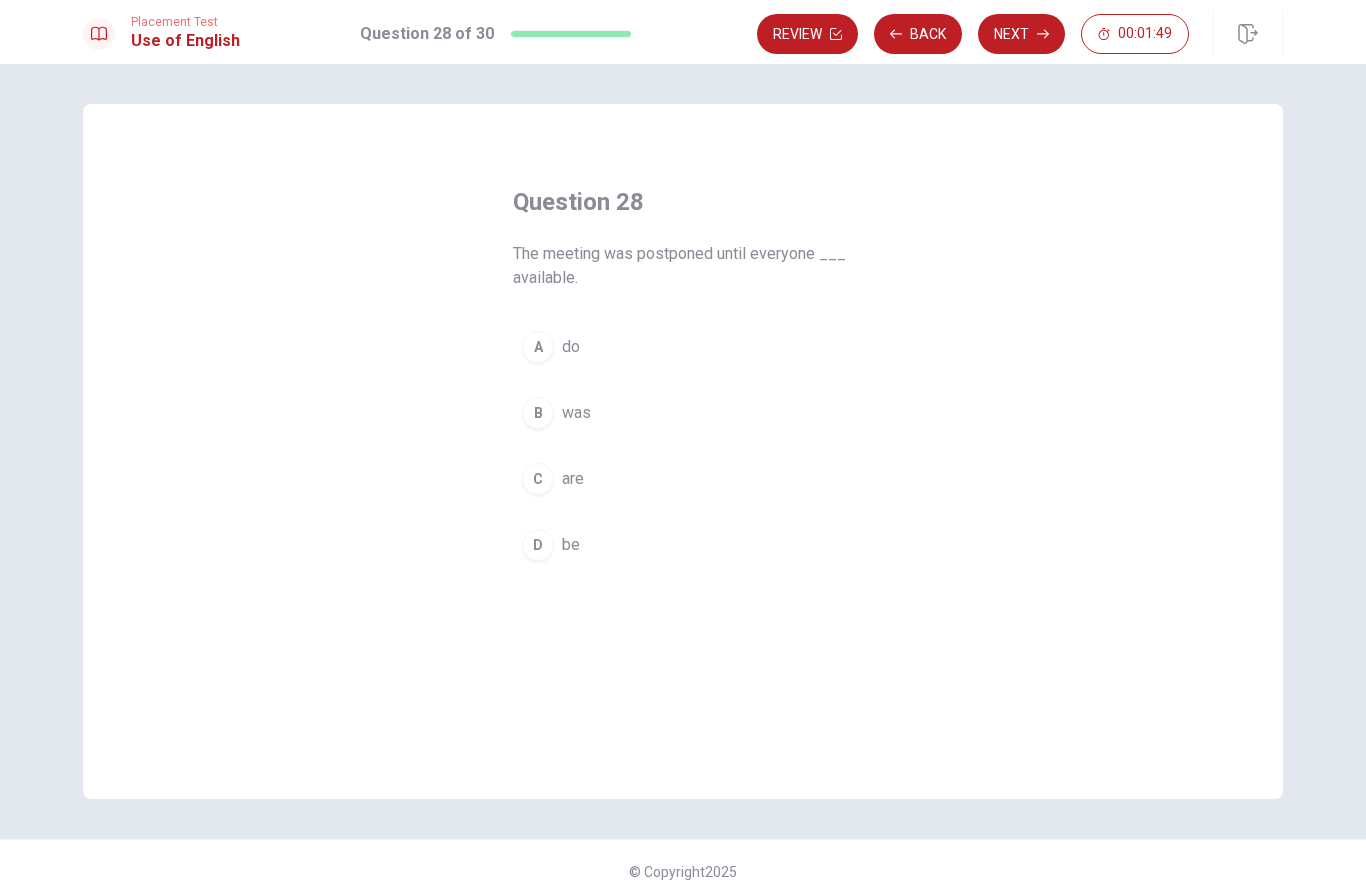 click on "B" at bounding box center (538, 413) 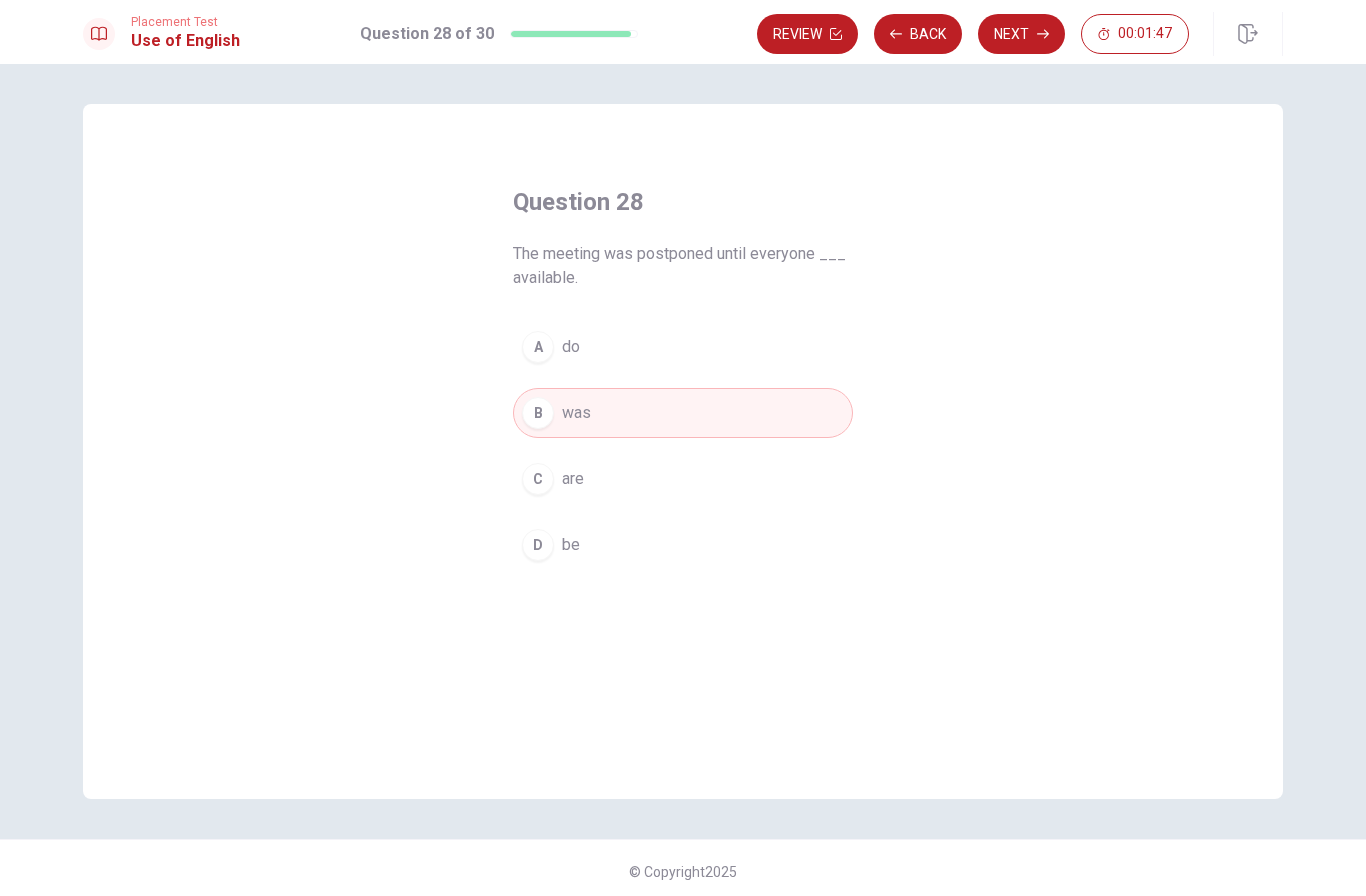 click on "Next" at bounding box center [1021, 34] 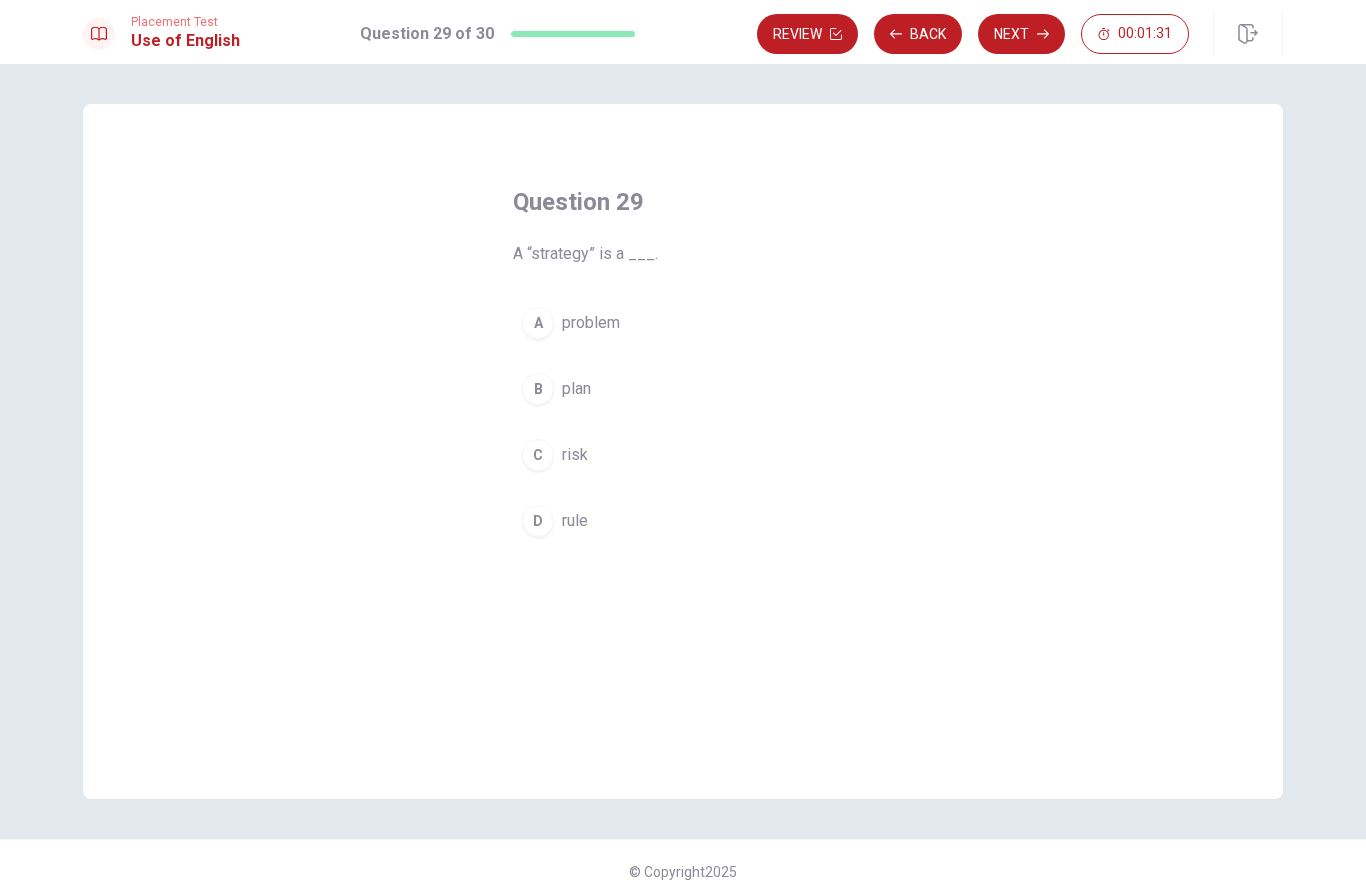 click on "B" at bounding box center (538, 389) 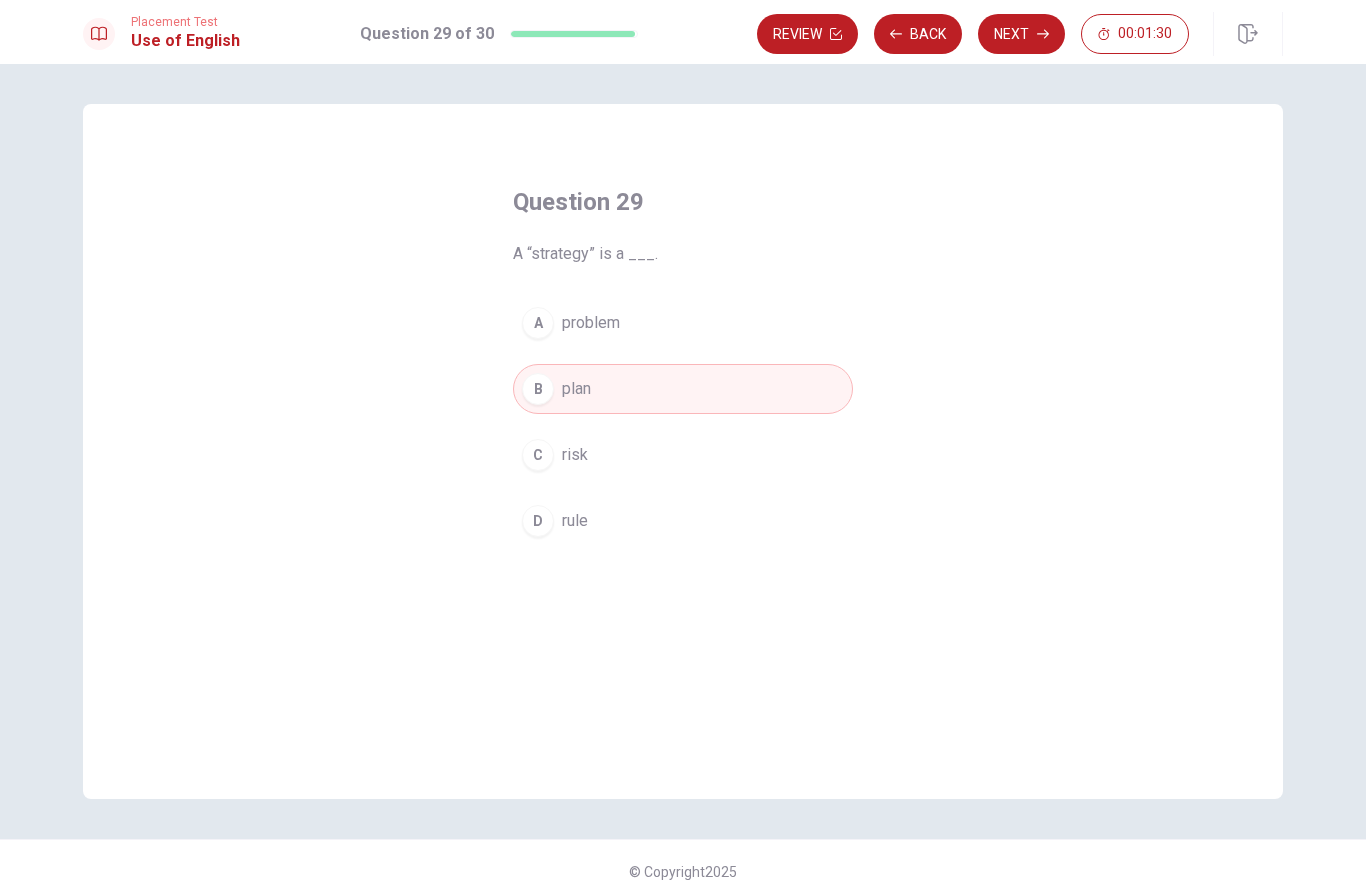 click on "Next" at bounding box center (1021, 34) 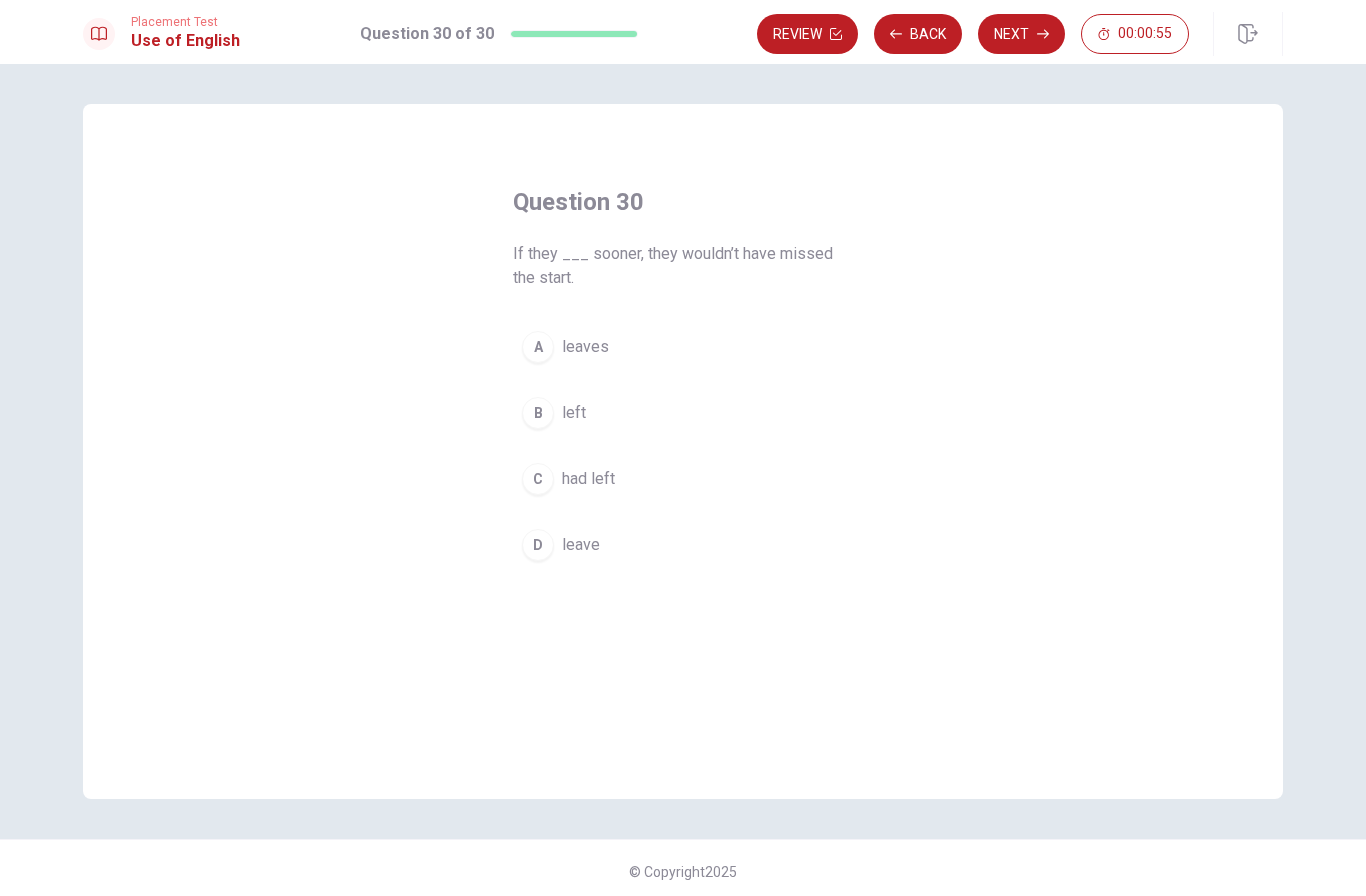click on "C" at bounding box center [538, 479] 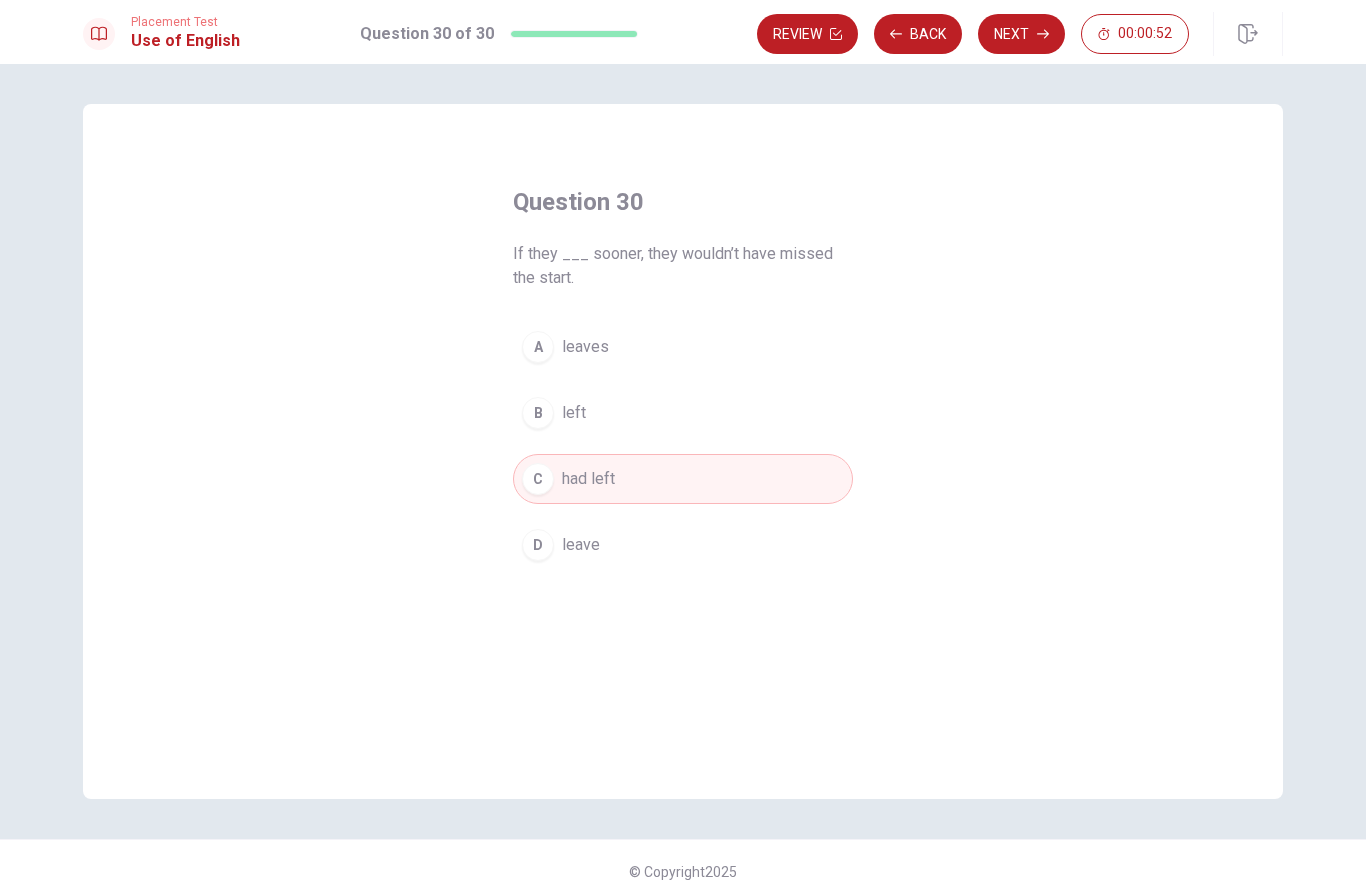click on "Next" at bounding box center [1021, 34] 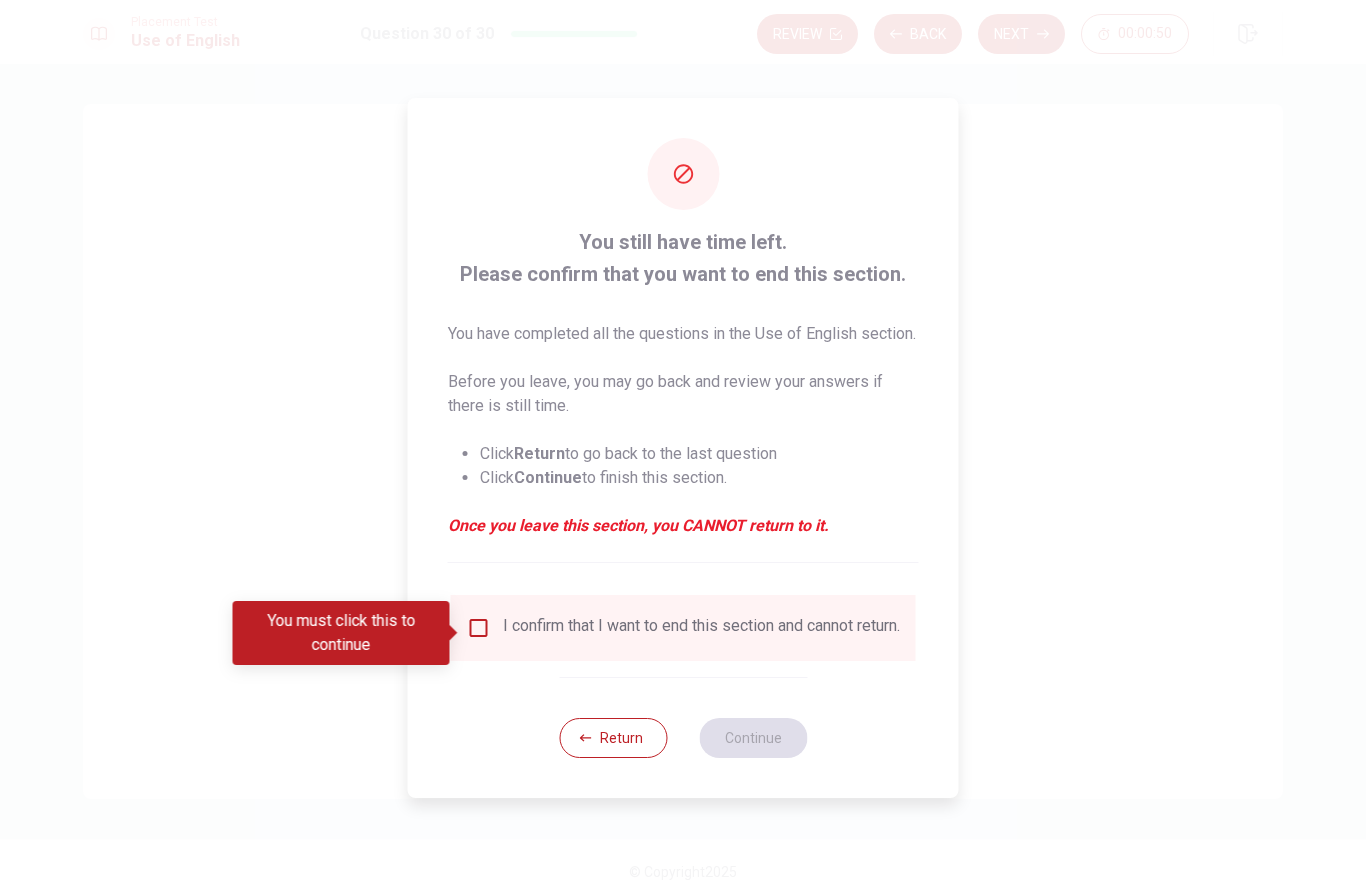 click at bounding box center [479, 628] 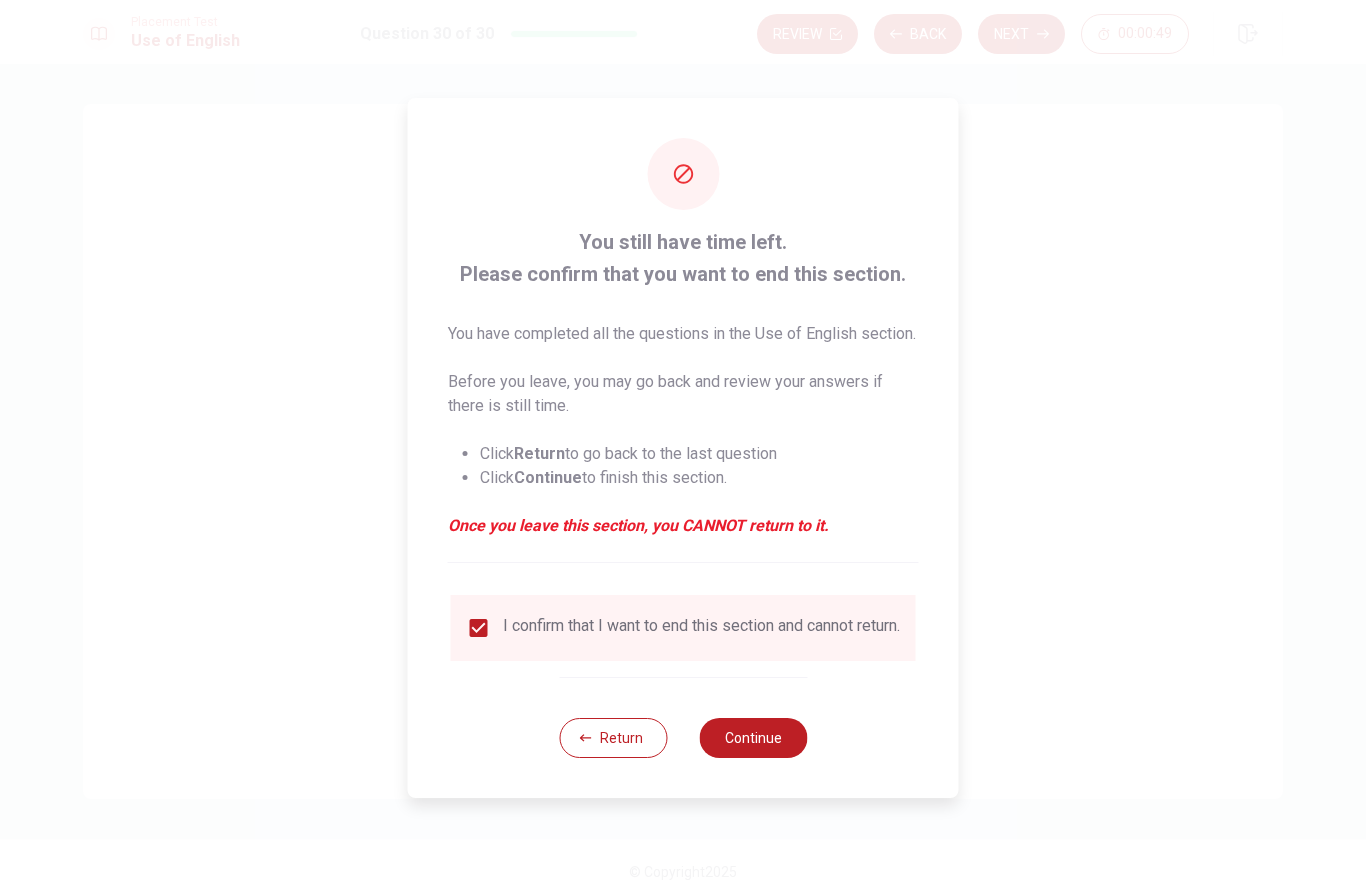 click on "Continue" at bounding box center (753, 738) 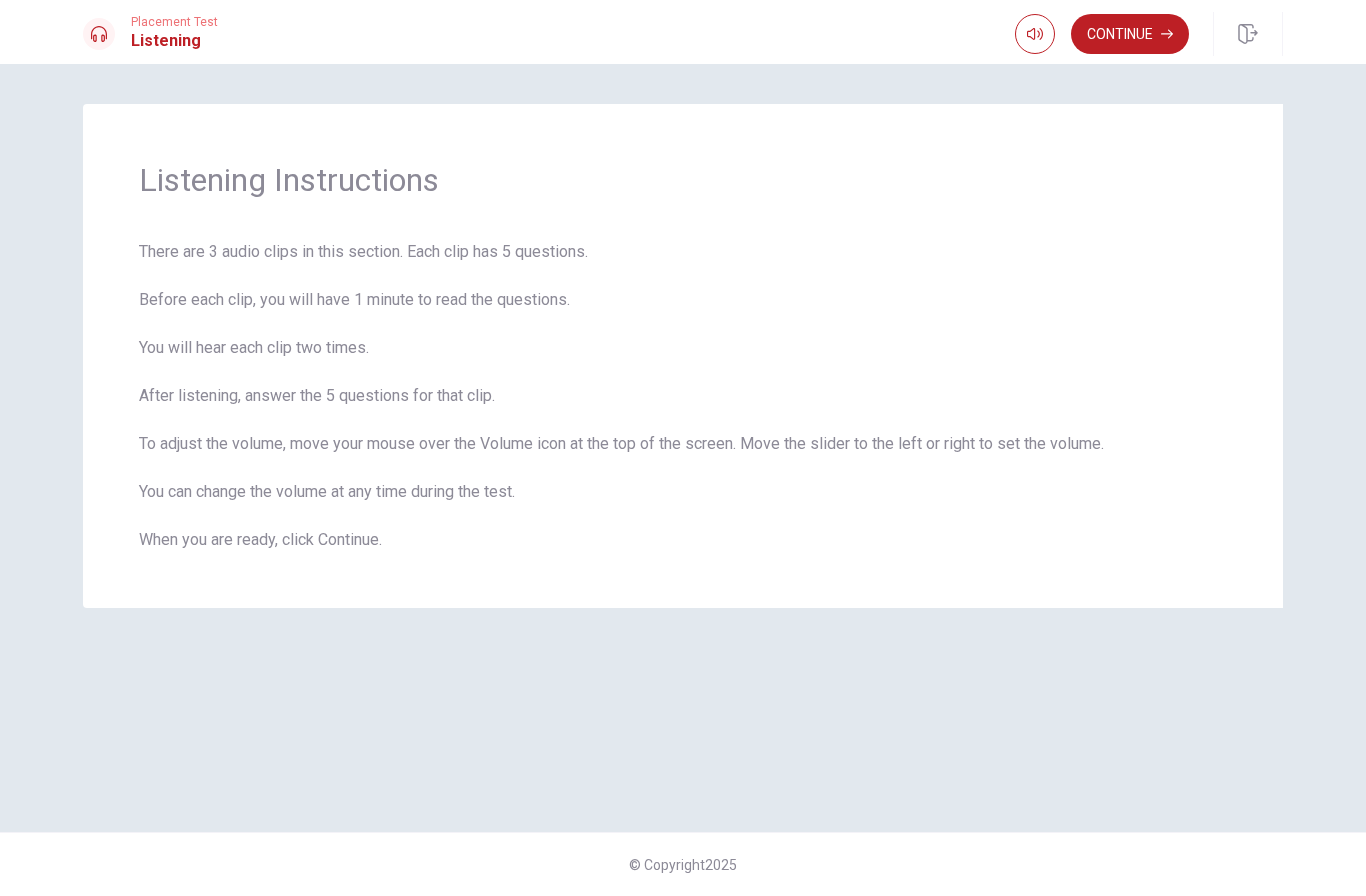 click on "Continue" at bounding box center [1130, 34] 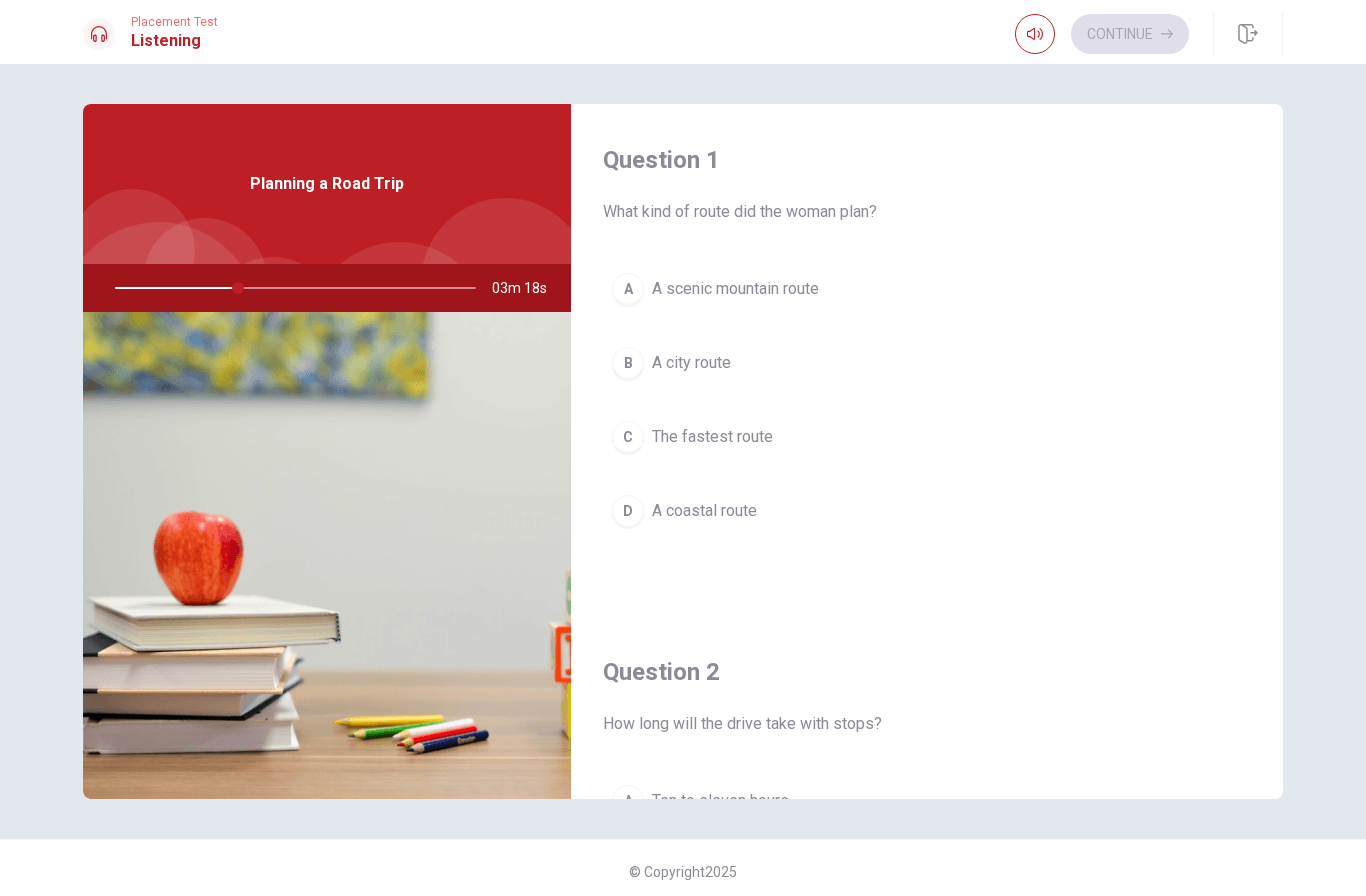 scroll, scrollTop: 0, scrollLeft: 0, axis: both 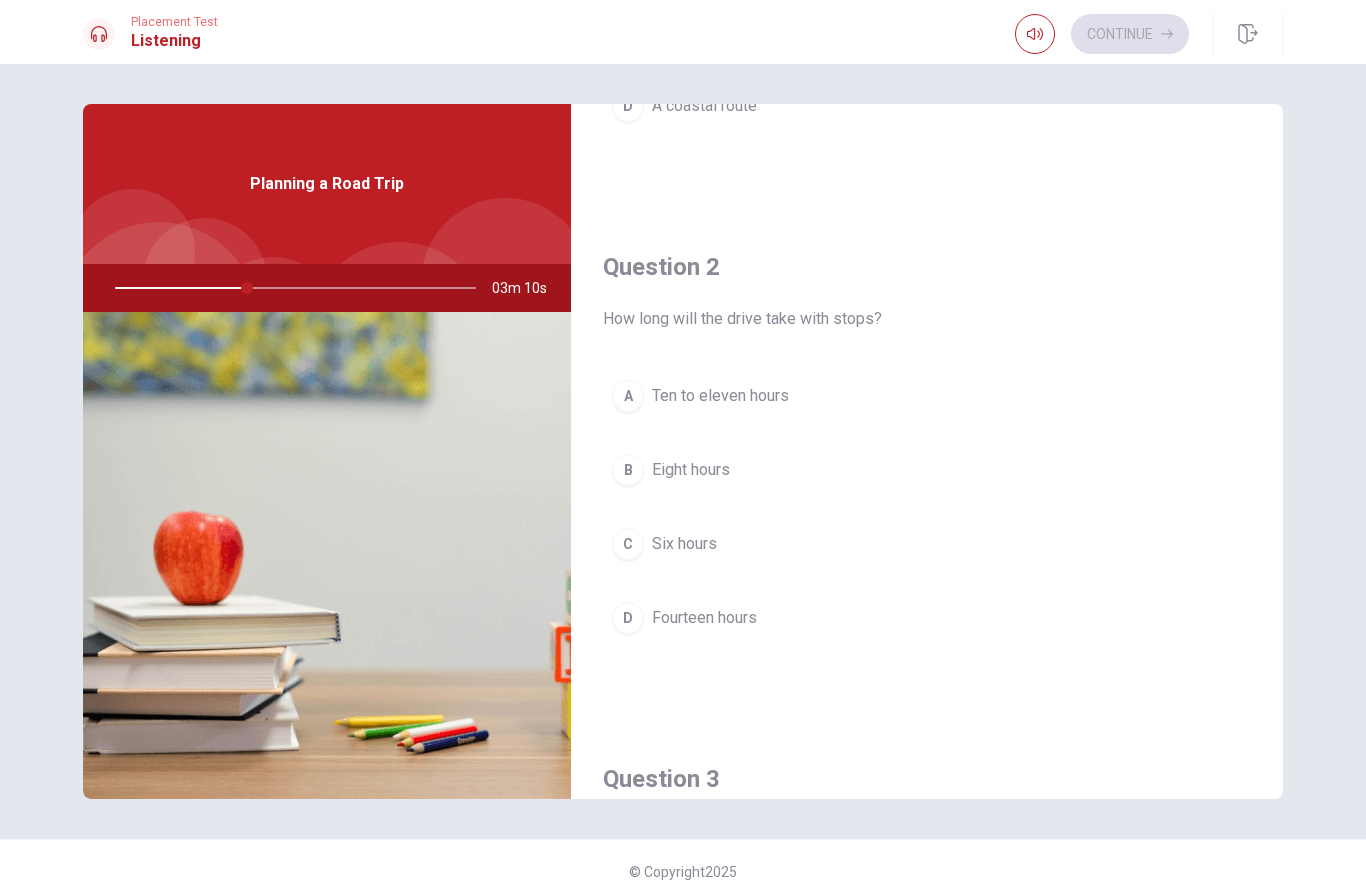 click on "A" at bounding box center (628, 396) 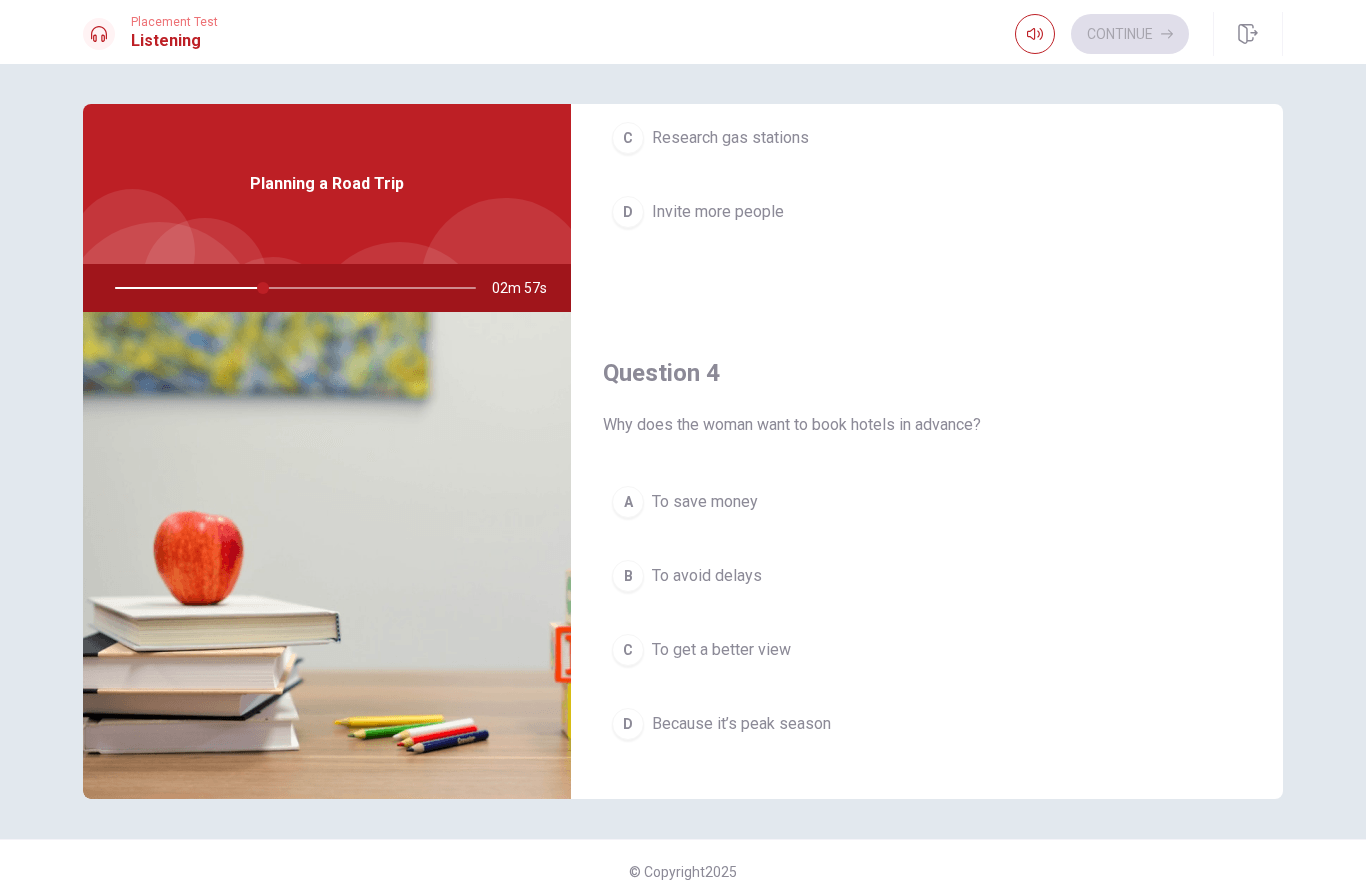 scroll, scrollTop: 1337, scrollLeft: 0, axis: vertical 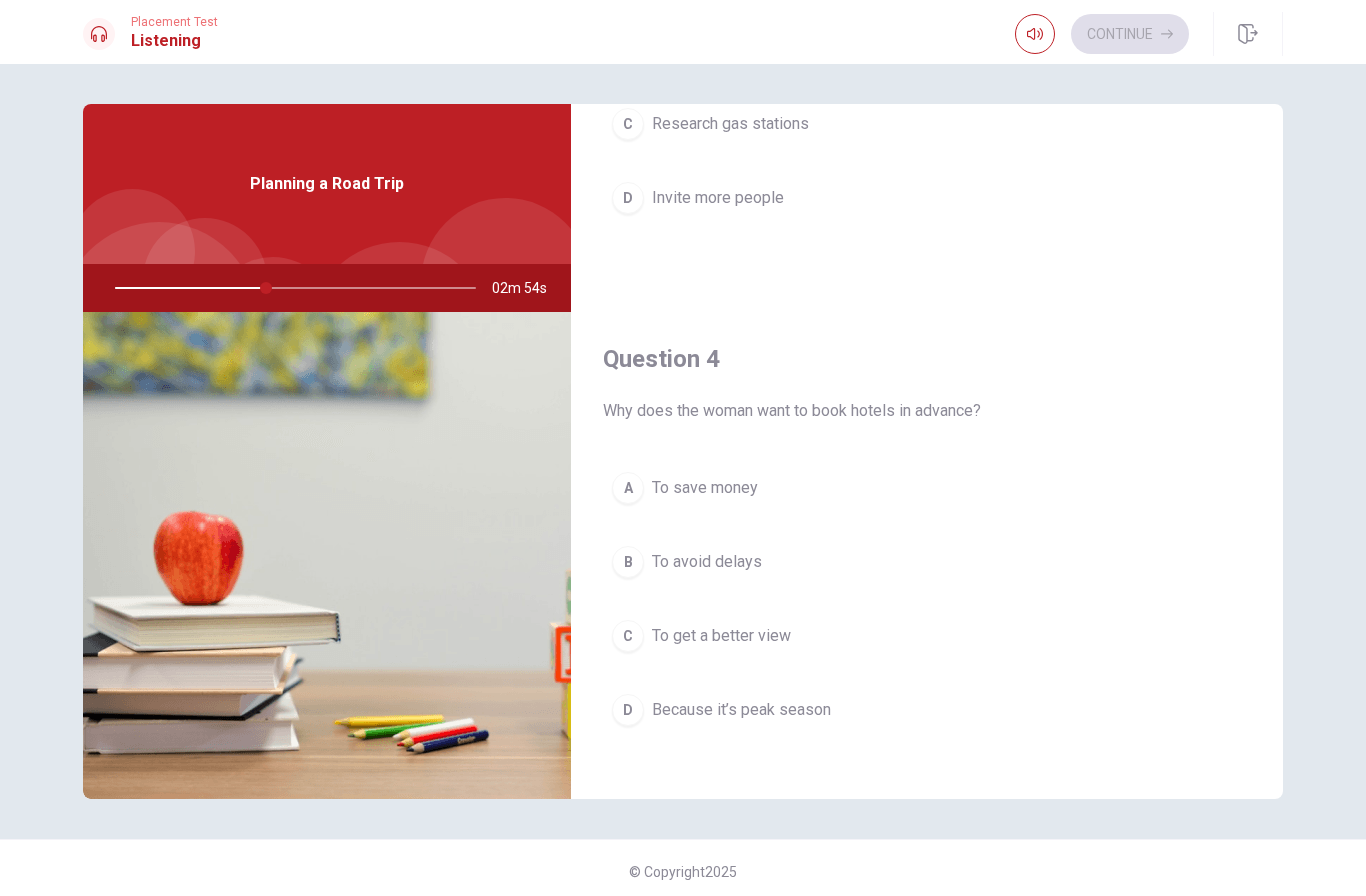 click on "D" at bounding box center (628, 710) 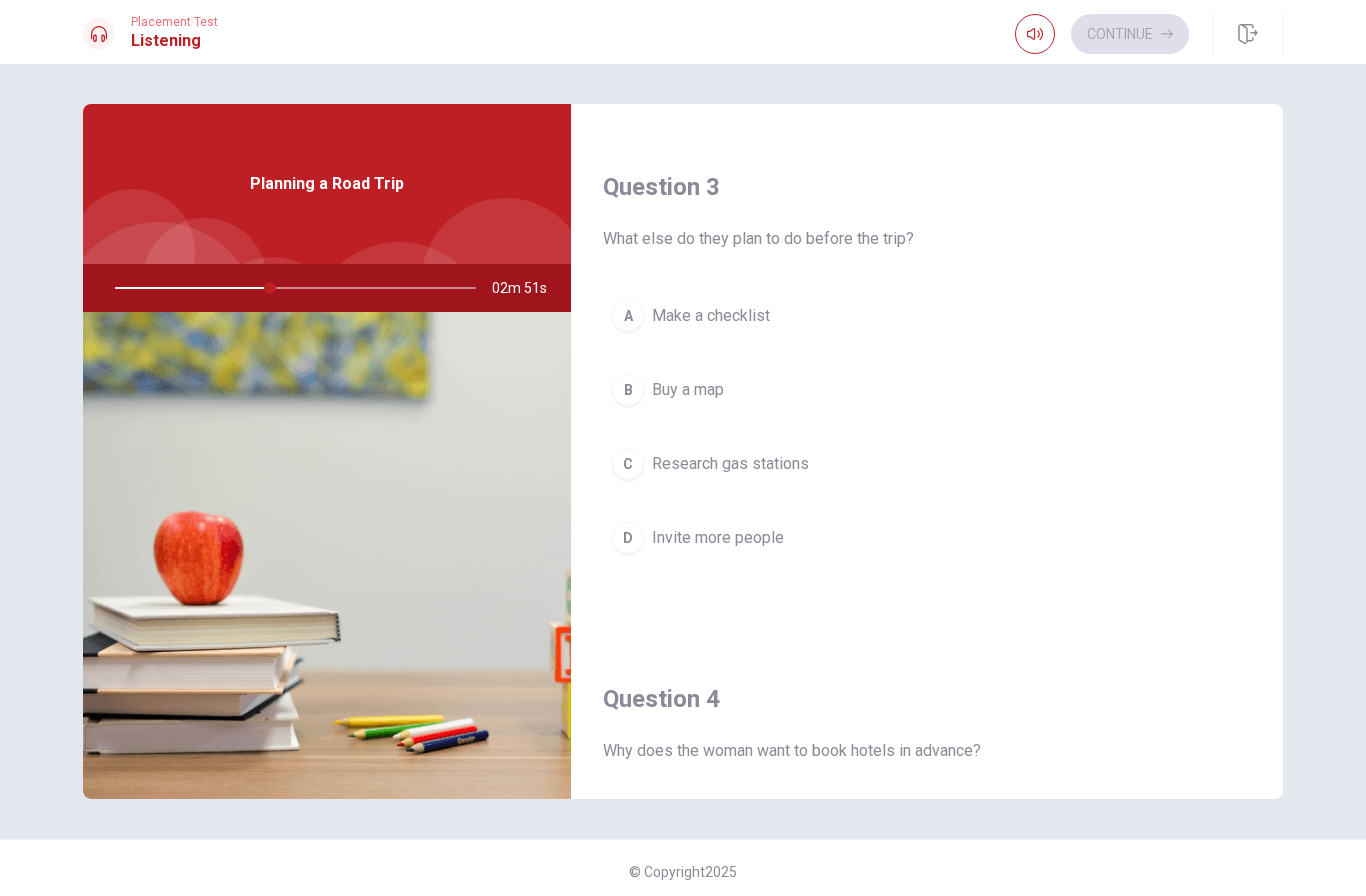 scroll, scrollTop: 964, scrollLeft: 0, axis: vertical 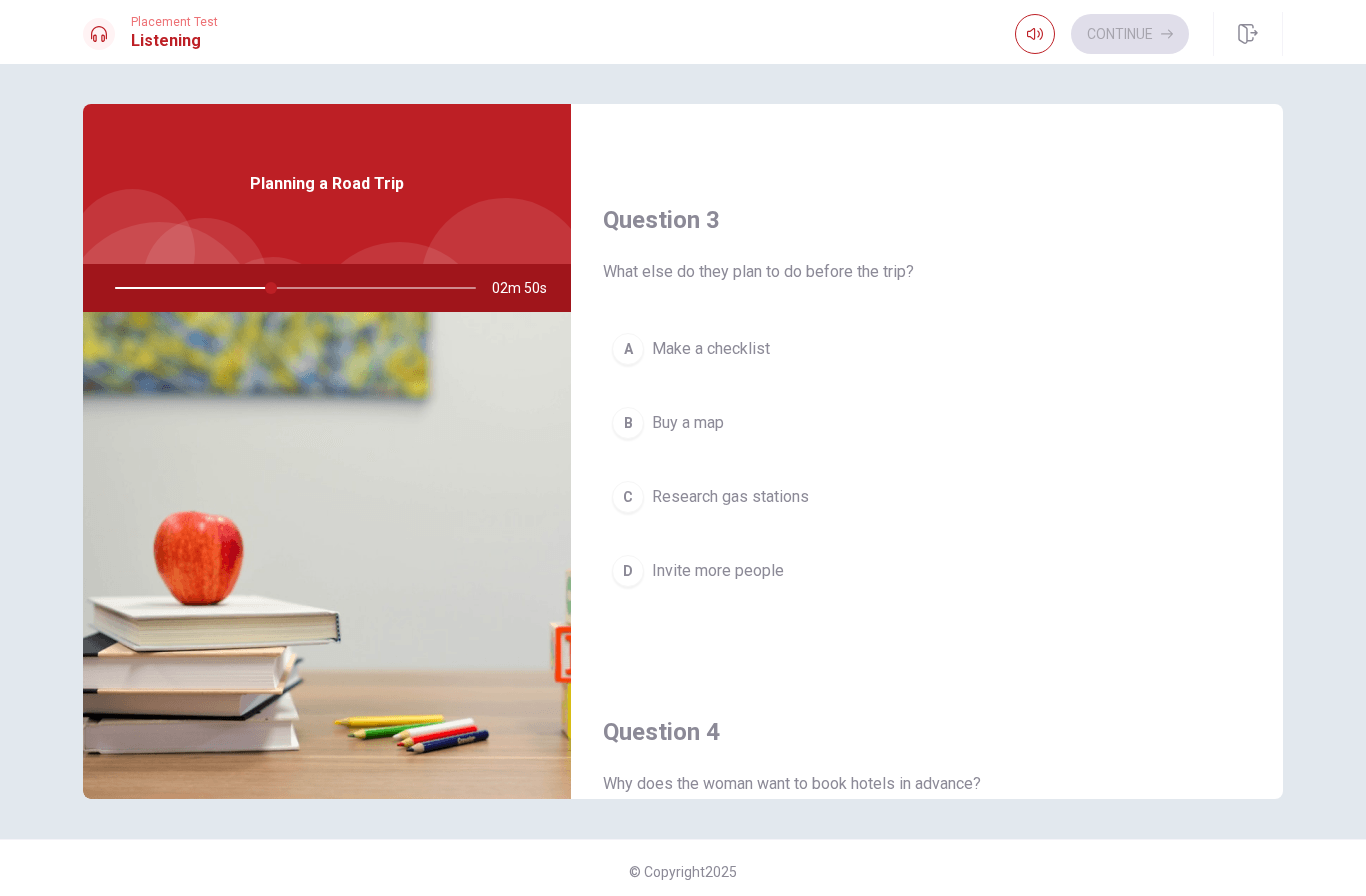 click on "A Make a checklist" at bounding box center (927, 349) 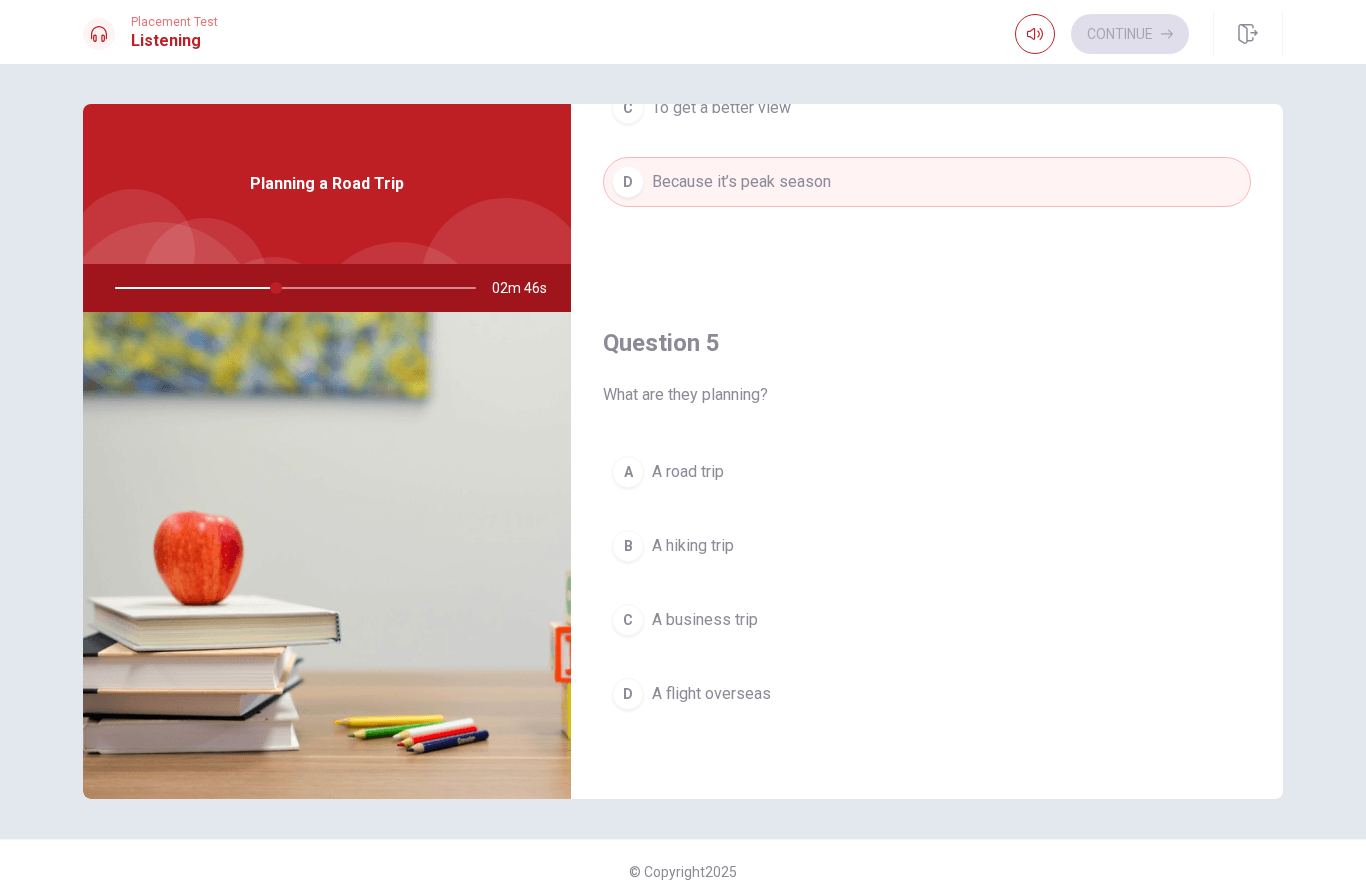 scroll, scrollTop: 1865, scrollLeft: 0, axis: vertical 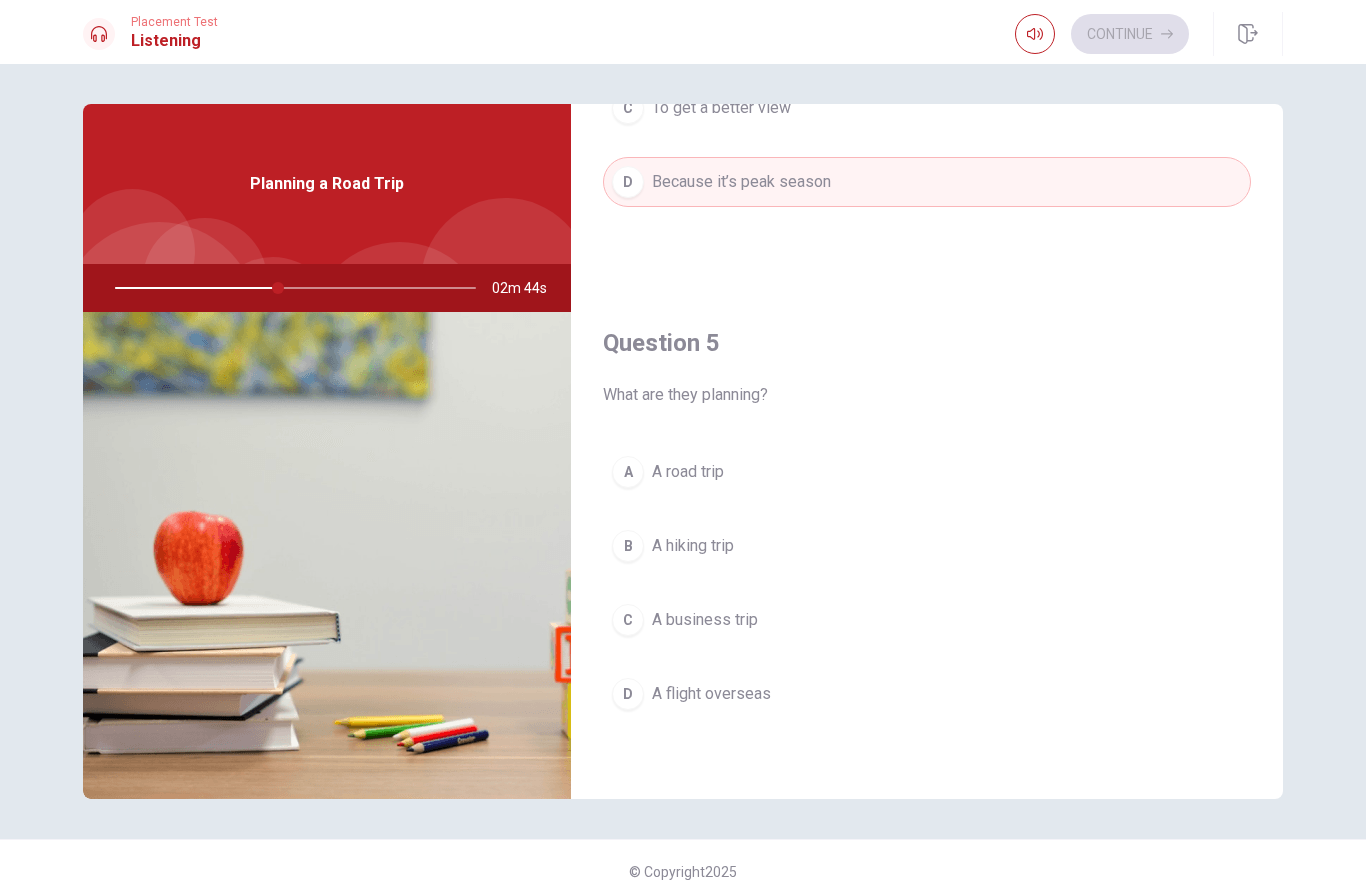 click on "A" at bounding box center [628, 472] 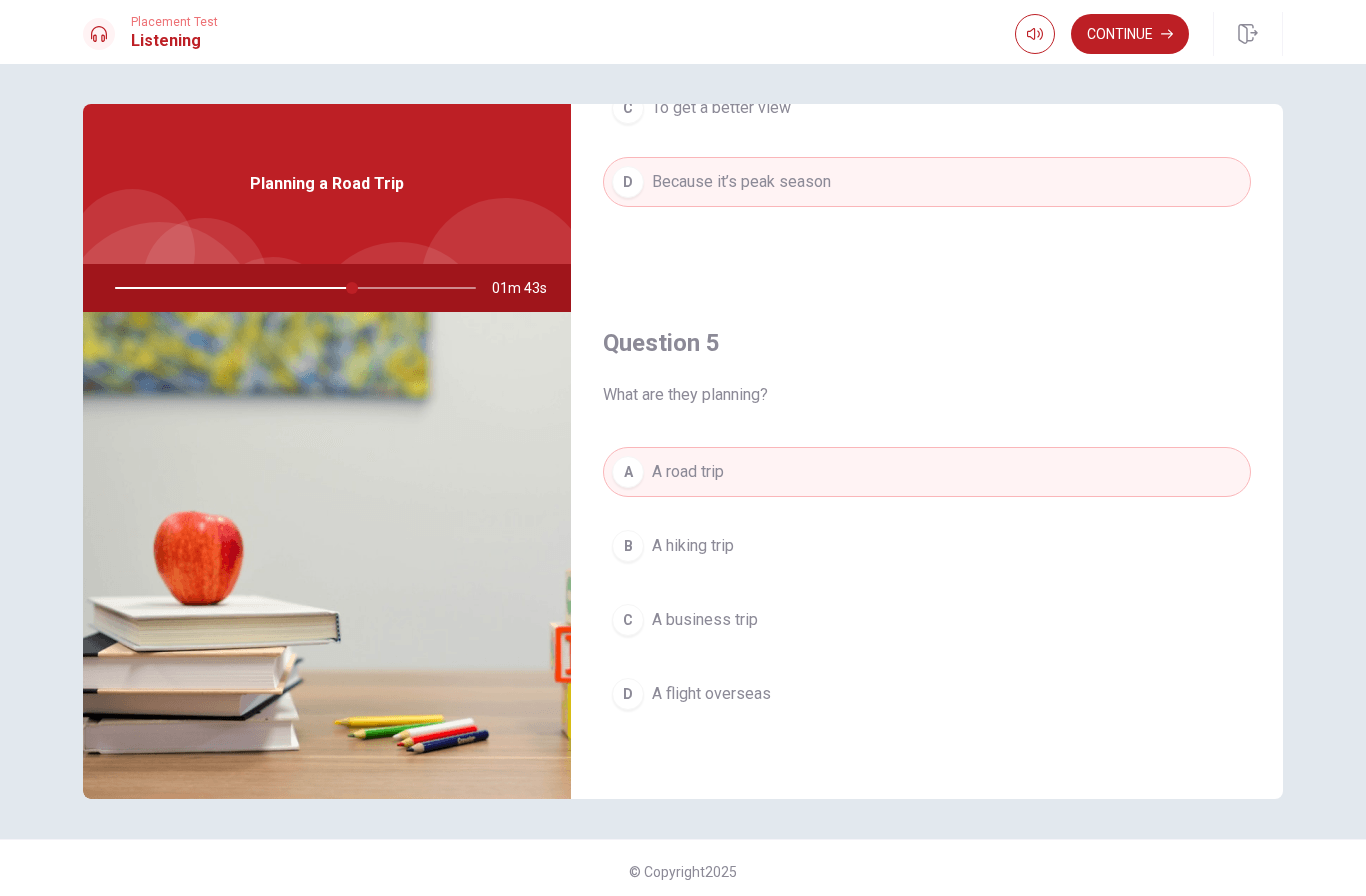 scroll, scrollTop: 1865, scrollLeft: 0, axis: vertical 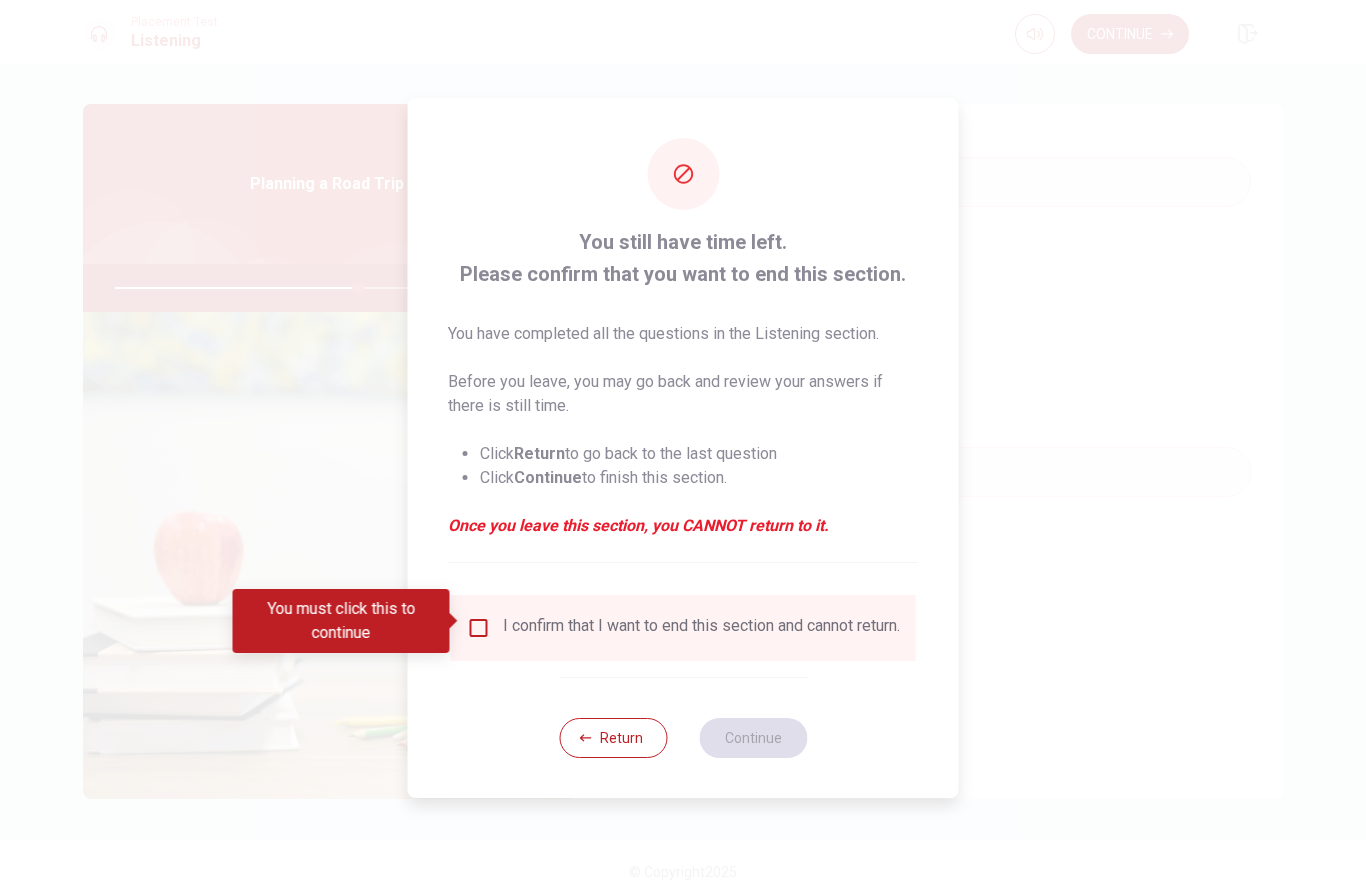 click on "Return" at bounding box center (613, 738) 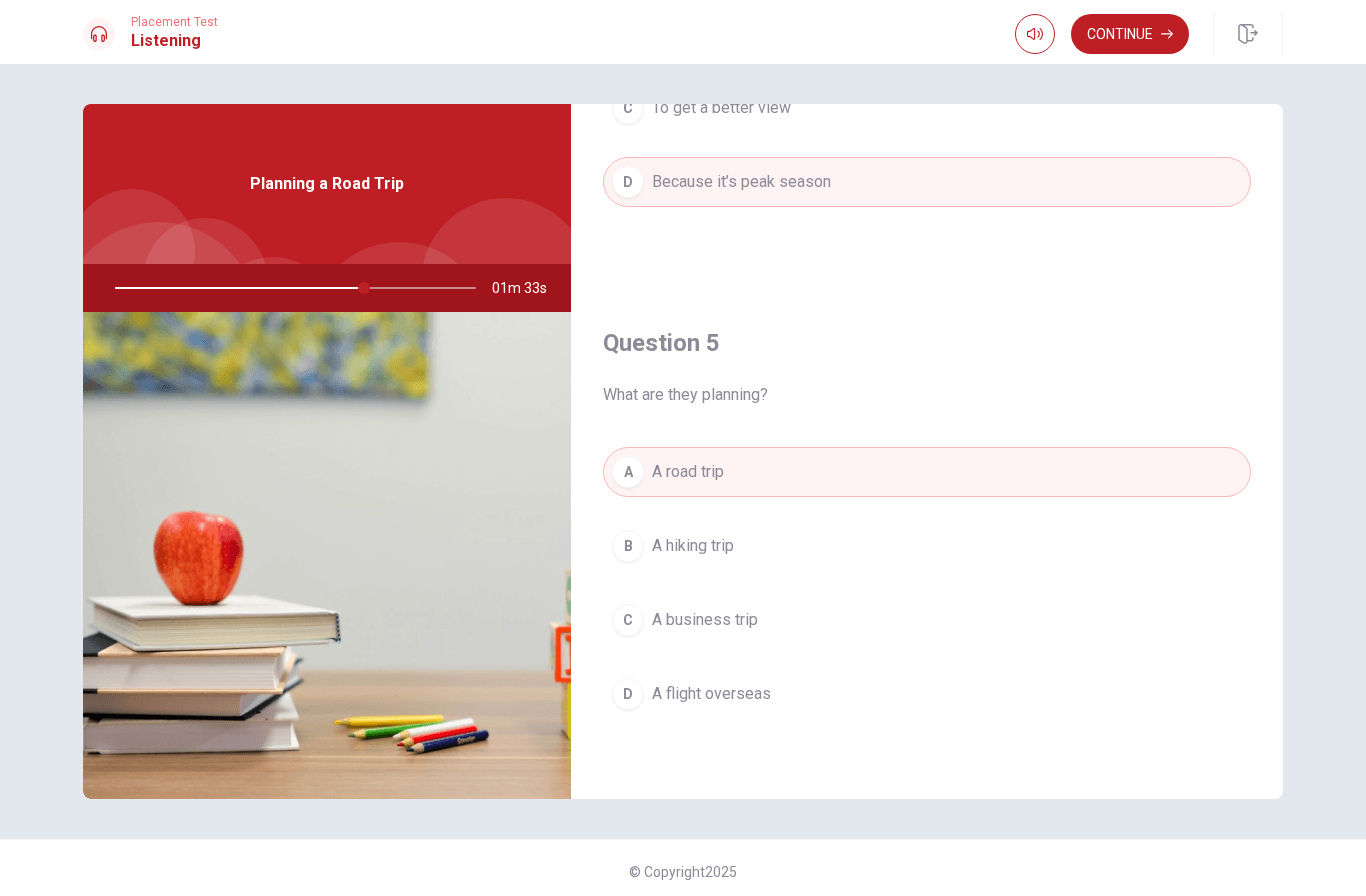 scroll, scrollTop: 0, scrollLeft: 0, axis: both 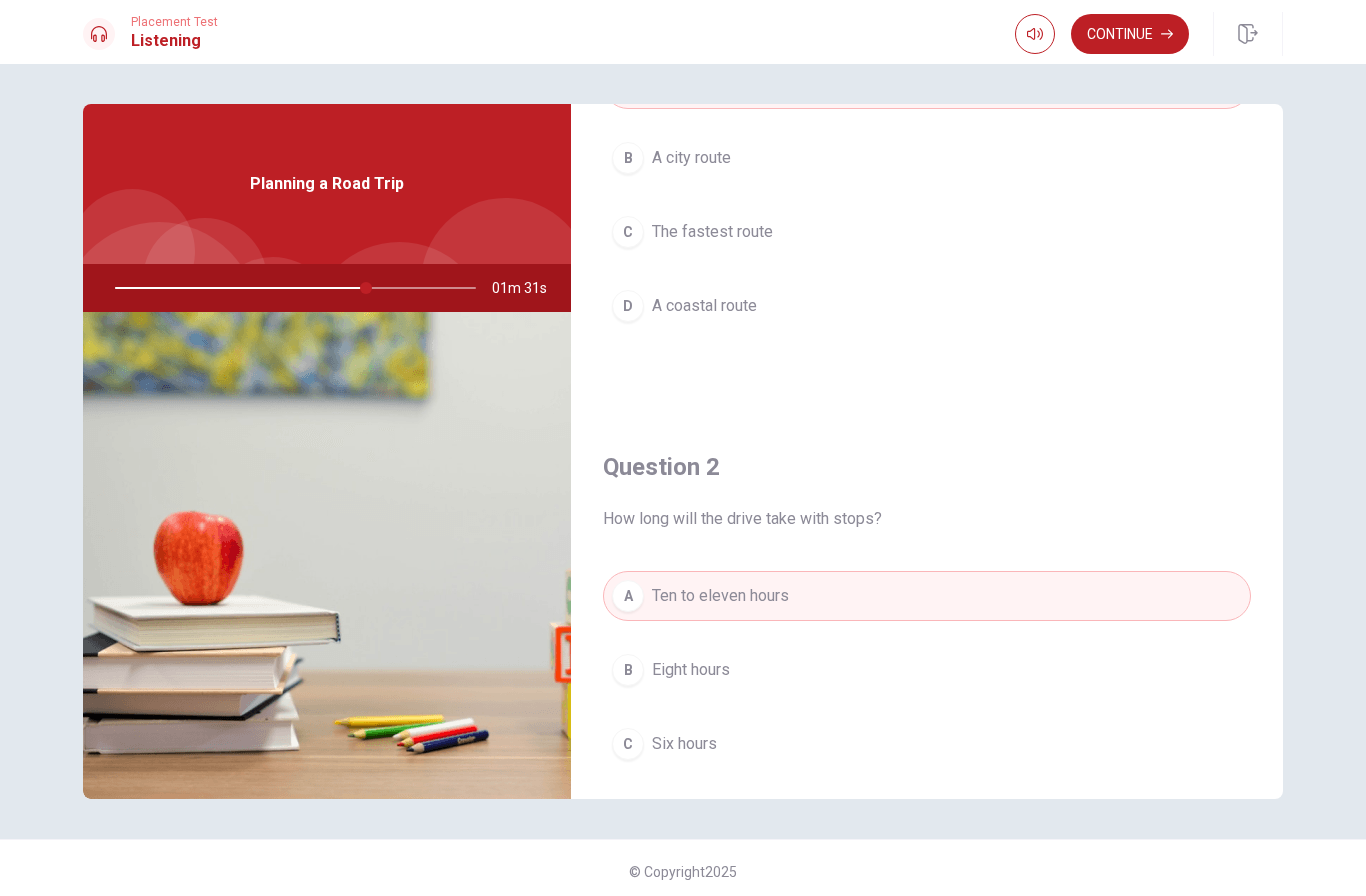 click on "Continue" at bounding box center (1130, 34) 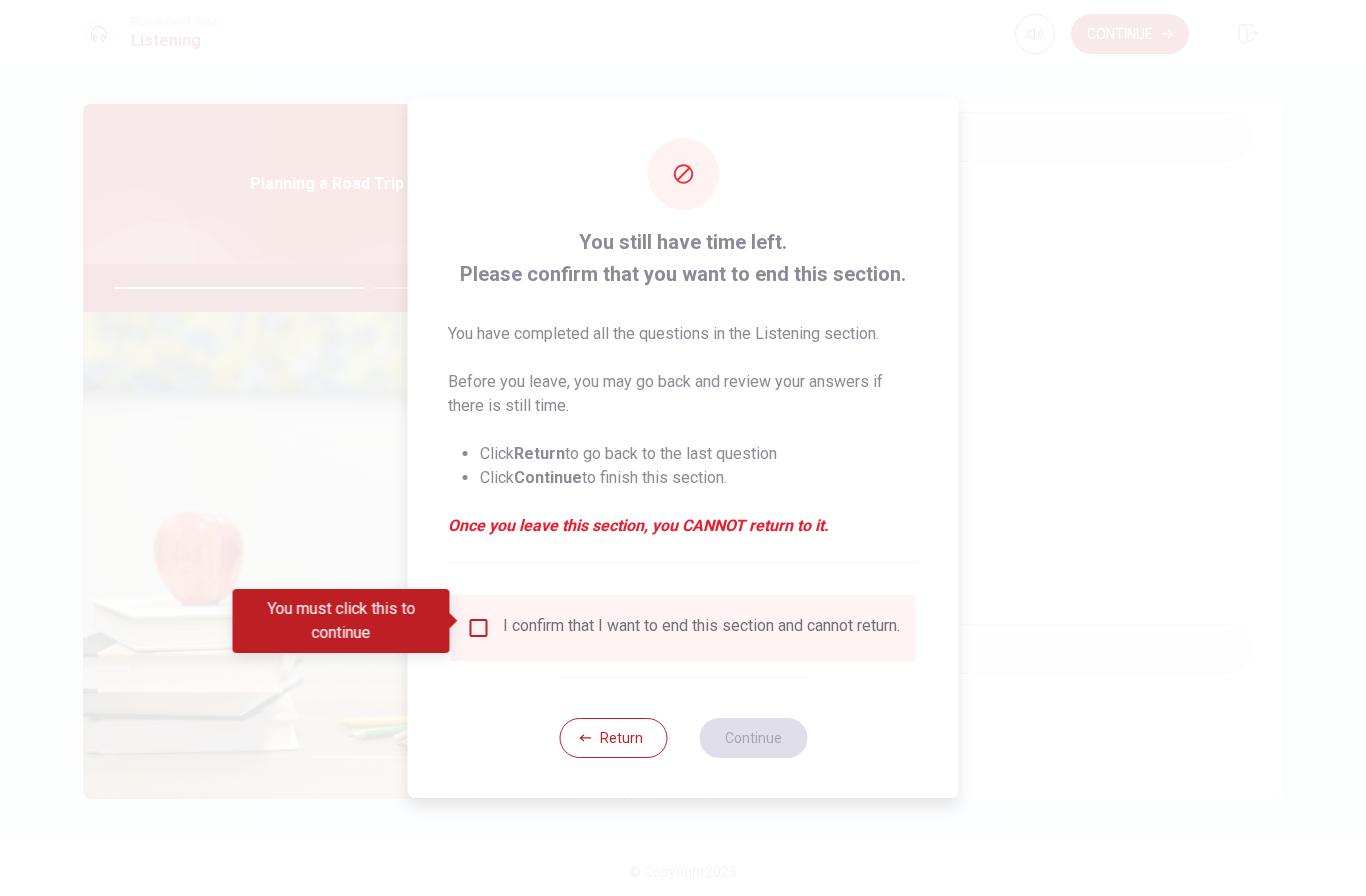 scroll, scrollTop: 151, scrollLeft: 0, axis: vertical 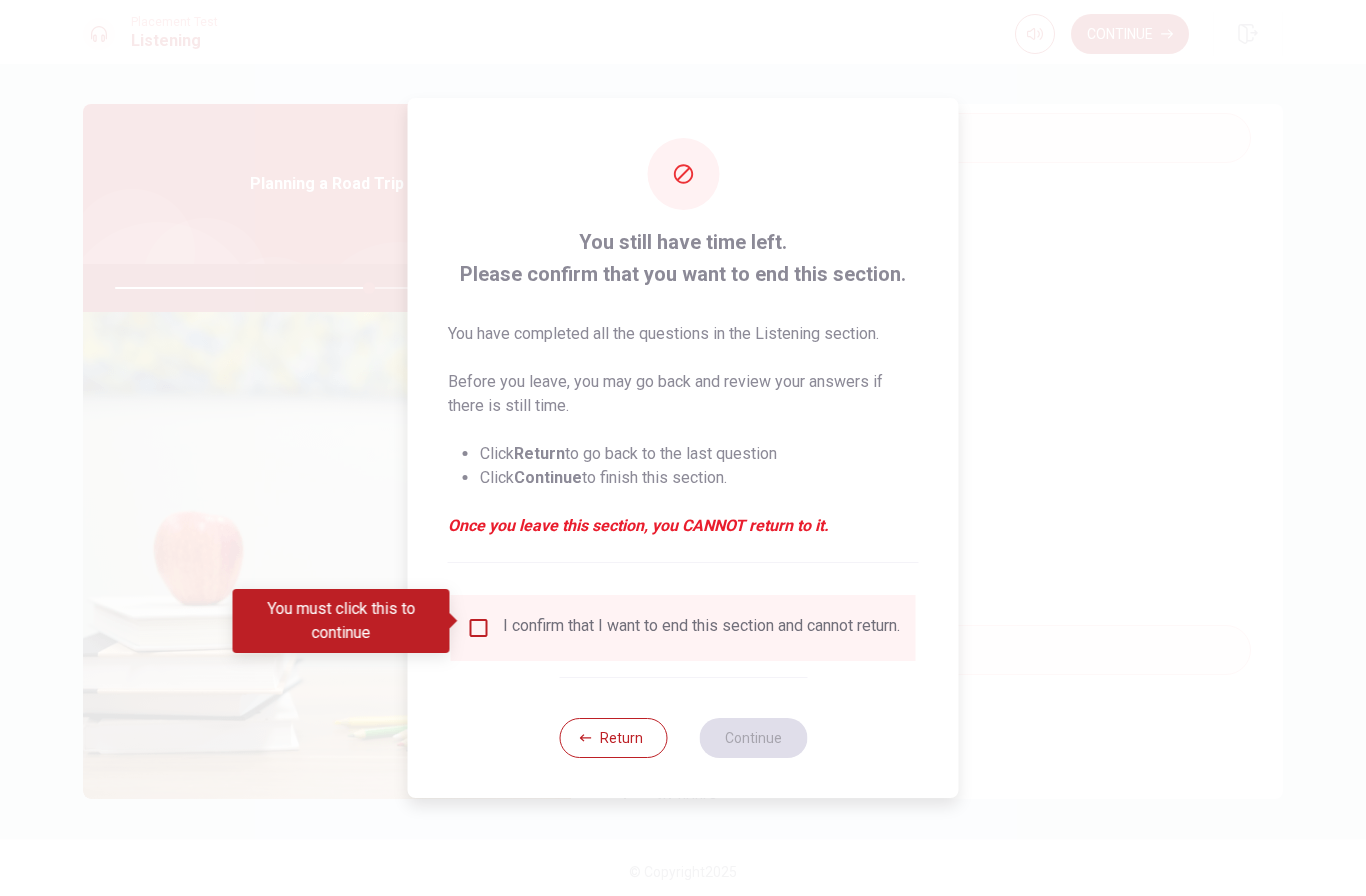 click at bounding box center (479, 628) 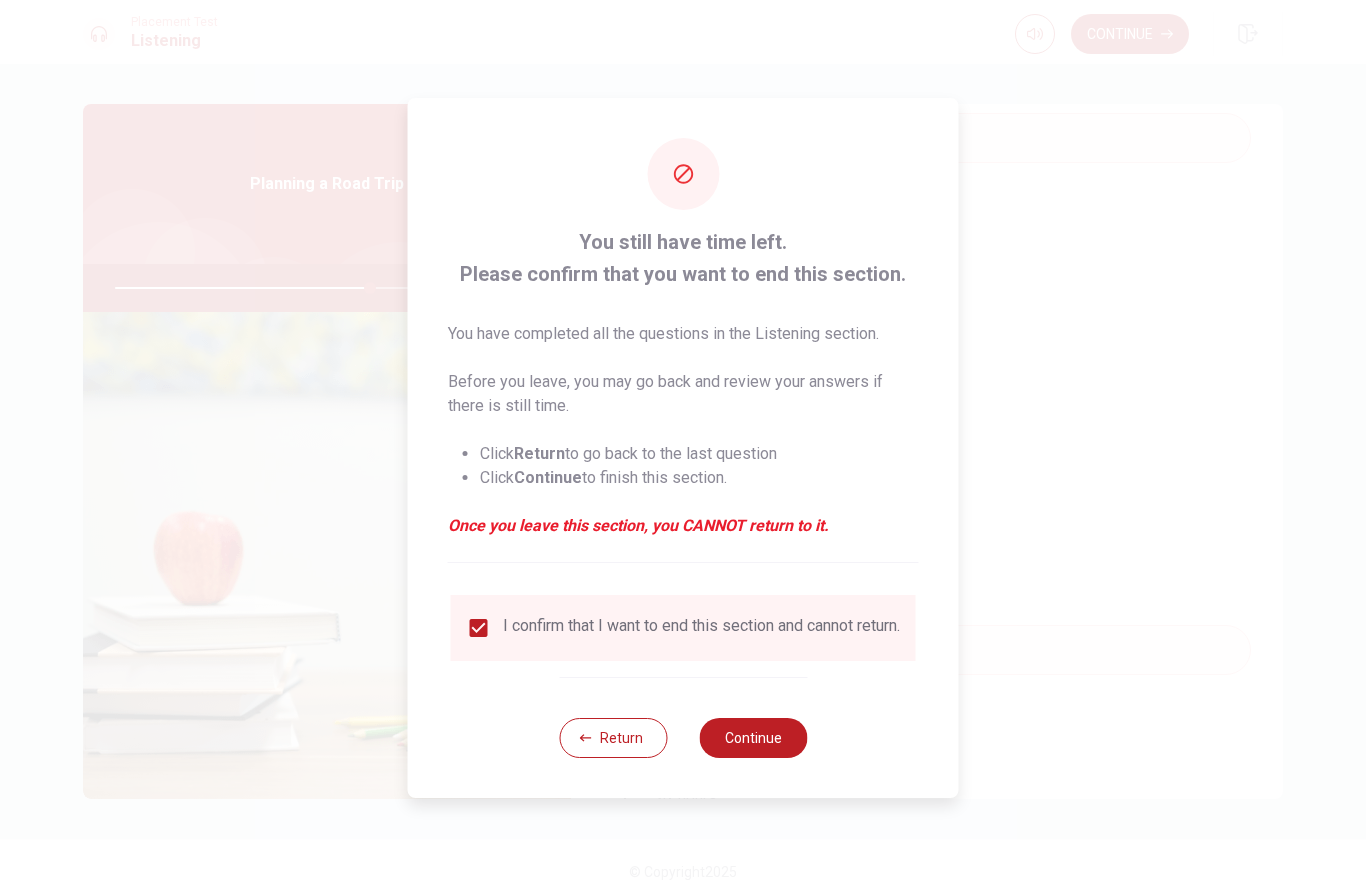 click on "Continue" at bounding box center [753, 738] 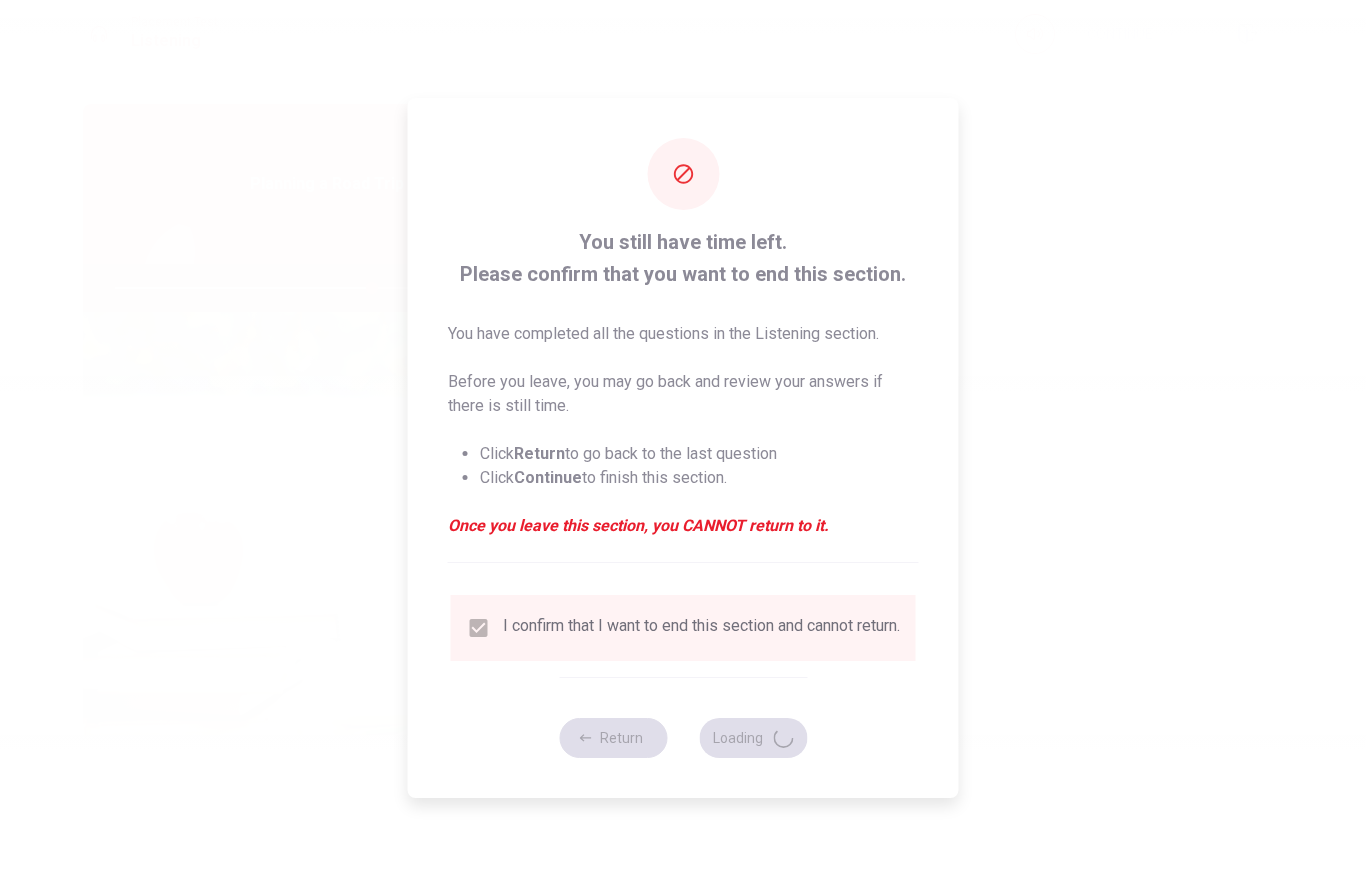 type on "72" 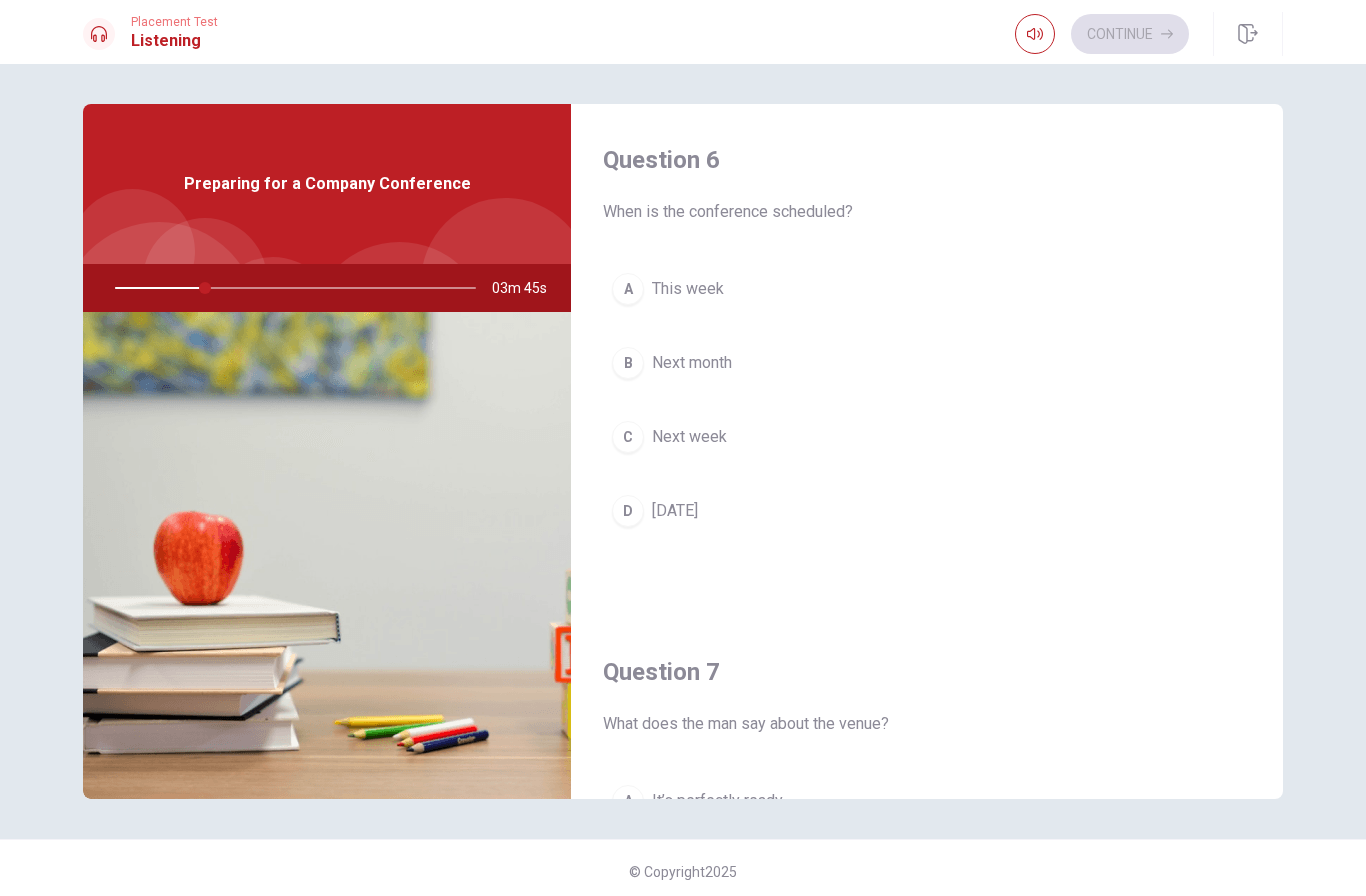 scroll, scrollTop: 0, scrollLeft: 0, axis: both 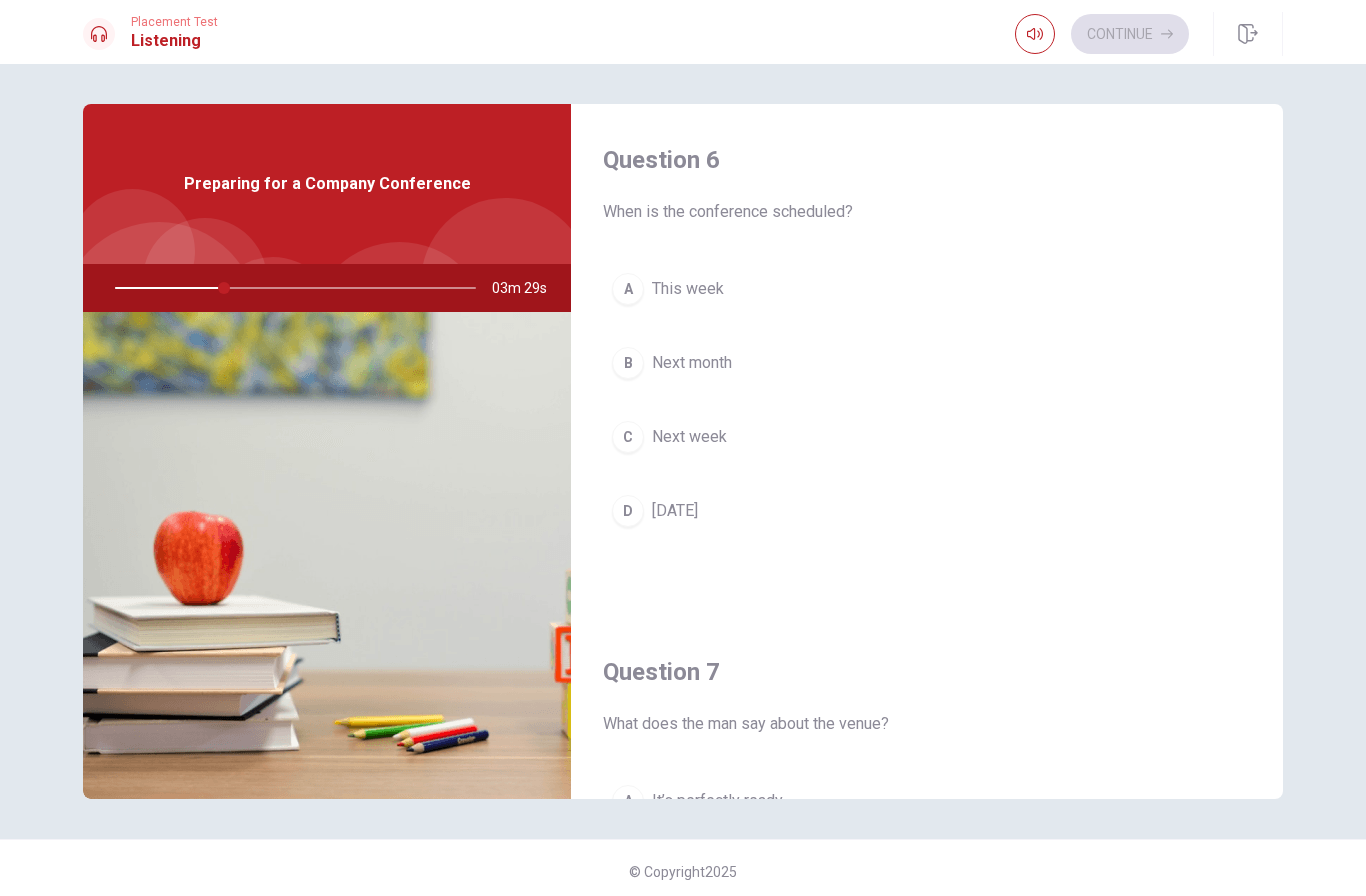 click on "B" at bounding box center (628, 363) 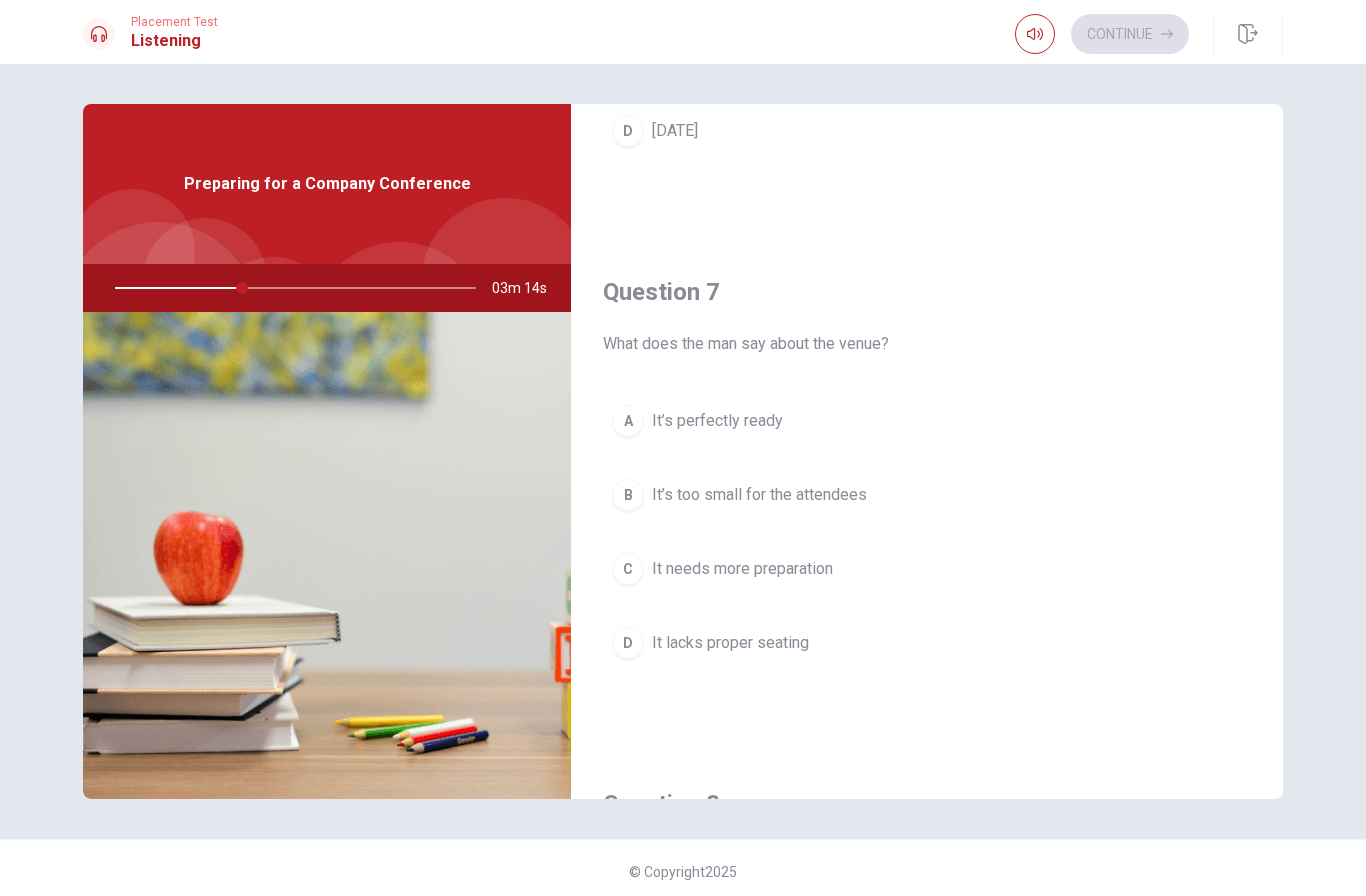 scroll, scrollTop: 374, scrollLeft: 0, axis: vertical 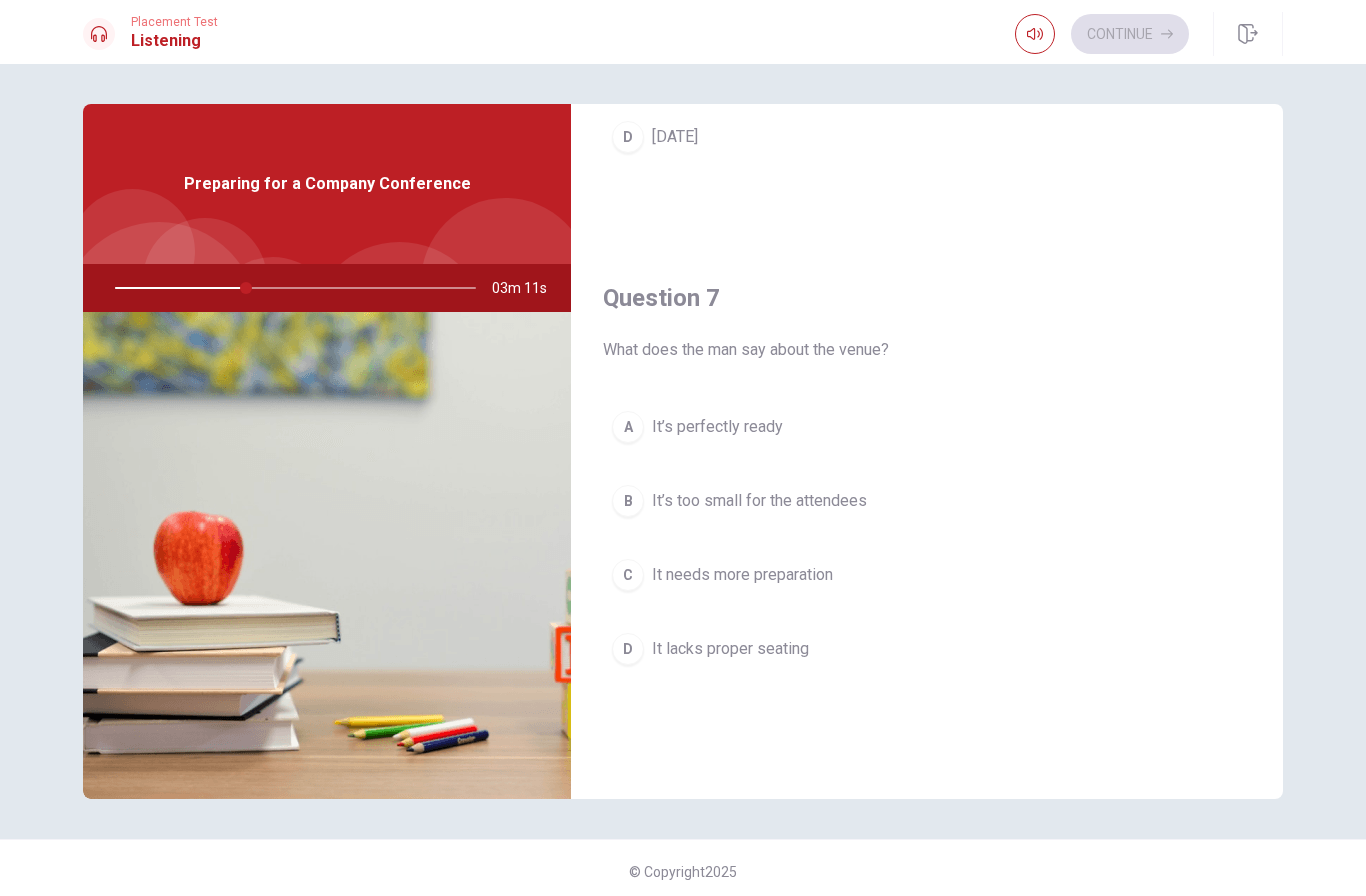 click on "A It’s perfectly ready" at bounding box center [927, 427] 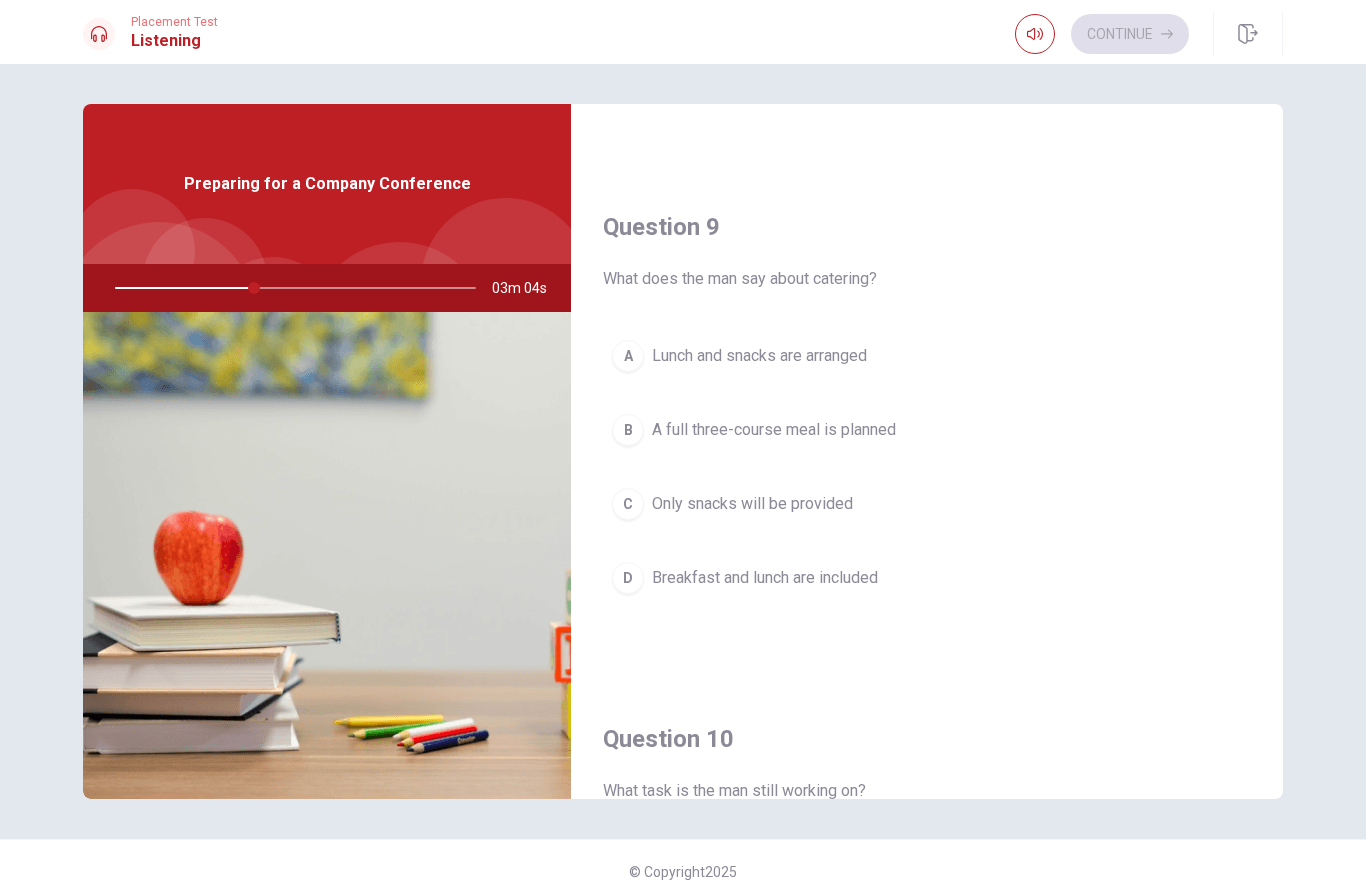 scroll, scrollTop: 1468, scrollLeft: 0, axis: vertical 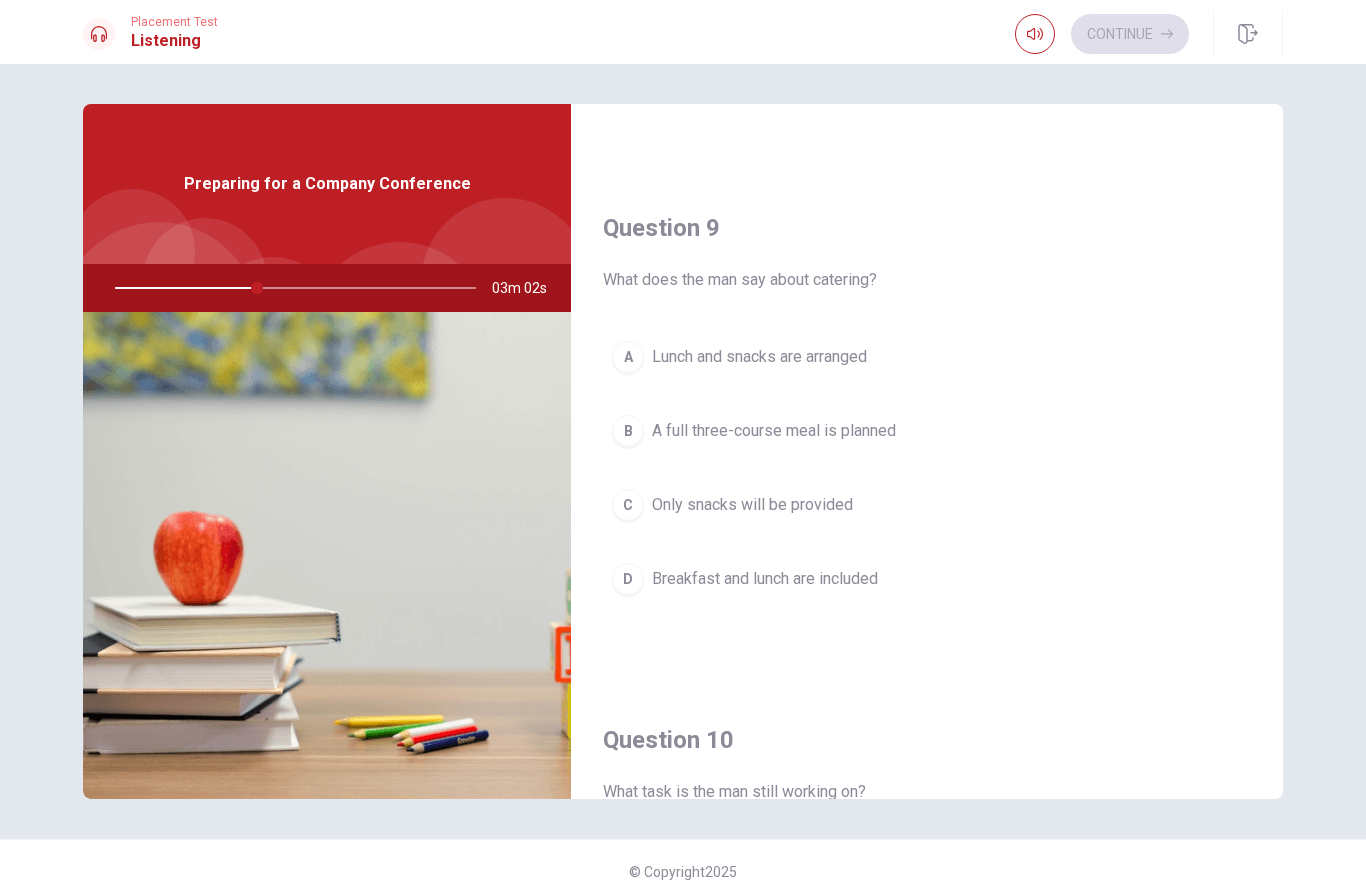 click on "Breakfast and lunch are included" at bounding box center (765, 579) 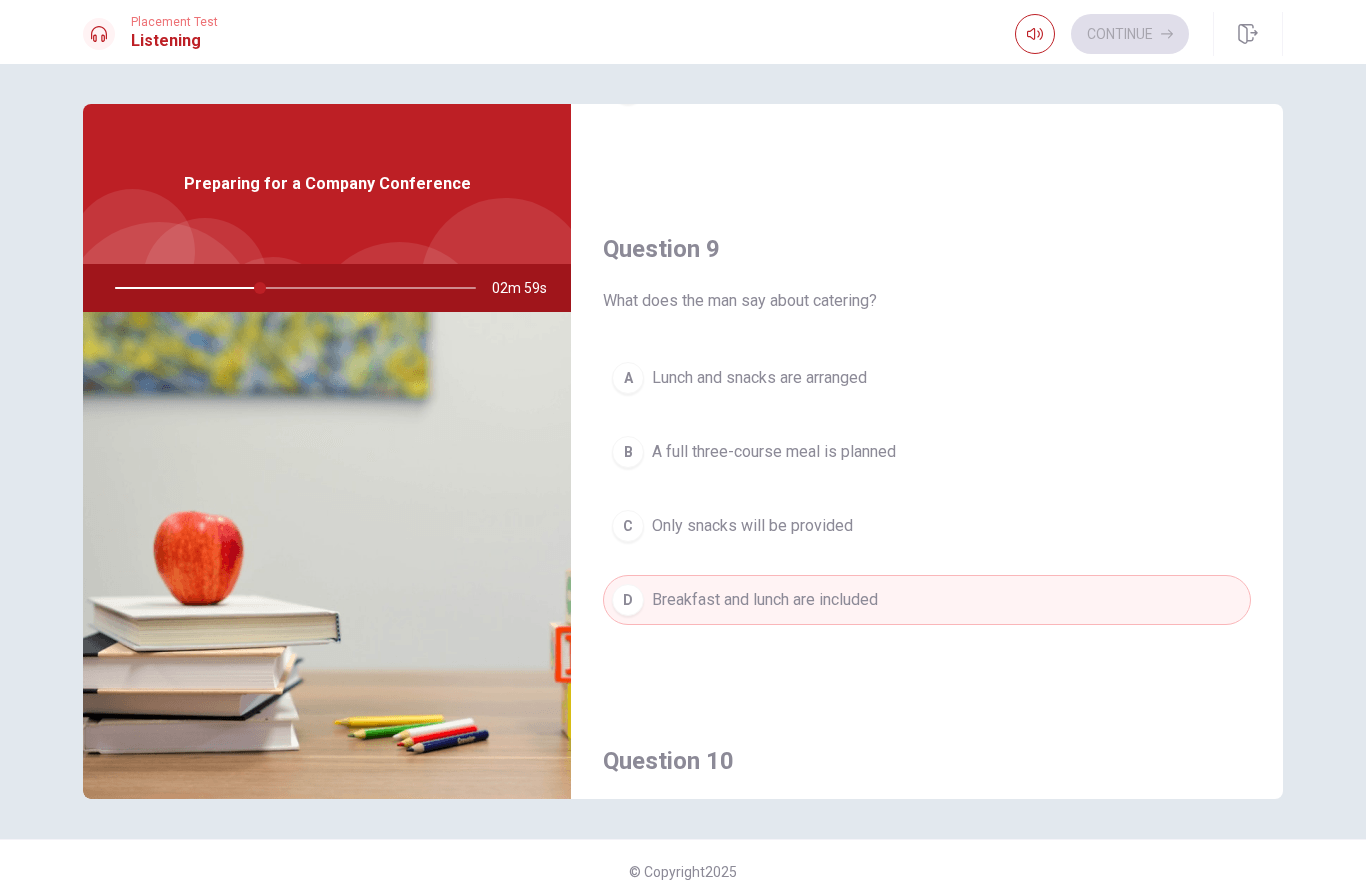 scroll, scrollTop: 1445, scrollLeft: 0, axis: vertical 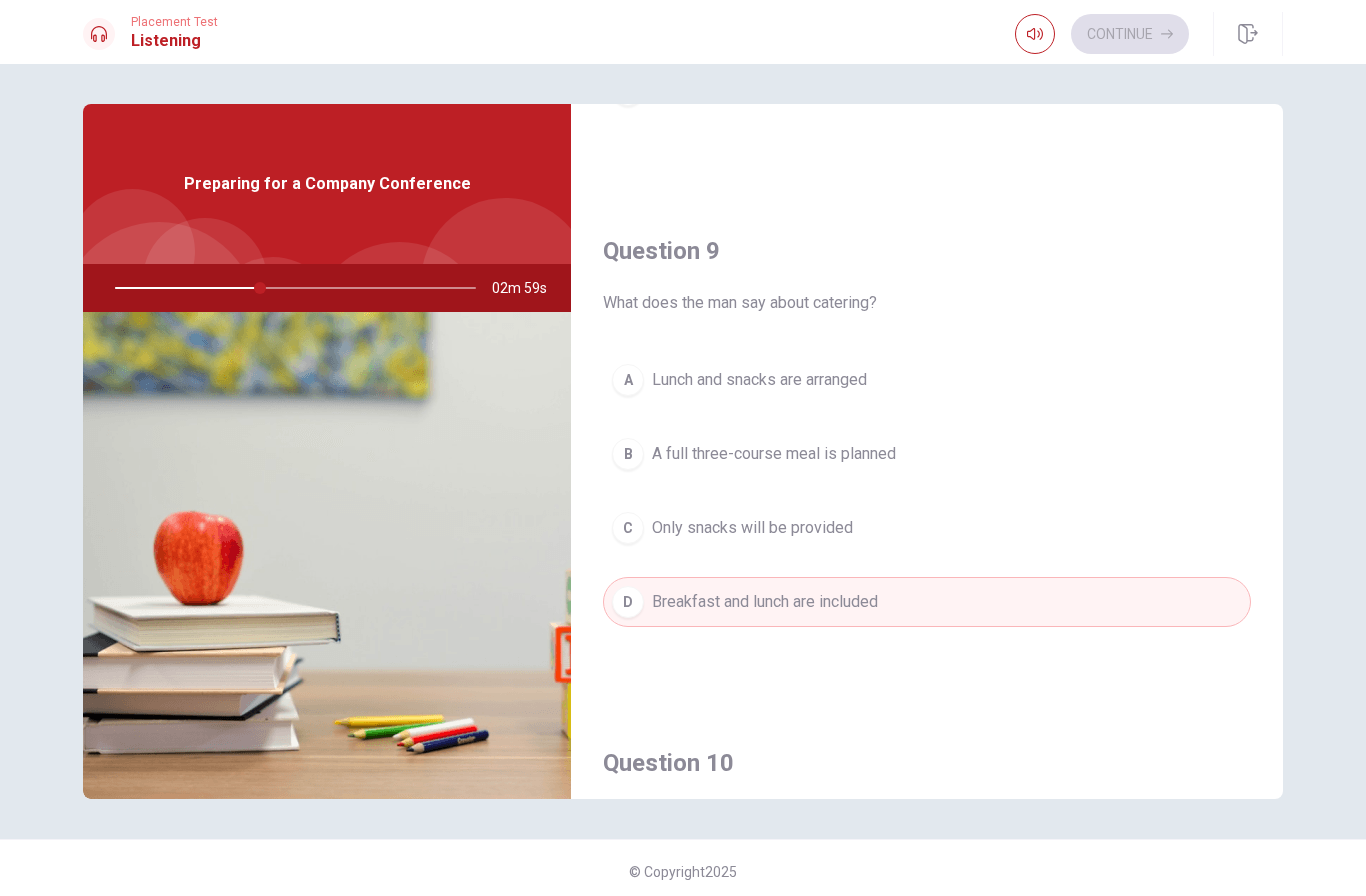 click on "A Lunch and snacks are arranged" at bounding box center (927, 380) 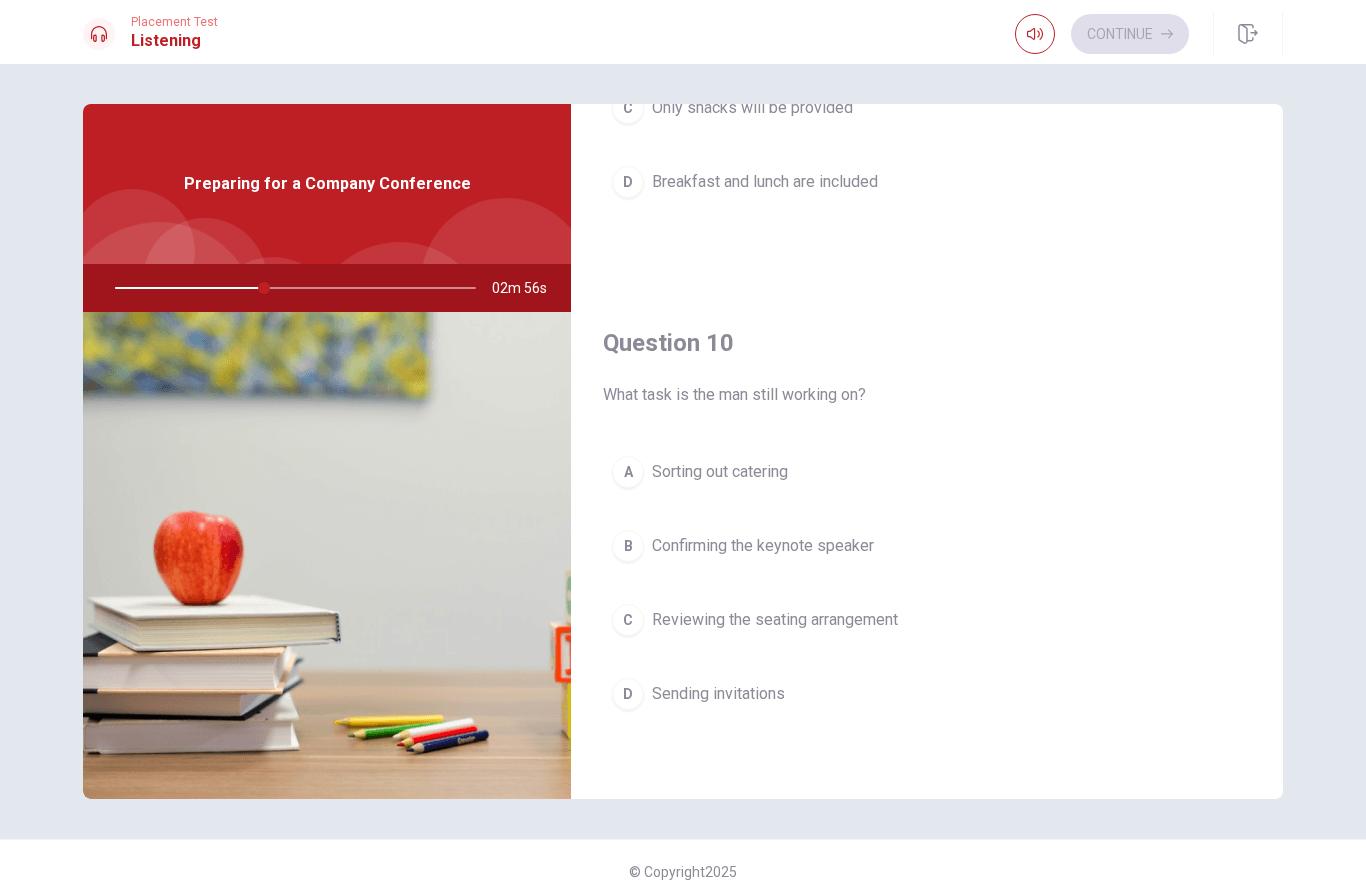 scroll, scrollTop: 1865, scrollLeft: 0, axis: vertical 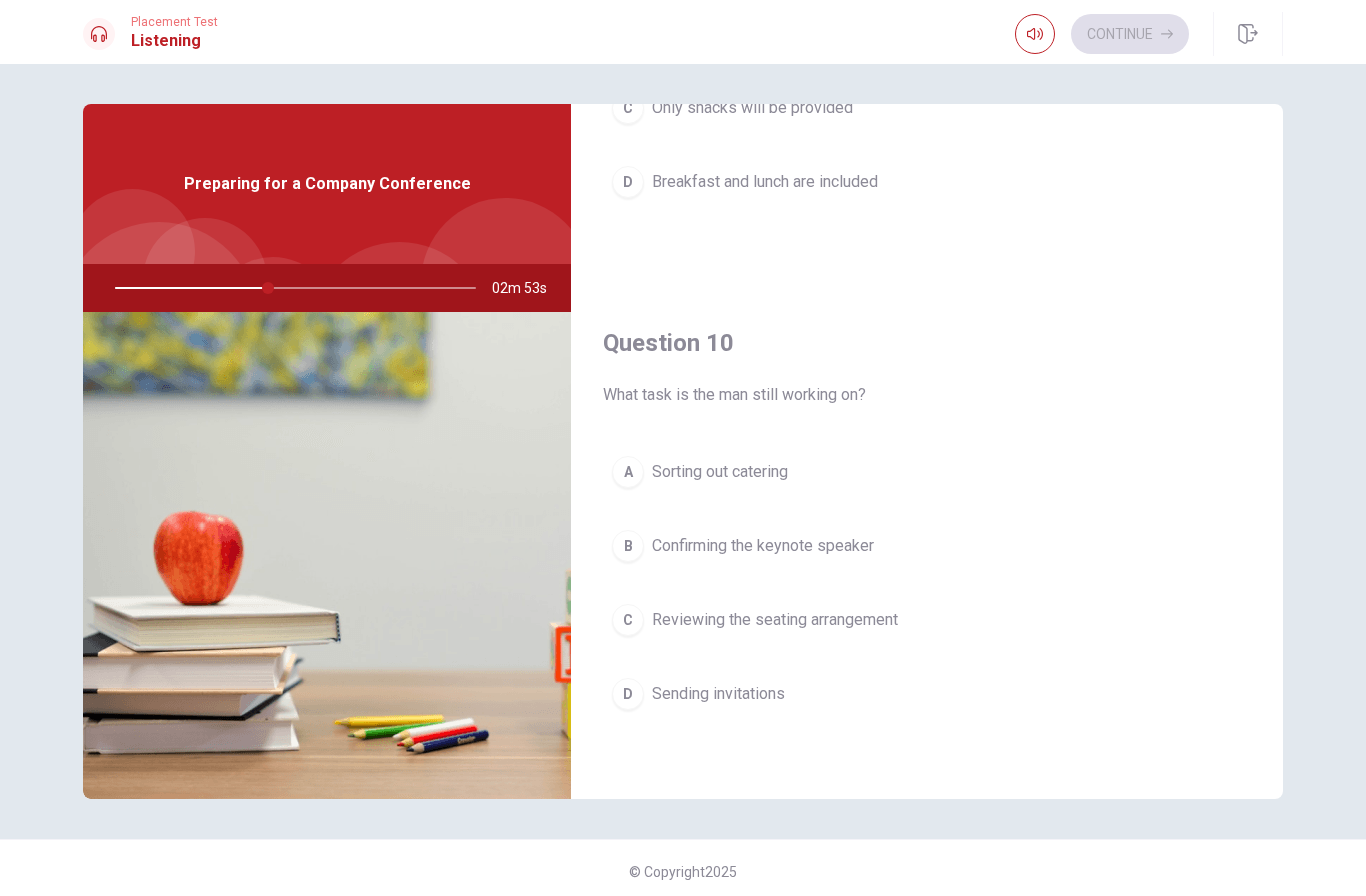 click on "Confirming the keynote speaker" at bounding box center [763, 546] 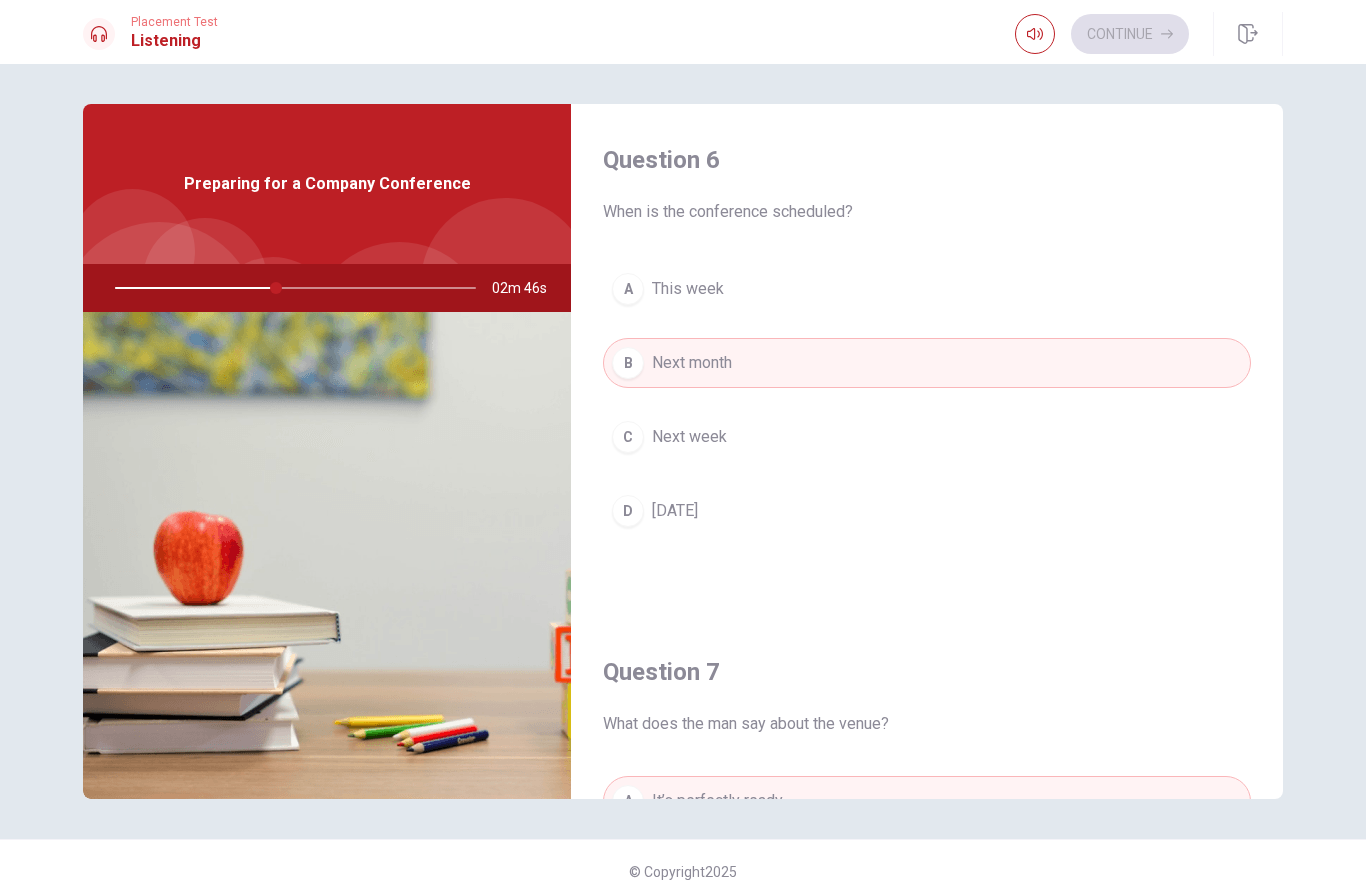 scroll, scrollTop: 0, scrollLeft: 0, axis: both 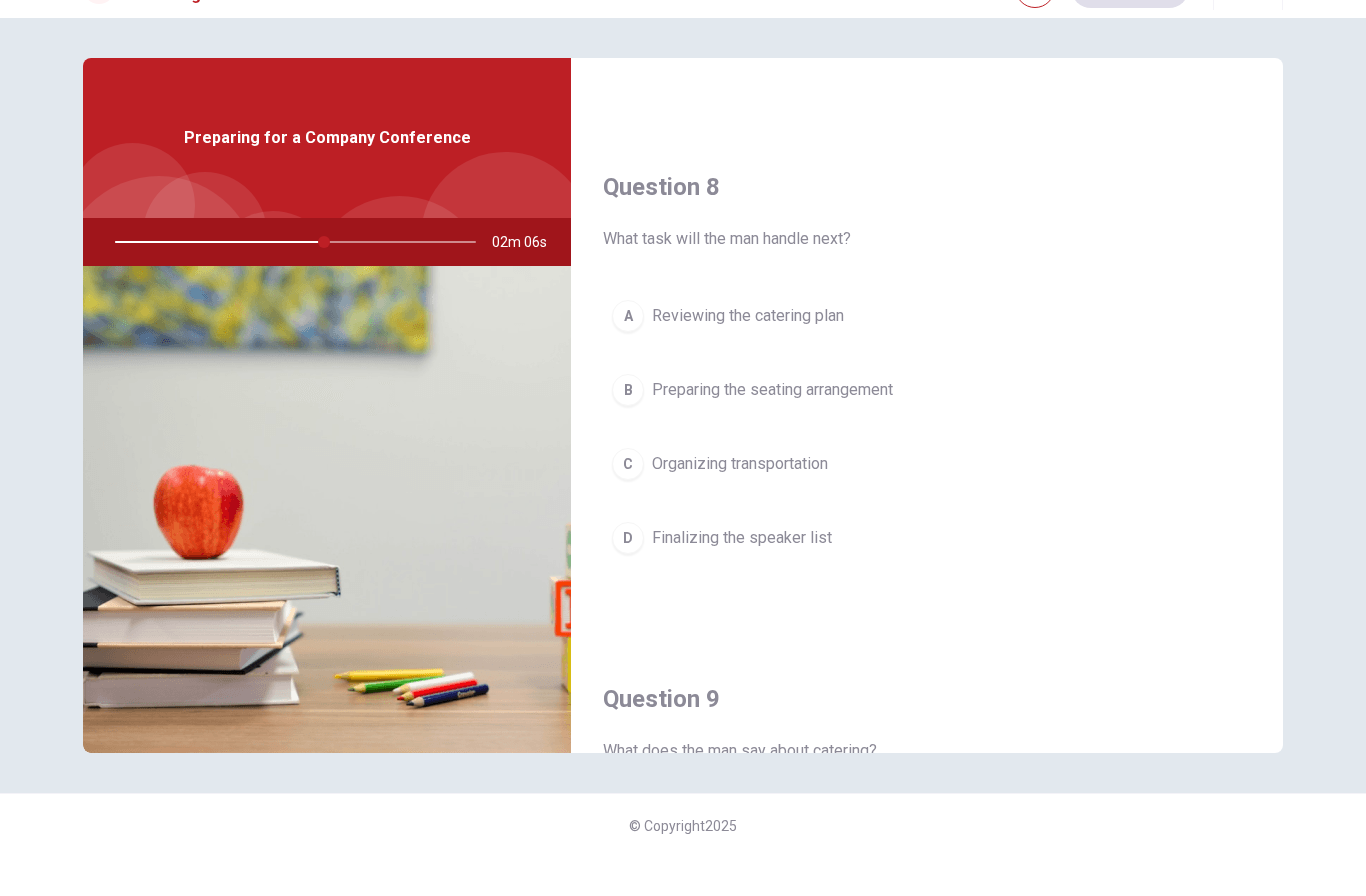 click on "A Reviewing the catering plan" at bounding box center [927, 362] 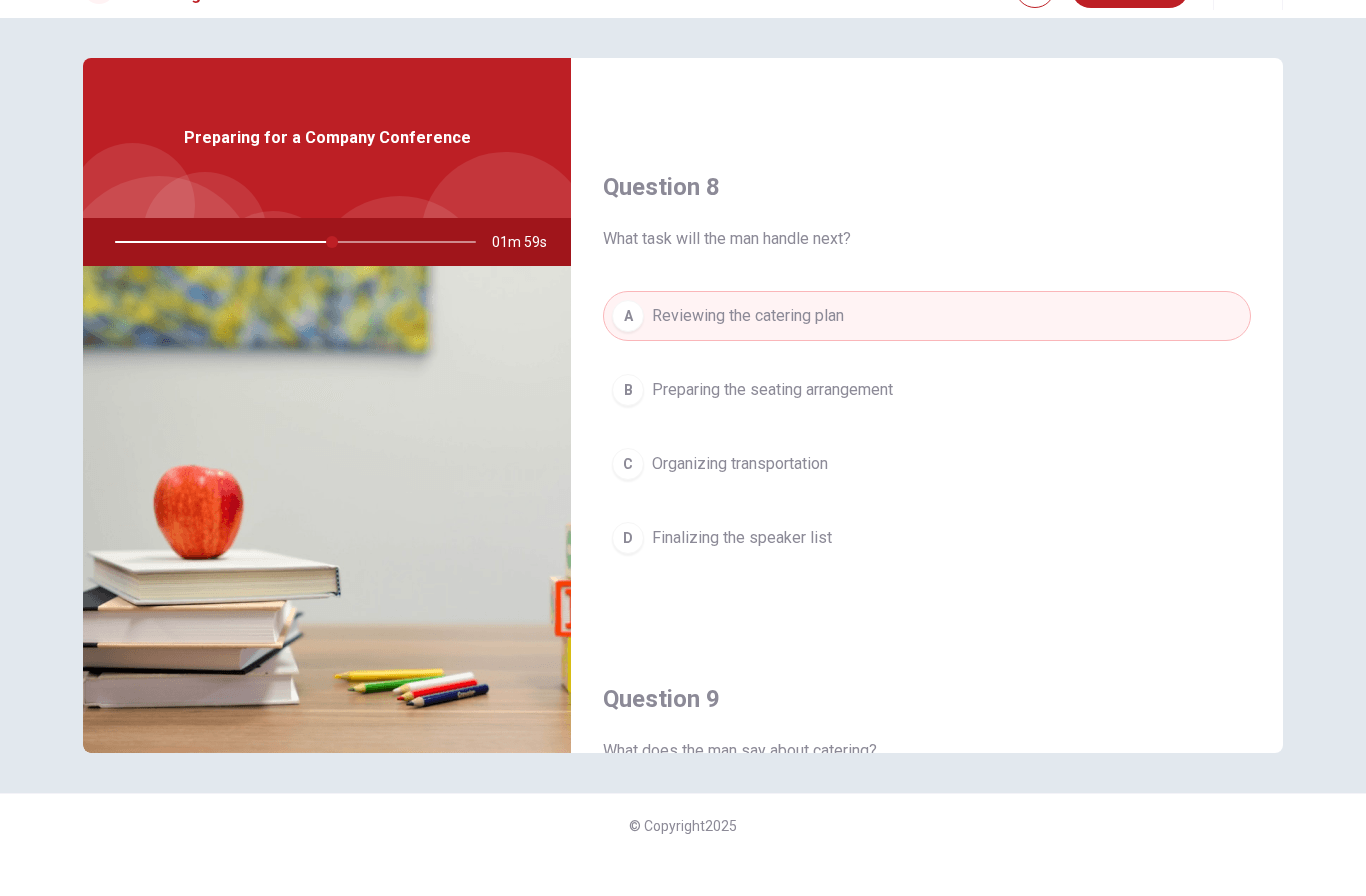 scroll, scrollTop: 0, scrollLeft: 0, axis: both 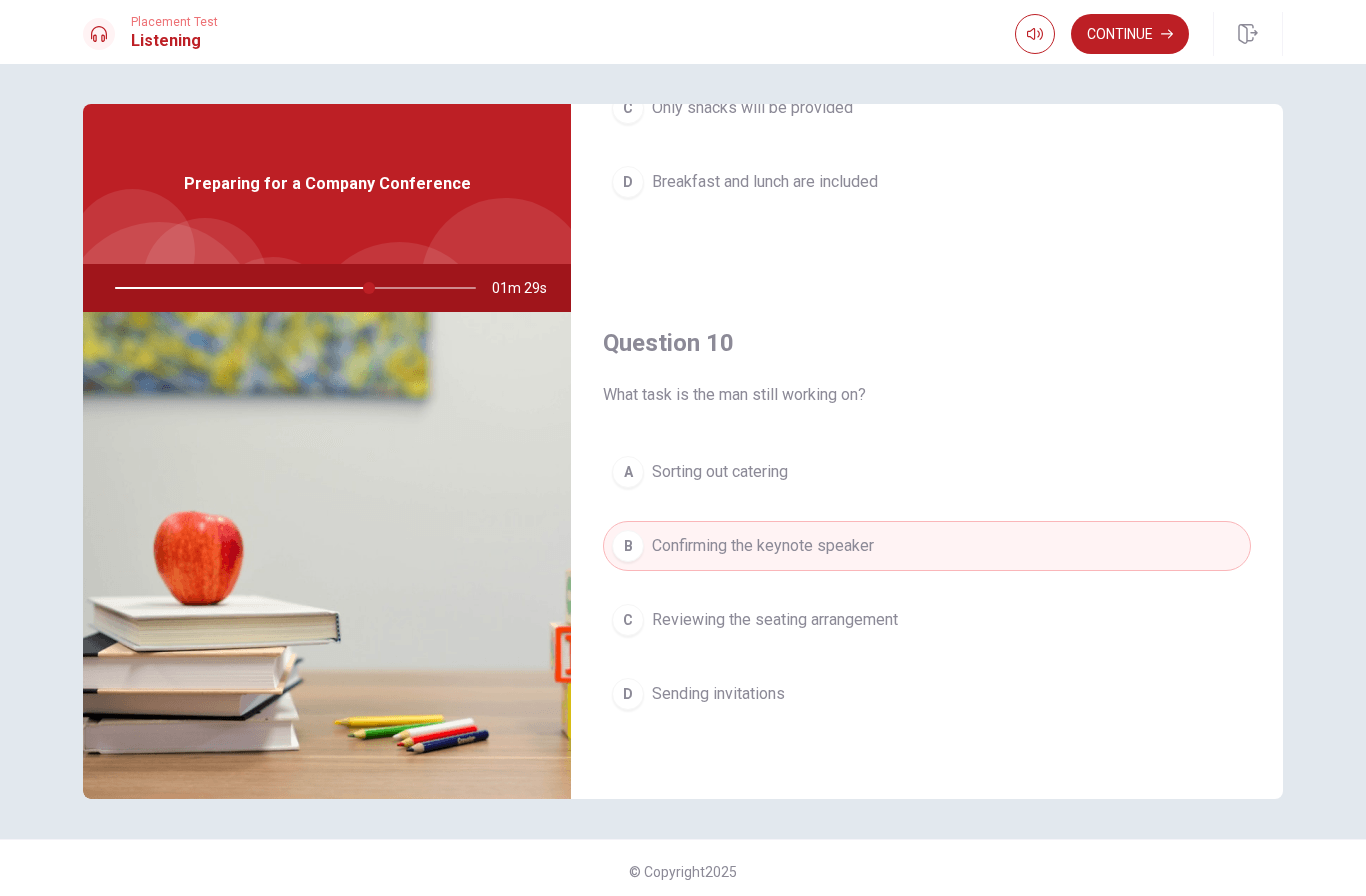 click on "Continue" at bounding box center (1130, 34) 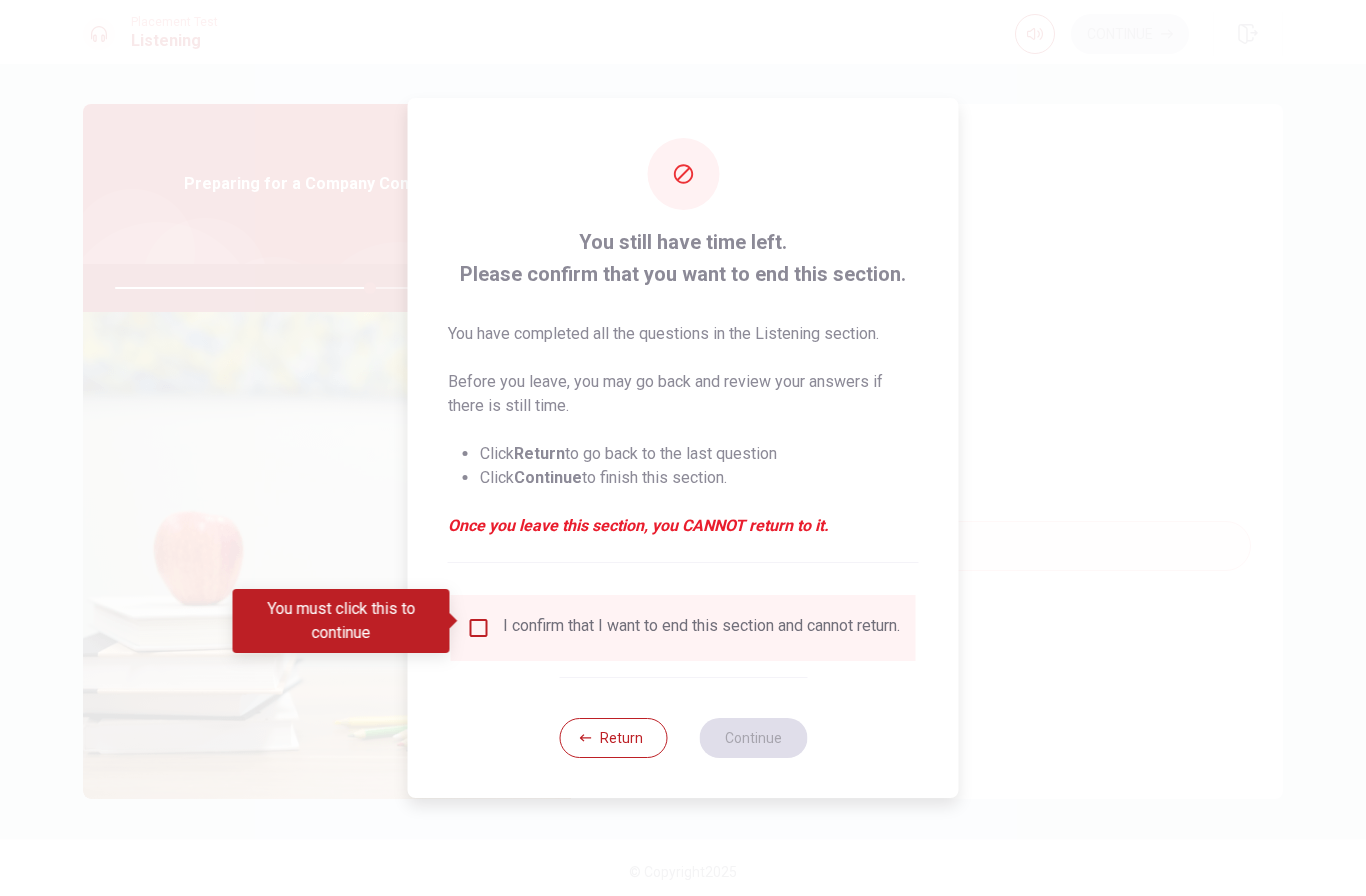 click at bounding box center (479, 628) 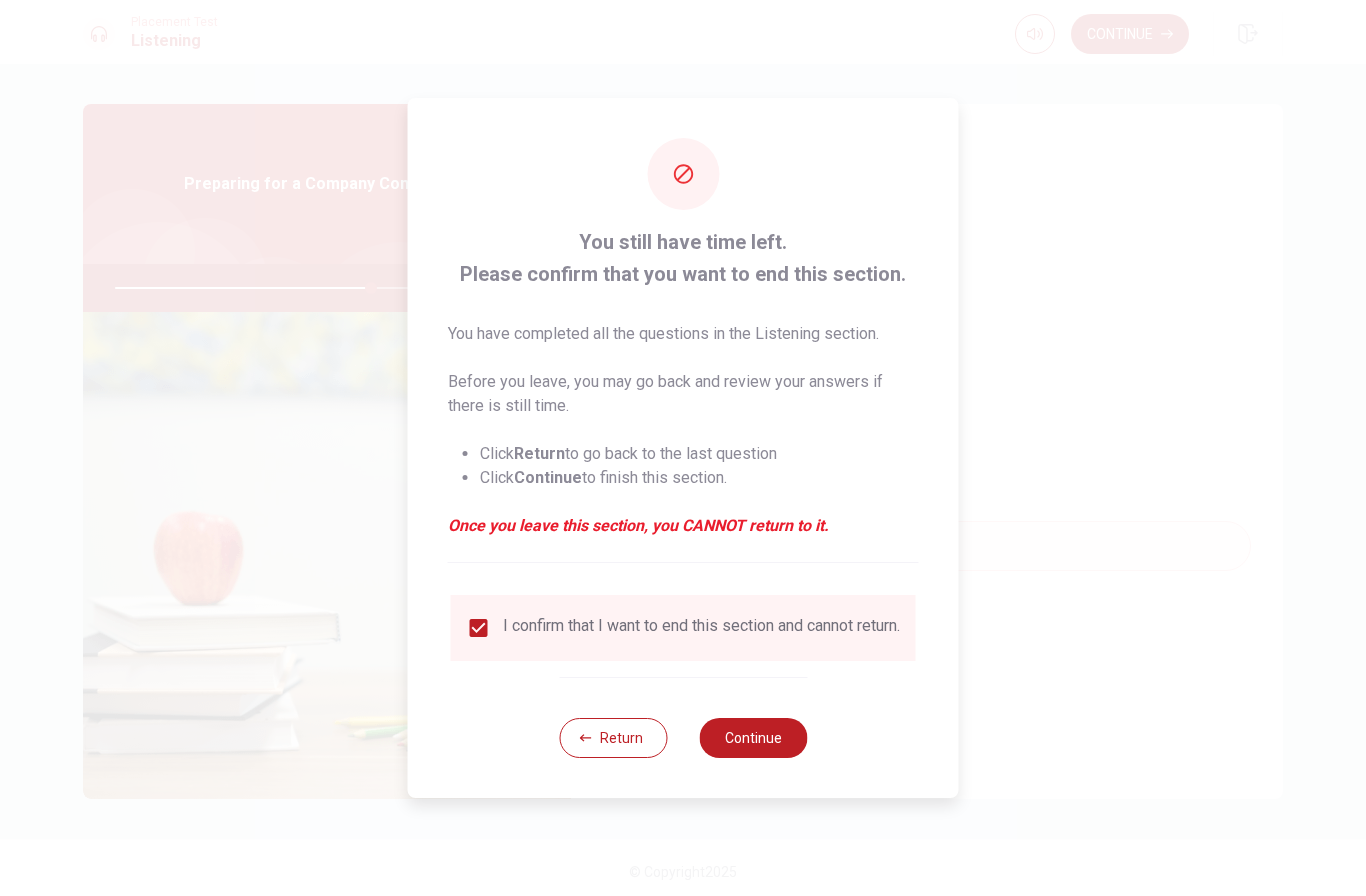 click on "Continue" at bounding box center [753, 738] 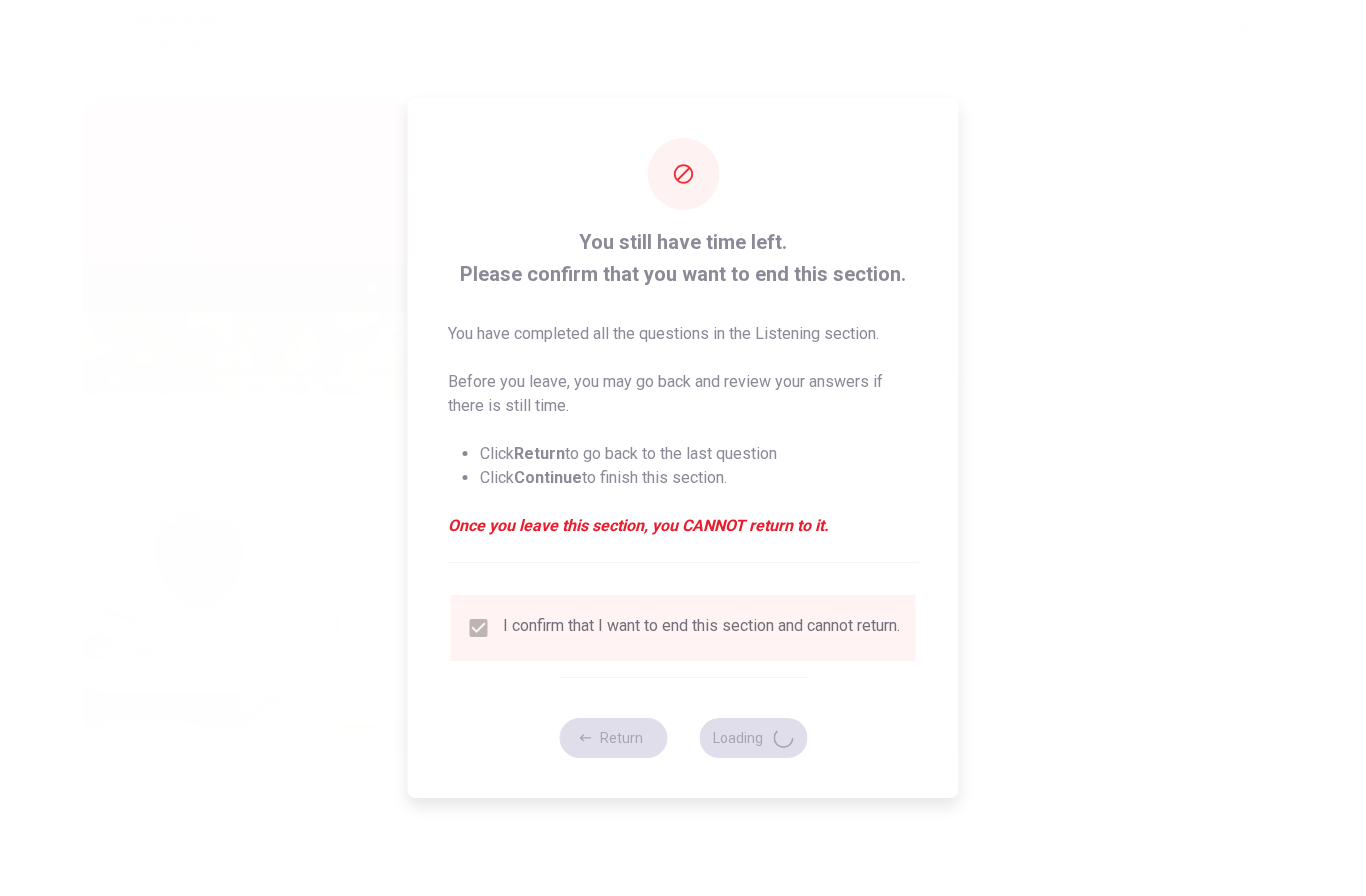 type on "72" 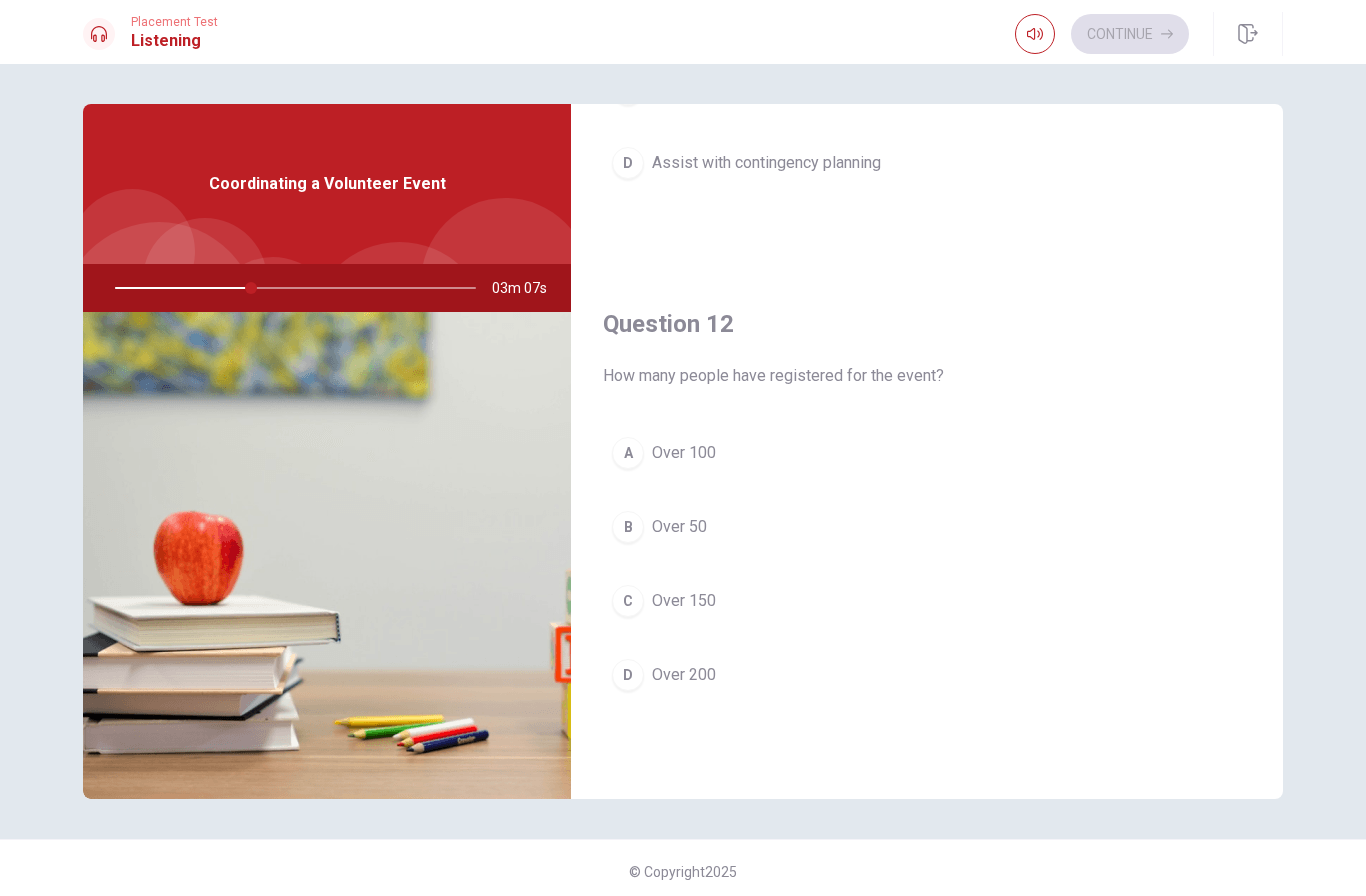 scroll, scrollTop: 345, scrollLeft: 0, axis: vertical 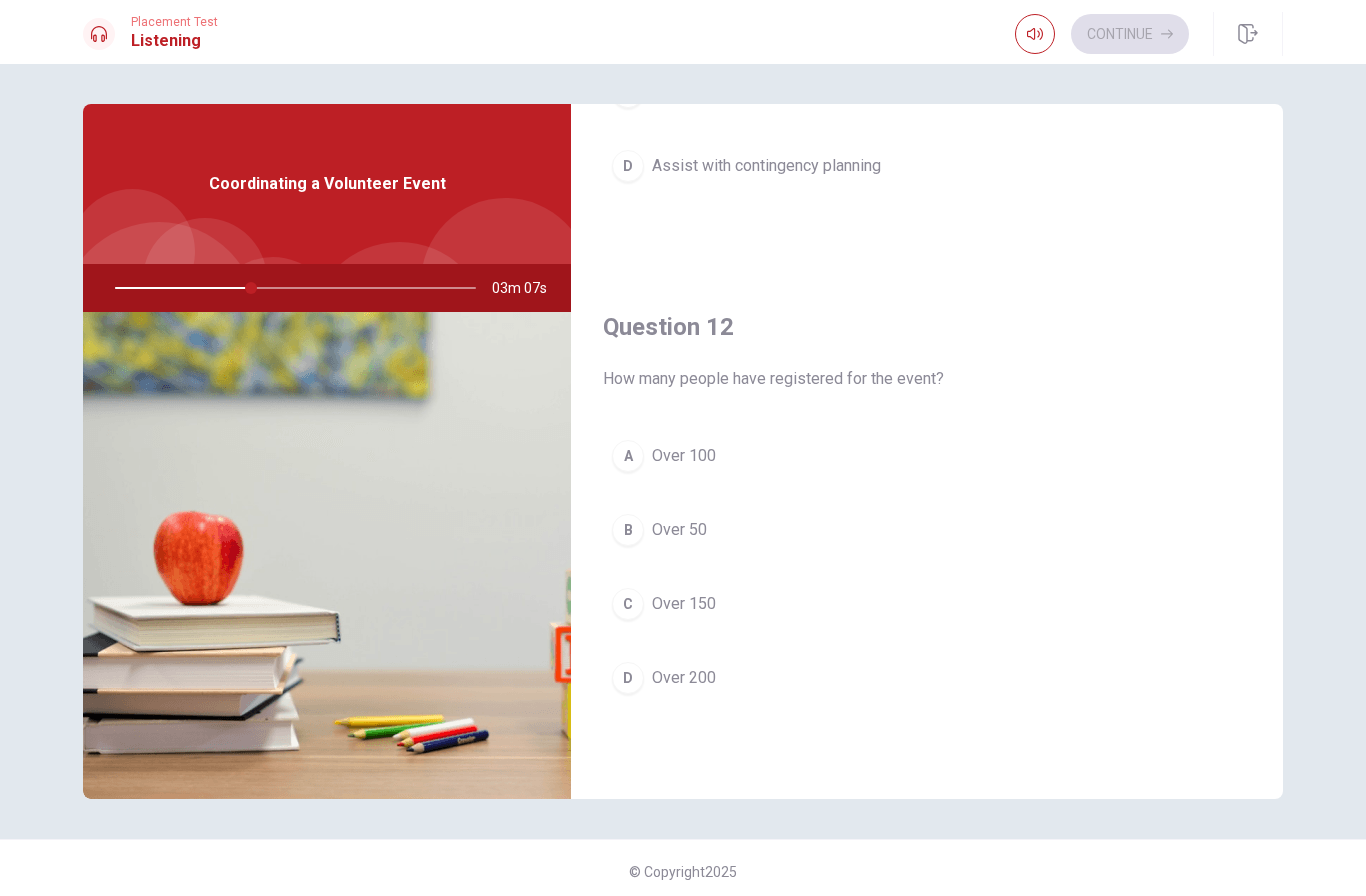 click on "A Over 100" at bounding box center (927, 456) 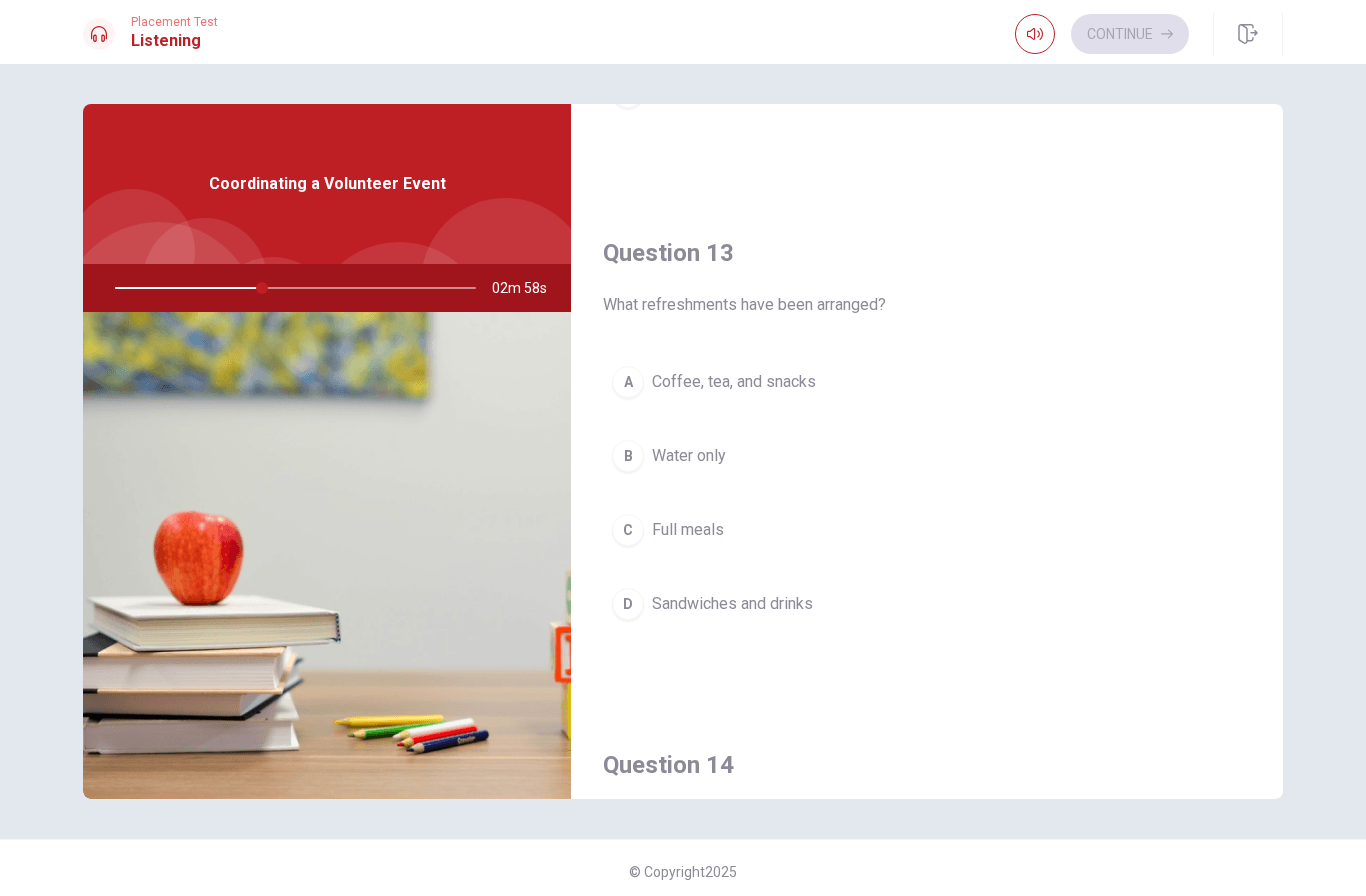 scroll, scrollTop: 930, scrollLeft: 0, axis: vertical 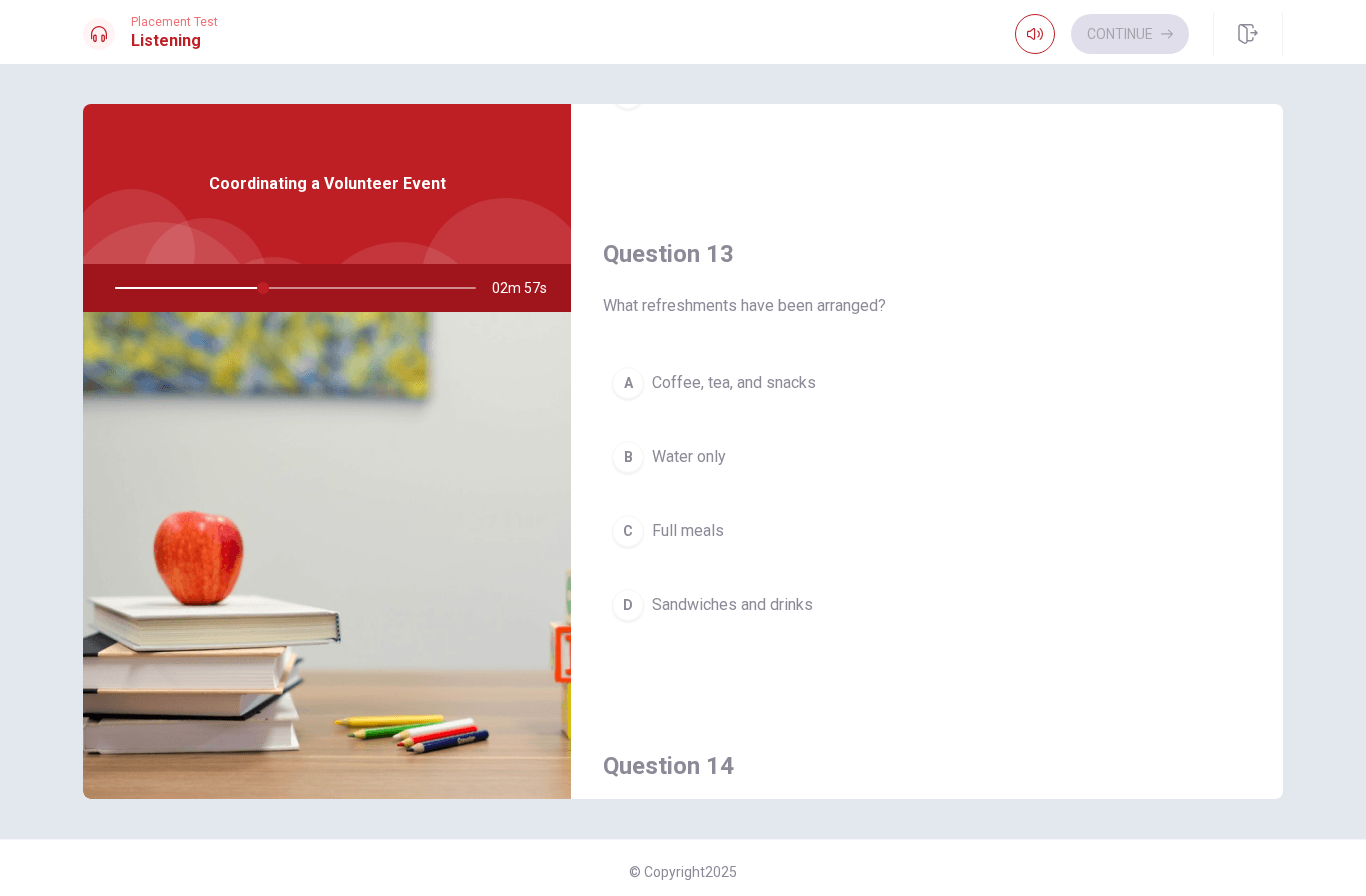click on "Coffee, tea, and snacks" at bounding box center [734, 383] 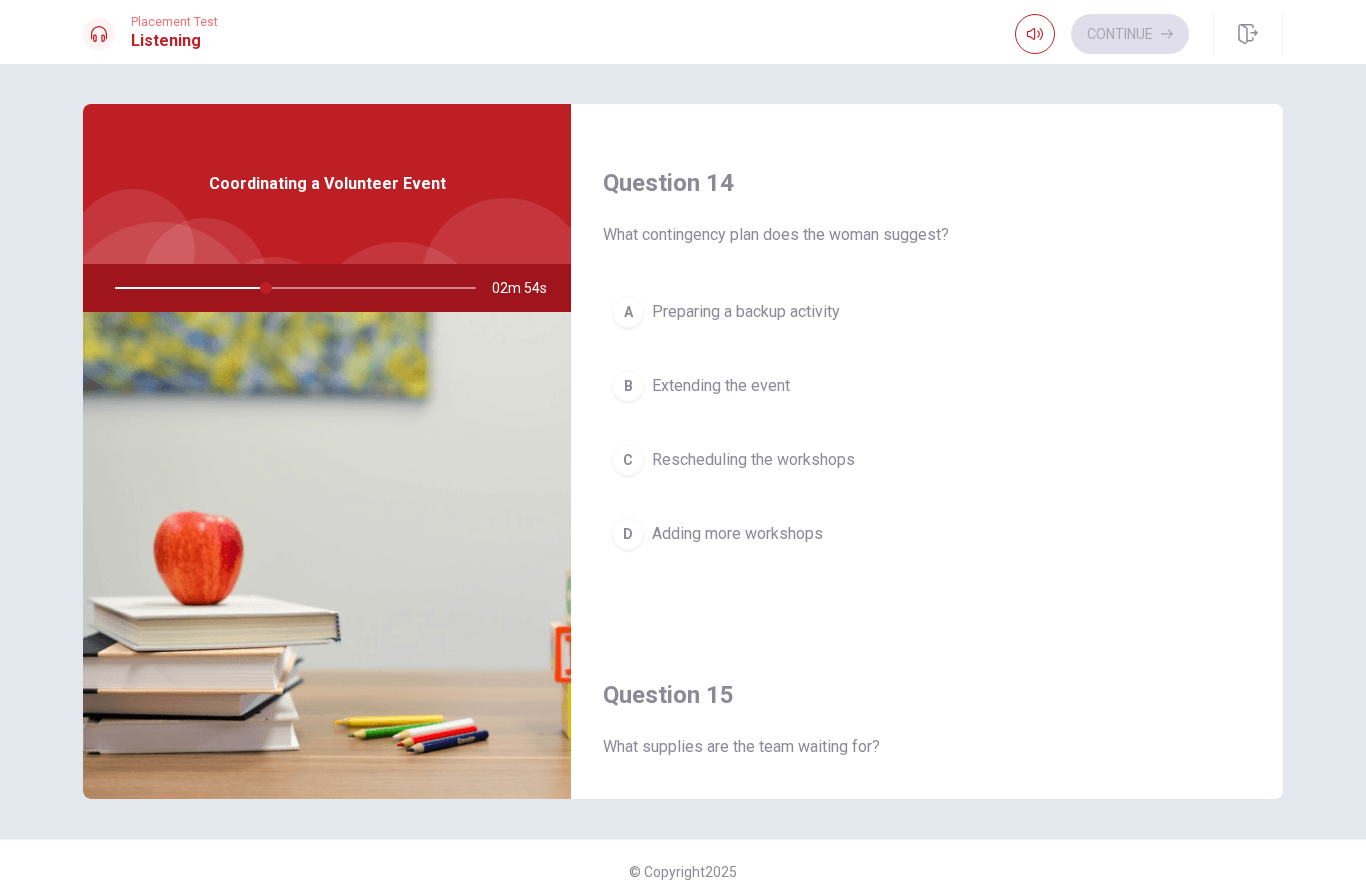 scroll, scrollTop: 1511, scrollLeft: 0, axis: vertical 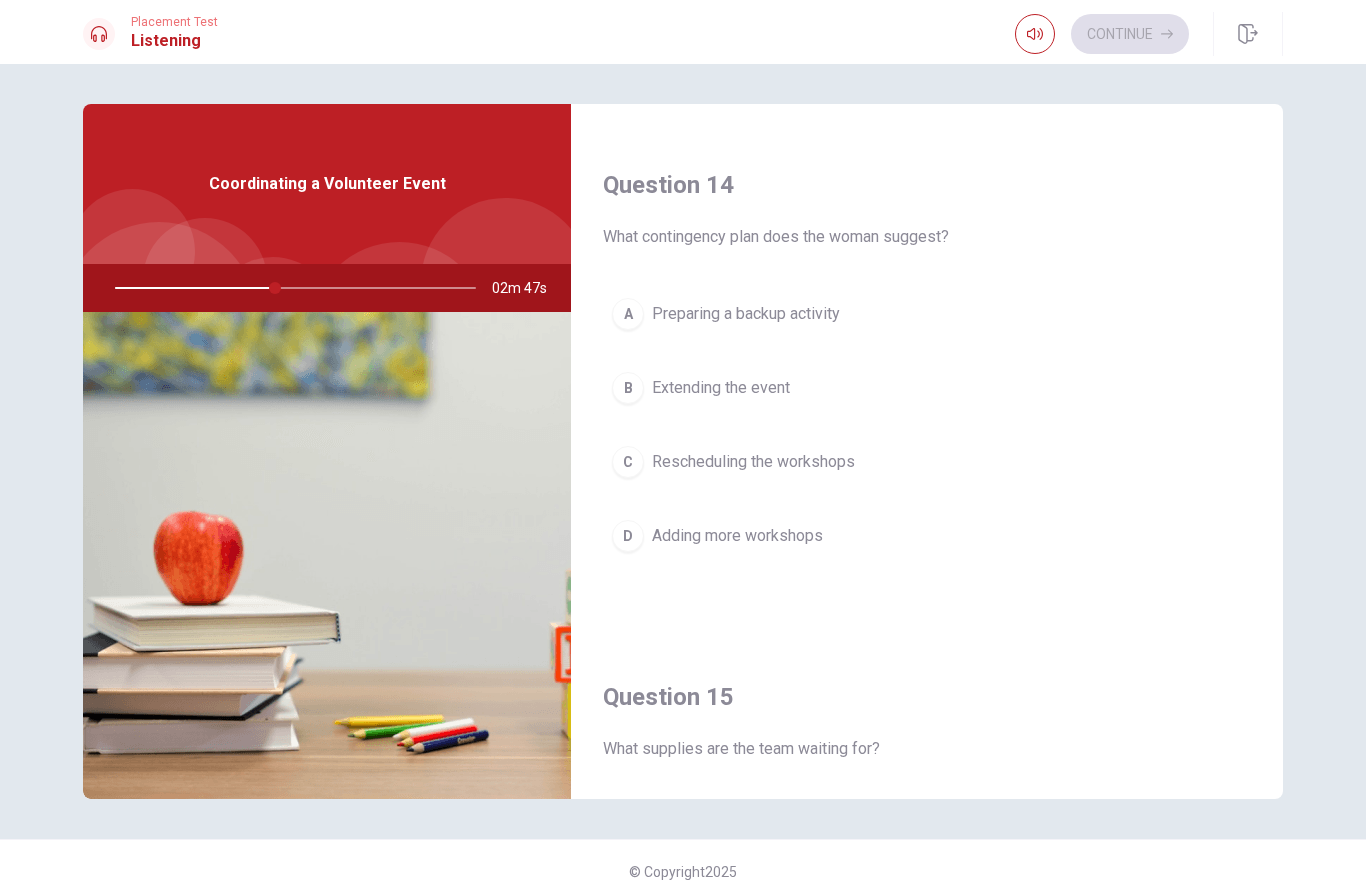 click on "A Preparing a backup activity" at bounding box center [927, 314] 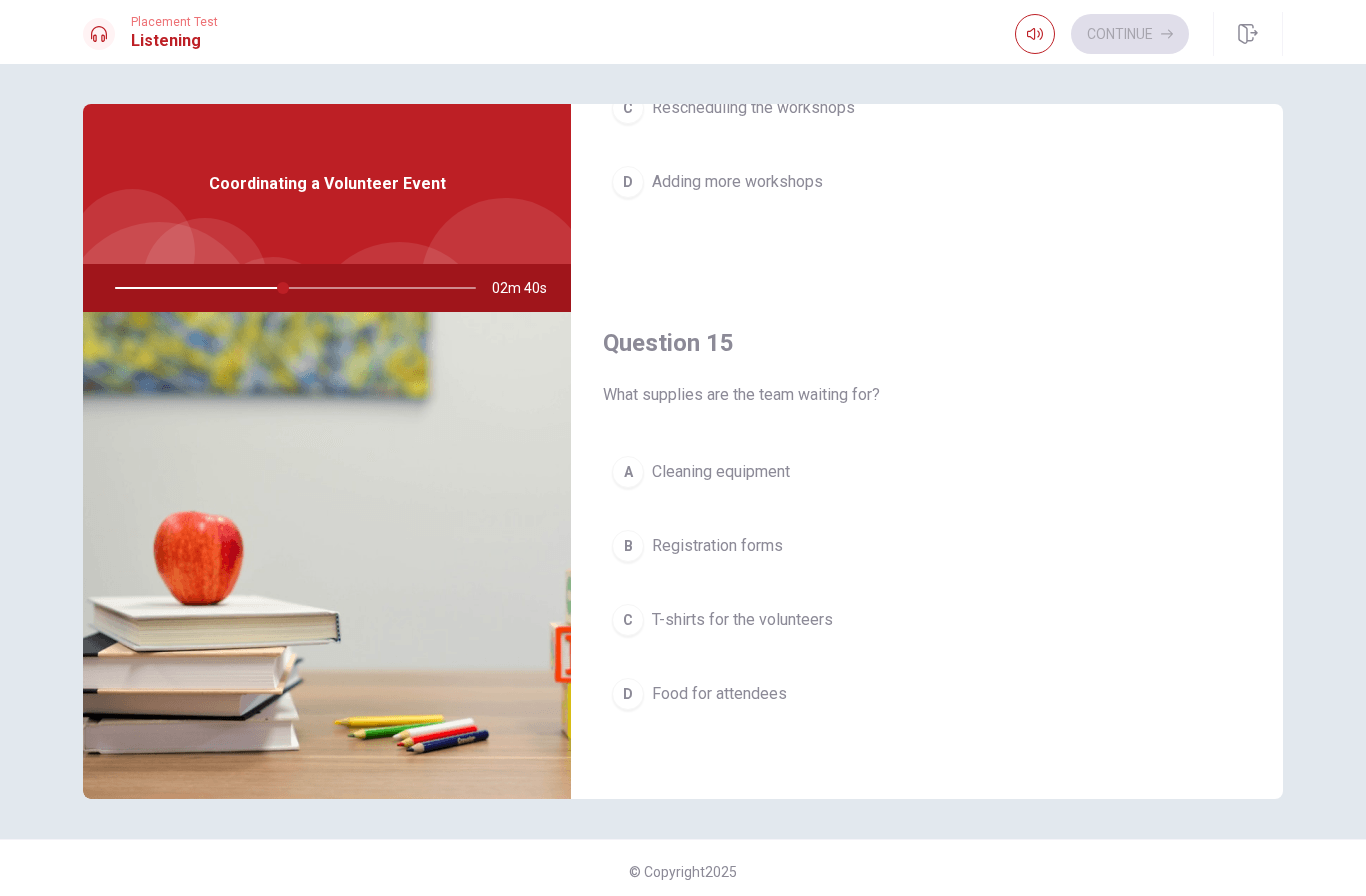 scroll, scrollTop: 1865, scrollLeft: 0, axis: vertical 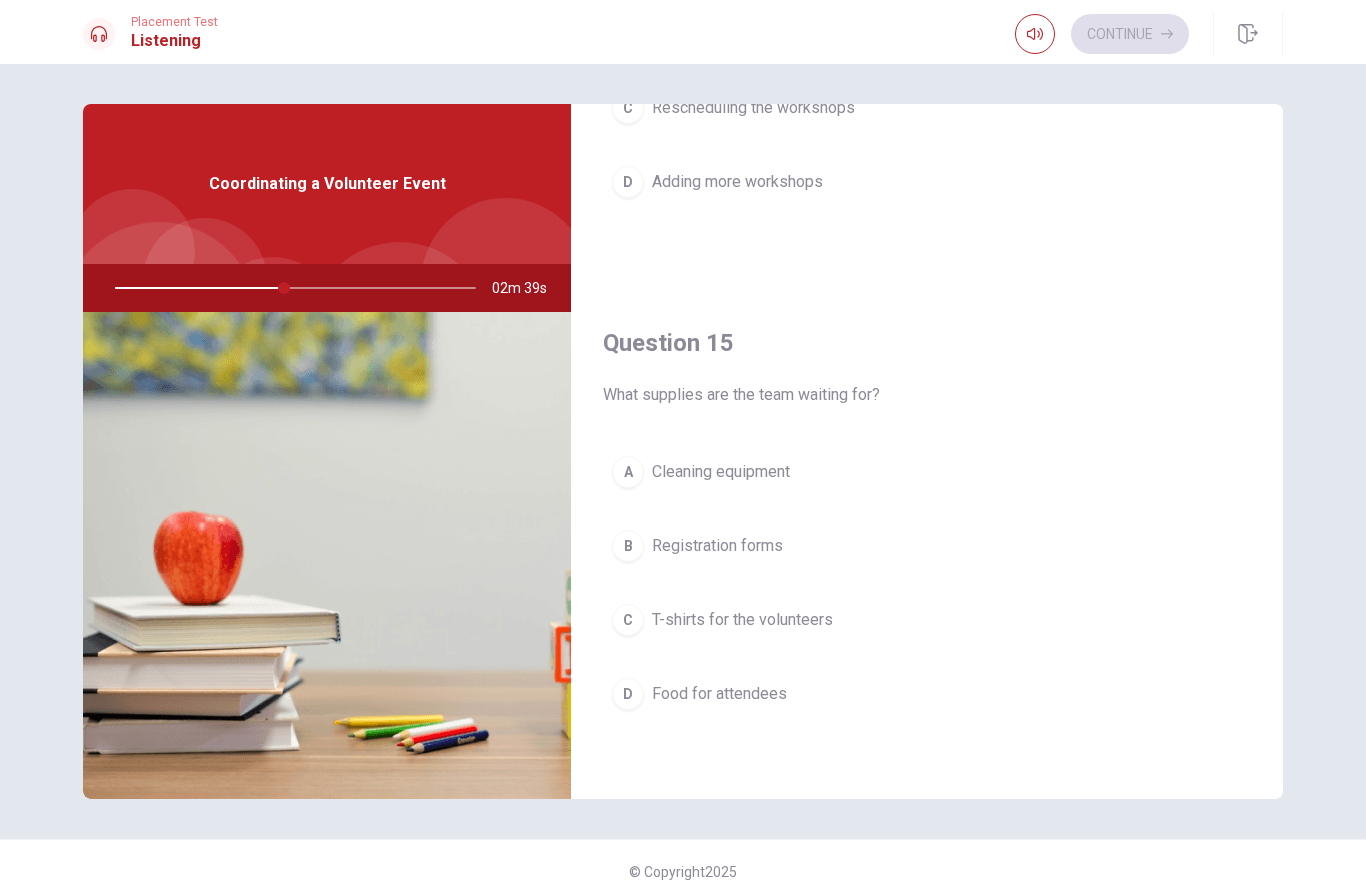 click on "T-shirts for the volunteers" at bounding box center [742, 620] 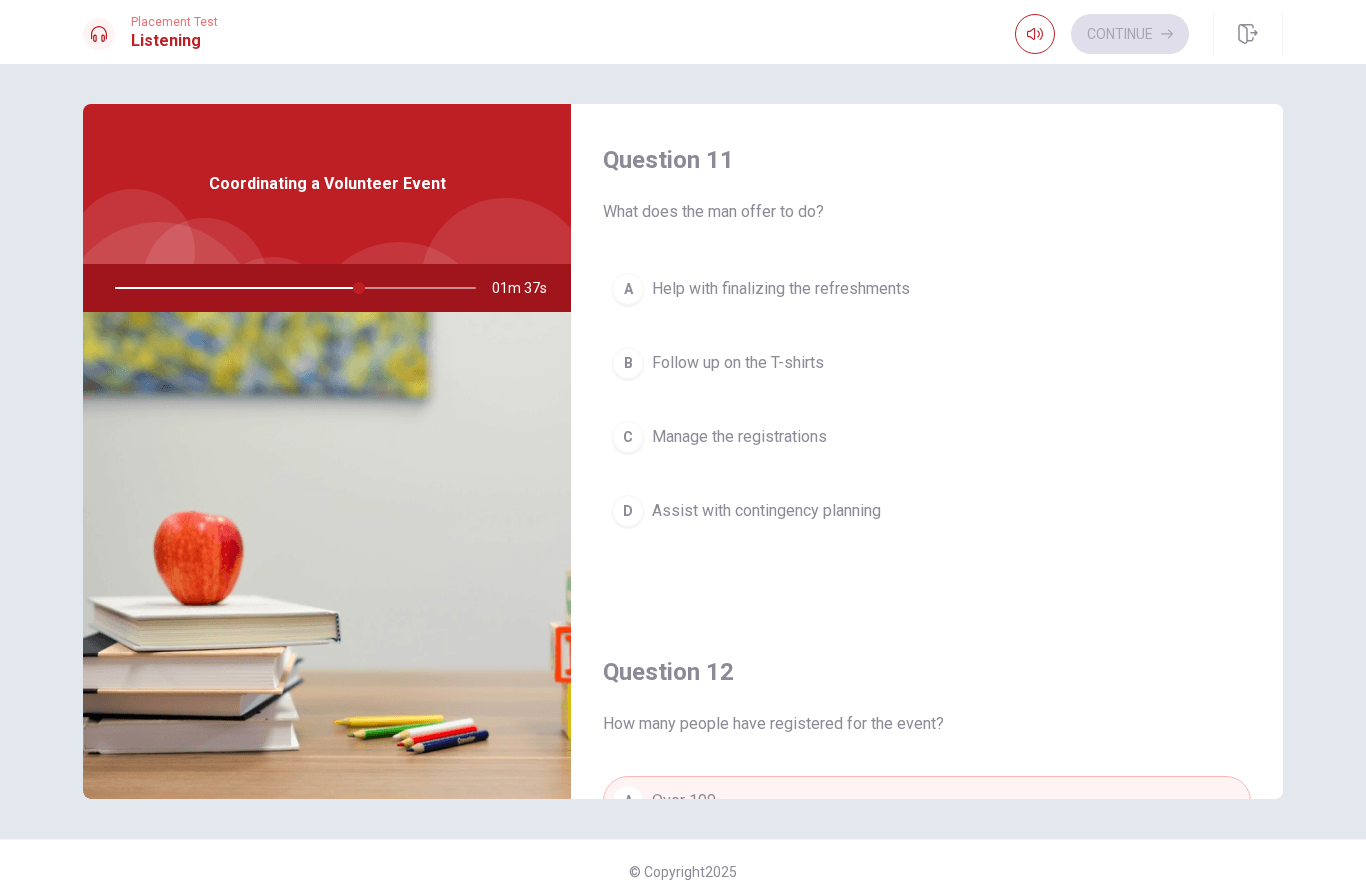 scroll, scrollTop: 0, scrollLeft: 0, axis: both 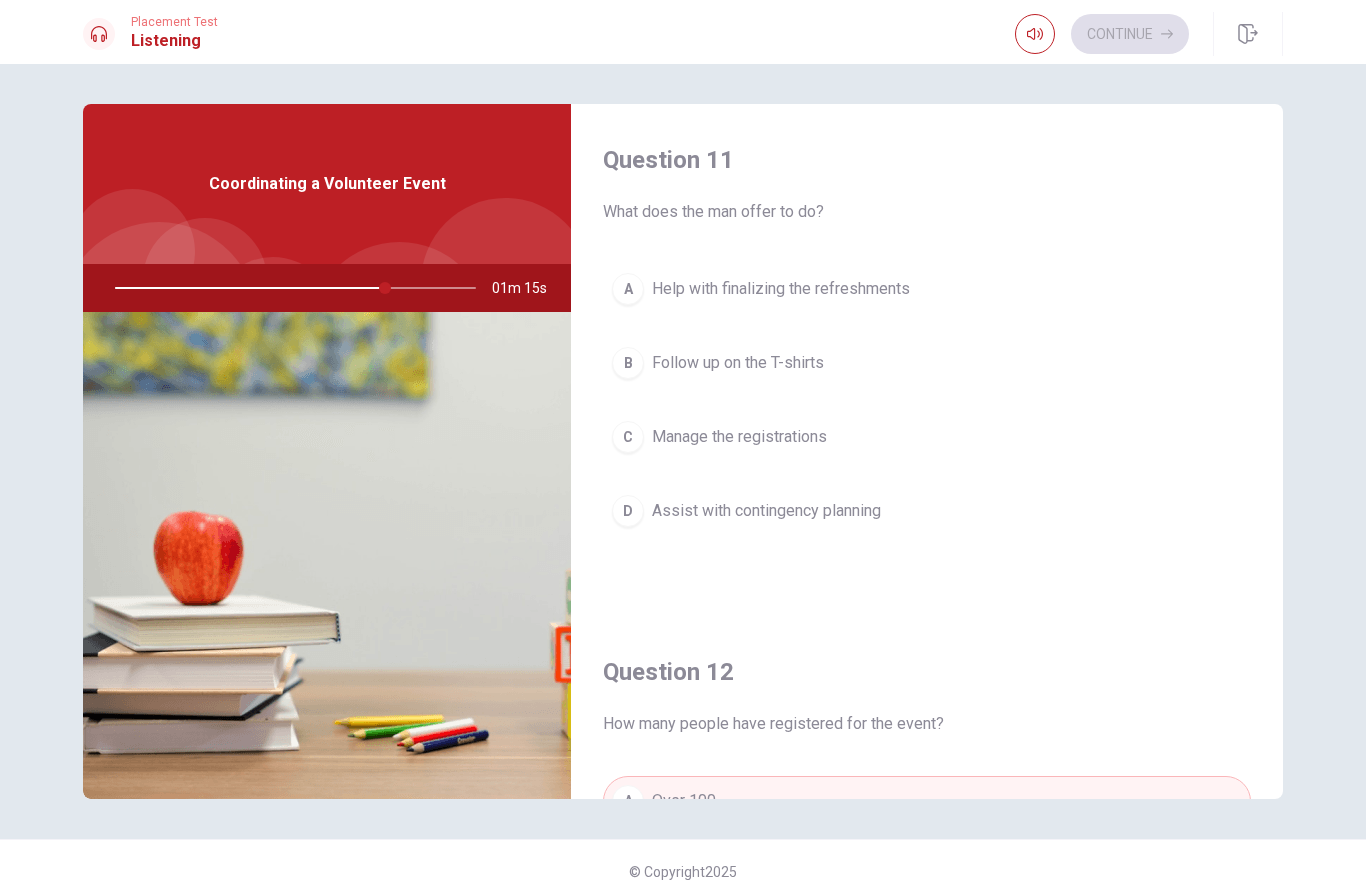click on "C Manage the registrations" at bounding box center (927, 437) 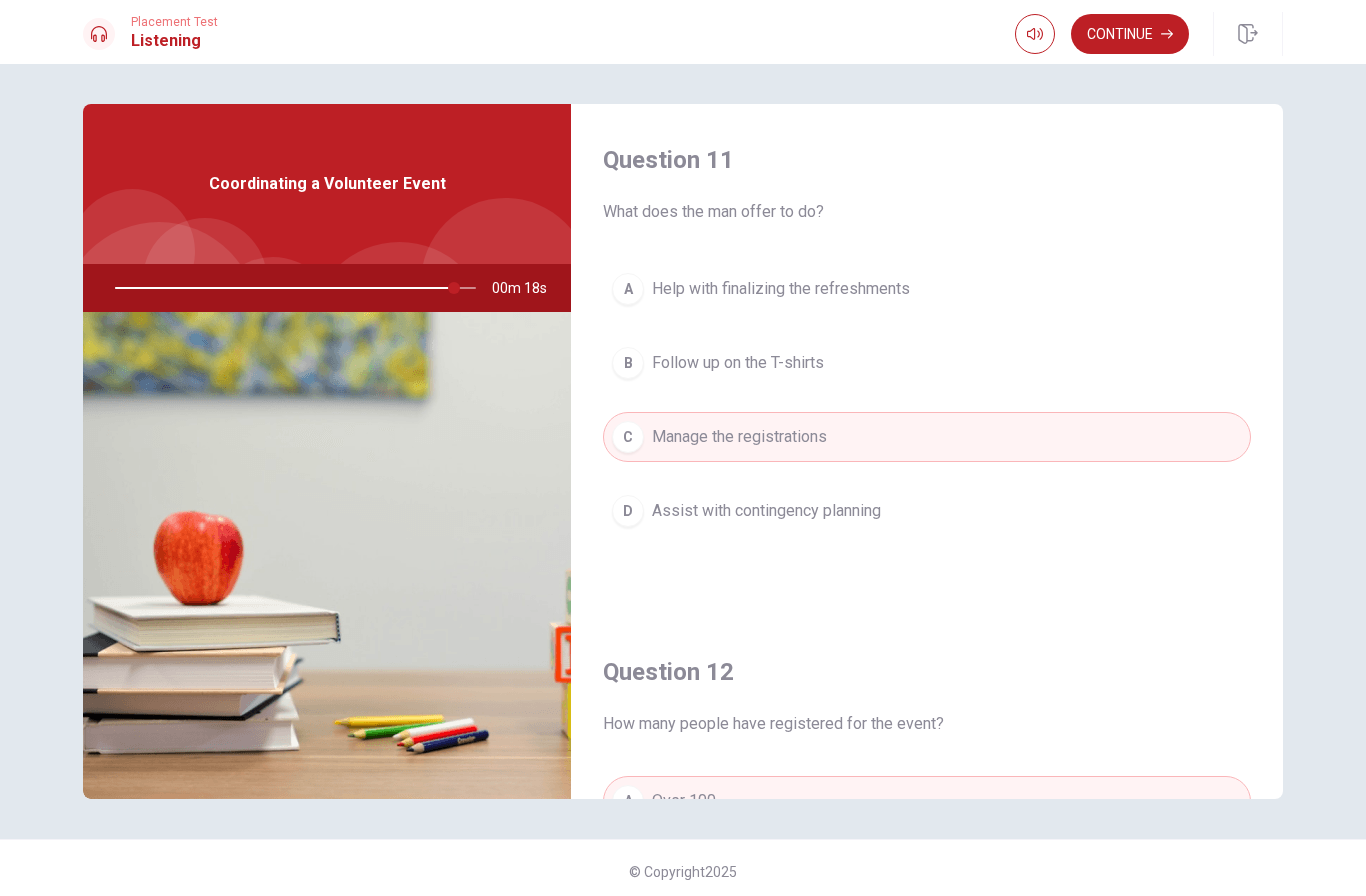 click on "D Assist with contingency planning" at bounding box center (927, 511) 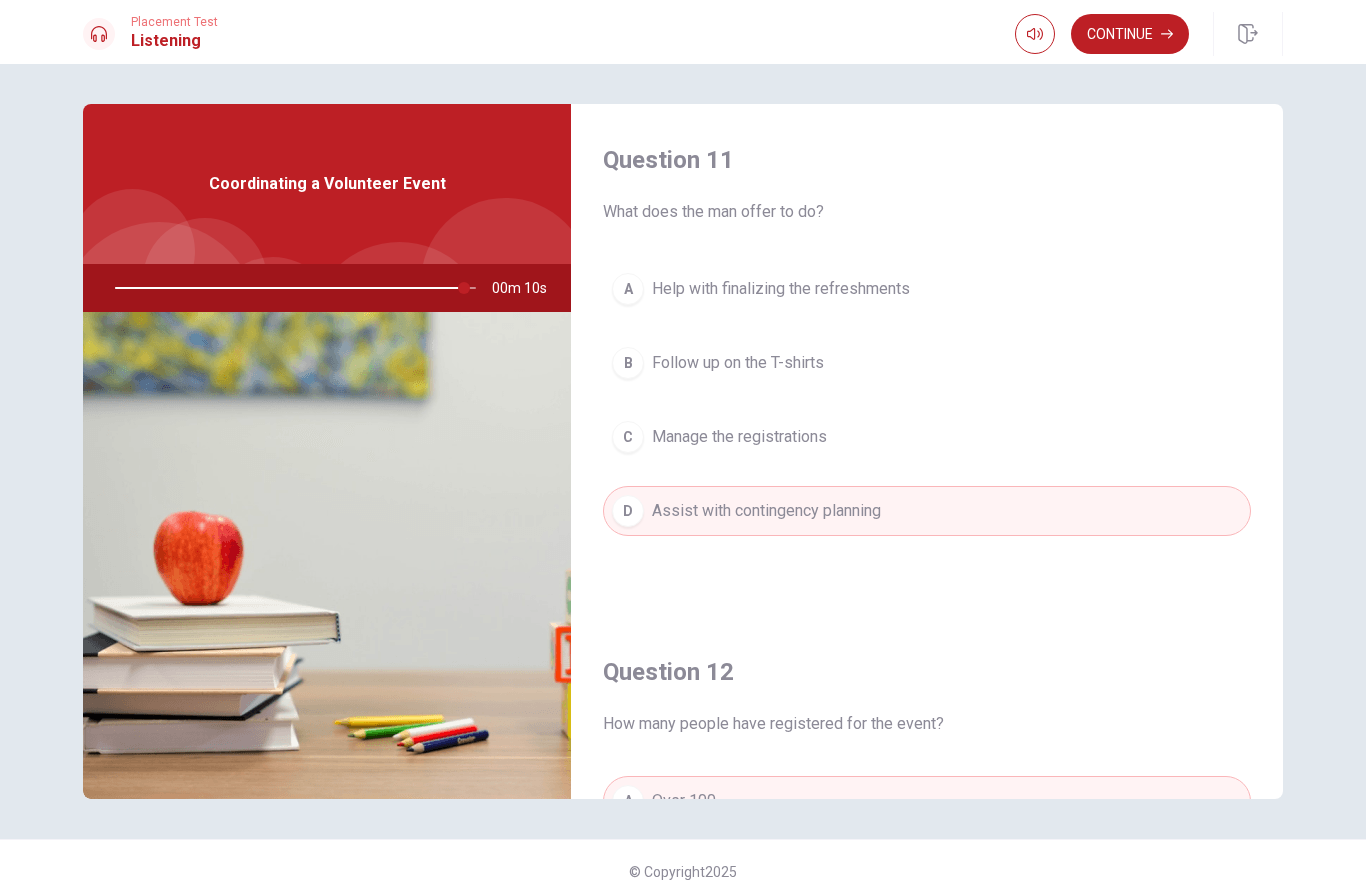 click on "Continue" at bounding box center [1130, 34] 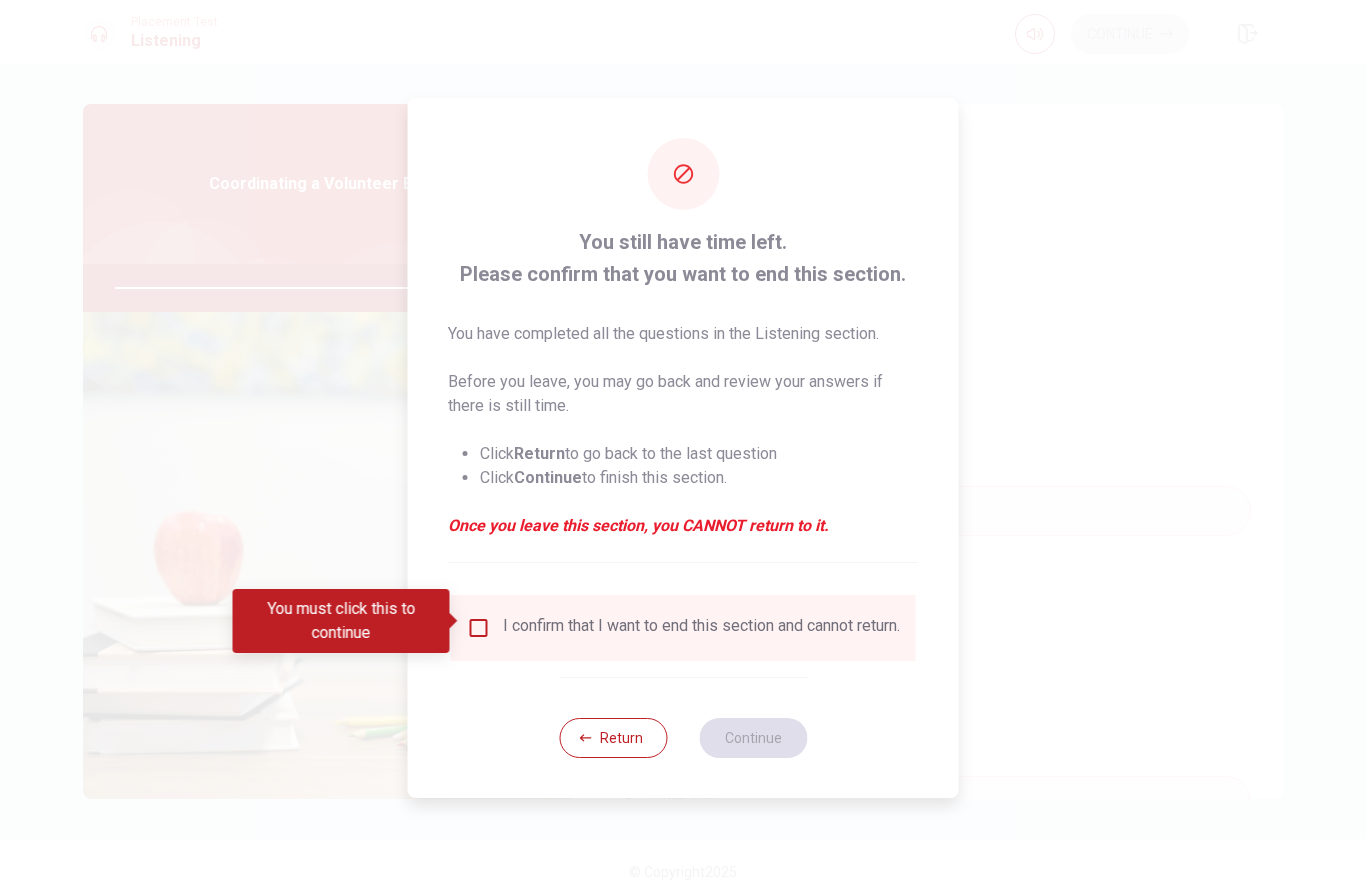 click at bounding box center (479, 628) 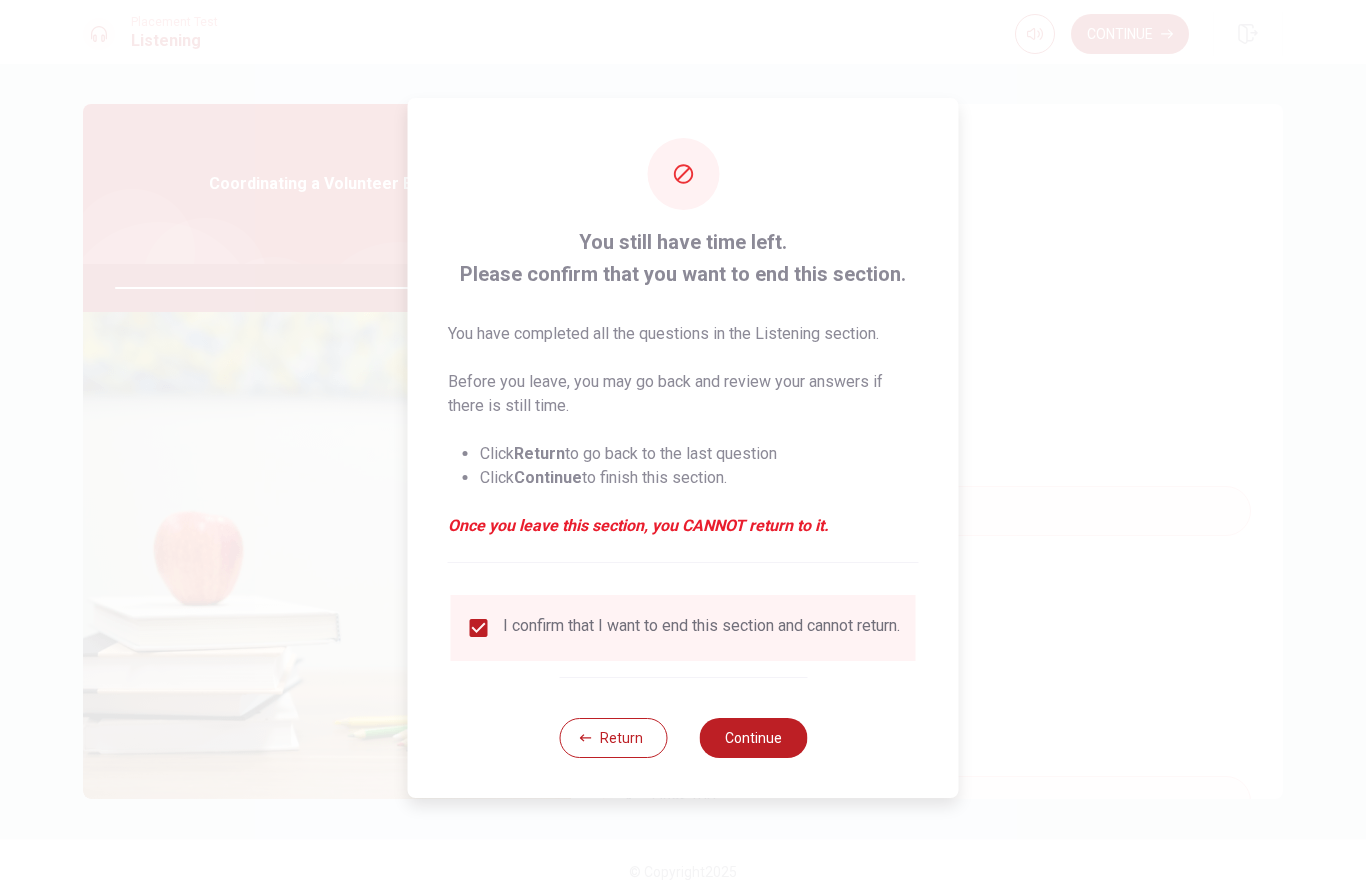 click on "Continue" at bounding box center [753, 738] 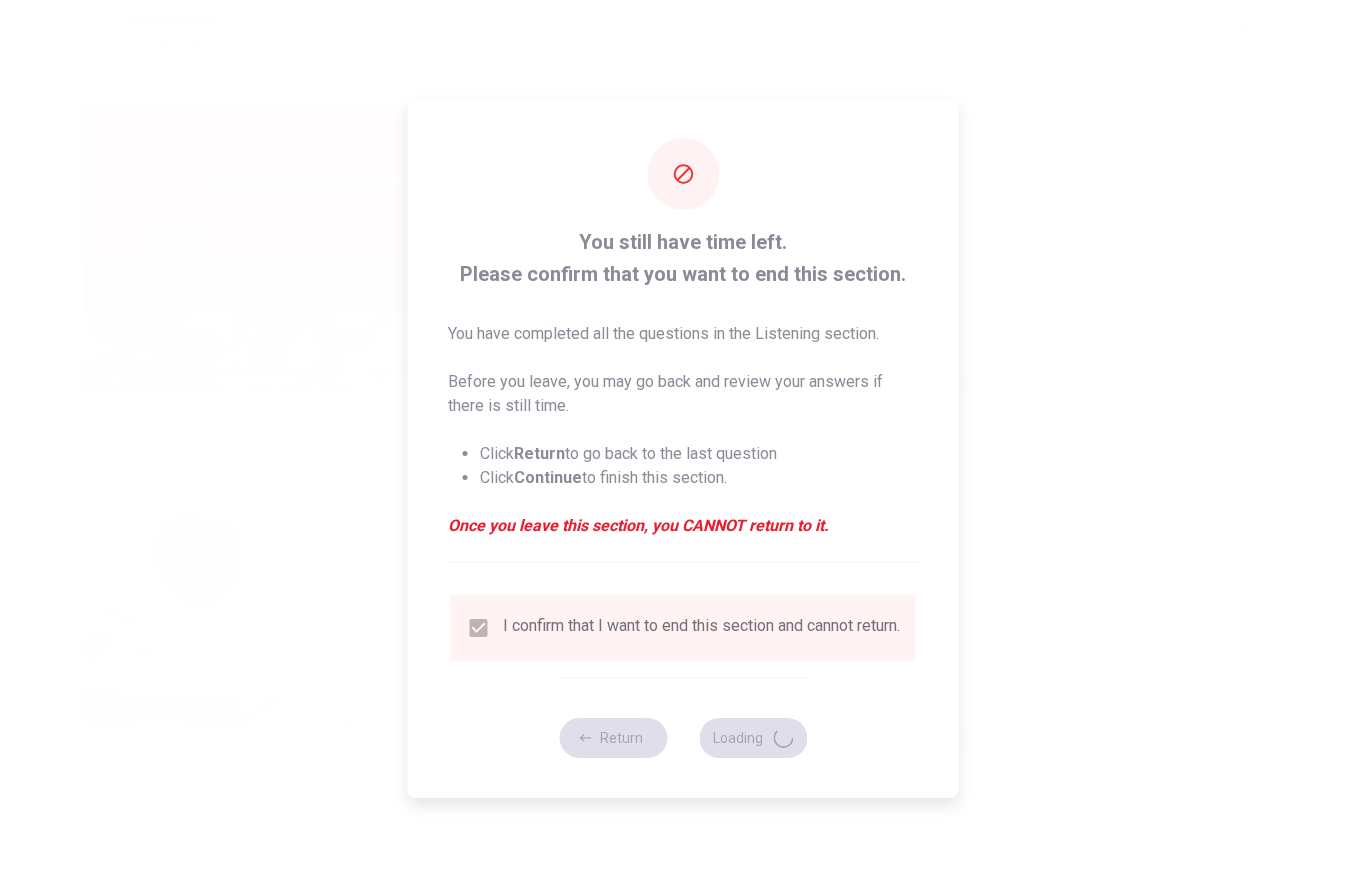 type on "98" 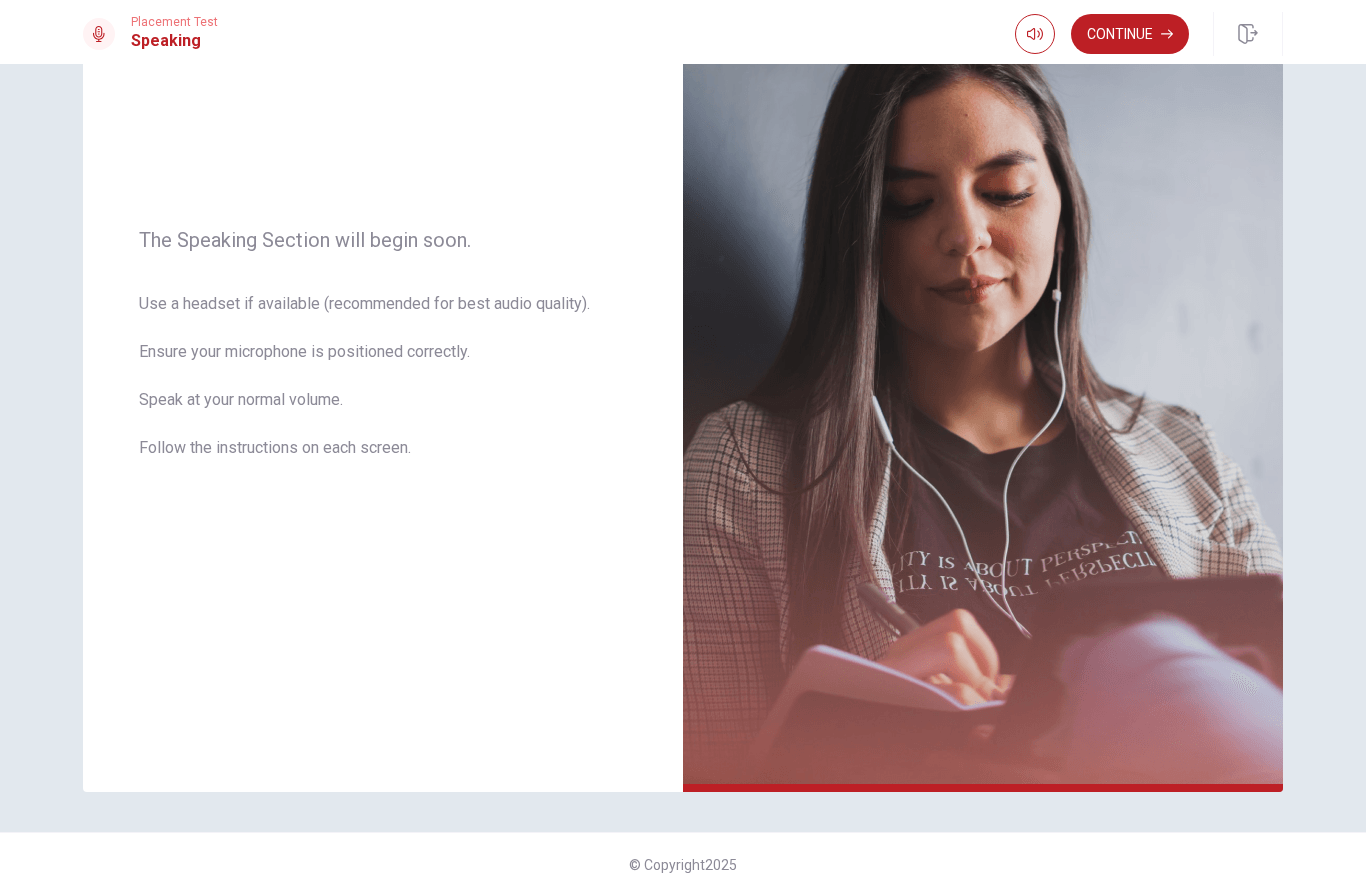 scroll, scrollTop: 184, scrollLeft: 0, axis: vertical 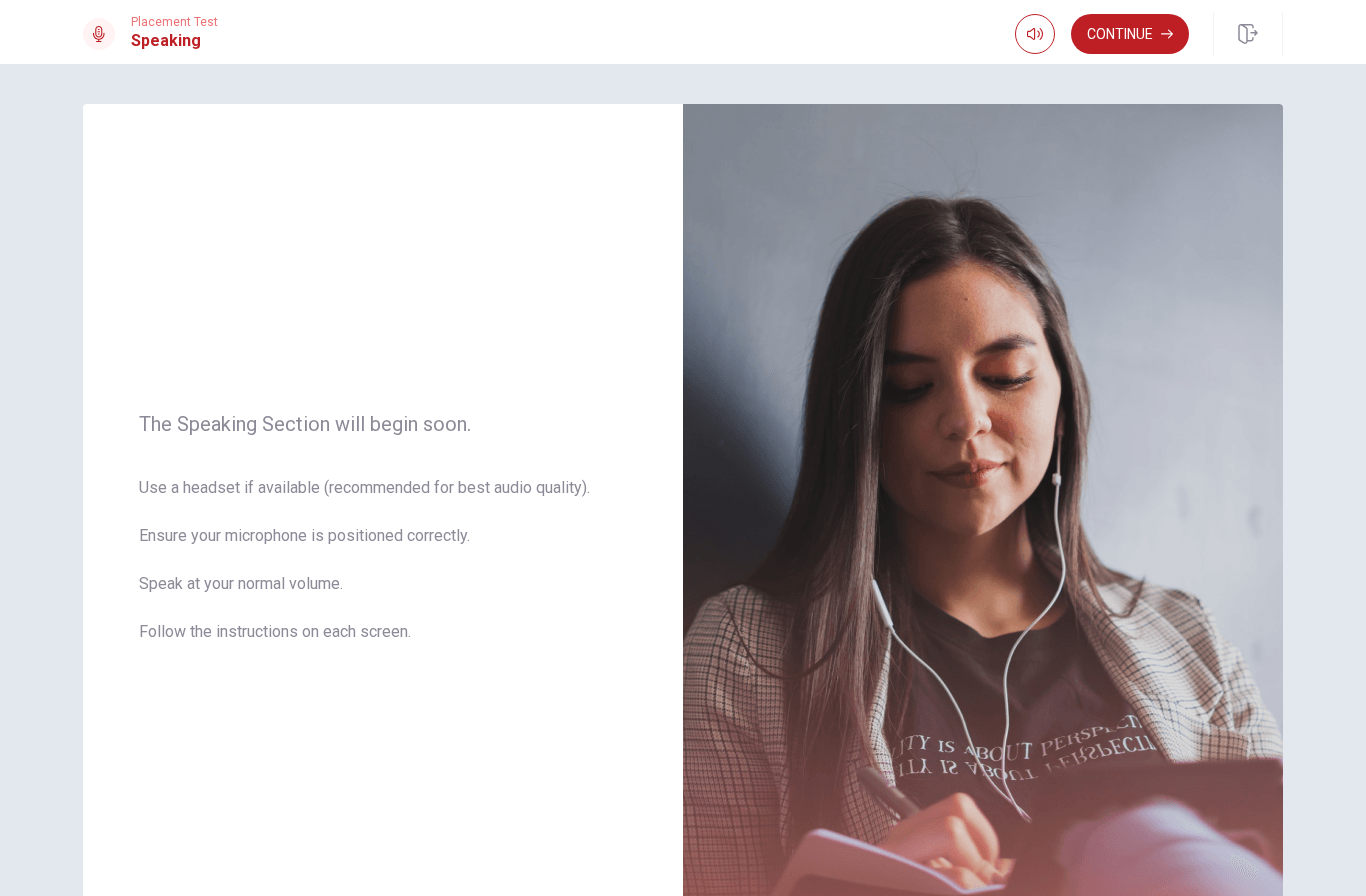 click on "Continue" at bounding box center (1130, 34) 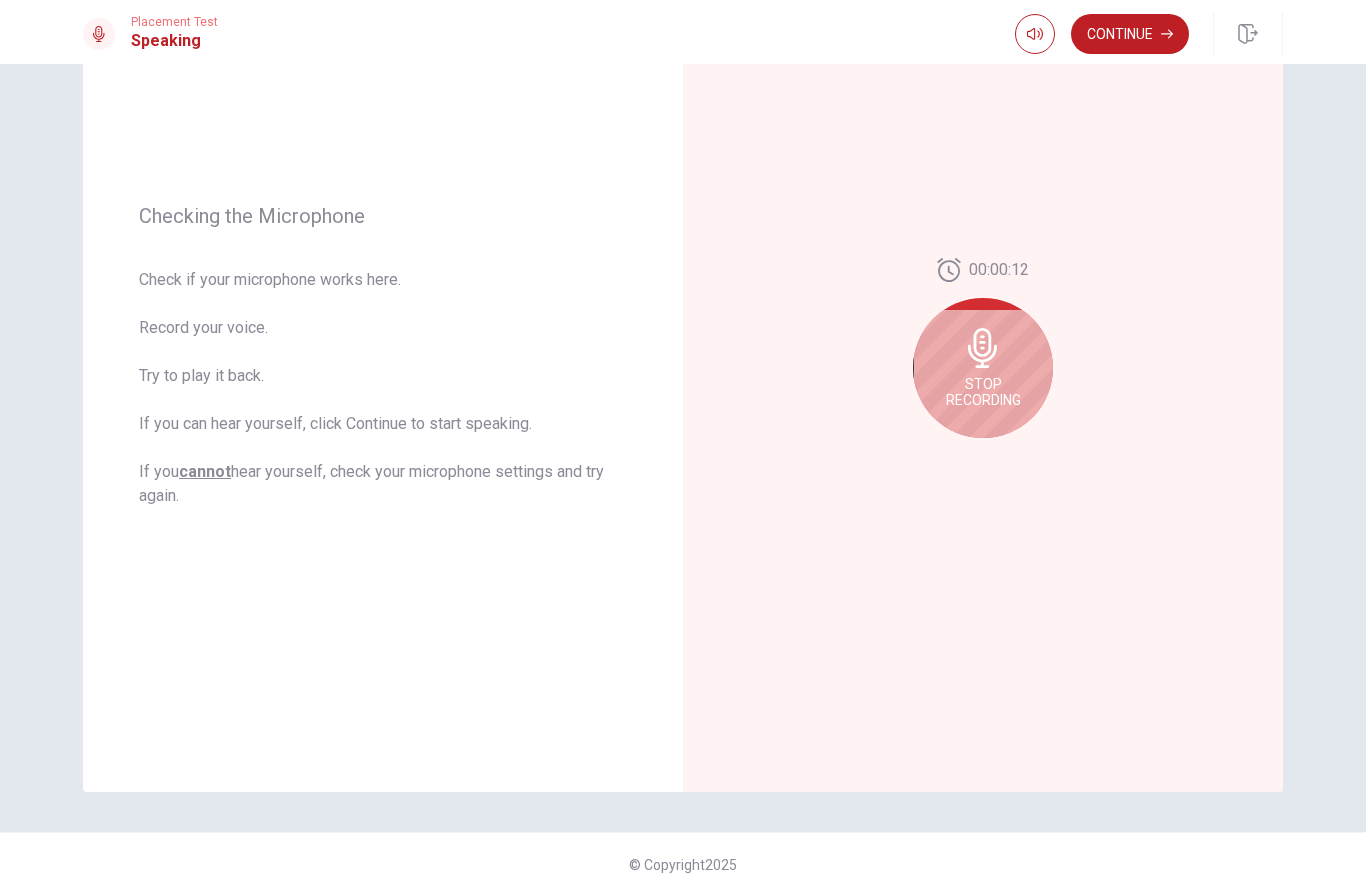 scroll, scrollTop: 184, scrollLeft: 0, axis: vertical 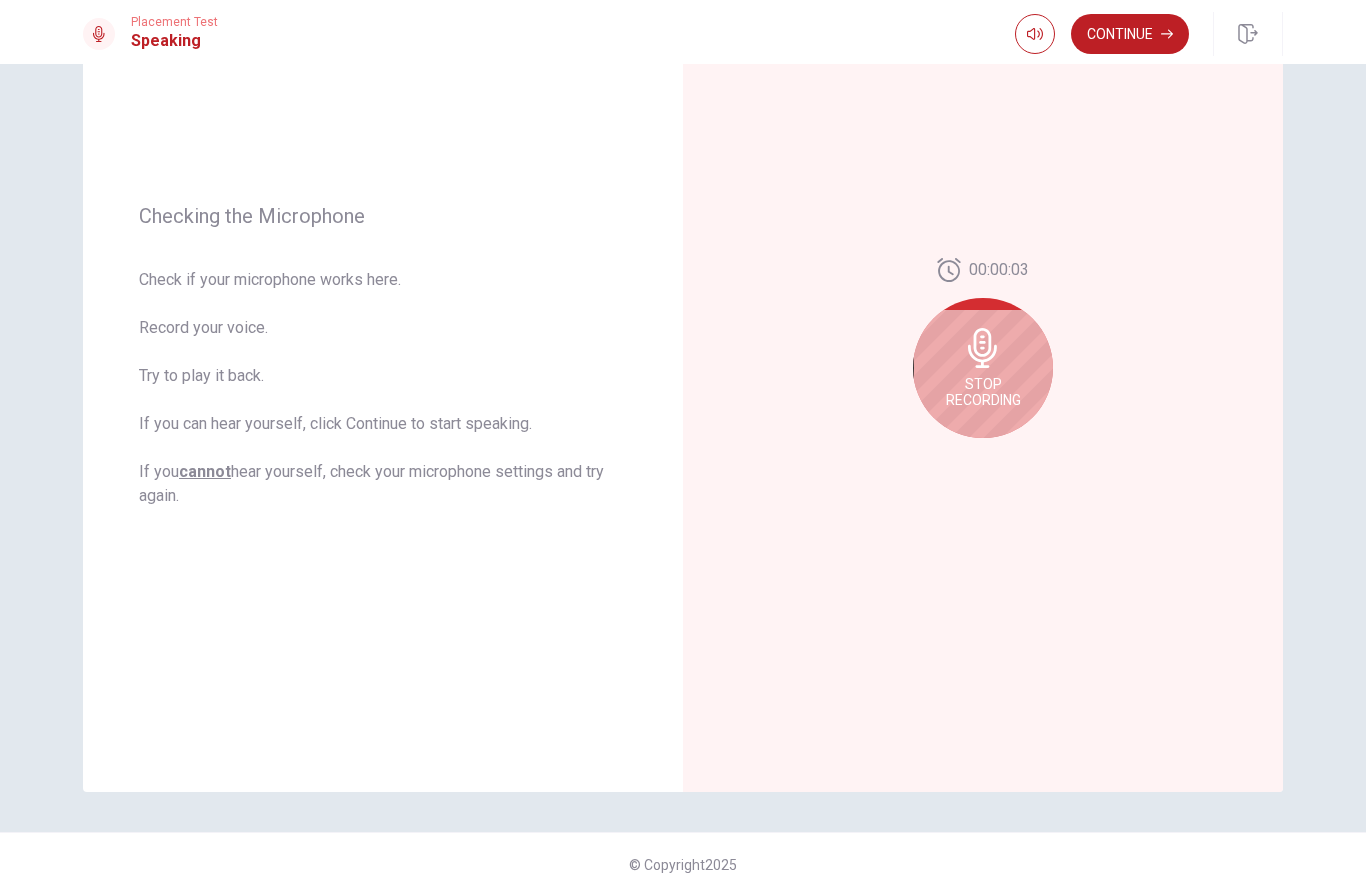 click on "Stop   Recording" at bounding box center [983, 392] 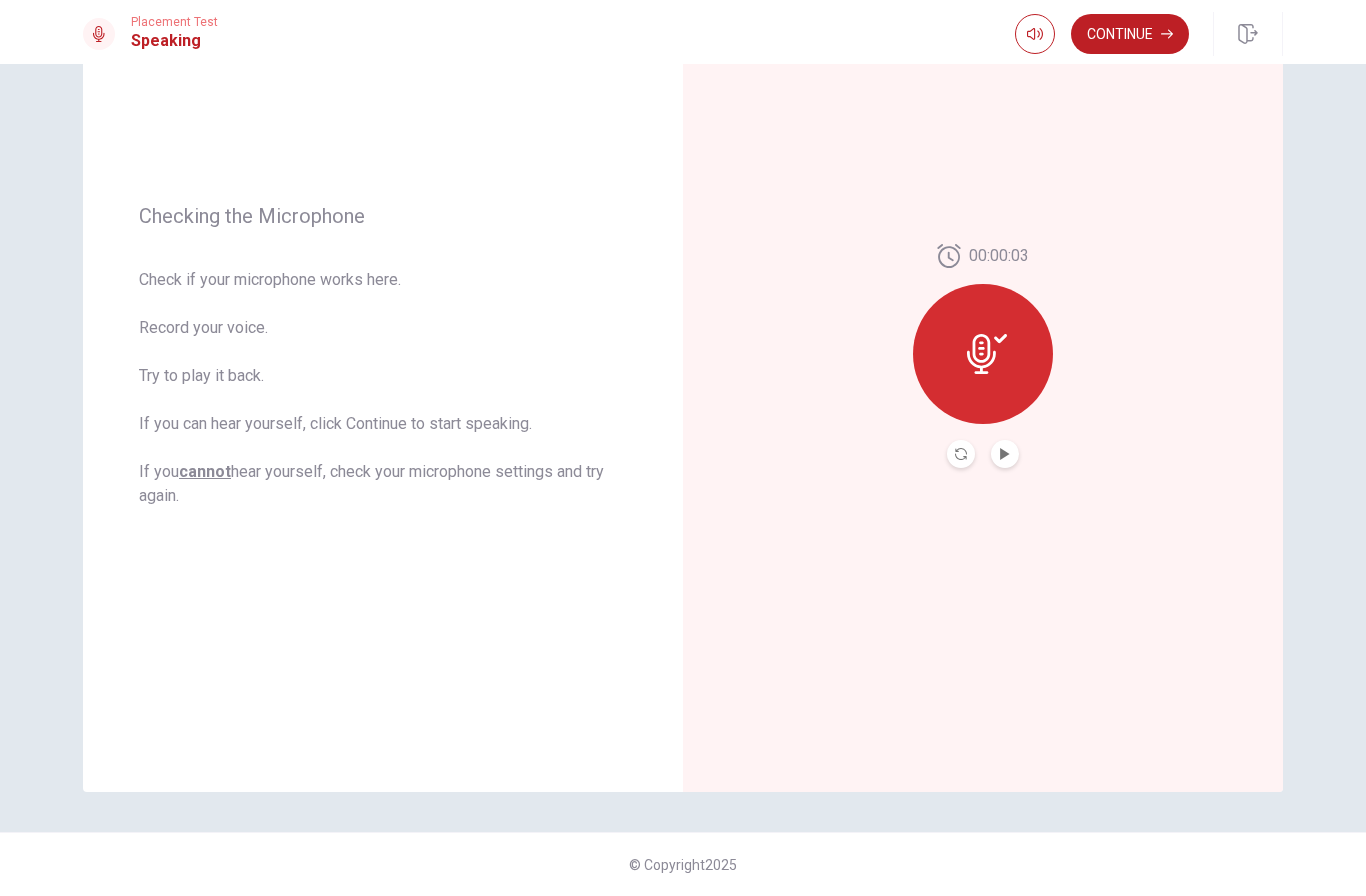 click 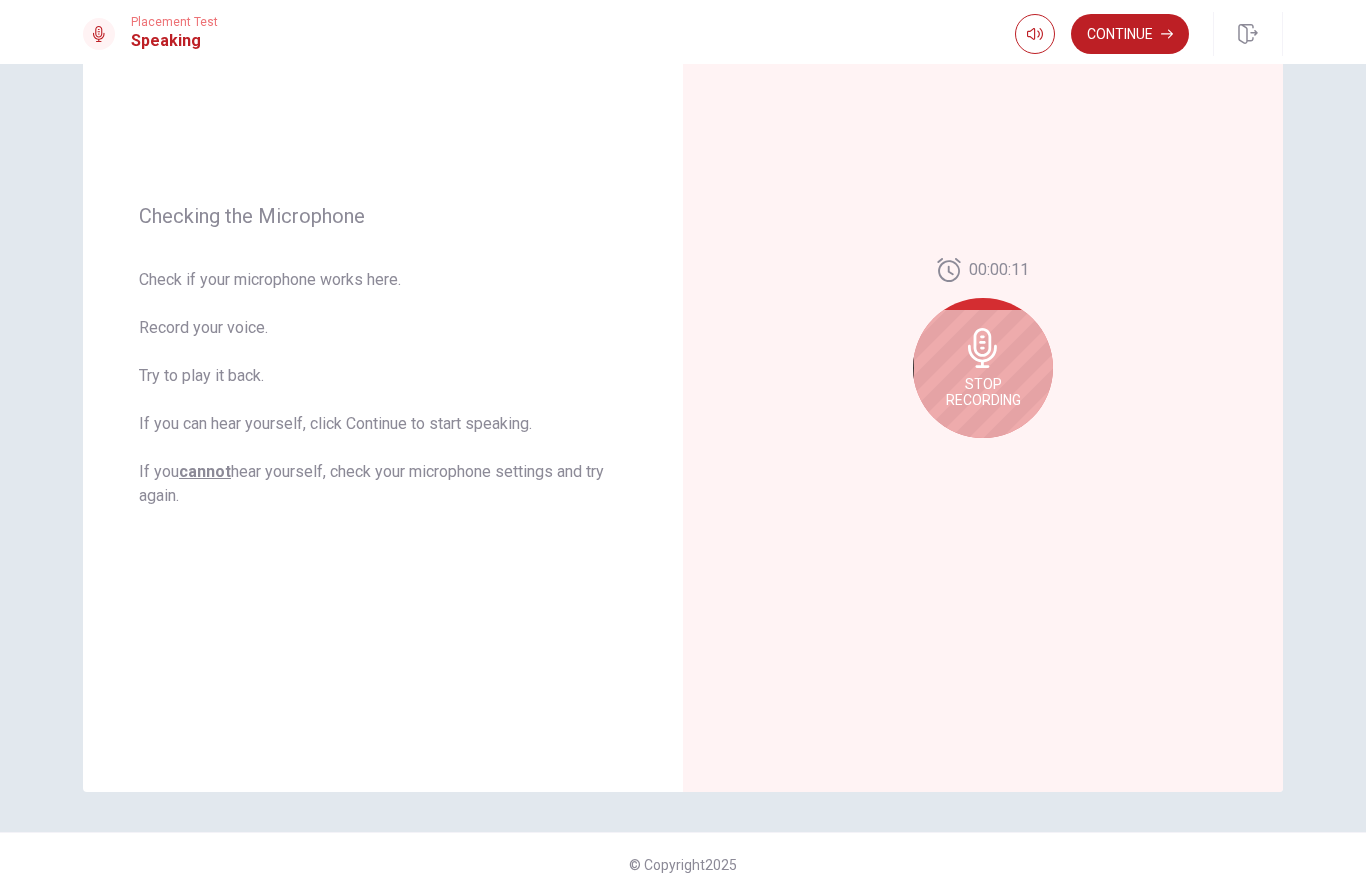 click on "Continue" at bounding box center (1130, 34) 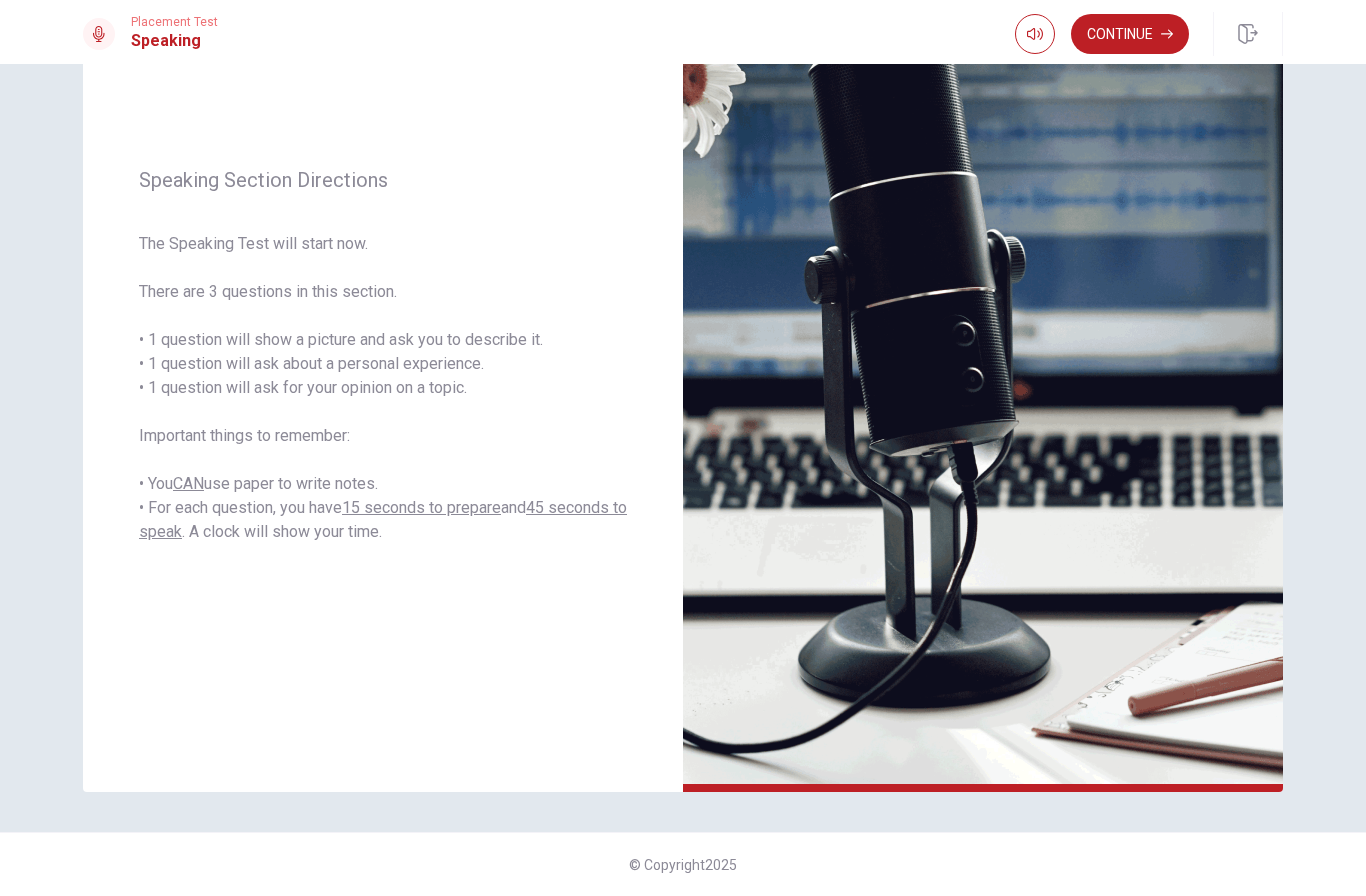click 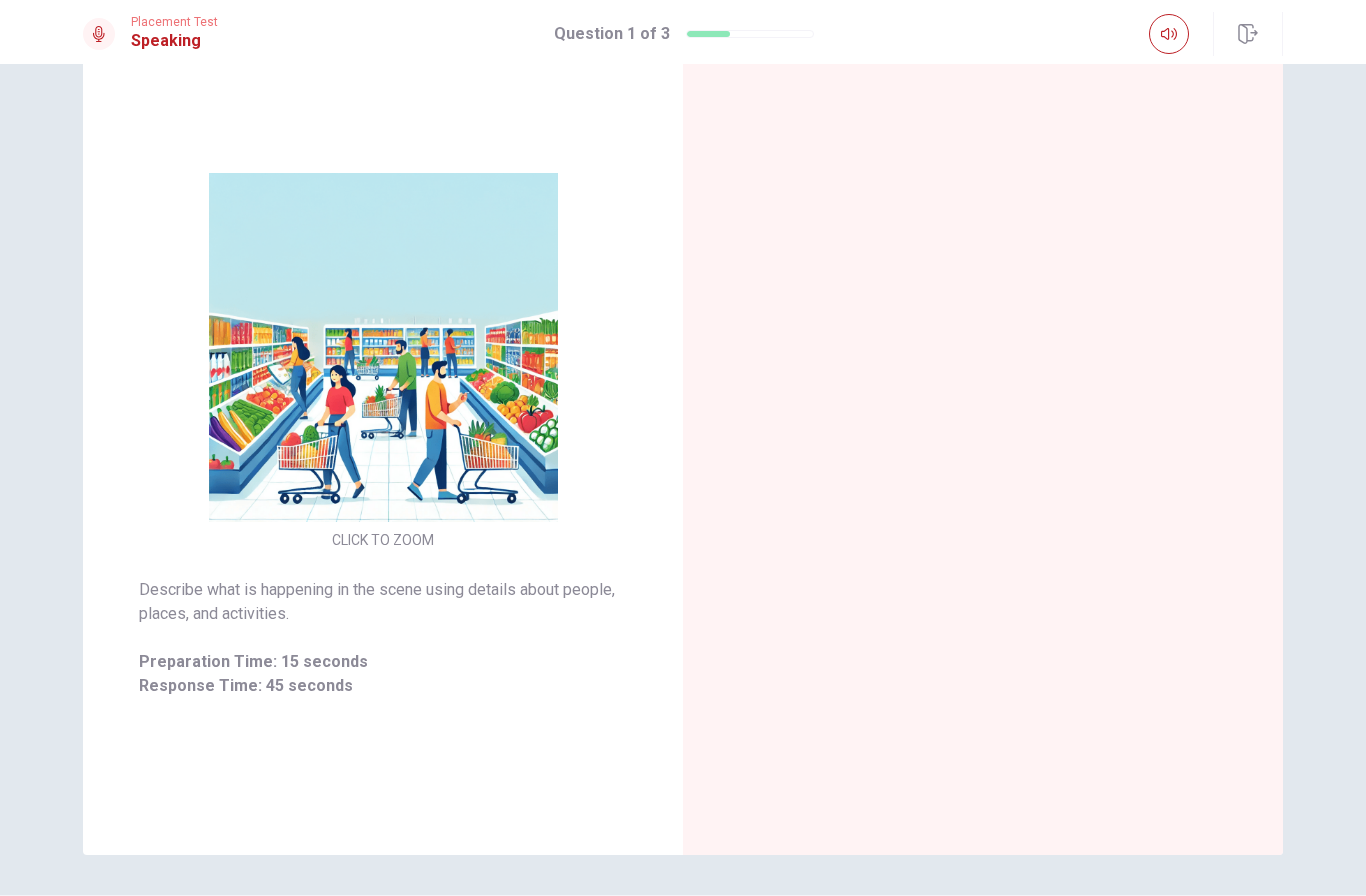 scroll, scrollTop: 124, scrollLeft: 0, axis: vertical 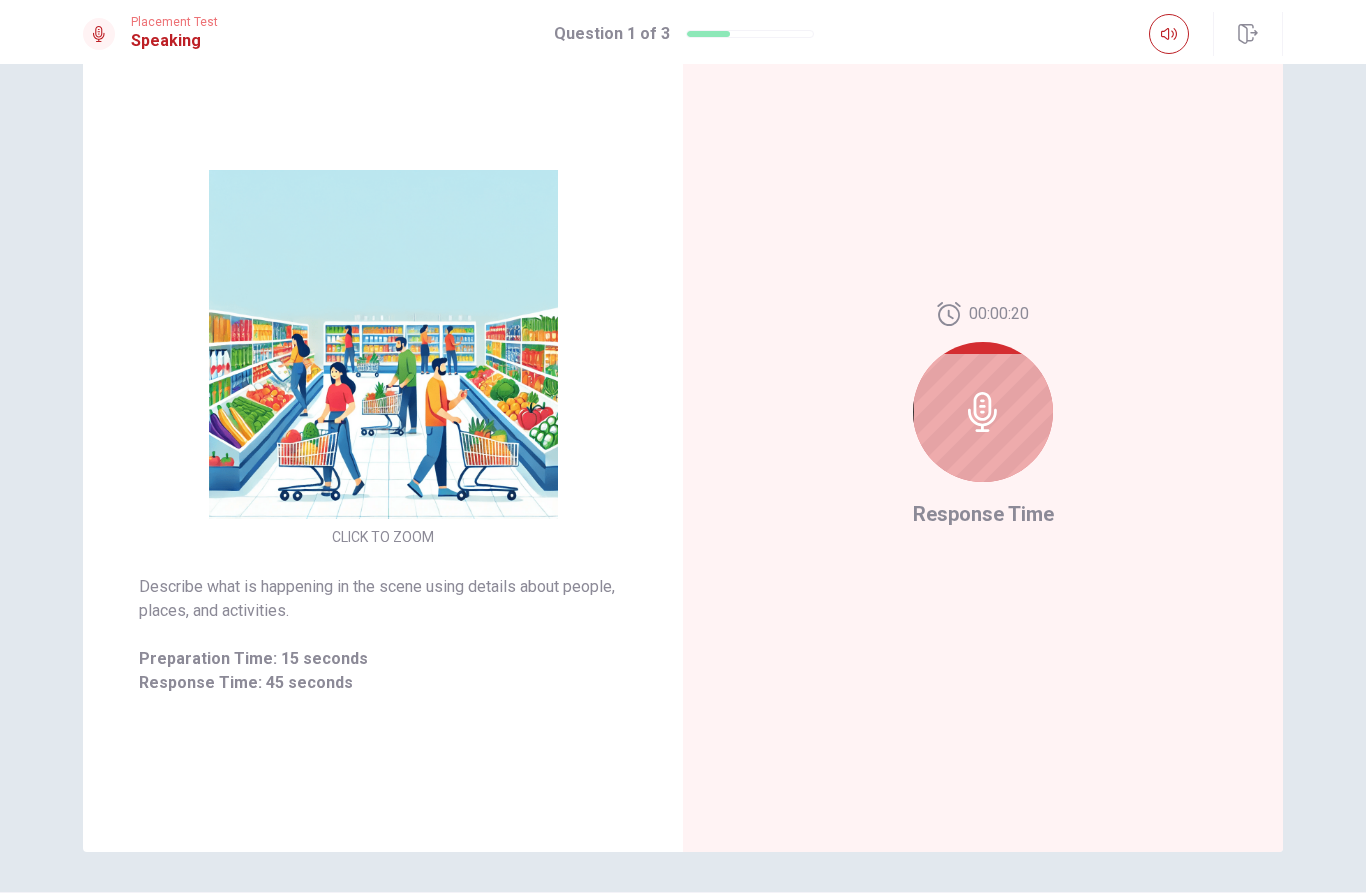 click at bounding box center [983, 412] 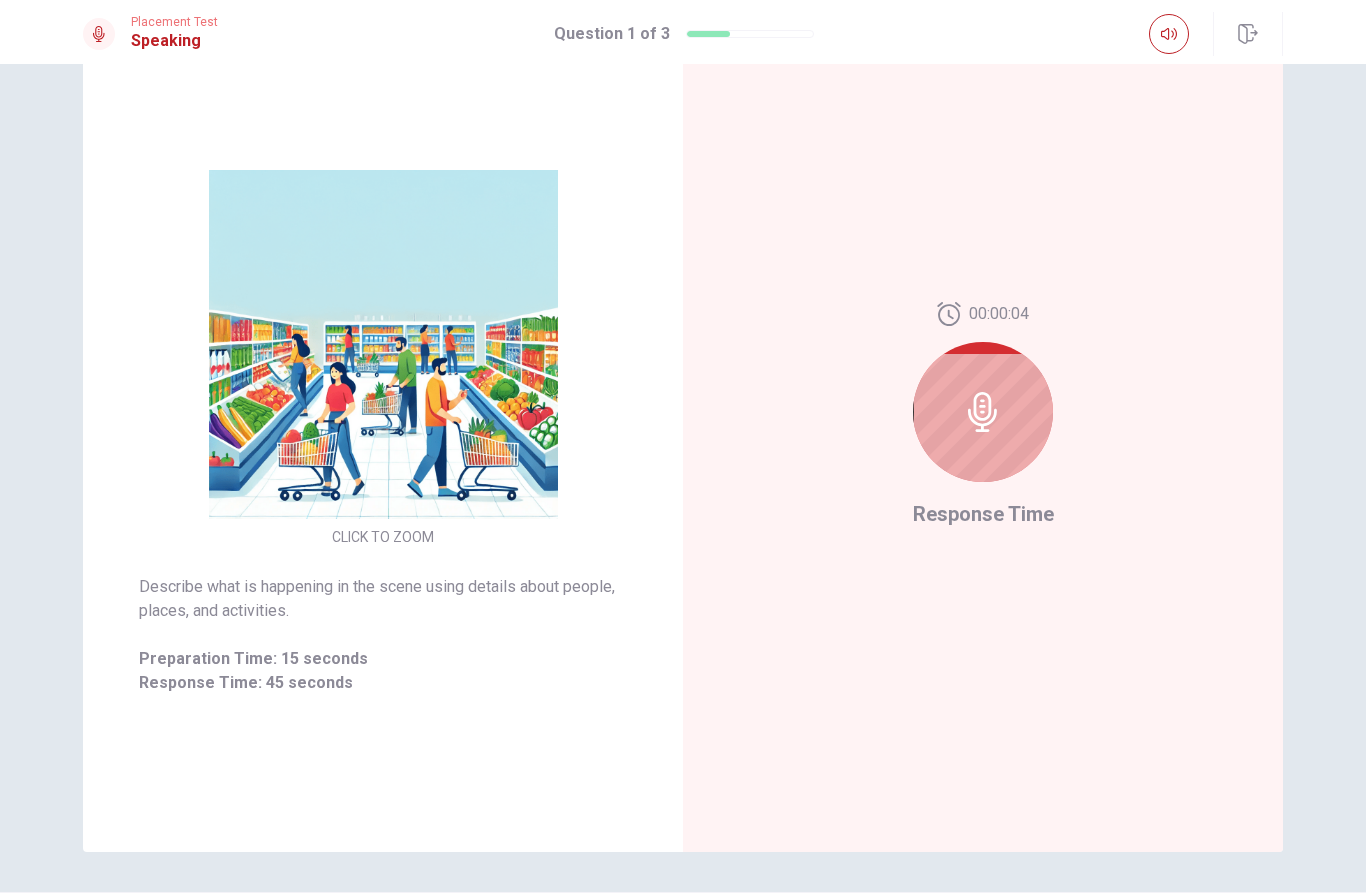 click 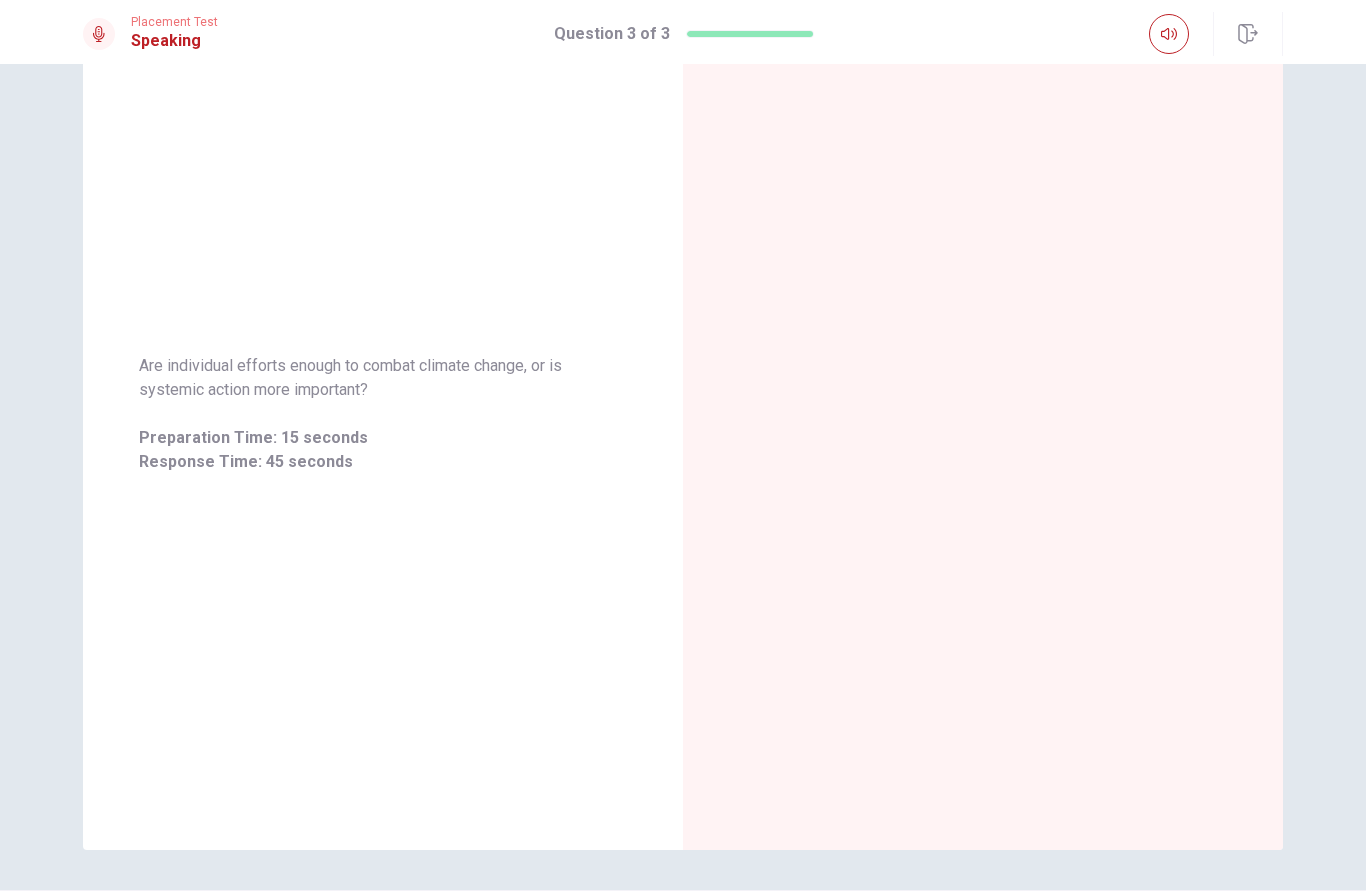 scroll, scrollTop: 131, scrollLeft: 0, axis: vertical 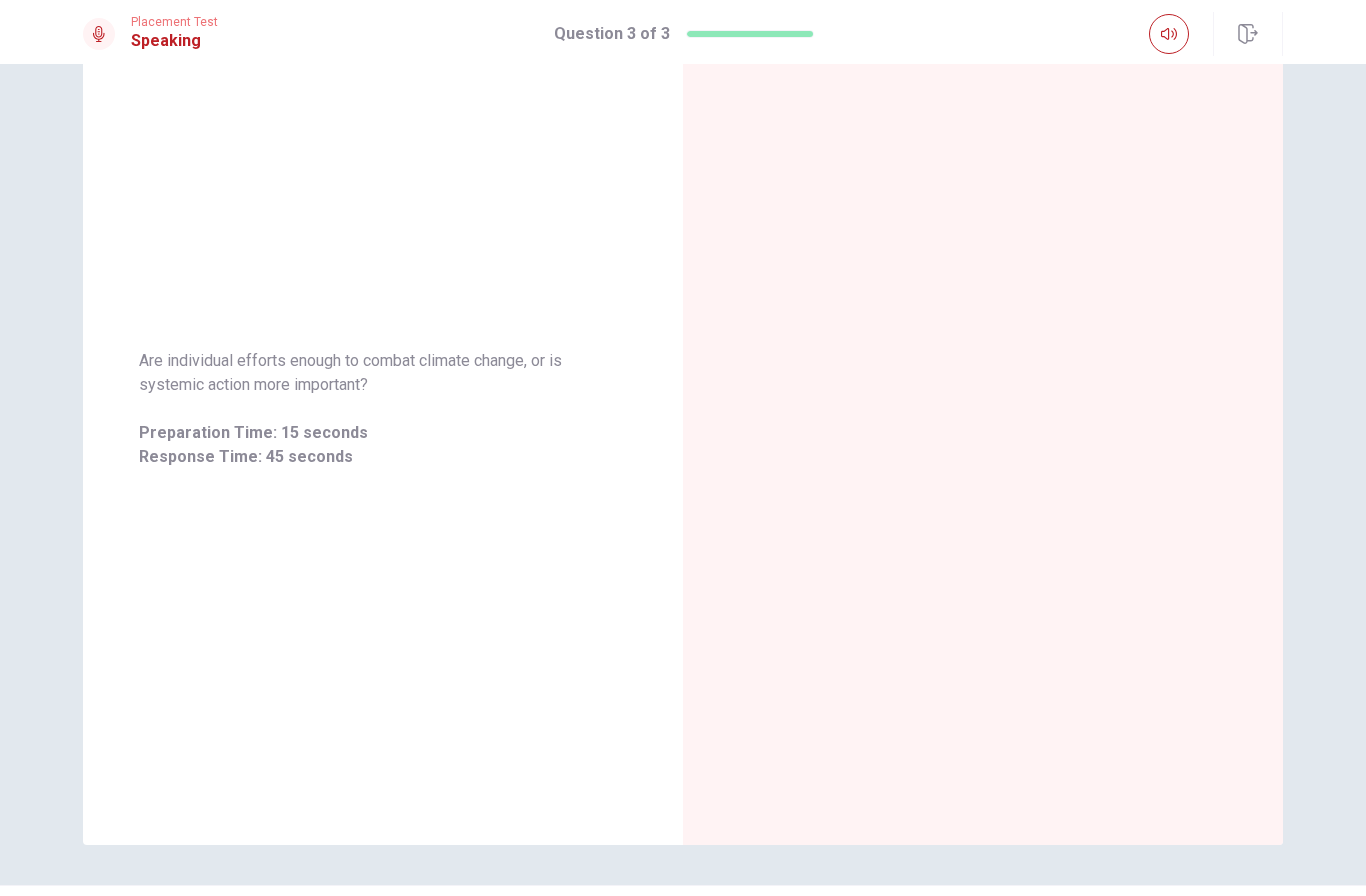 click on "Are individual efforts enough to combat climate change, or is systemic action more important? Preparation Time: 15 seconds Response Time: 45 seconds © Copyright  2025" at bounding box center (683, 480) 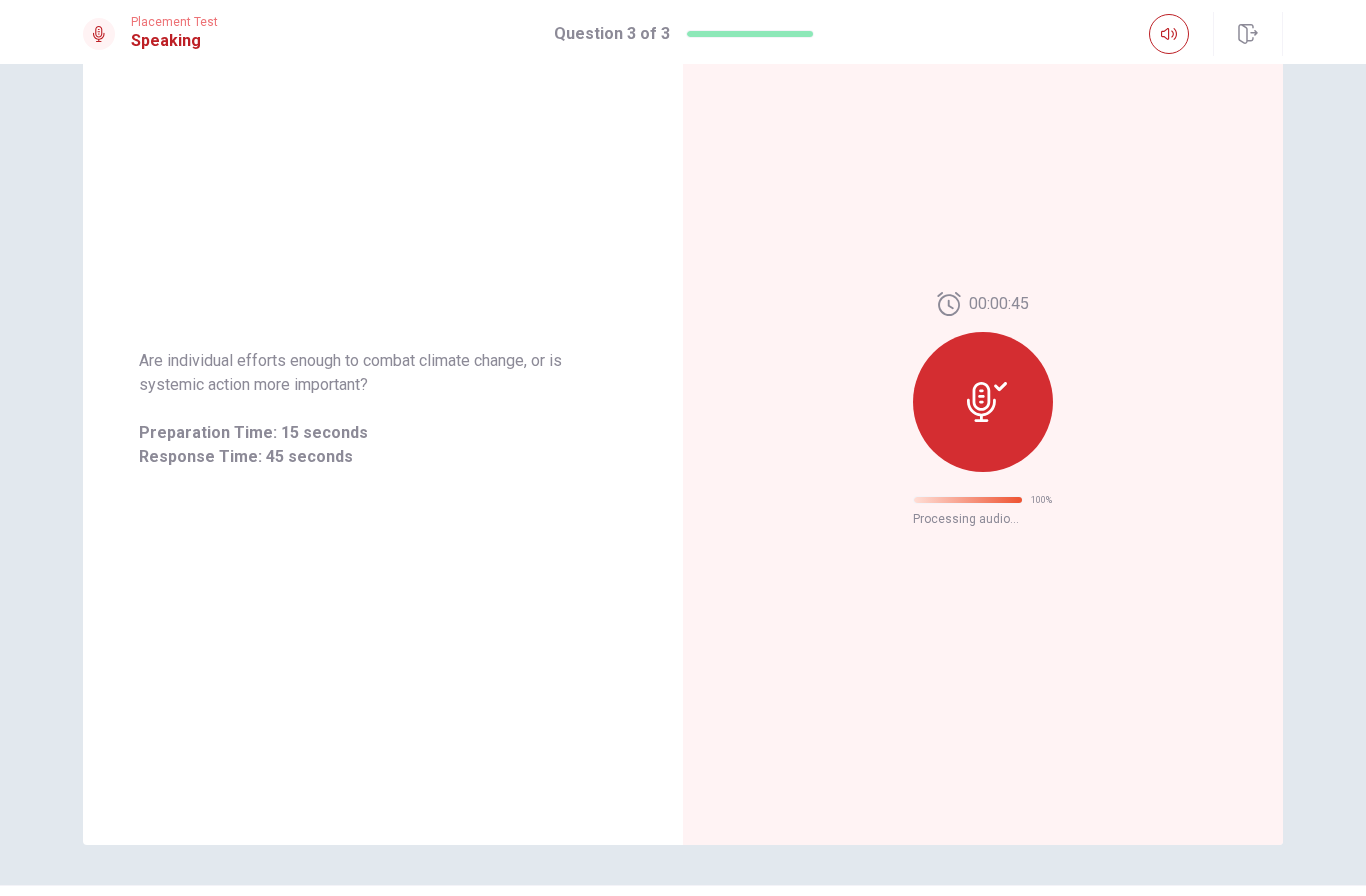 scroll, scrollTop: 0, scrollLeft: 0, axis: both 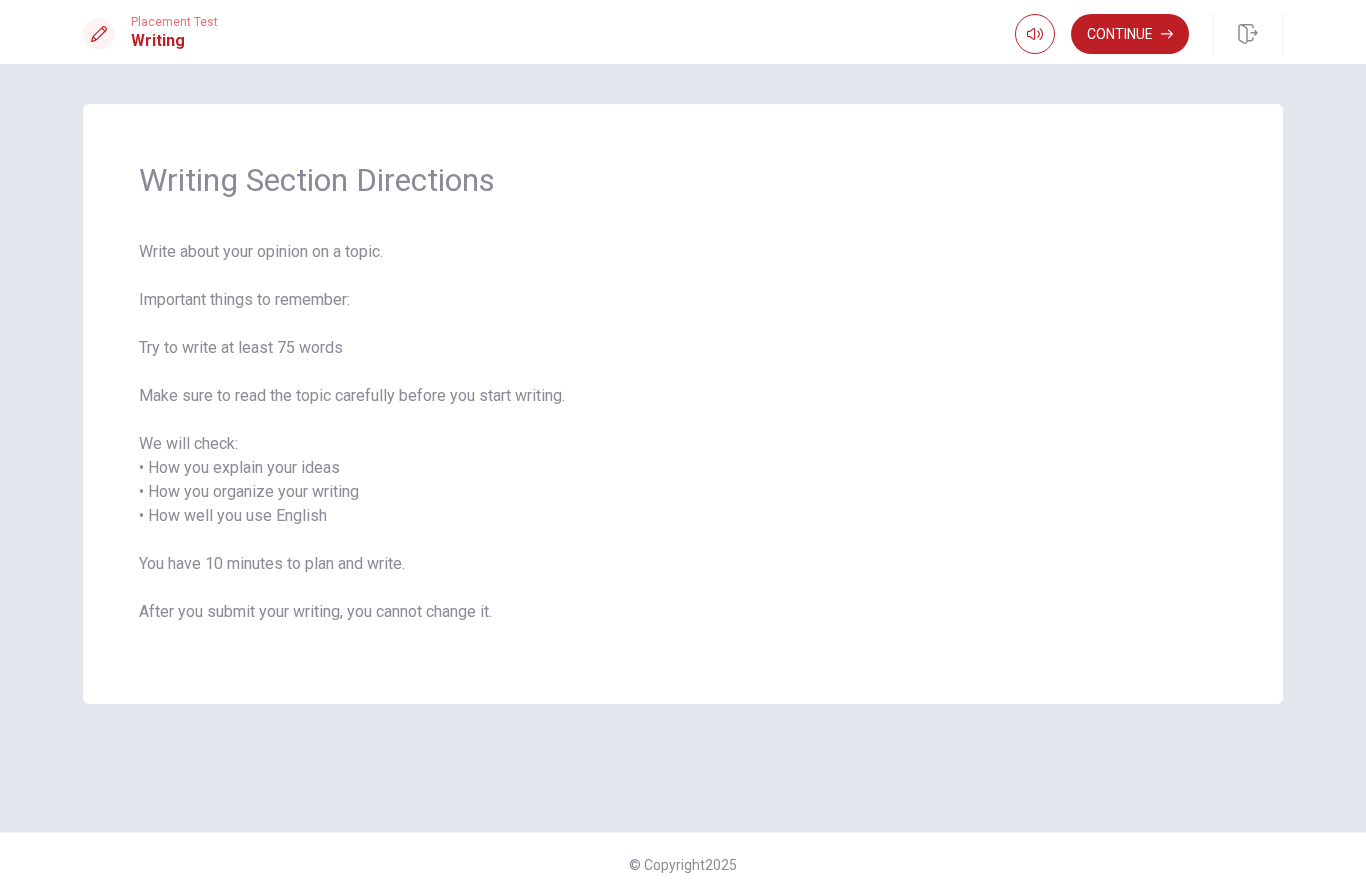 click on "Continue" at bounding box center [1130, 34] 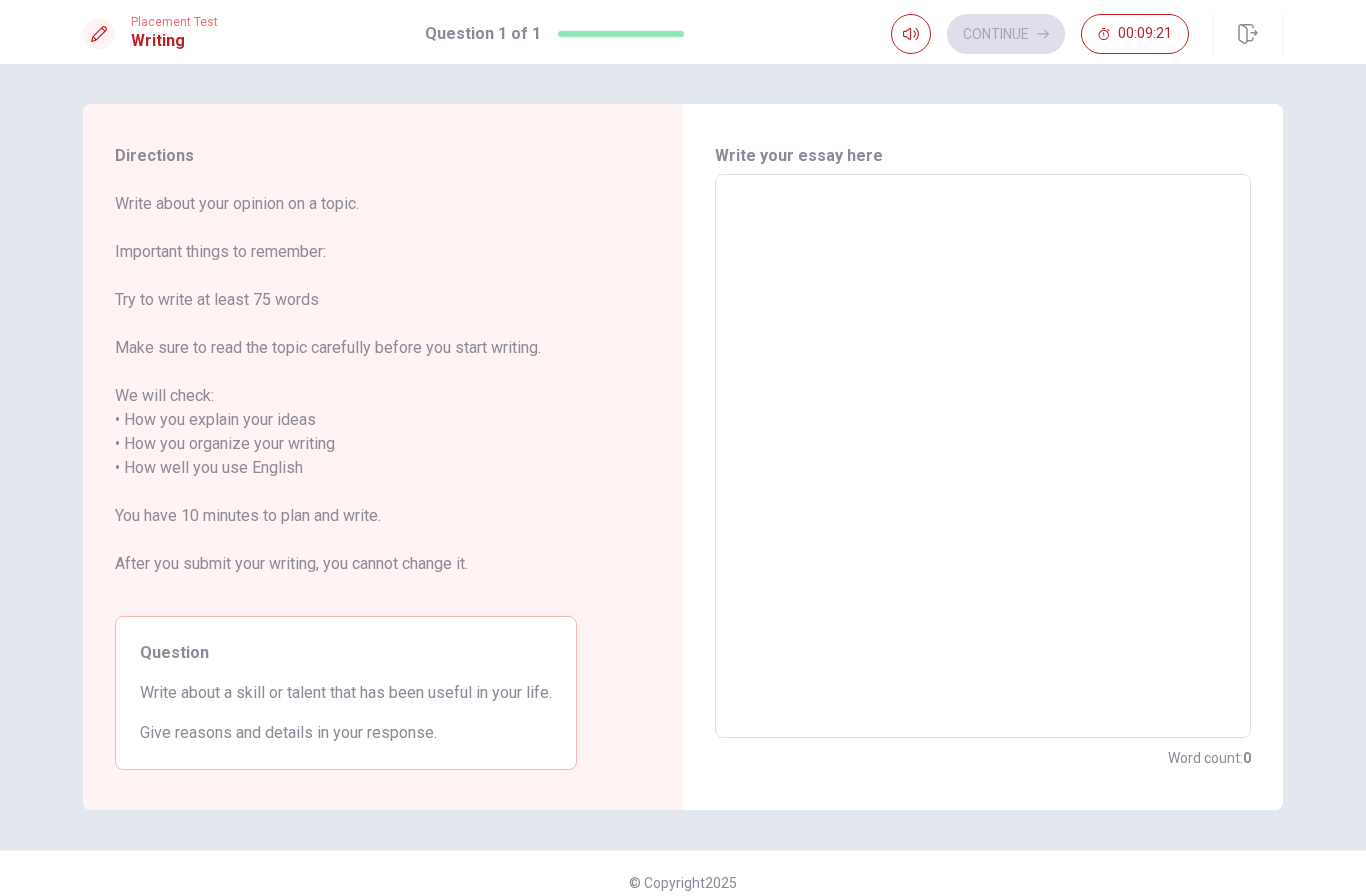 click at bounding box center (983, 456) 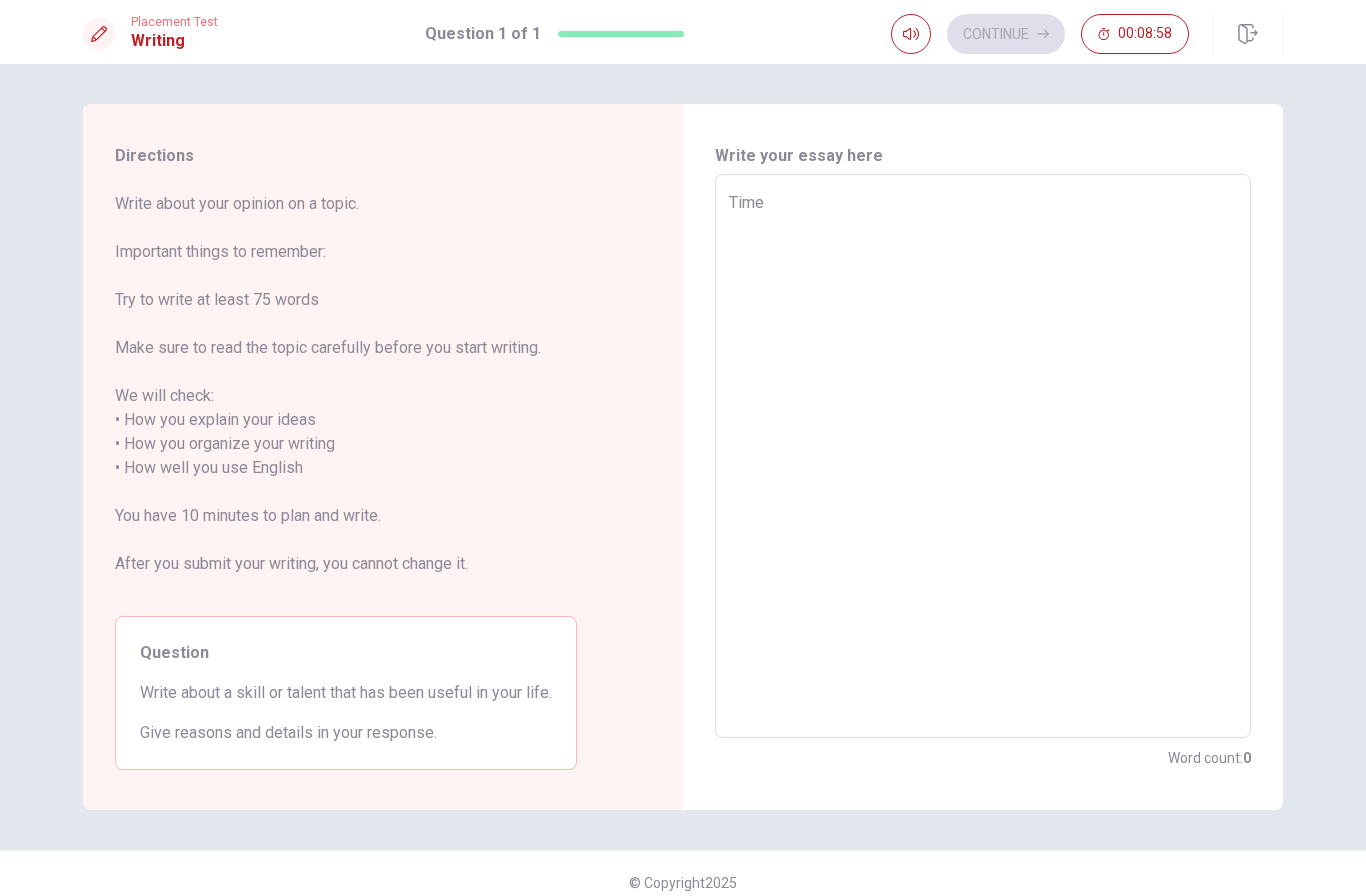 type on "Time" 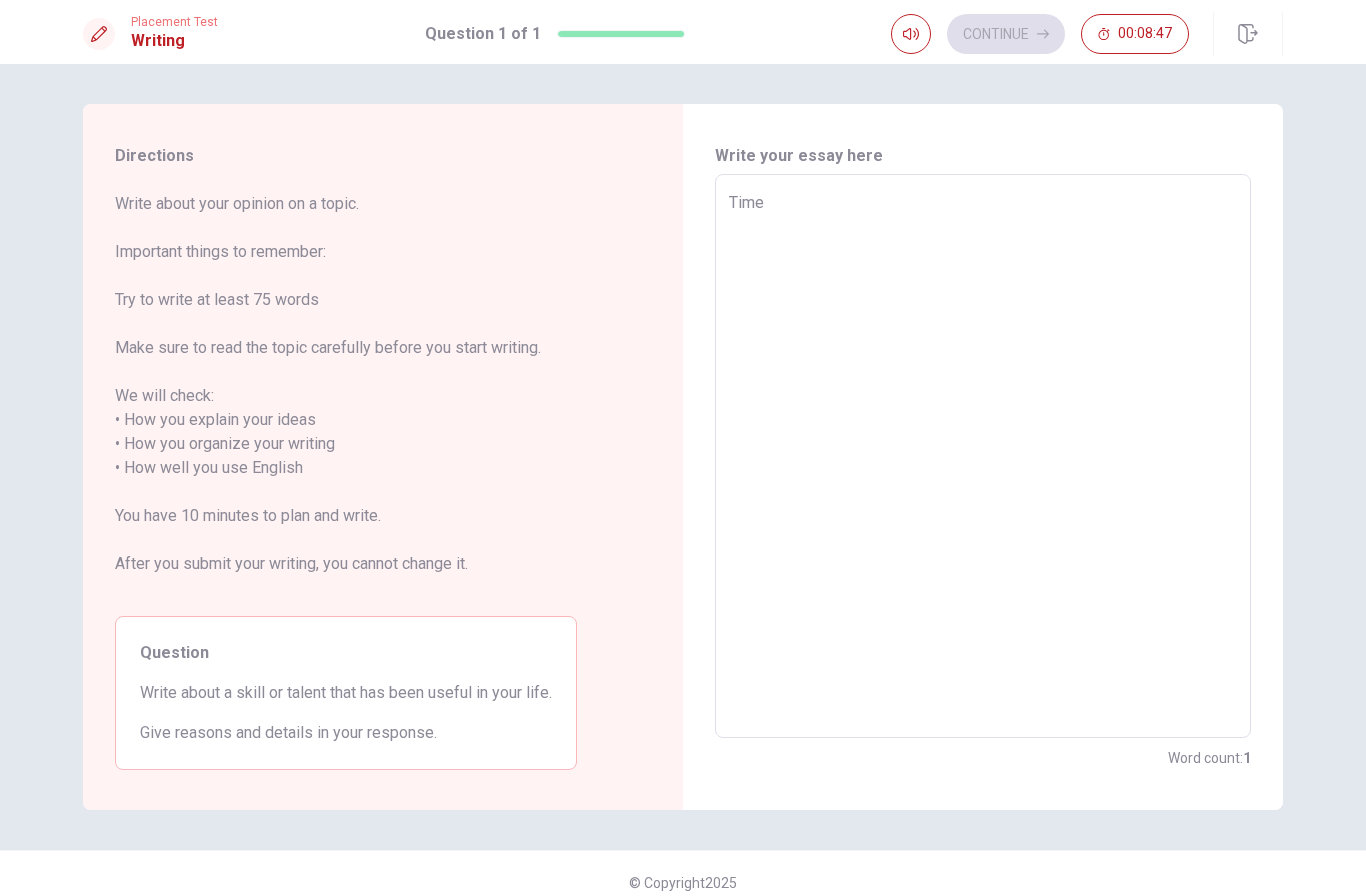 type on "x" 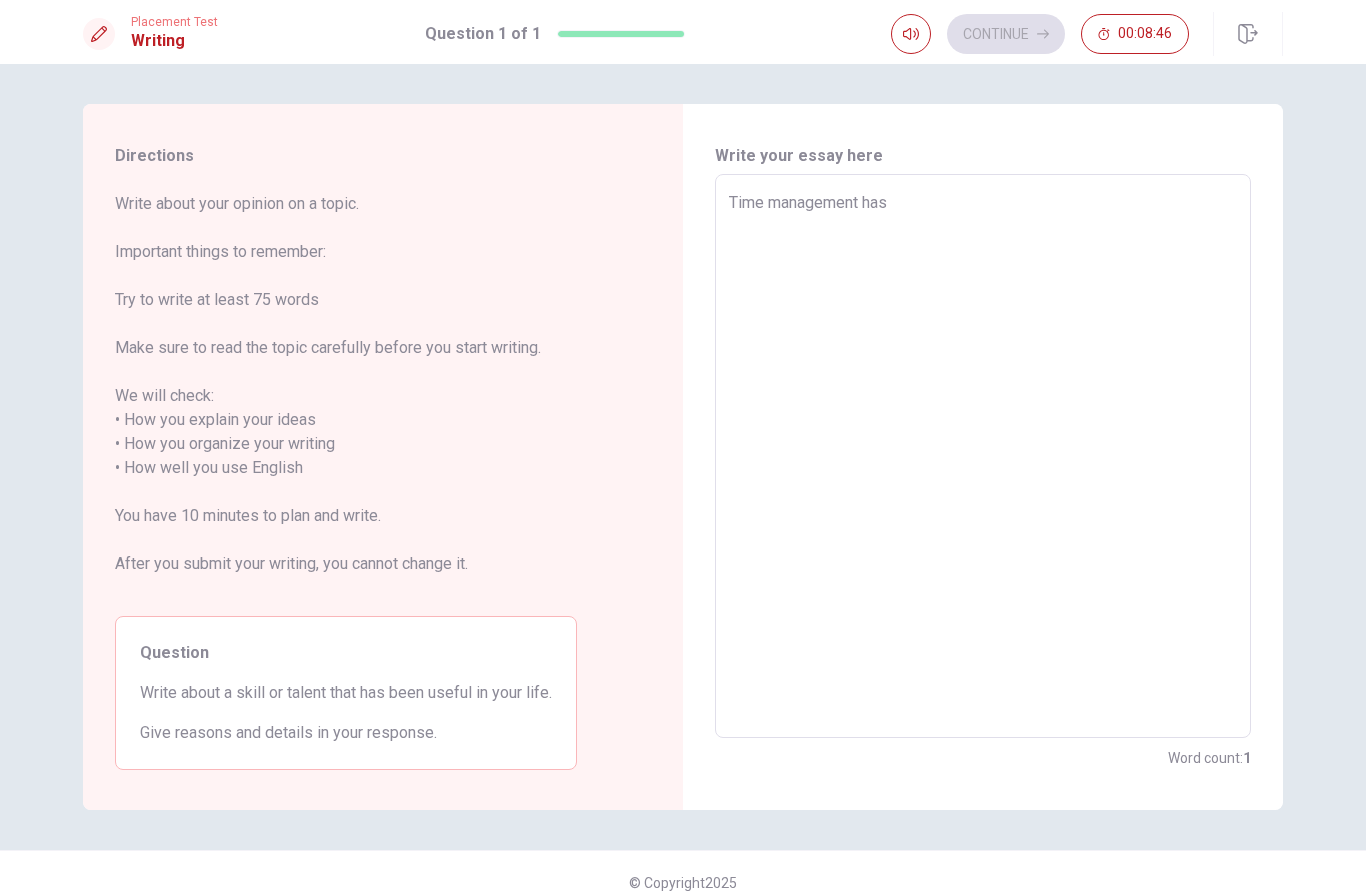 type on "Time management has been very" 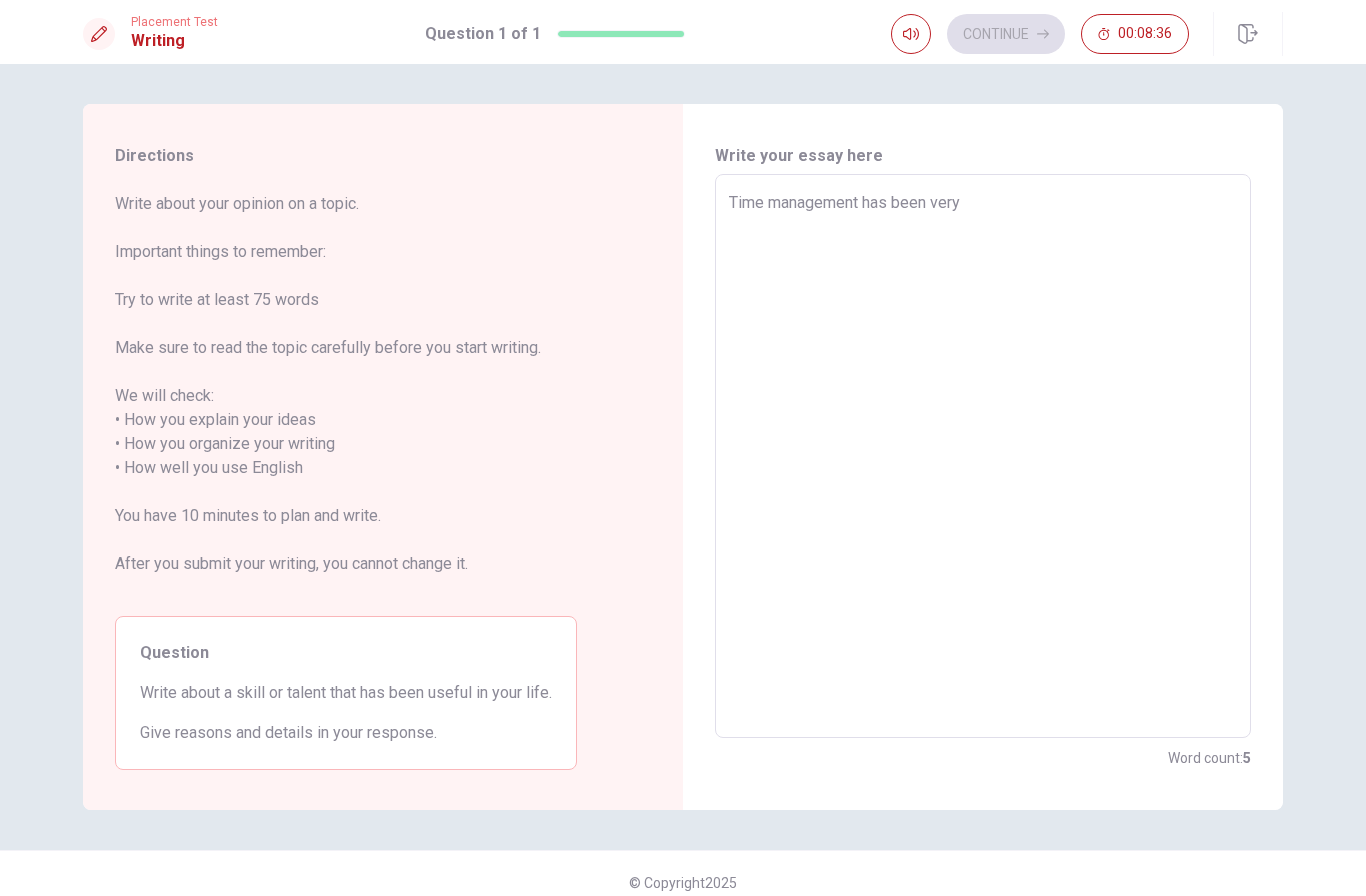 type on "x" 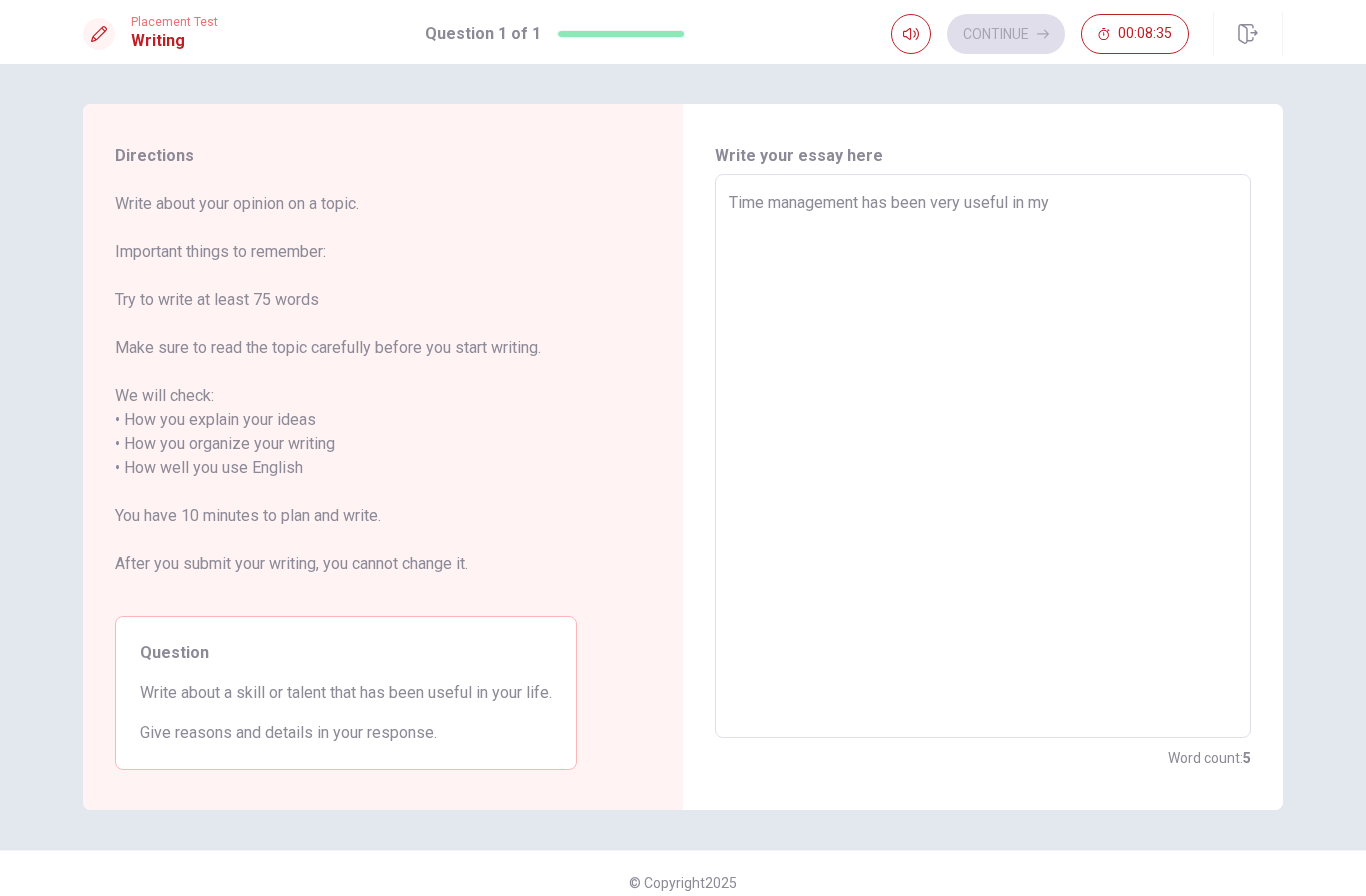 type on "Time management has been very useful in my life" 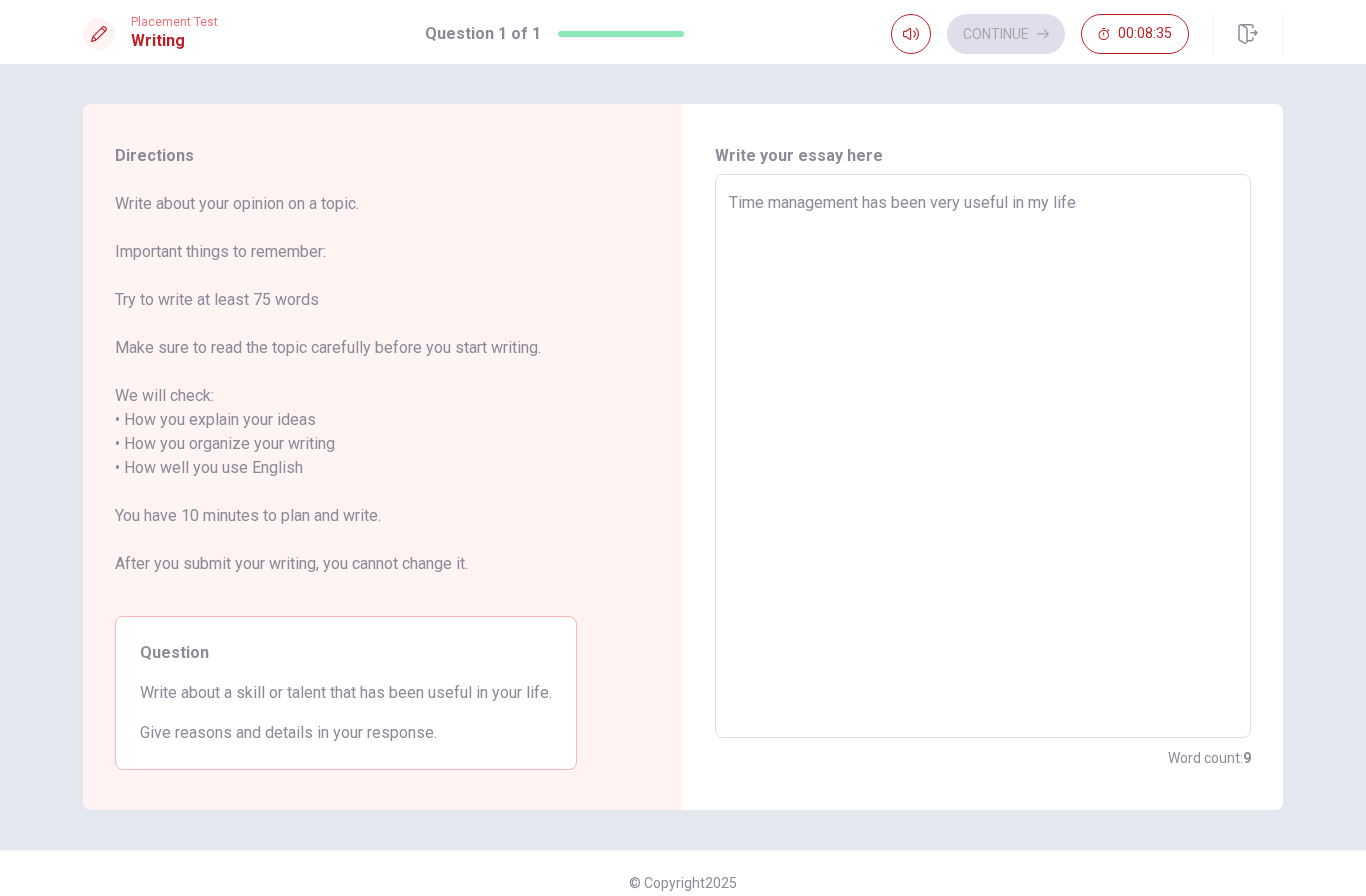 type on "x" 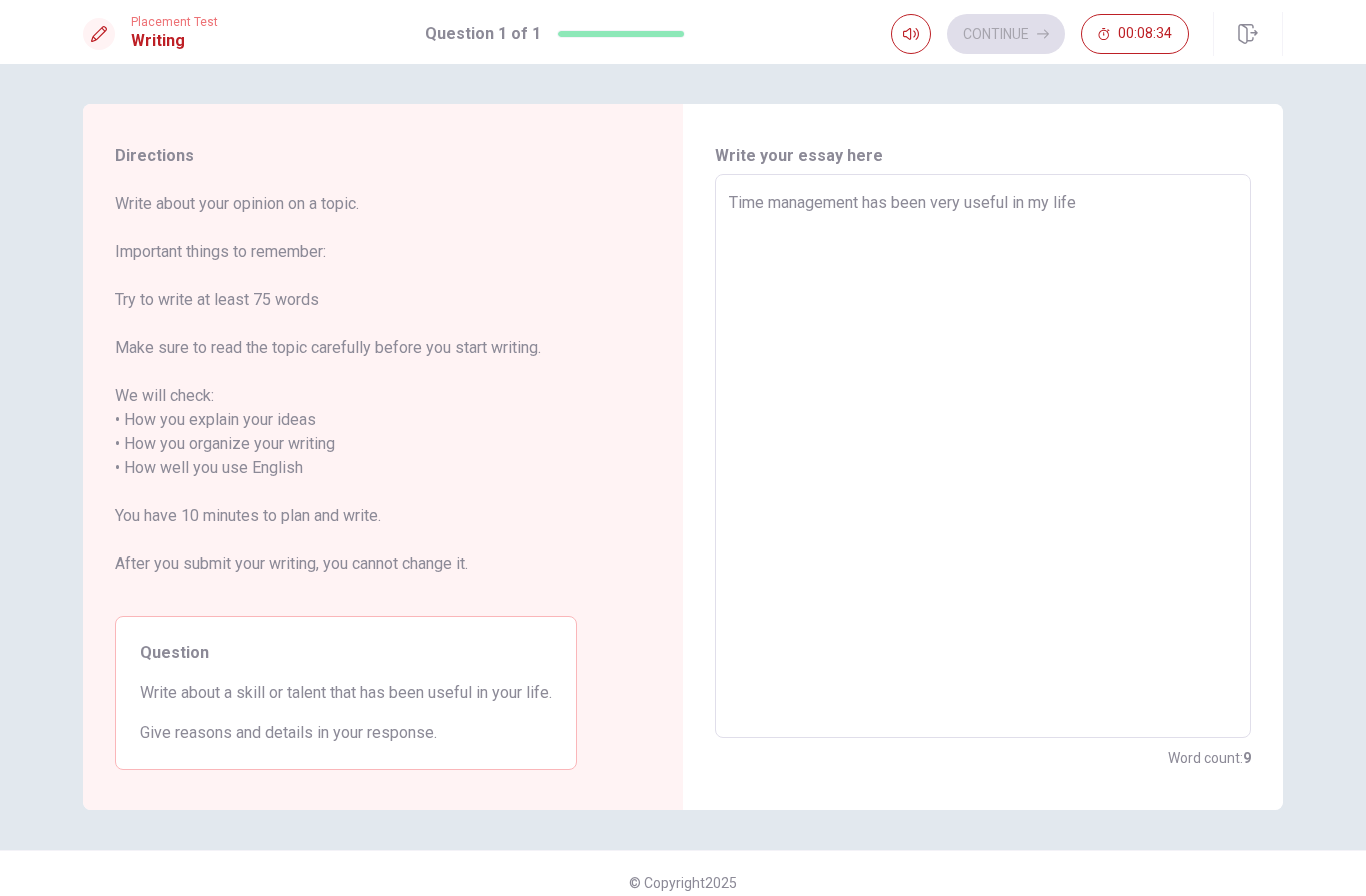 type on "Time management has been very useful in my life" 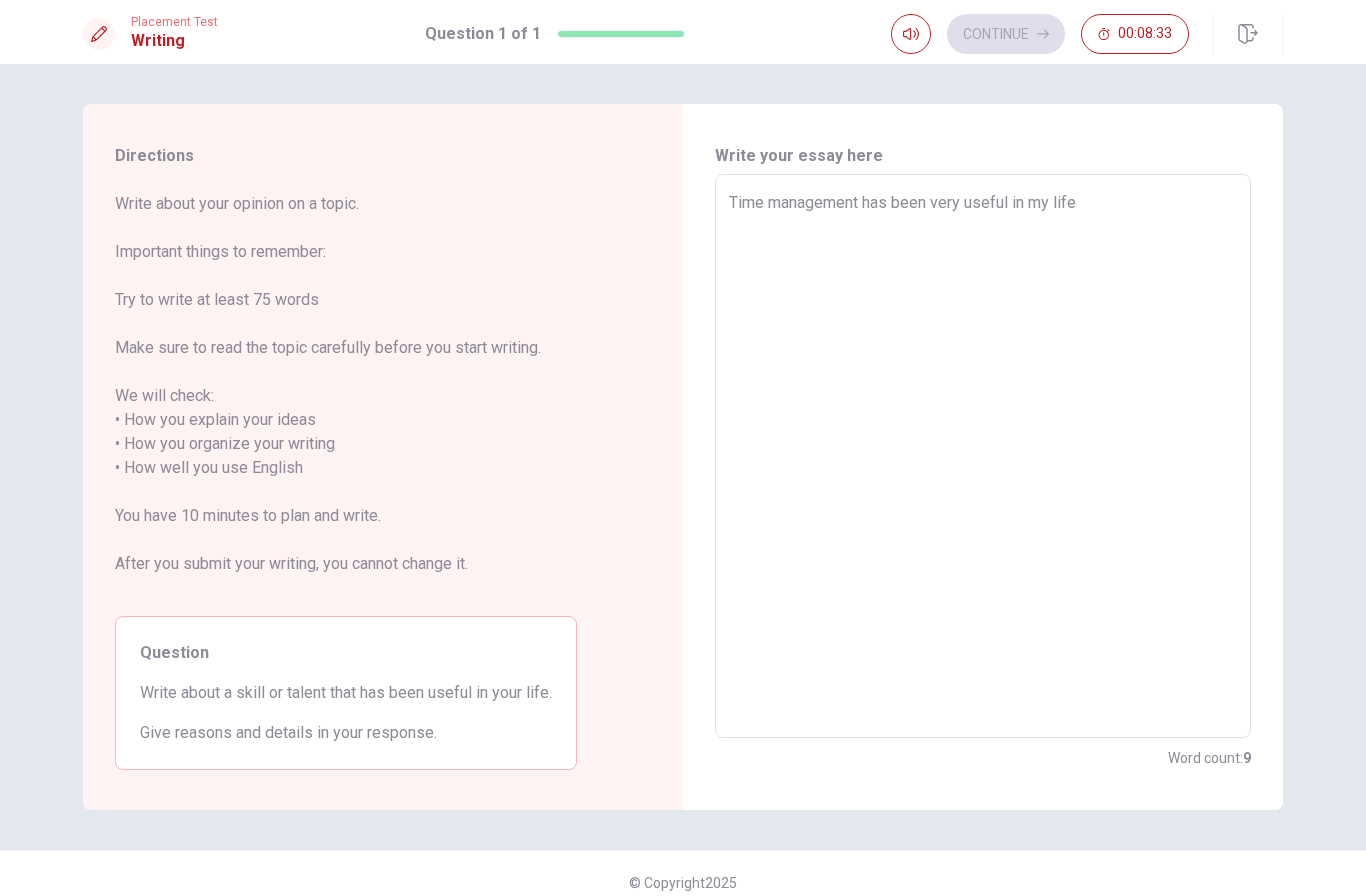 click on "Time management has been very useful in my life" at bounding box center [983, 456] 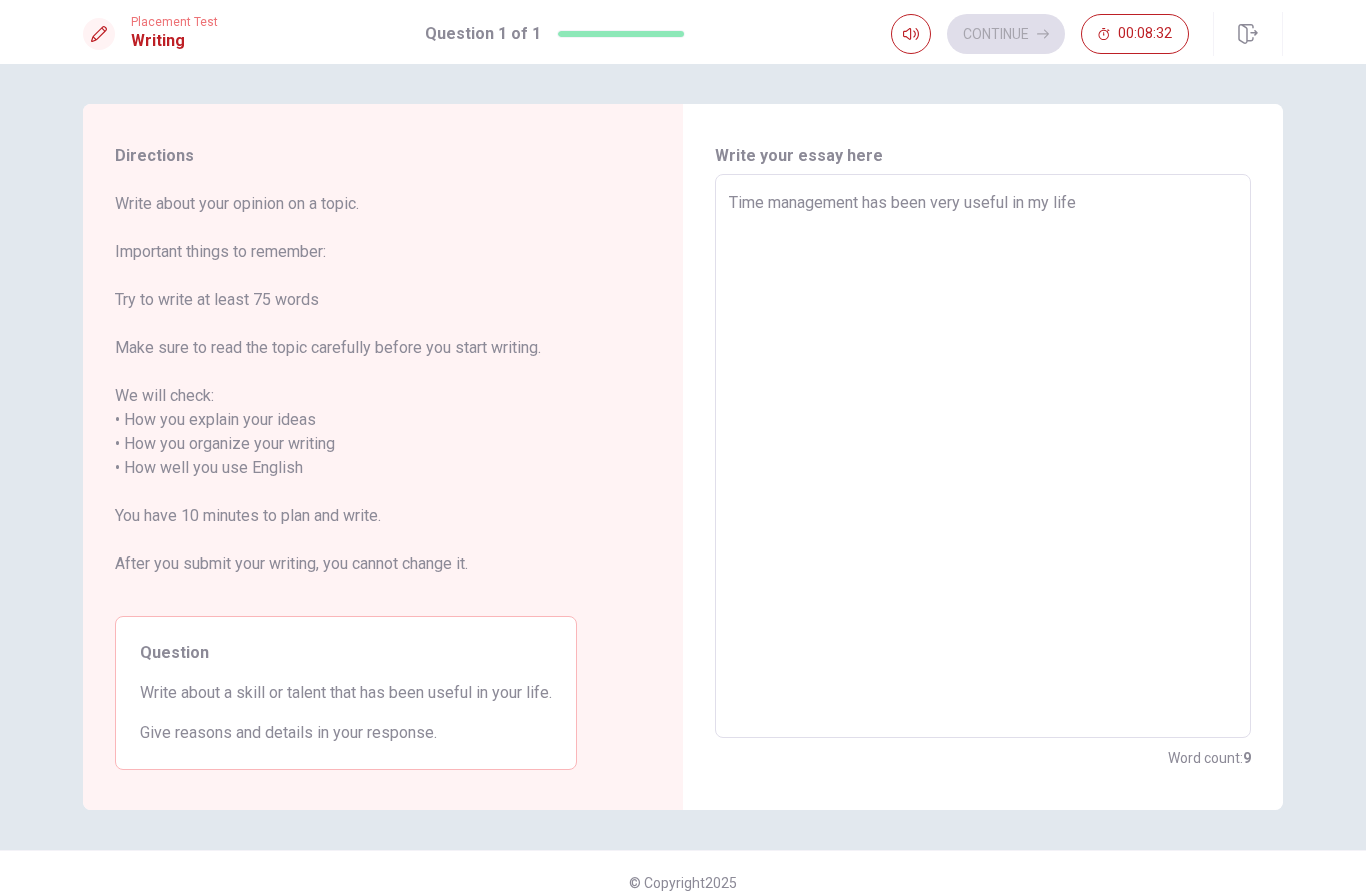 click on "Time management has been very useful in my life" at bounding box center (983, 456) 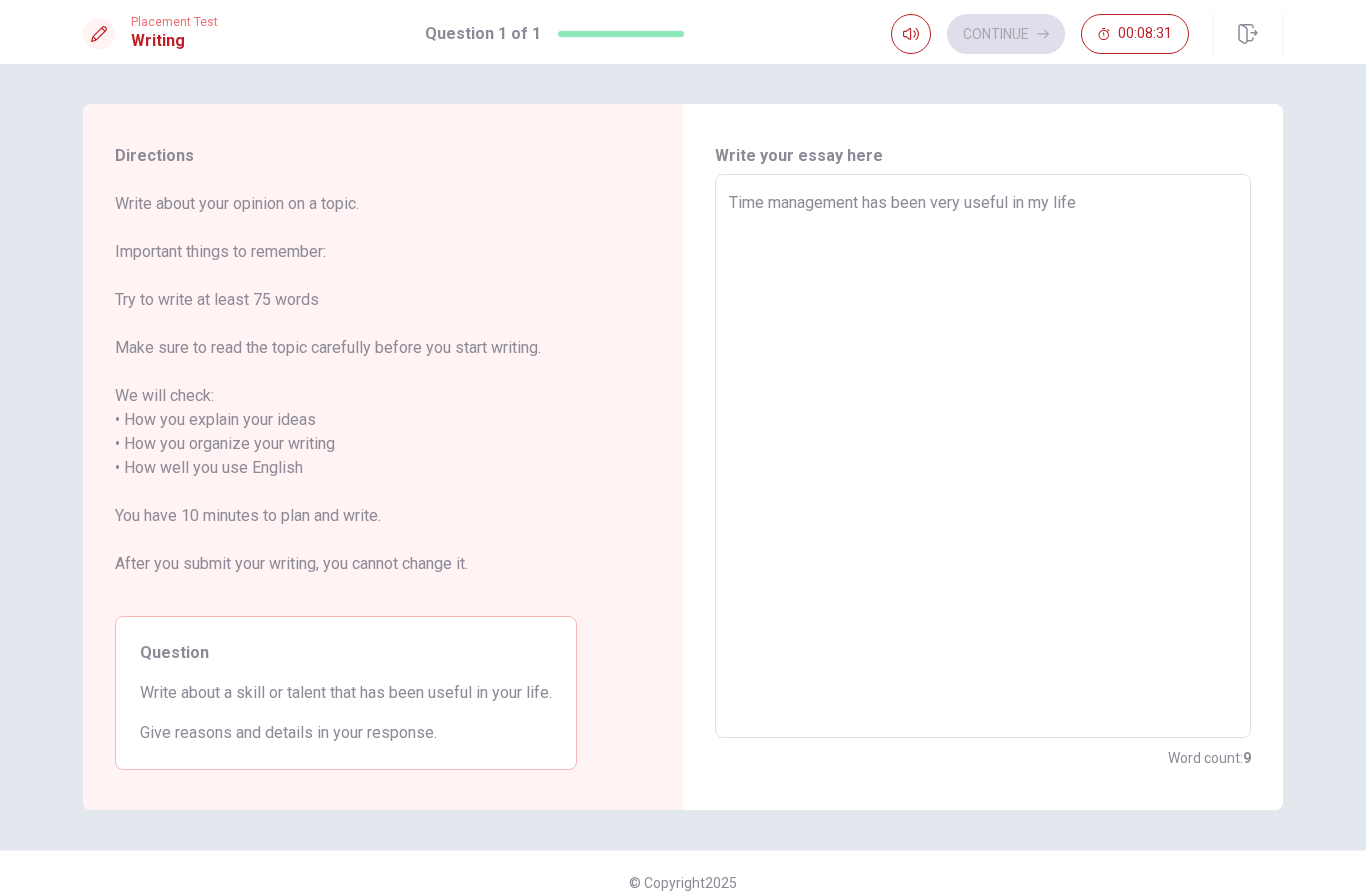 type on "Time management has been very useful in my life" 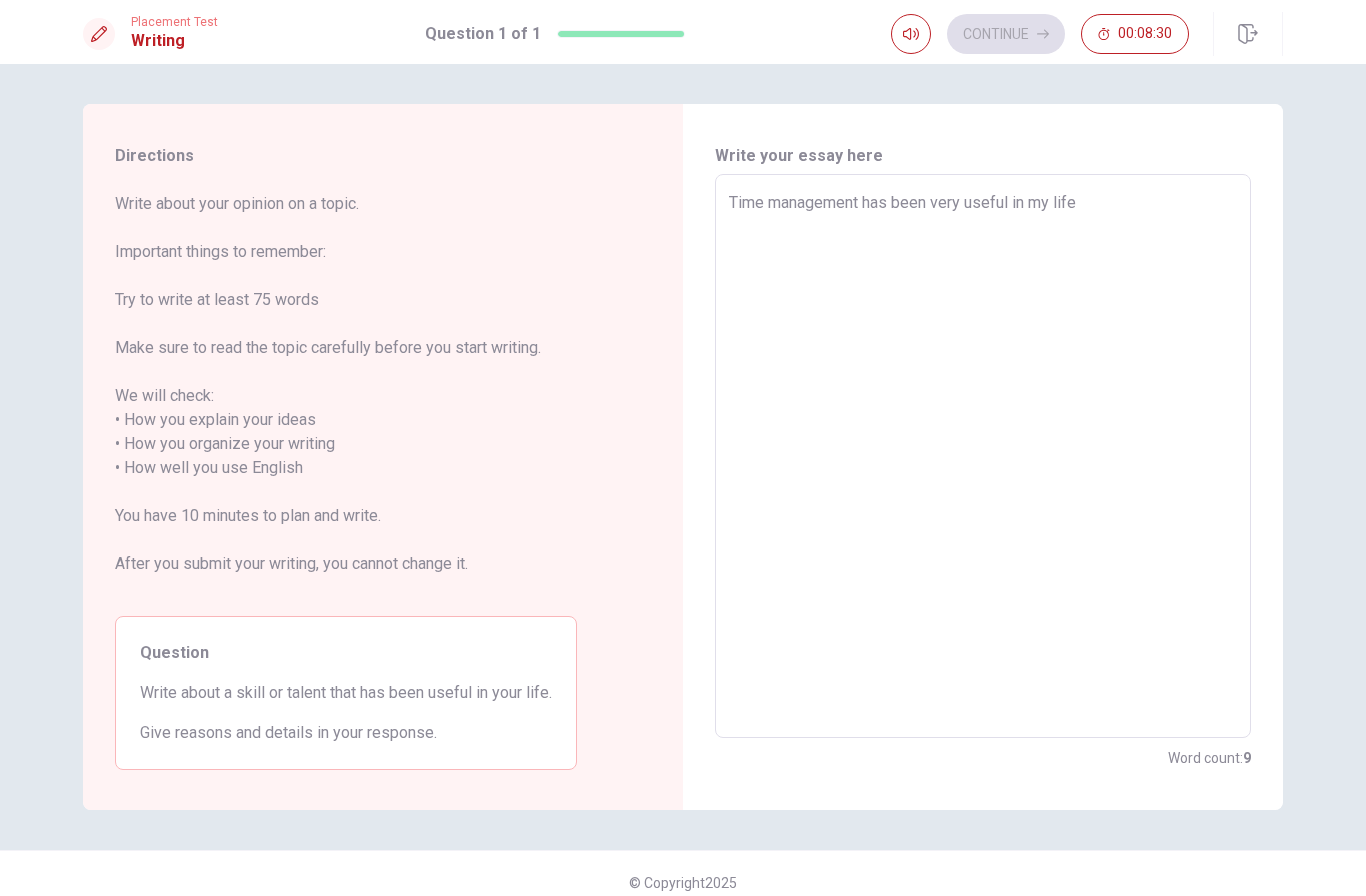 click on "Time management has been very useful in my life" at bounding box center (983, 456) 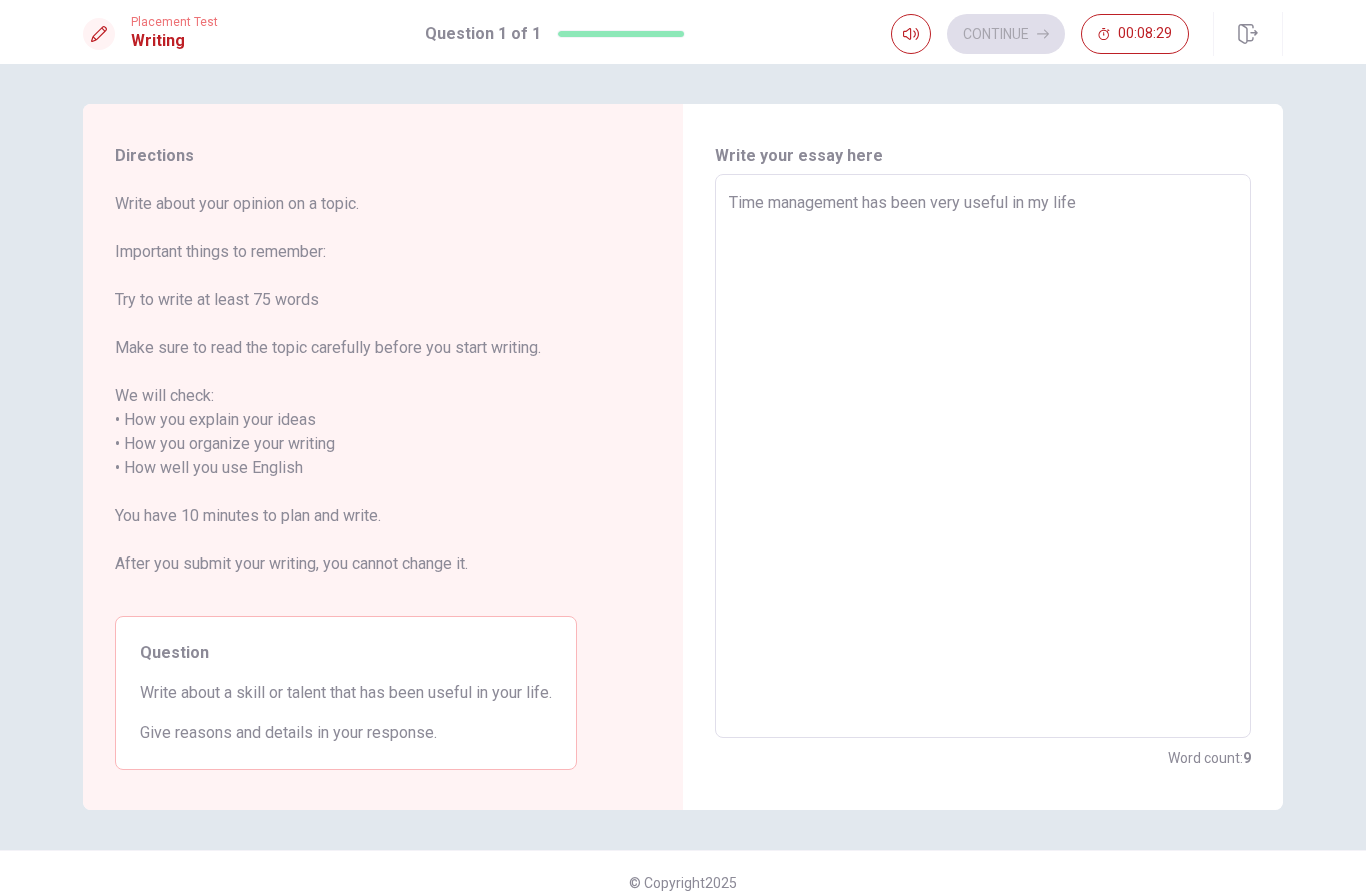 click on "Time management has been very useful in my life" at bounding box center (983, 456) 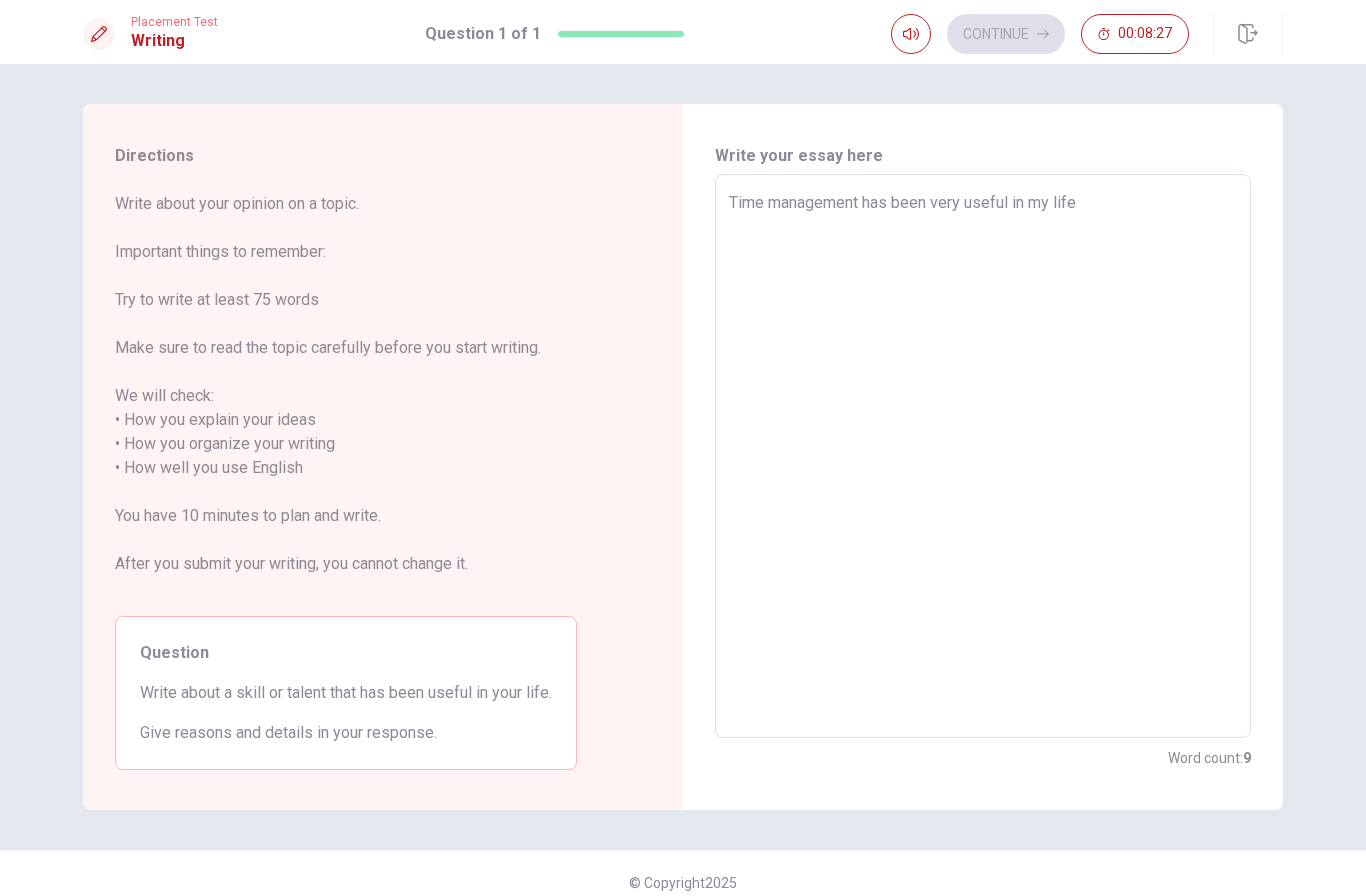 type on "x" 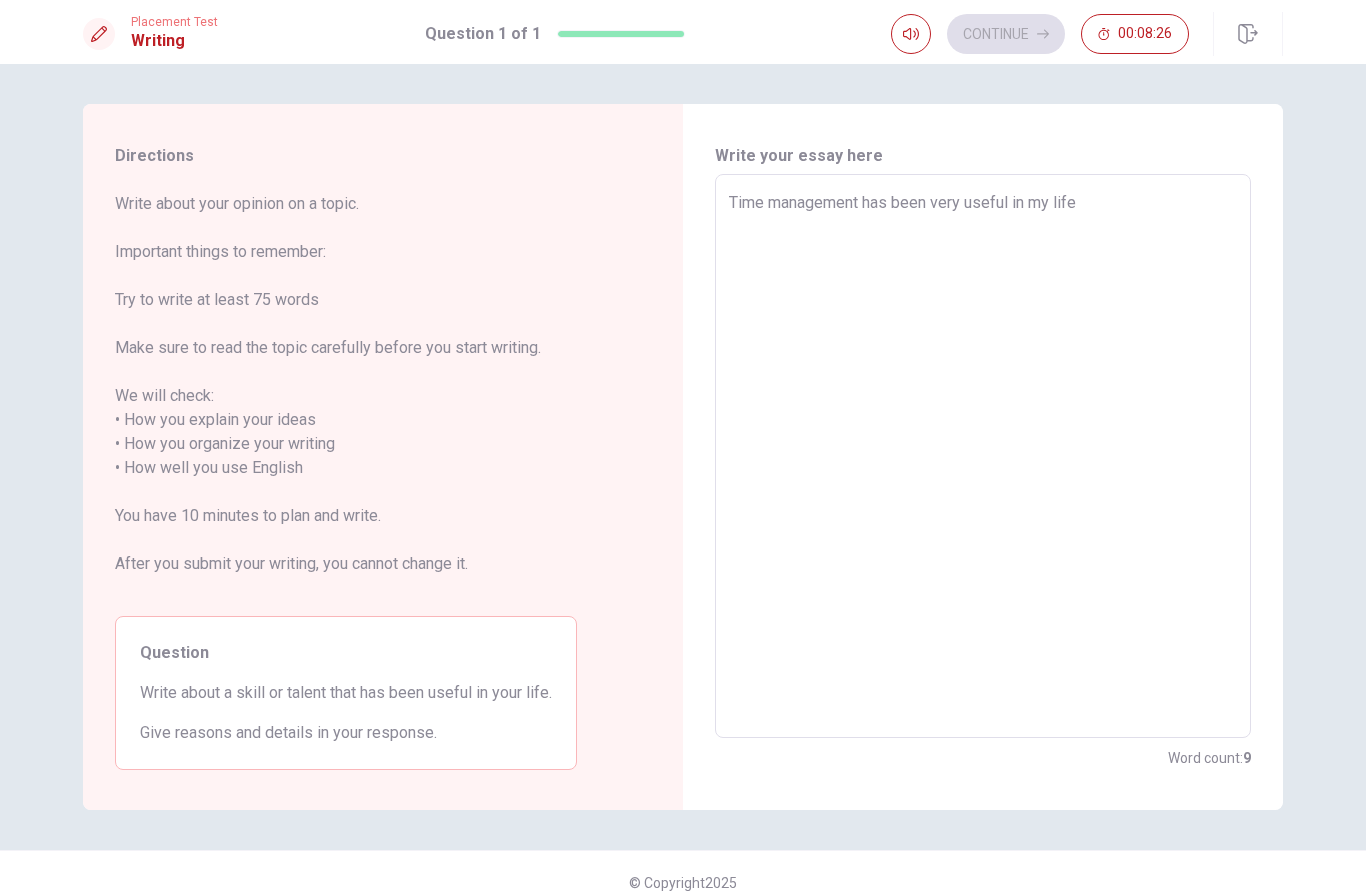 type on "Time management has been very useful in my life." 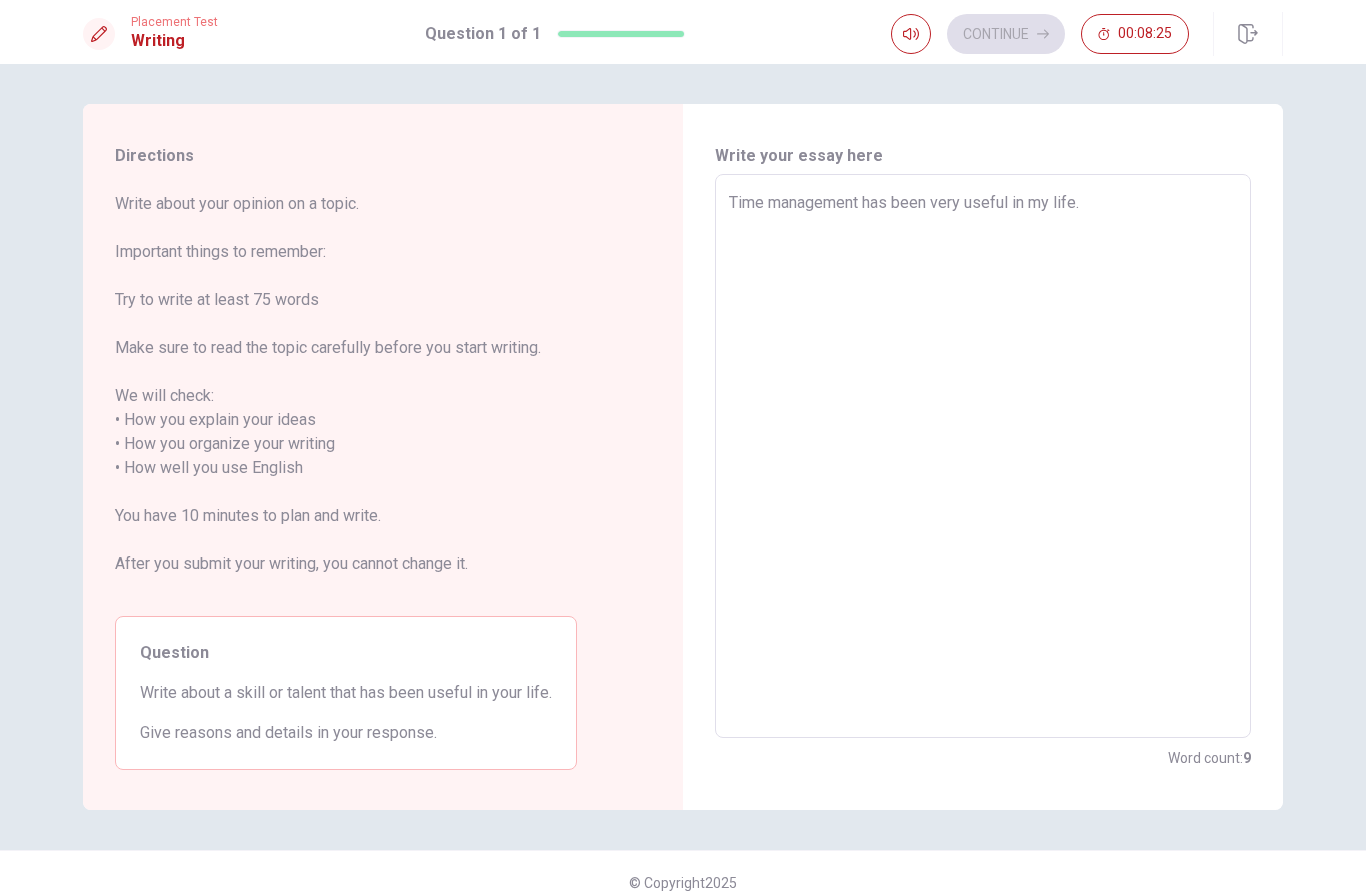 click on "Time management has been very useful in my life." at bounding box center [983, 456] 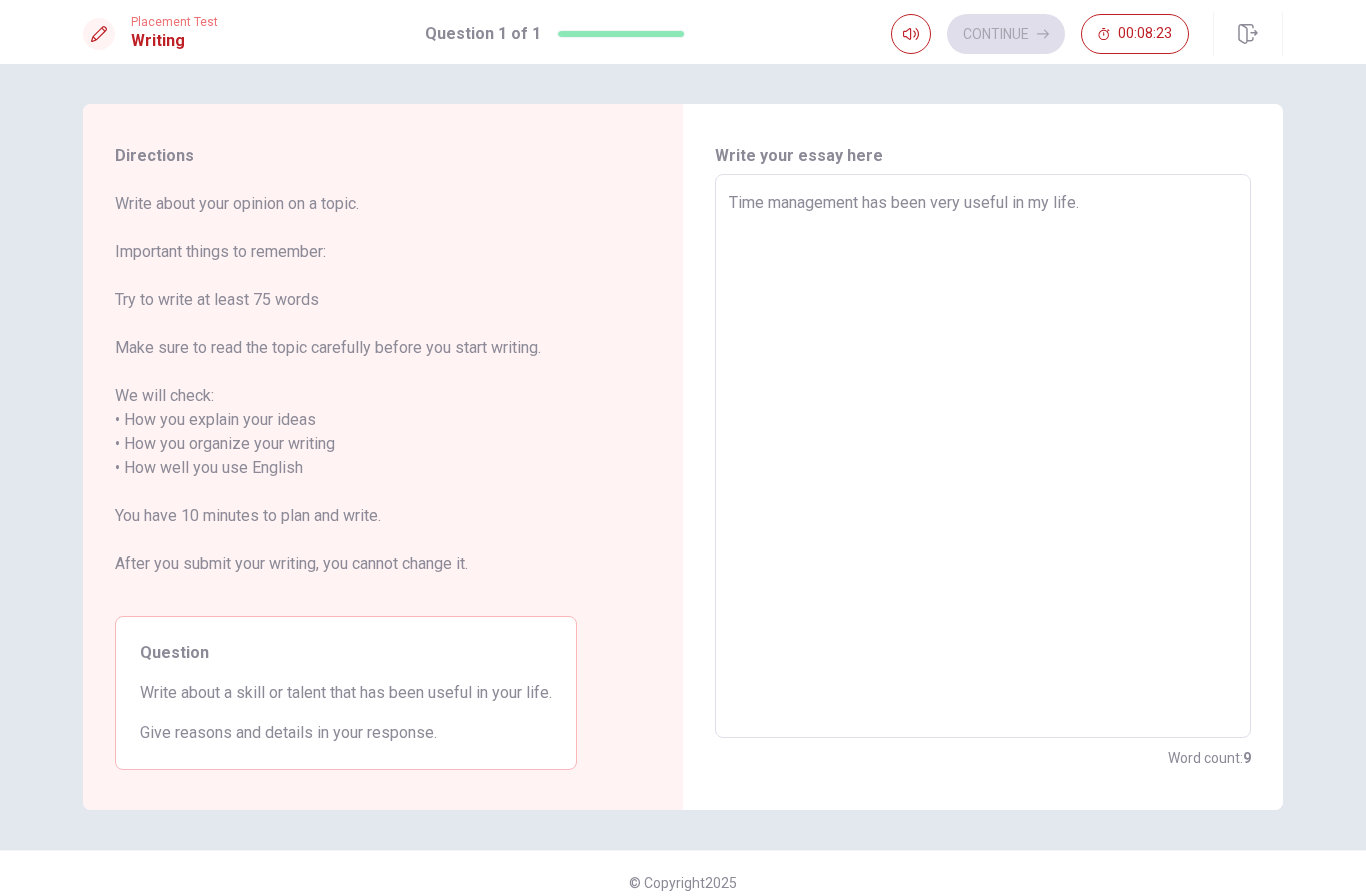 click on "Time management has been very useful in my life." at bounding box center [983, 456] 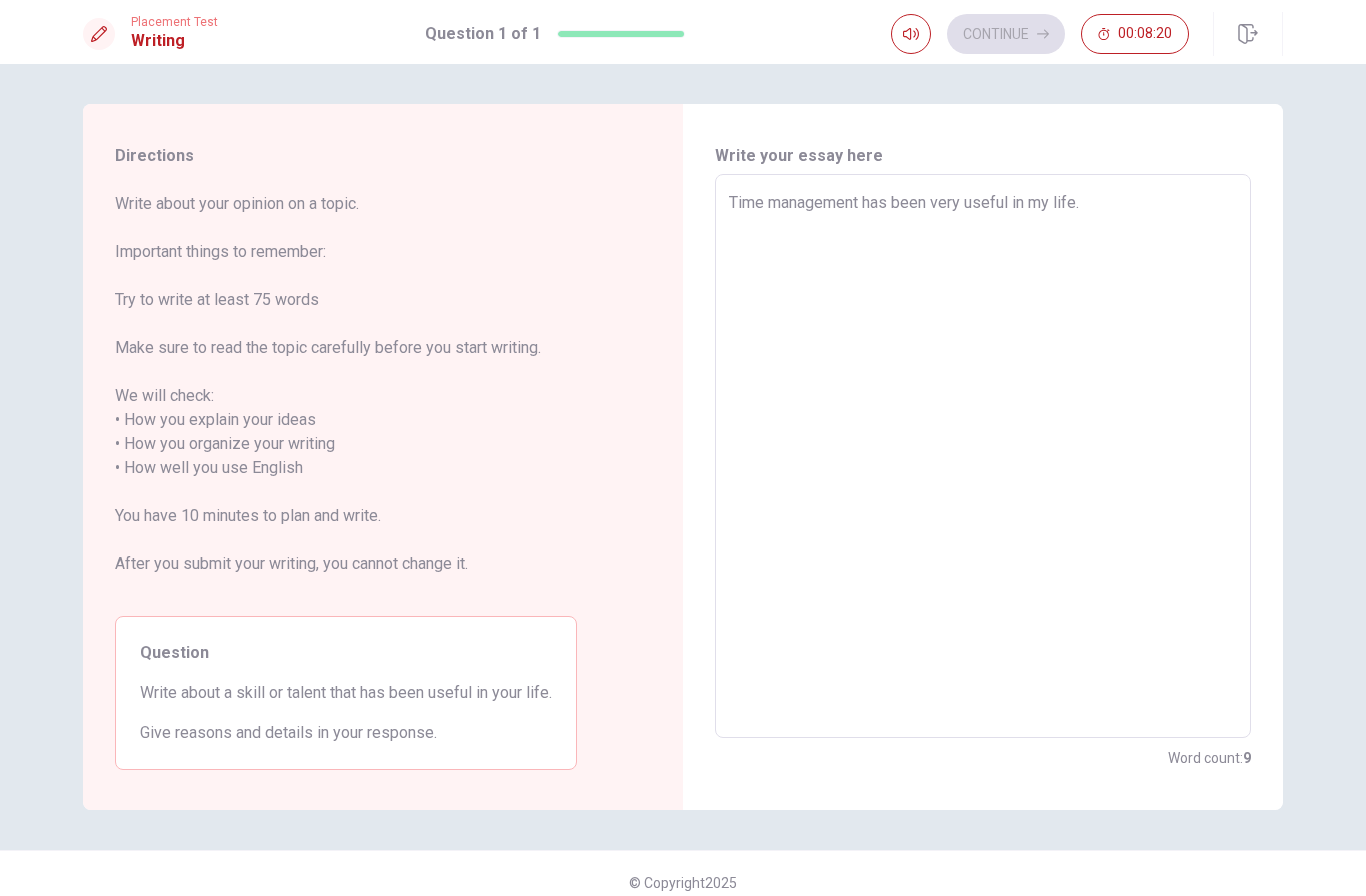 type on "x" 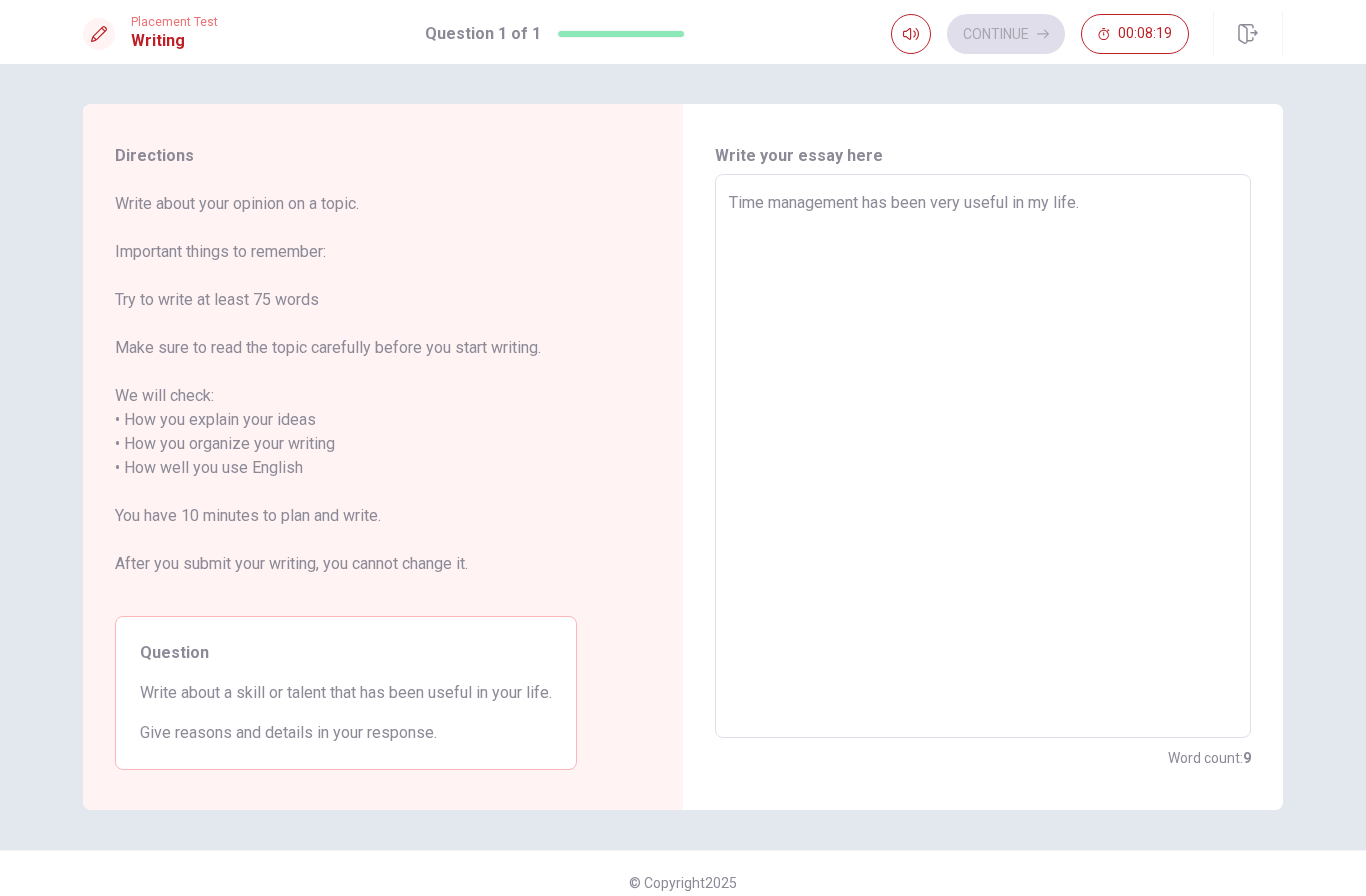 type on "Time management has been very useful in my life. U" 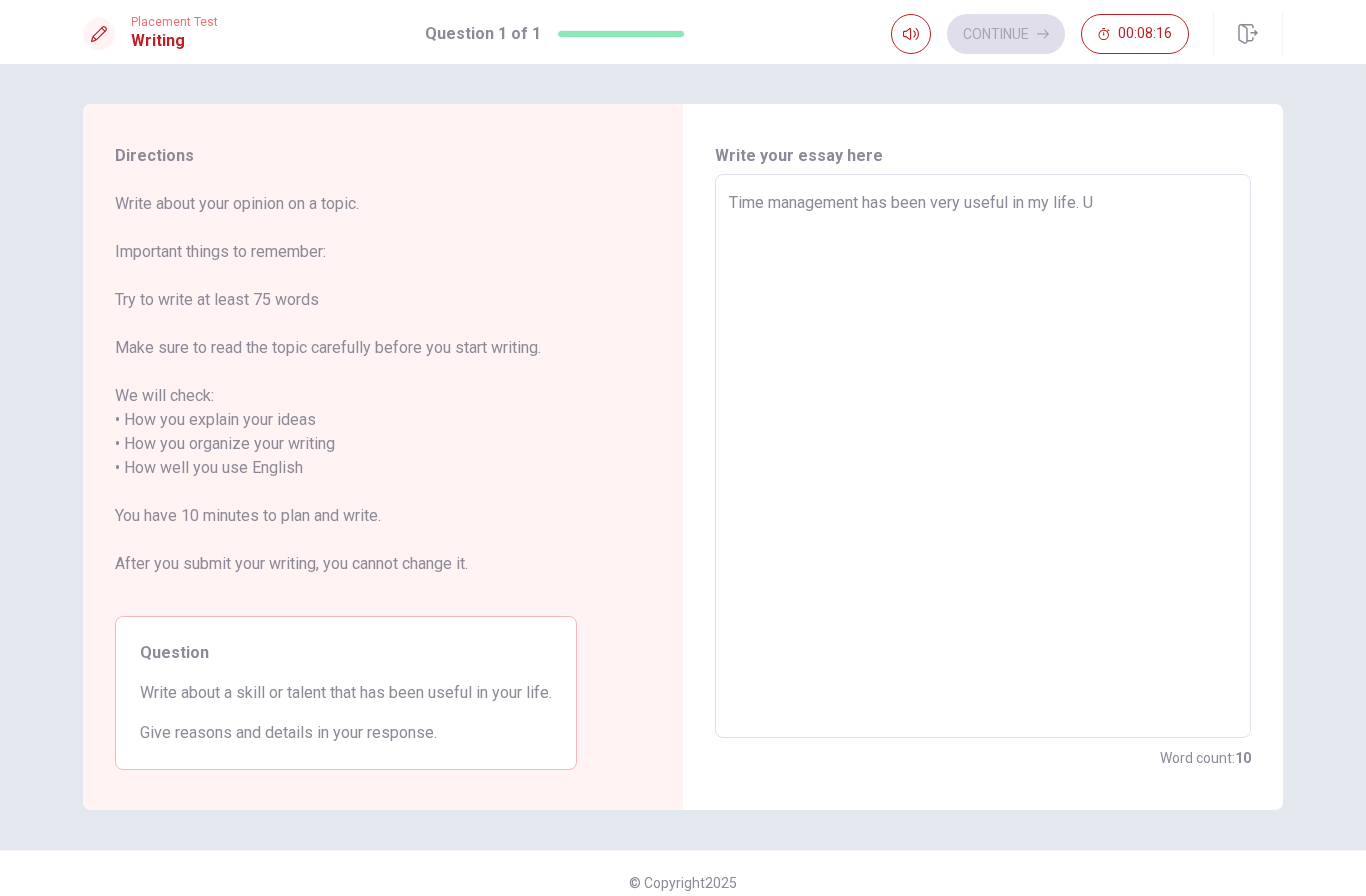 type on "x" 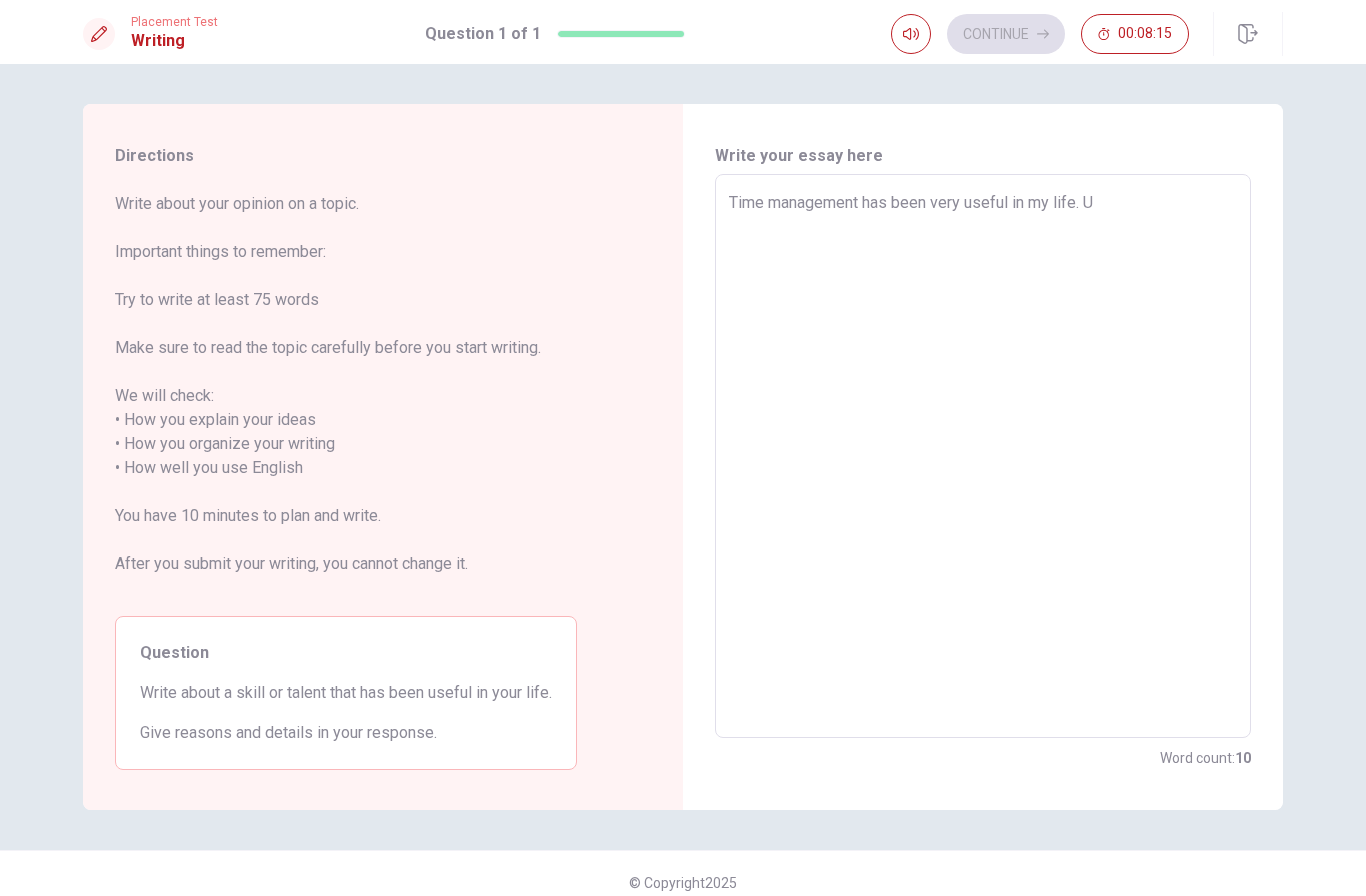 type on "Time management has been very useful in my life. U help" 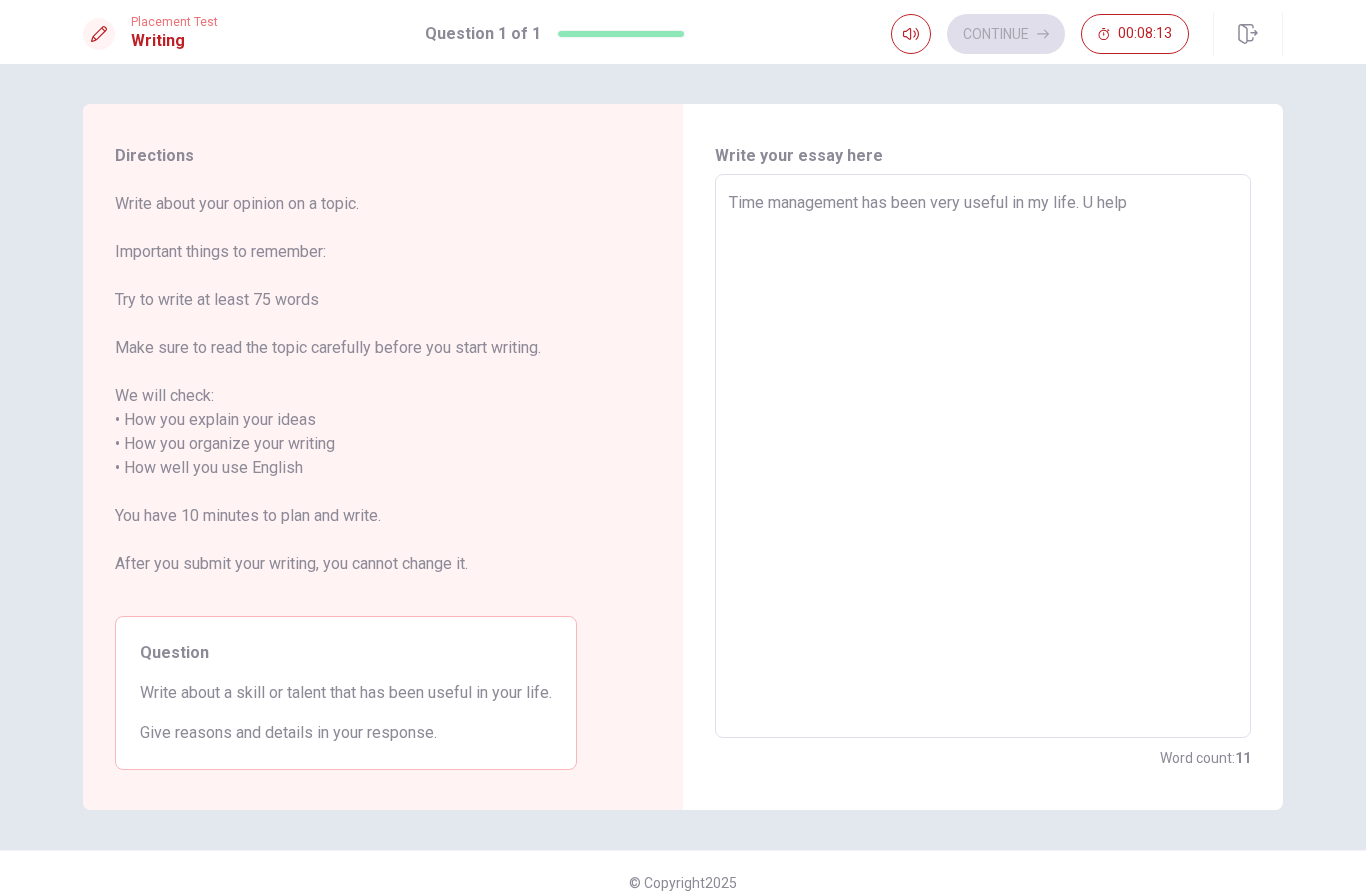 type on "x" 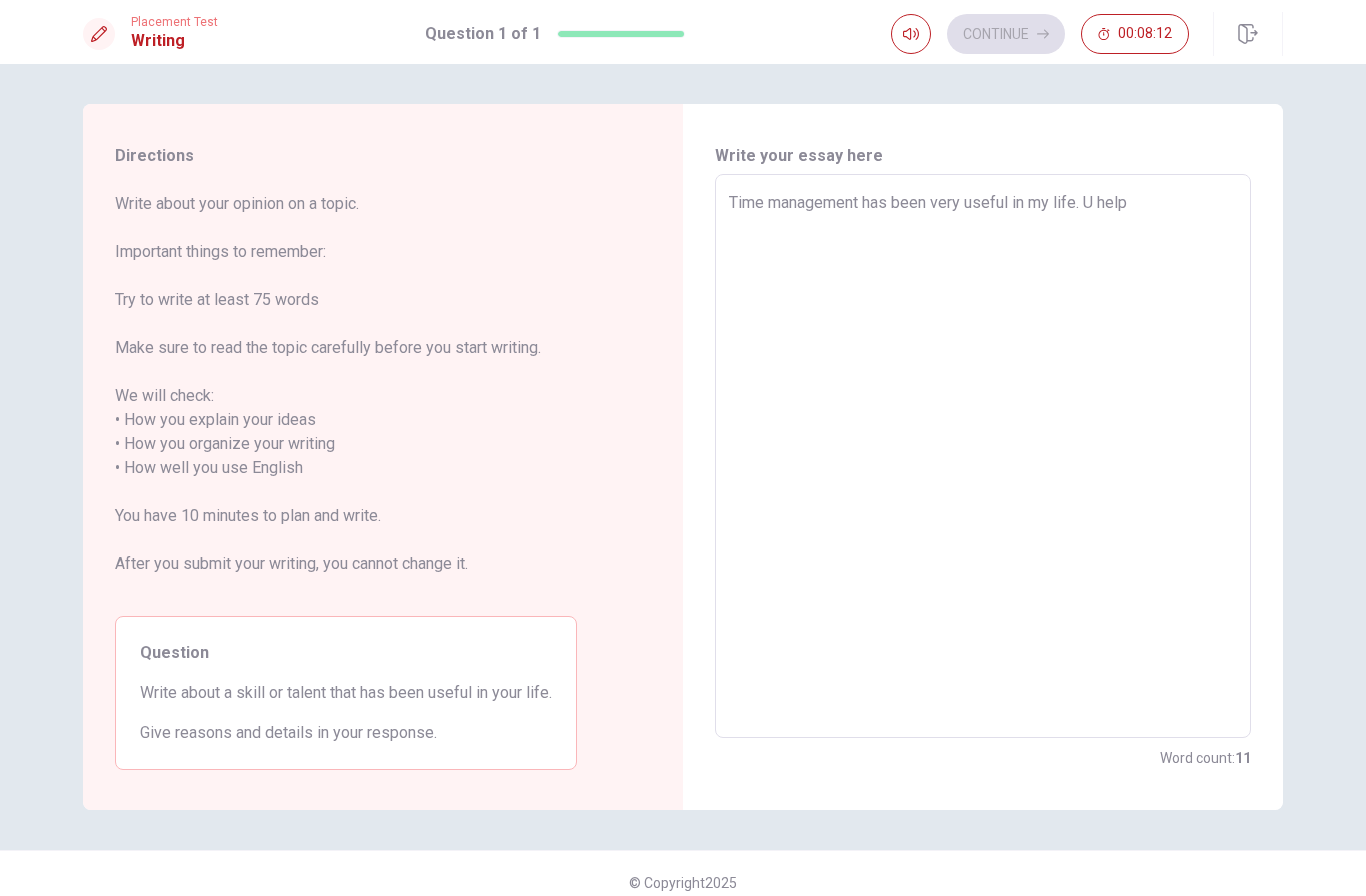 type on "Time management has been very useful in my life. U elp" 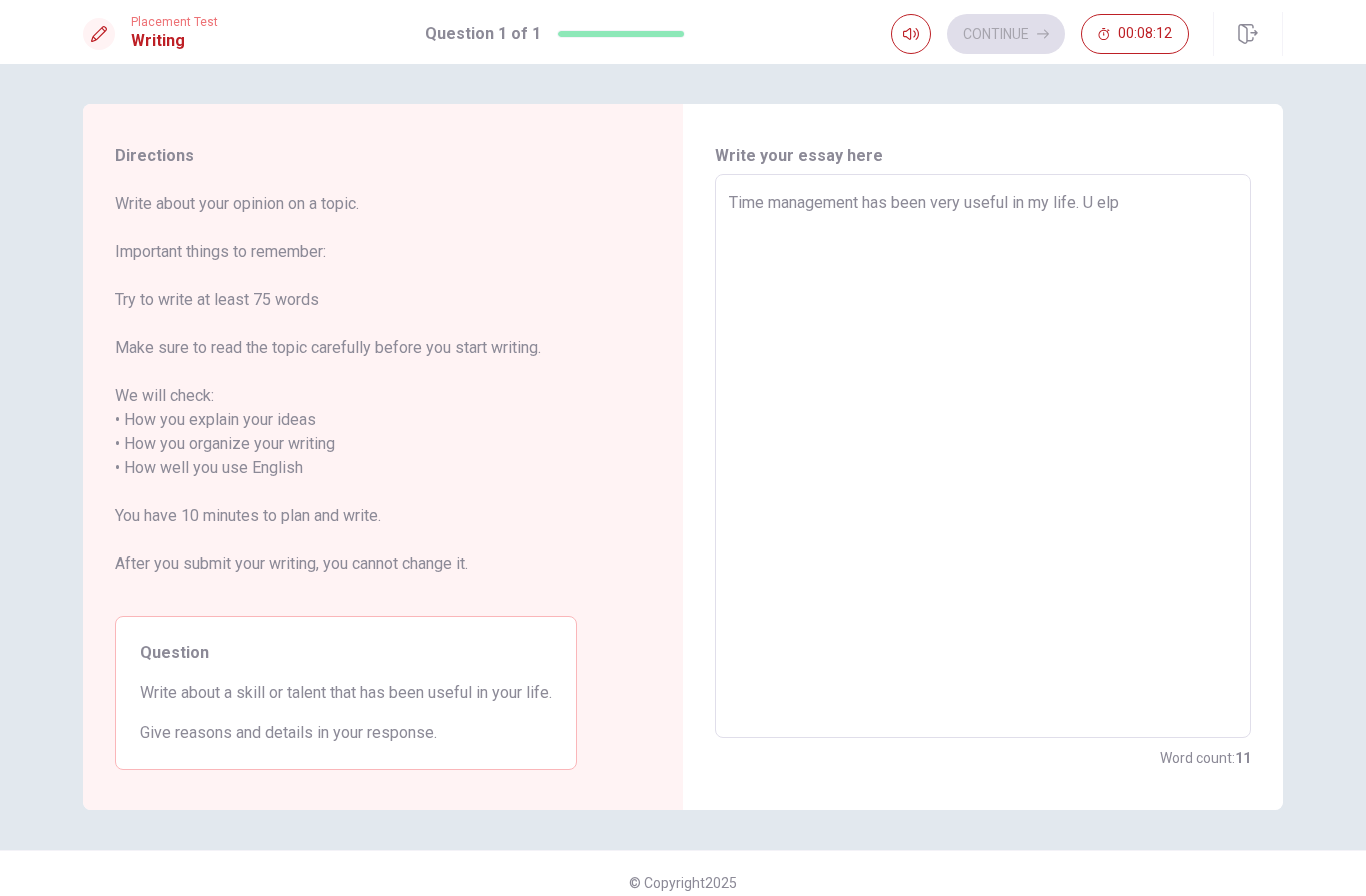 type on "x" 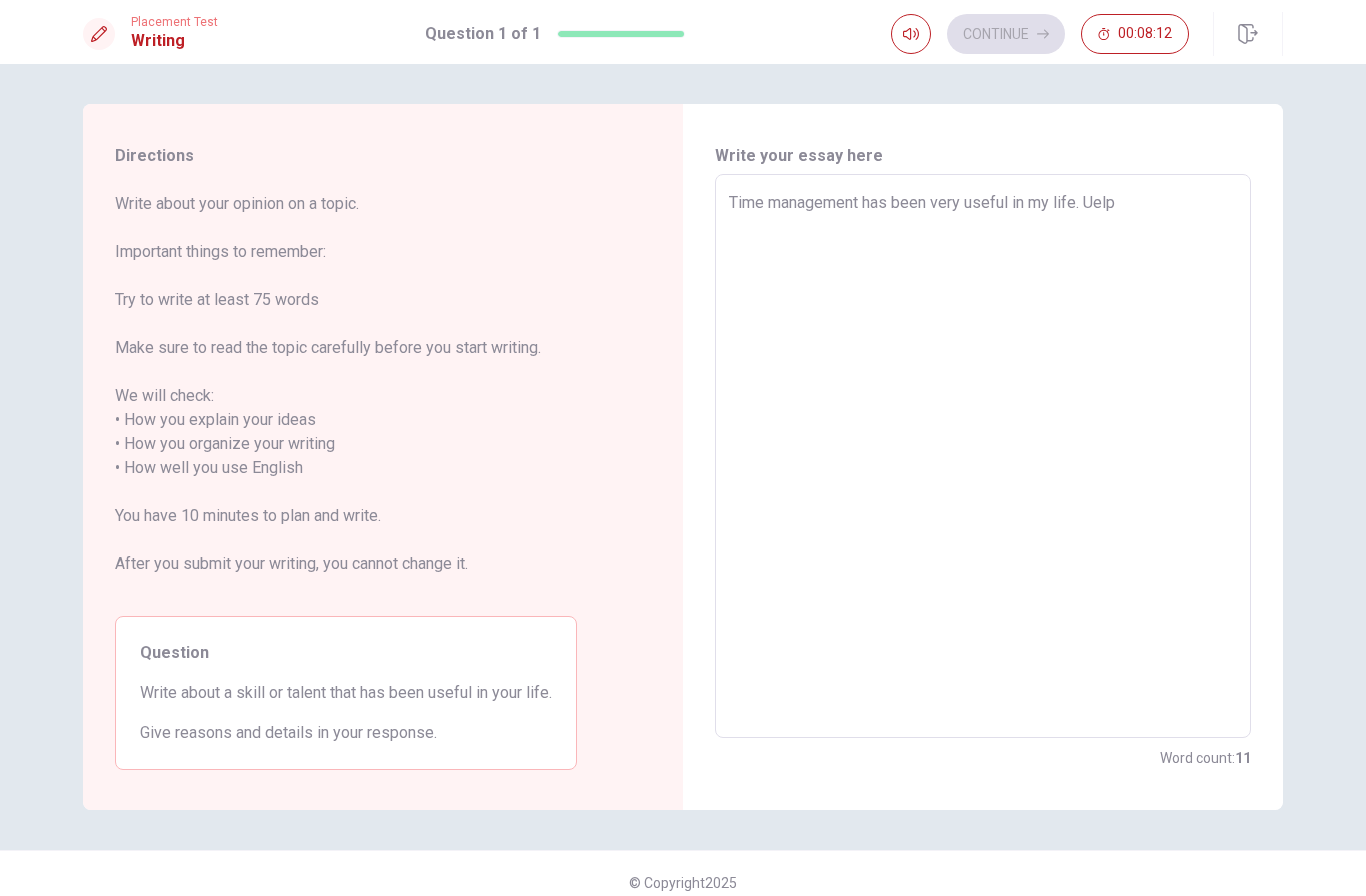 type on "x" 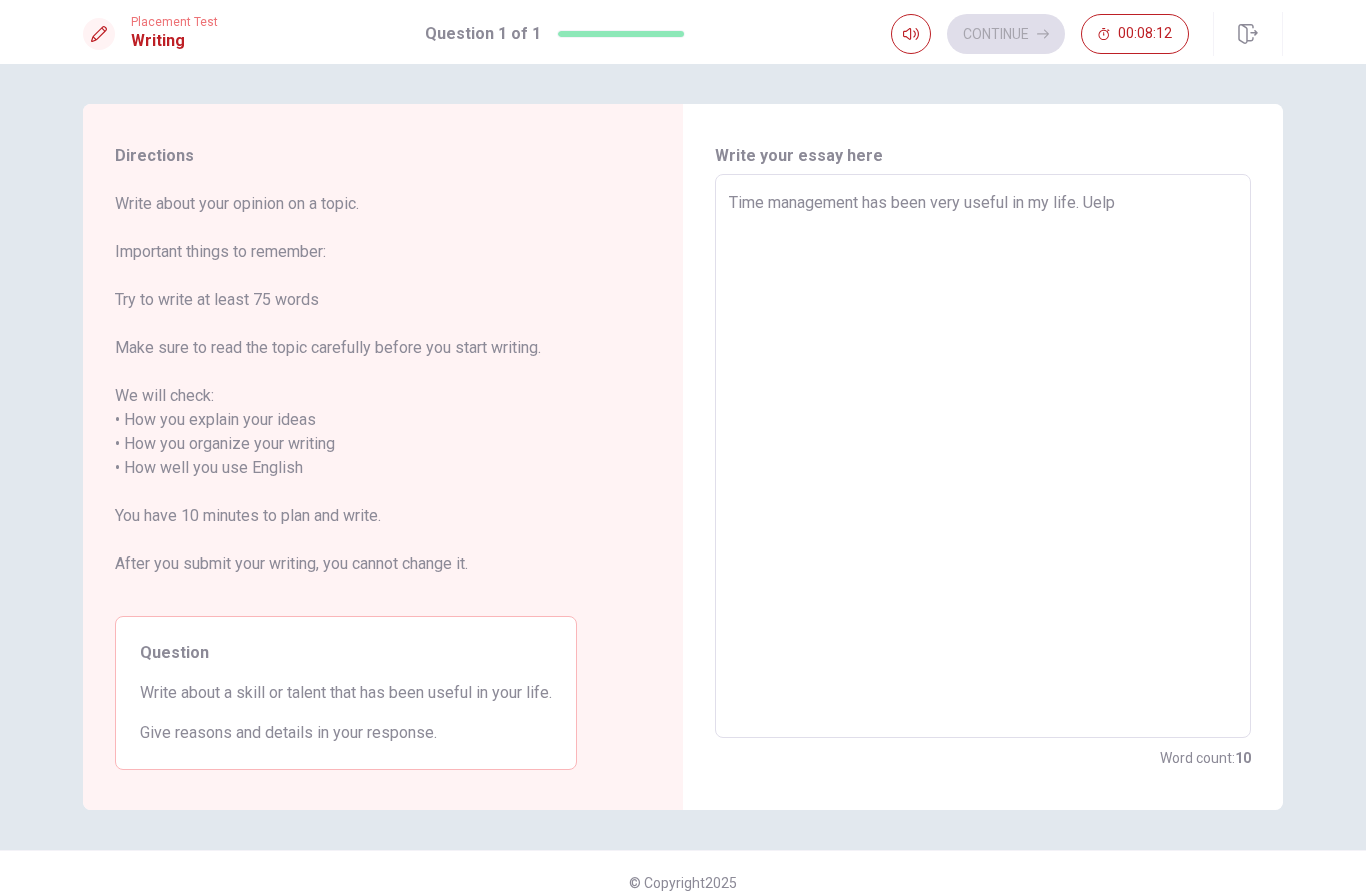 type on "Time management has been very useful in my life. elp" 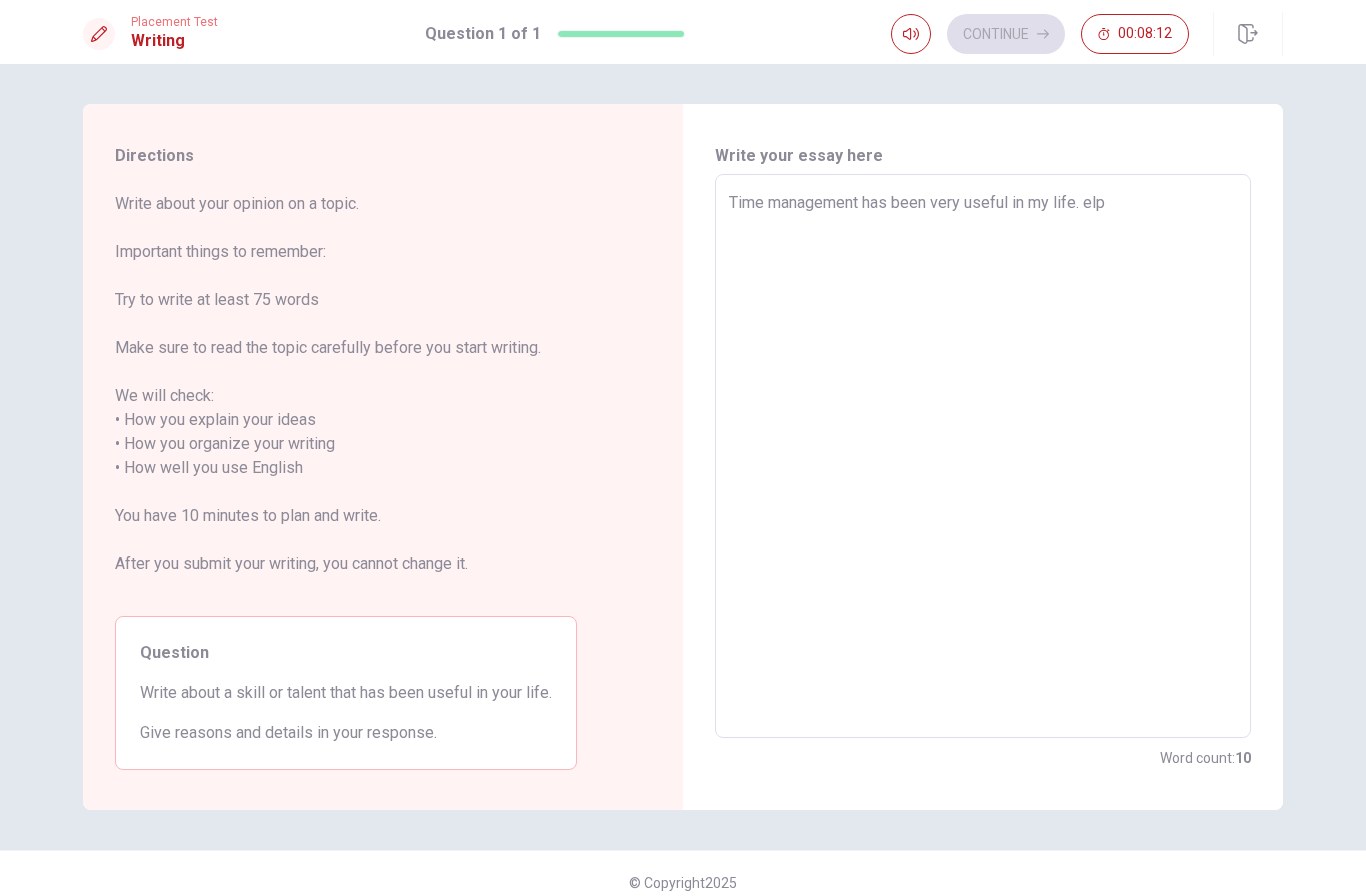 type on "x" 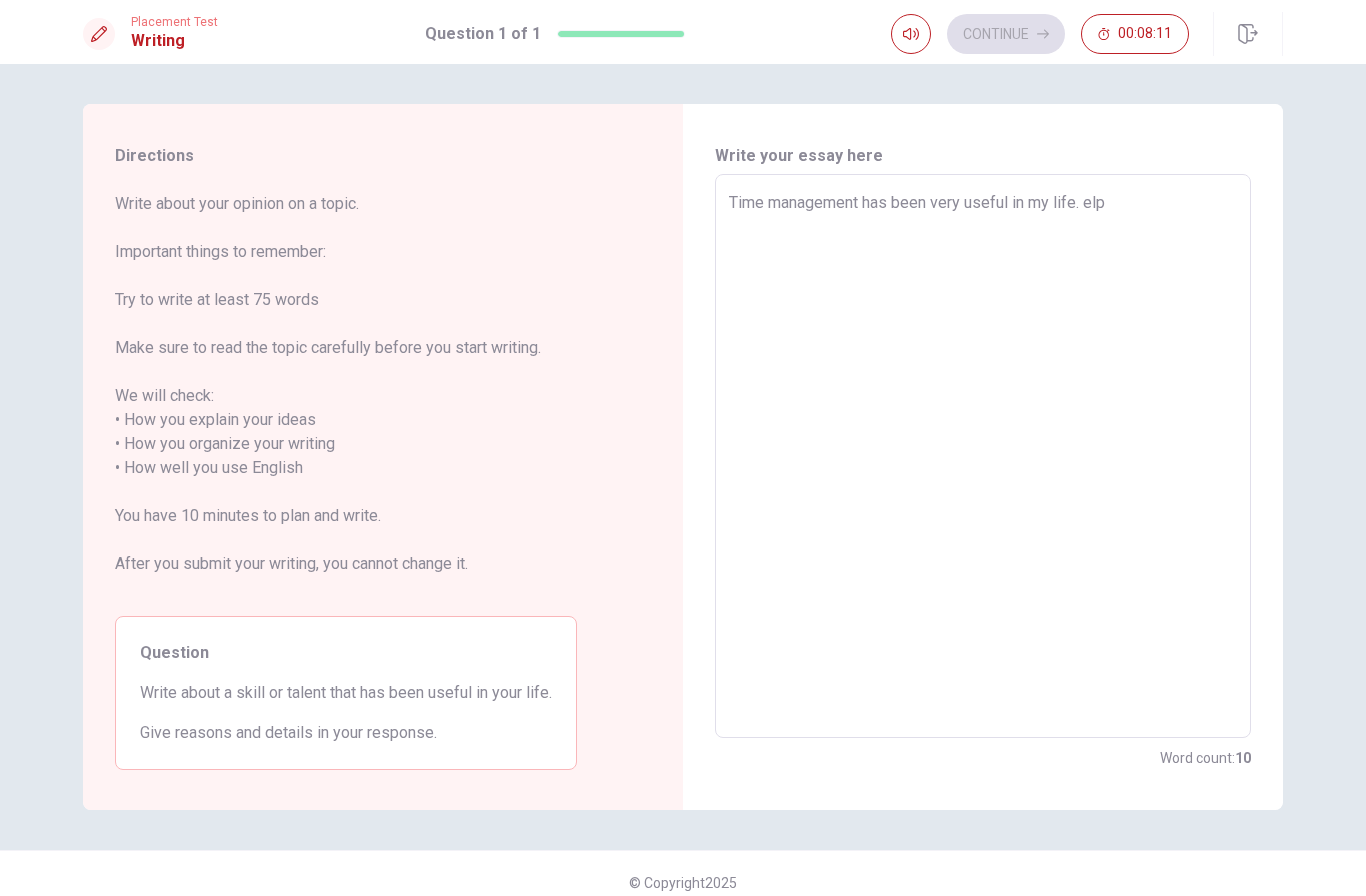 type on "Time management has been very useful in my life.elp" 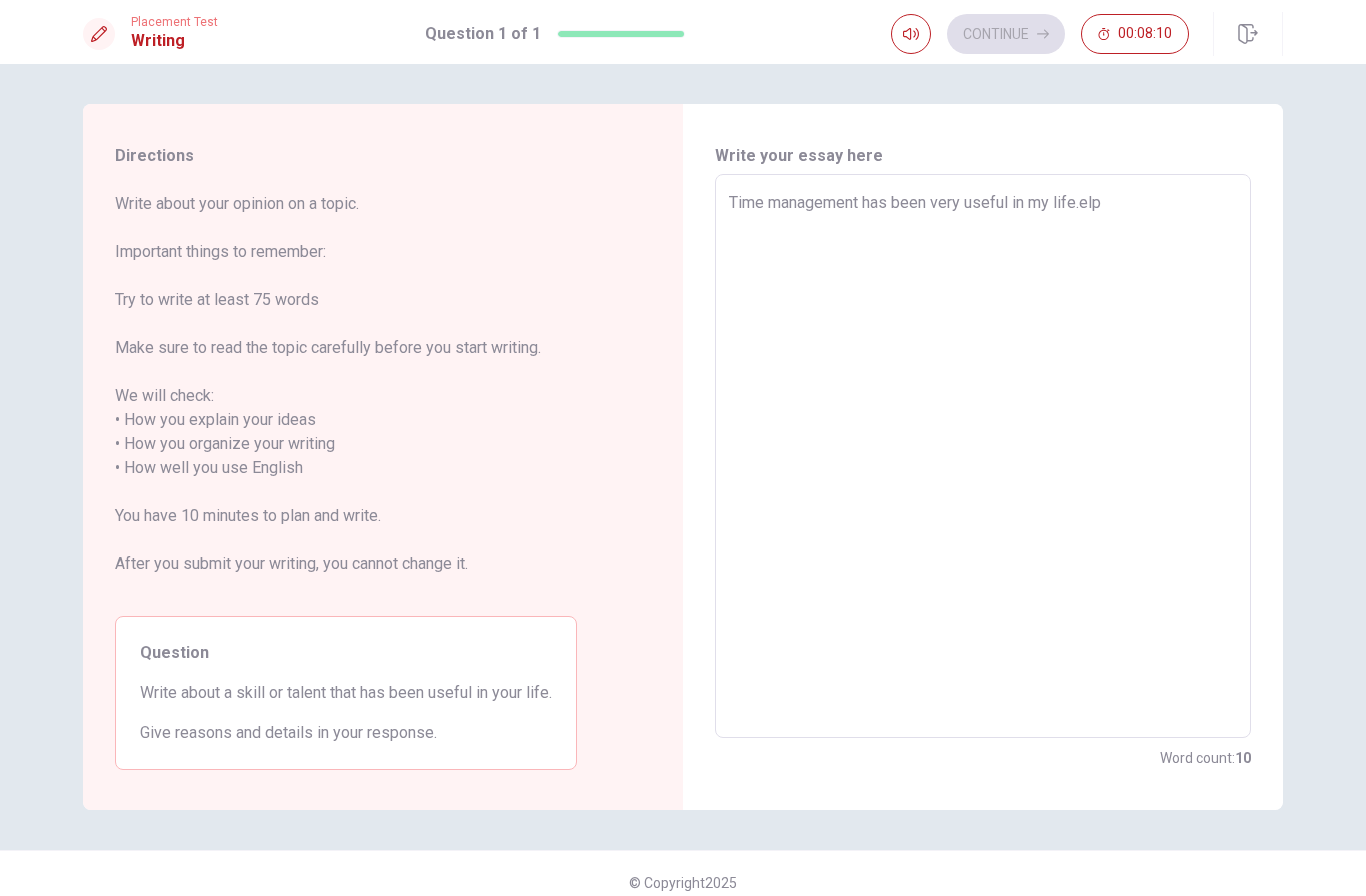 type on "x" 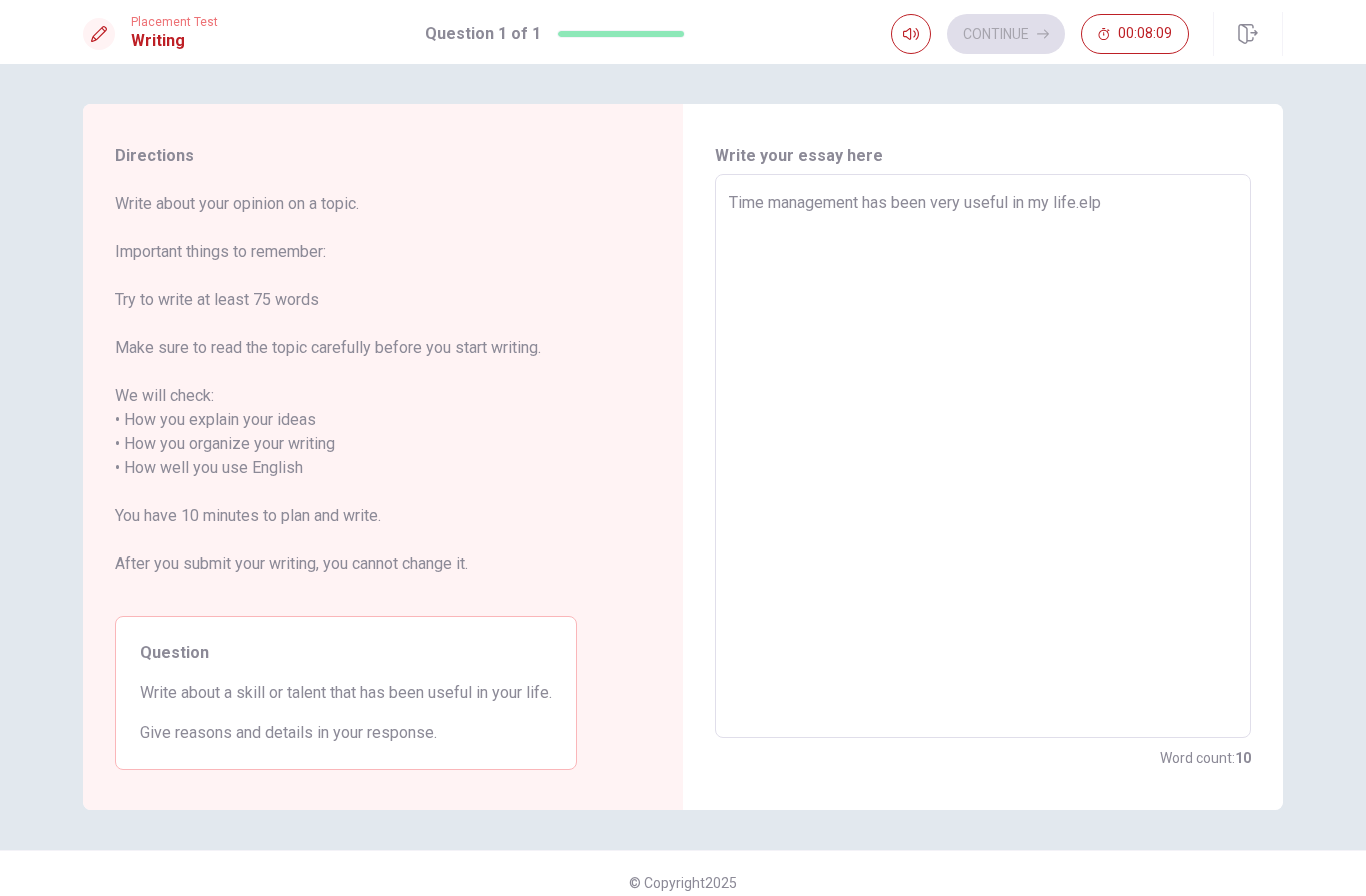 type on "Time management has been very useful in my life.ielp" 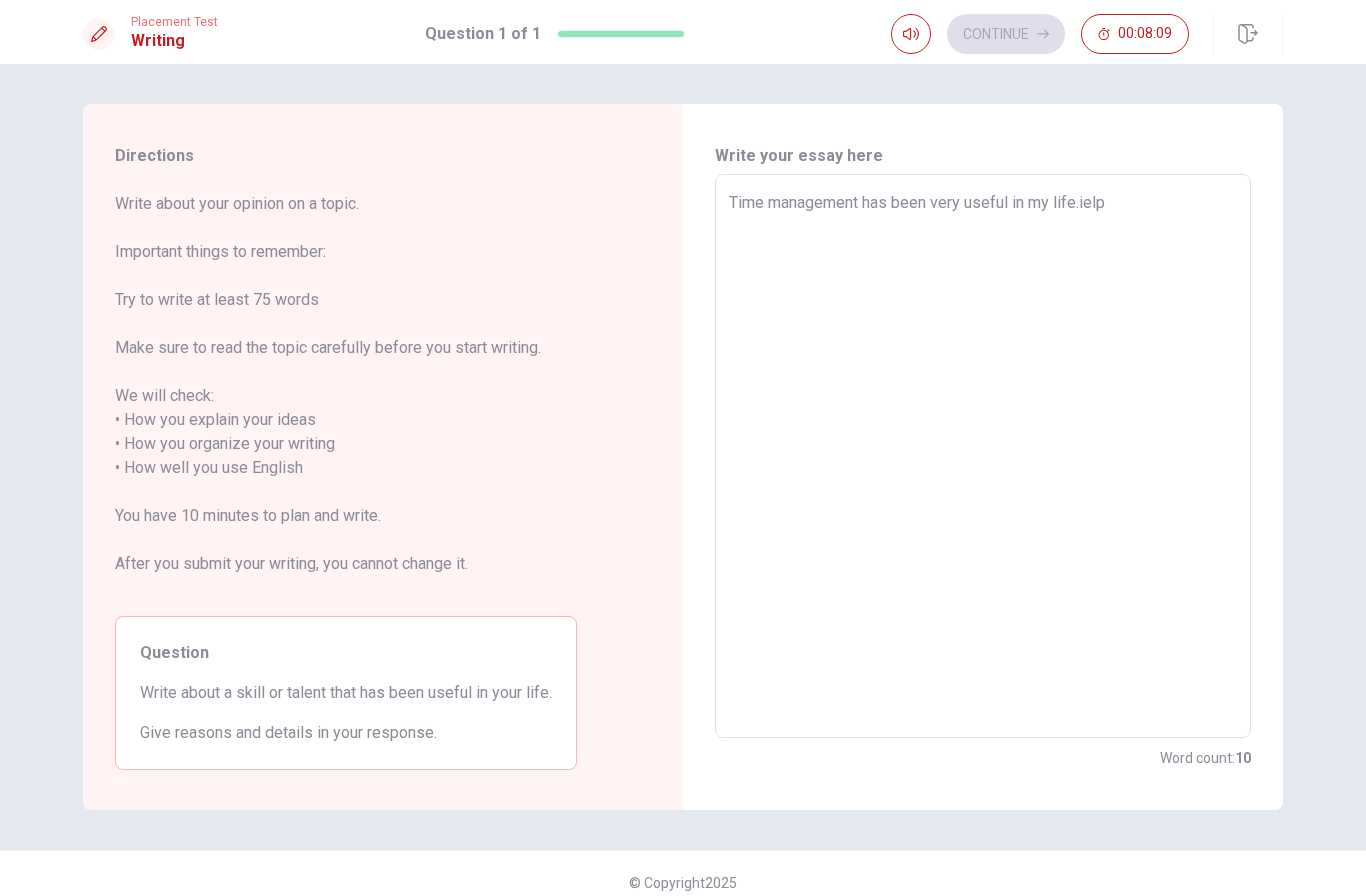 type on "x" 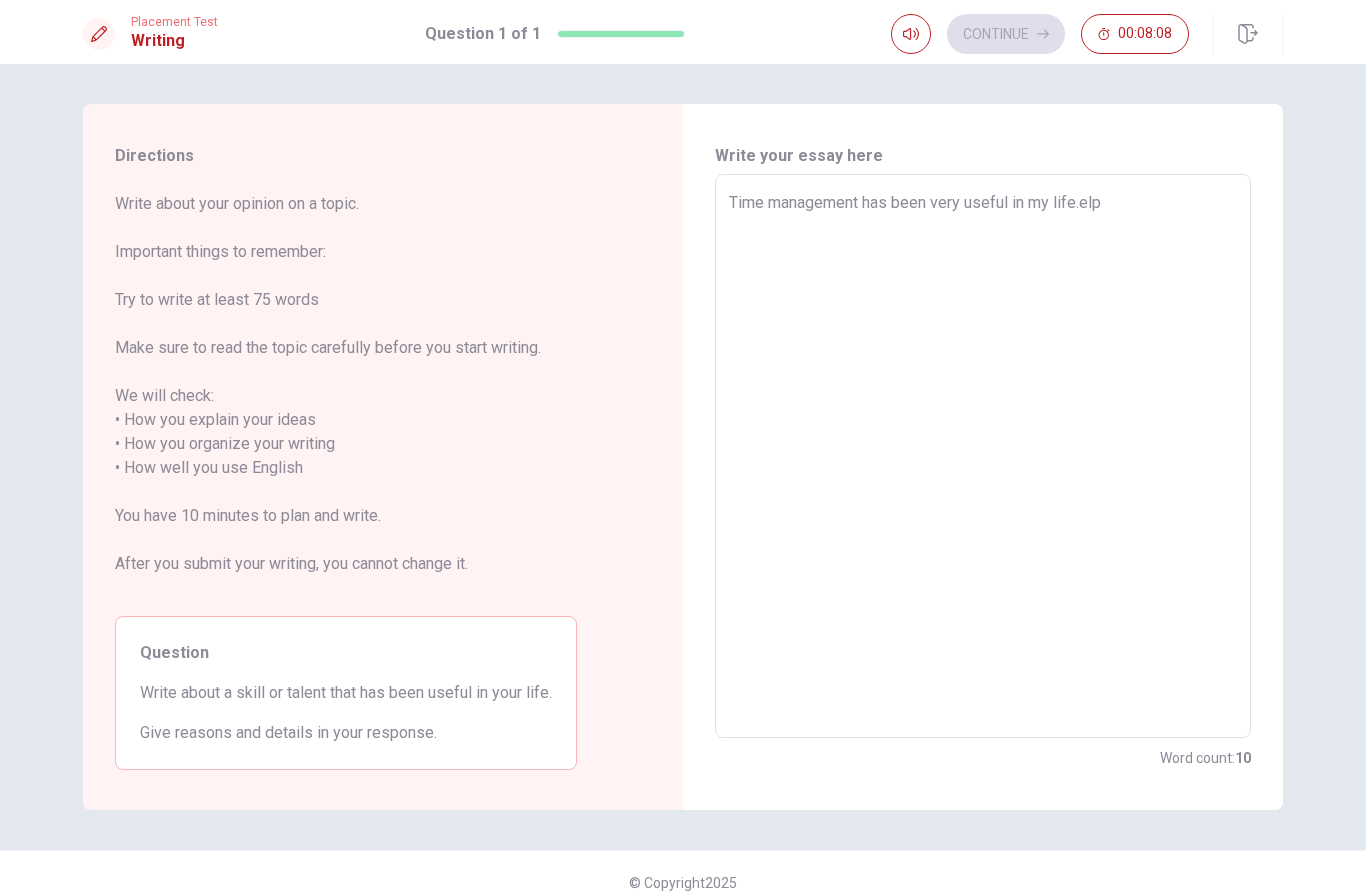type on "x" 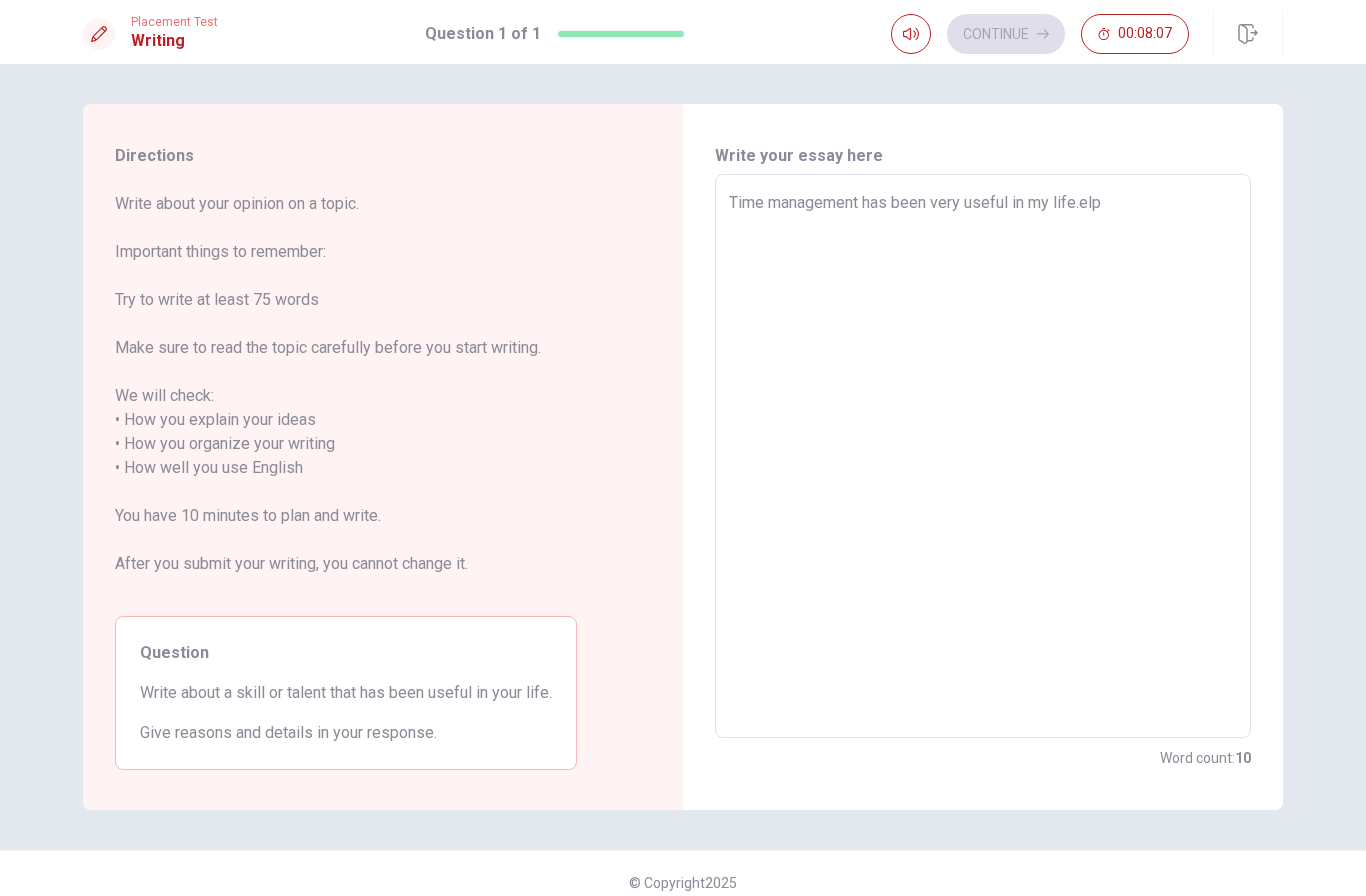 type on "Time management has been very useful in my life.Ielp" 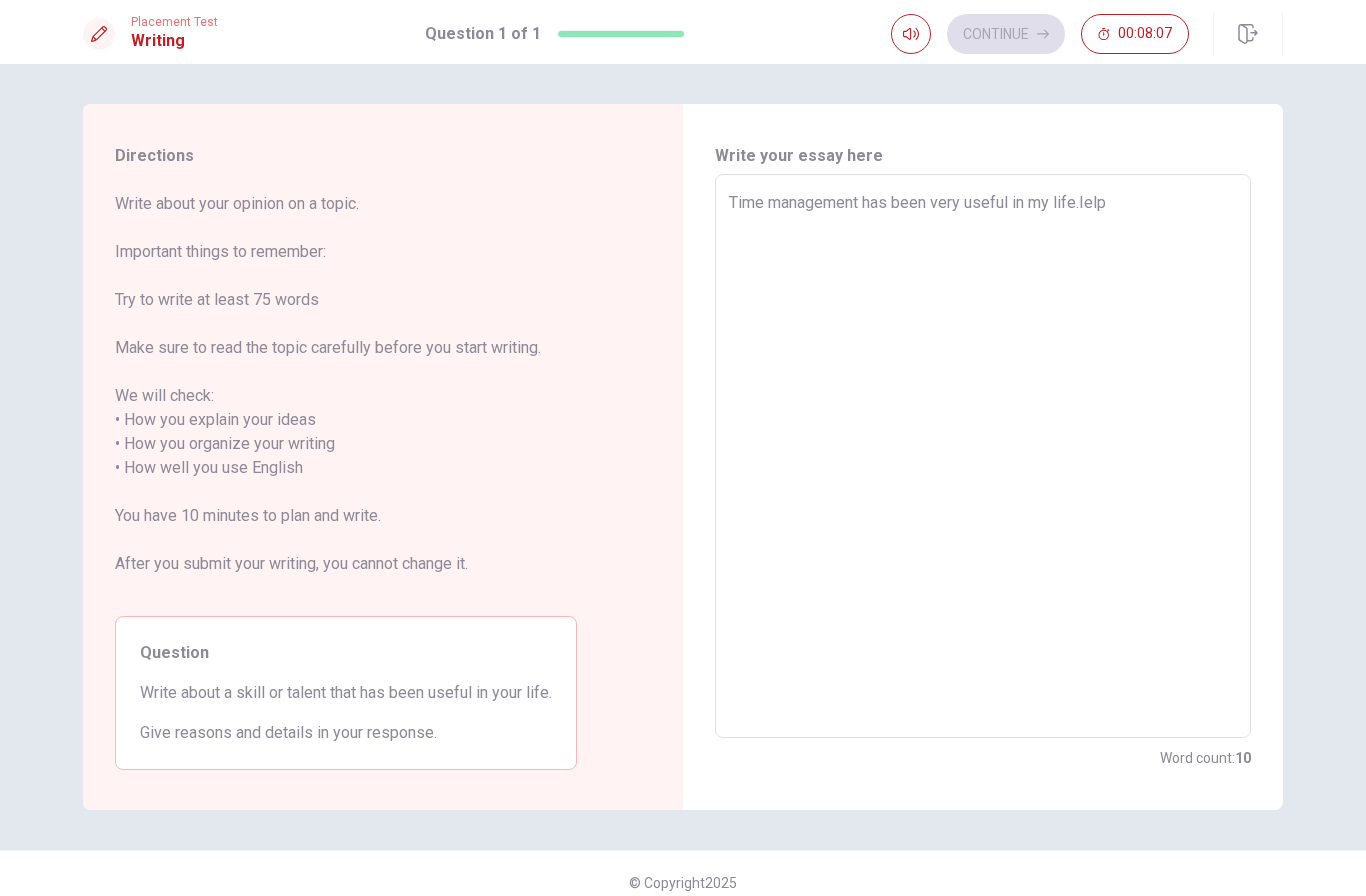 type on "x" 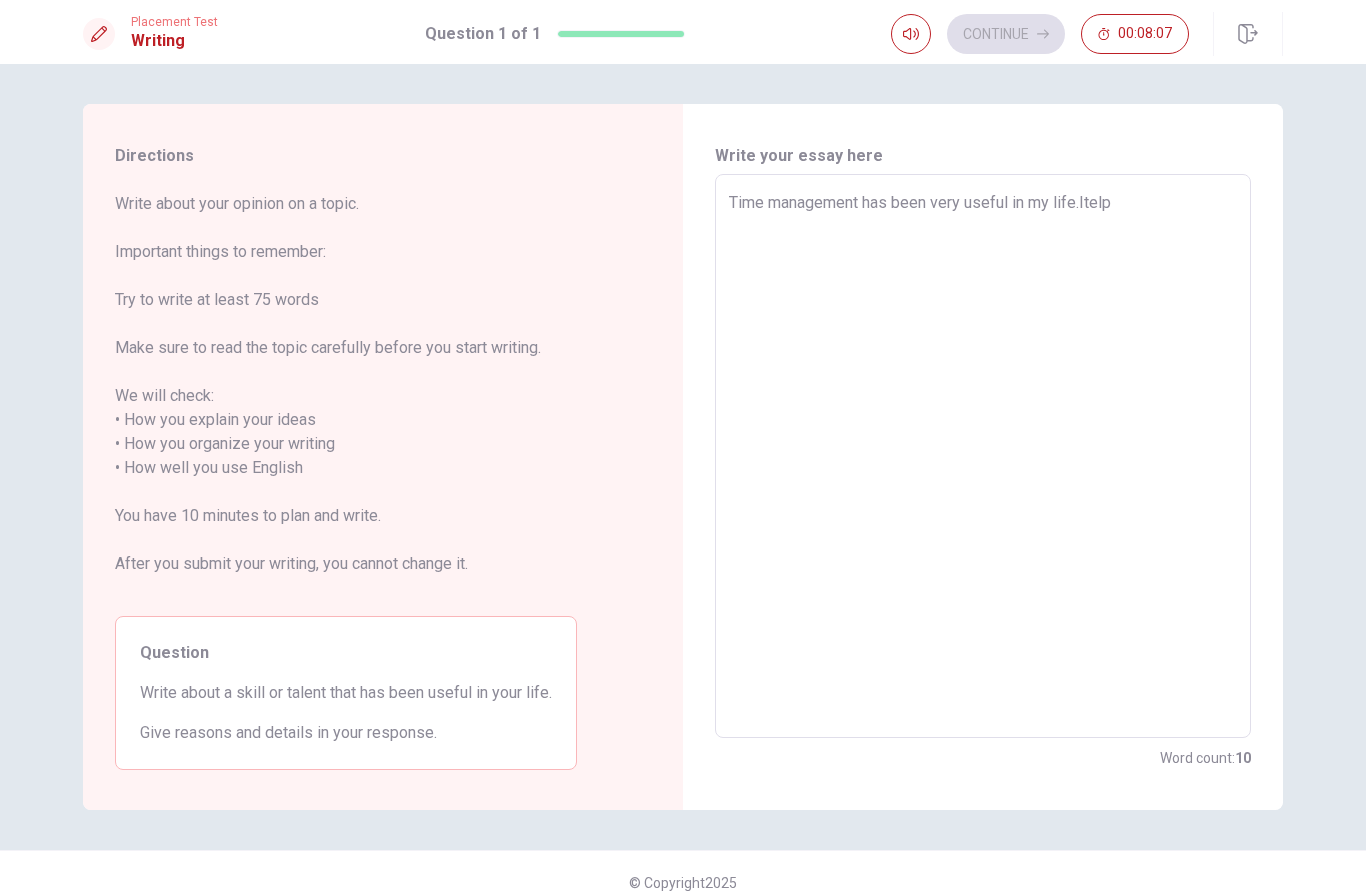 type on "x" 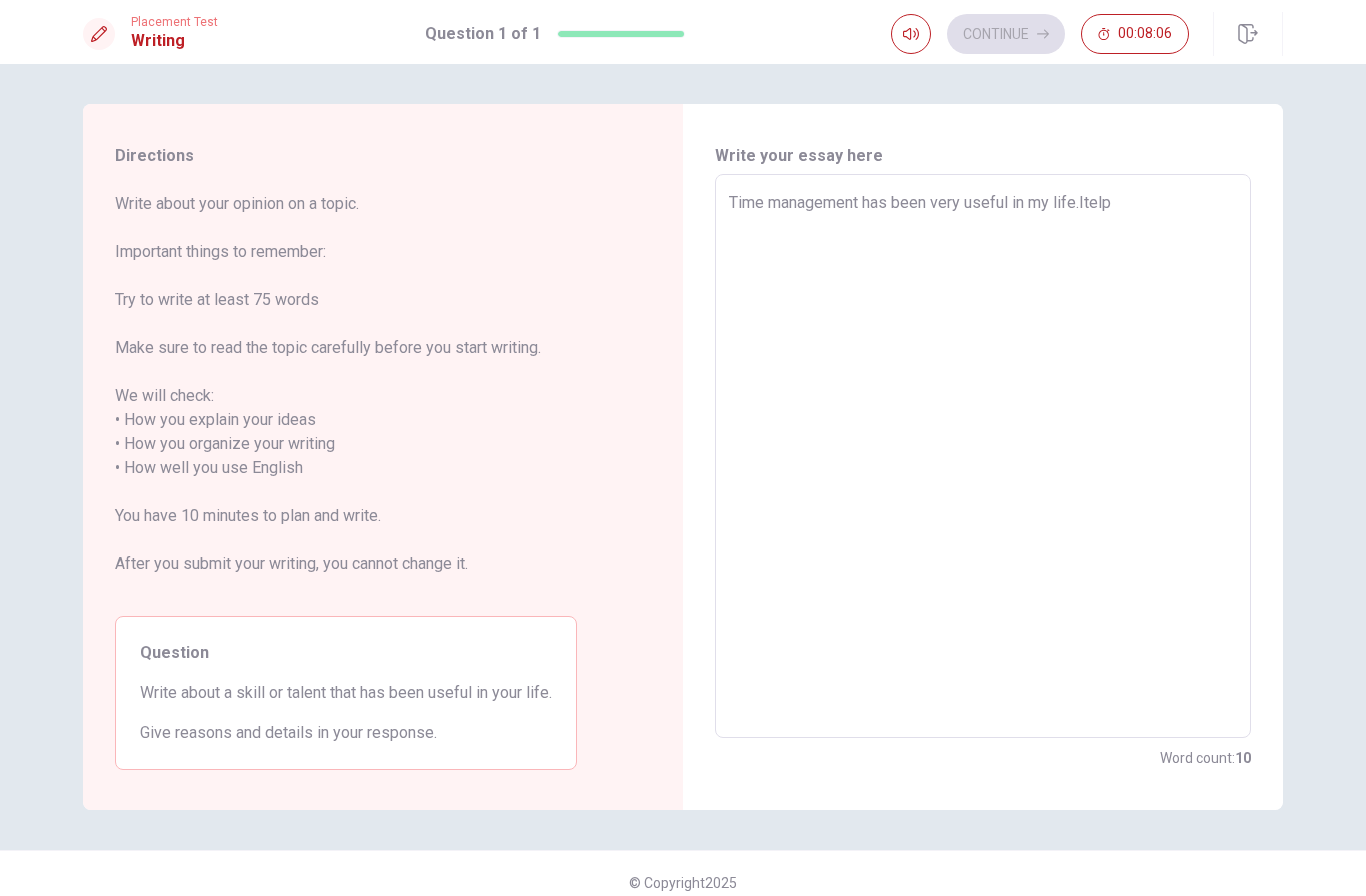 type on "Time management has been very useful in my [DOMAIN_NAME] elp" 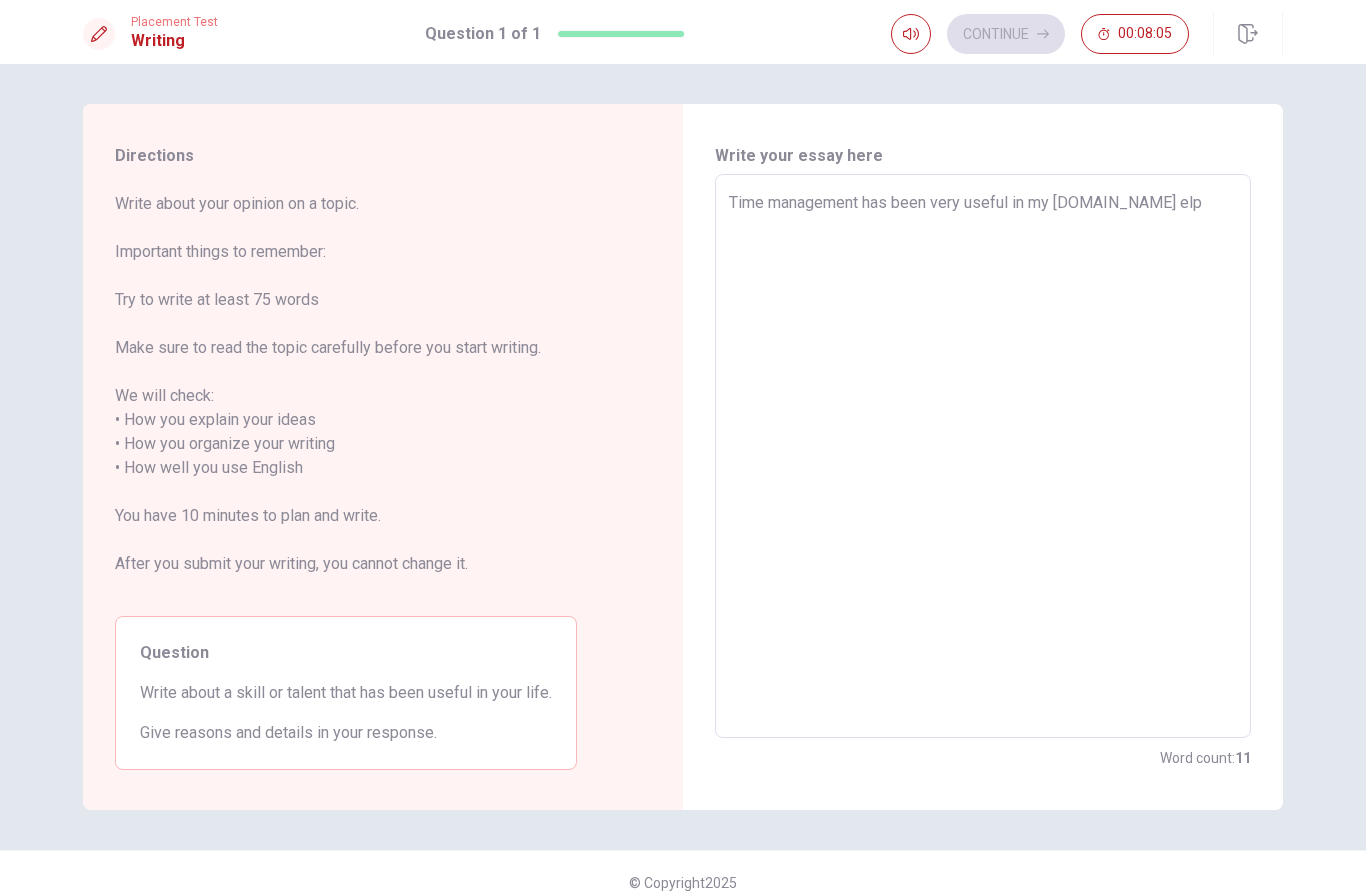 type on "x" 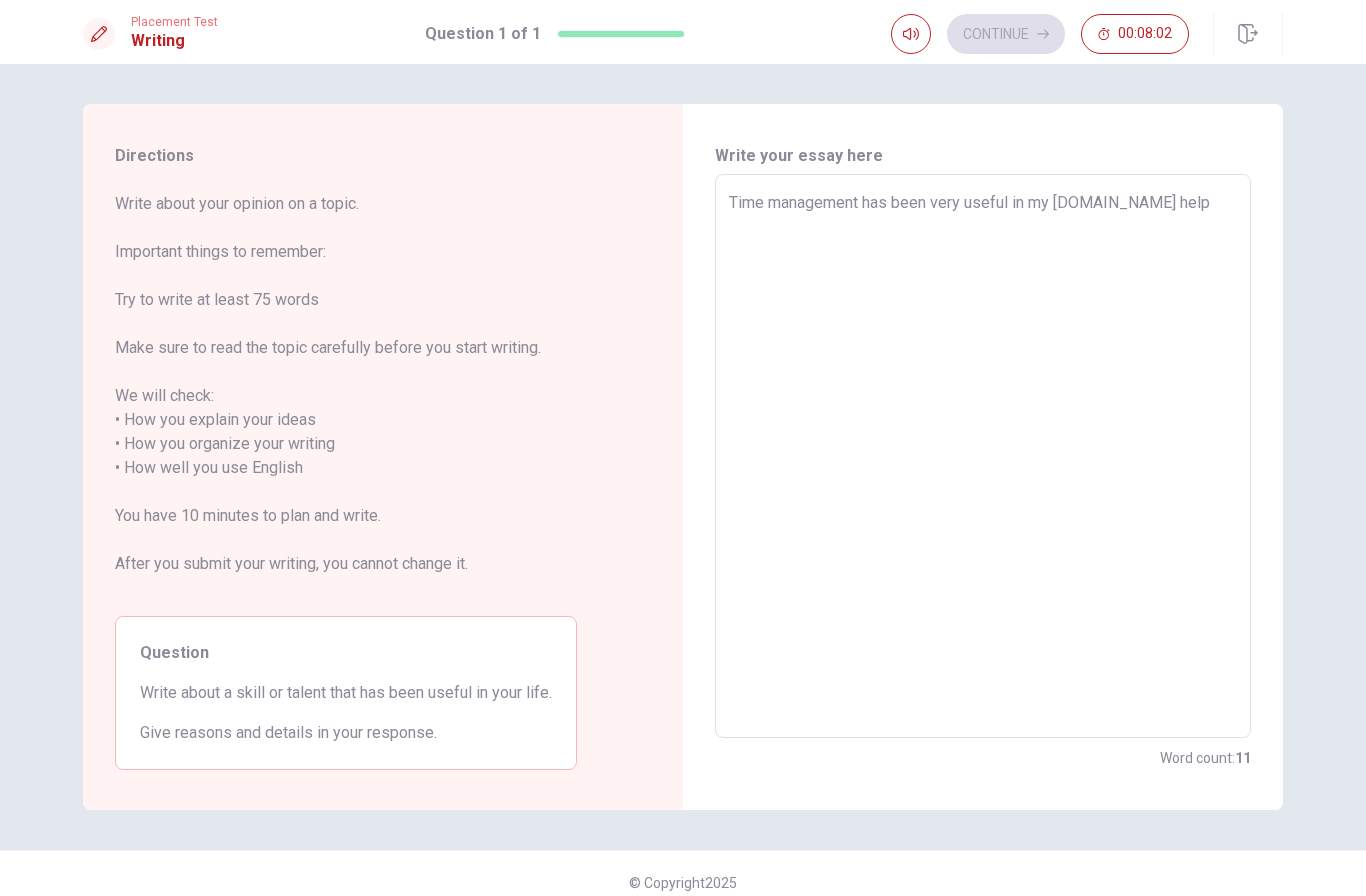 click on "Time management has been very useful in my [DOMAIN_NAME] help" at bounding box center [983, 456] 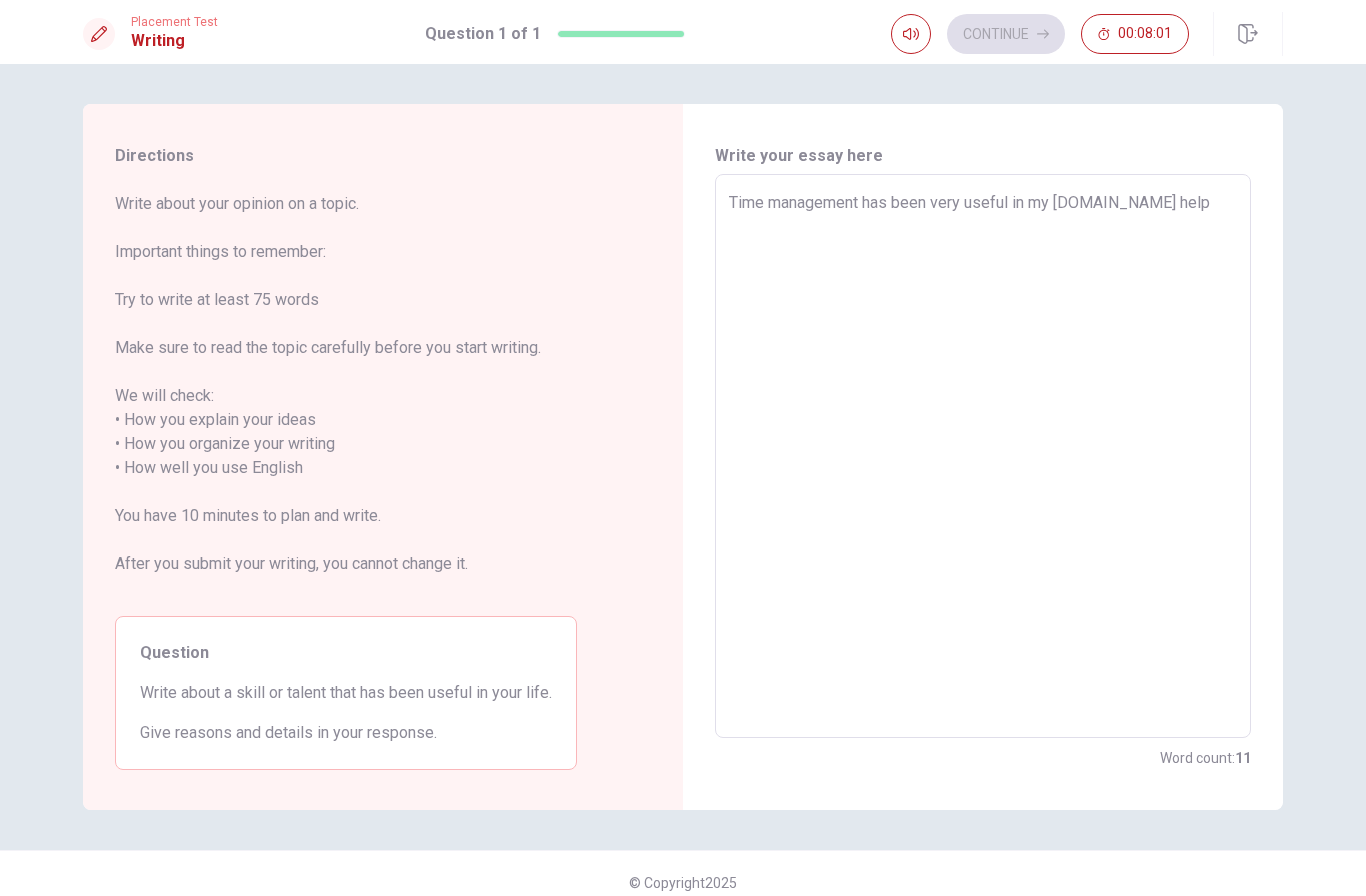 type on "x" 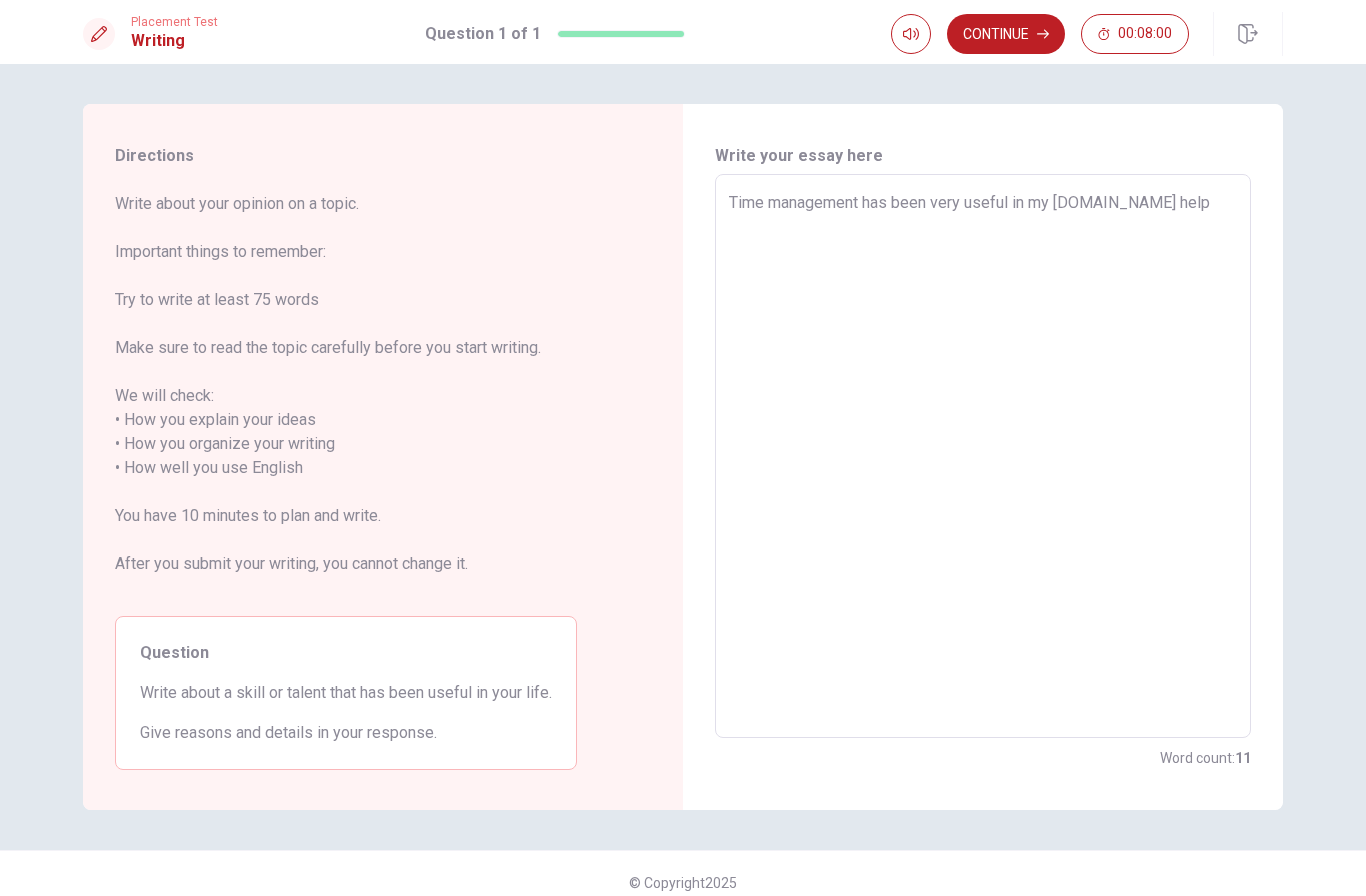type on "Time management has been very useful in my [DOMAIN_NAME] help me" 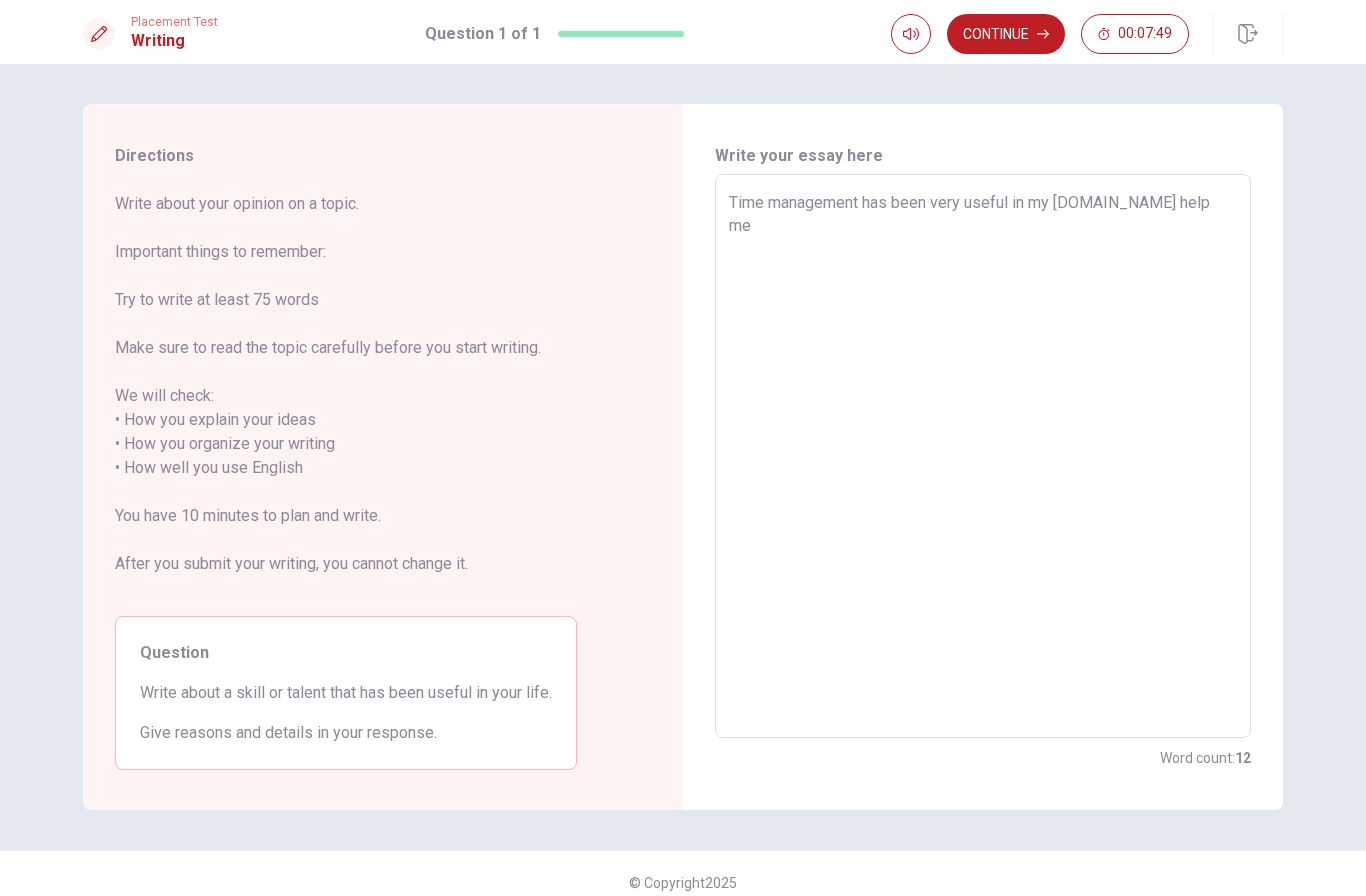 type on "x" 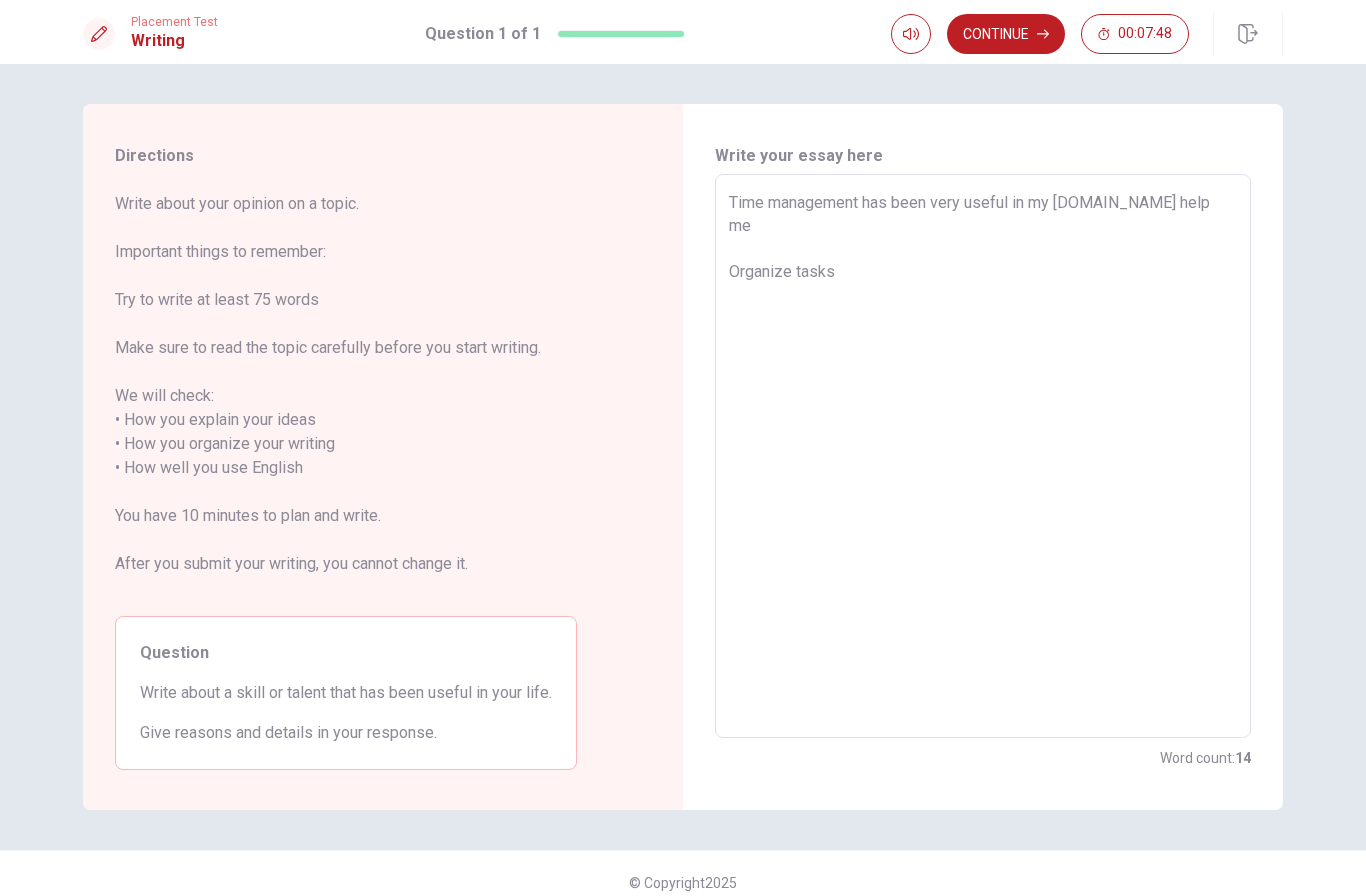 type on "x" 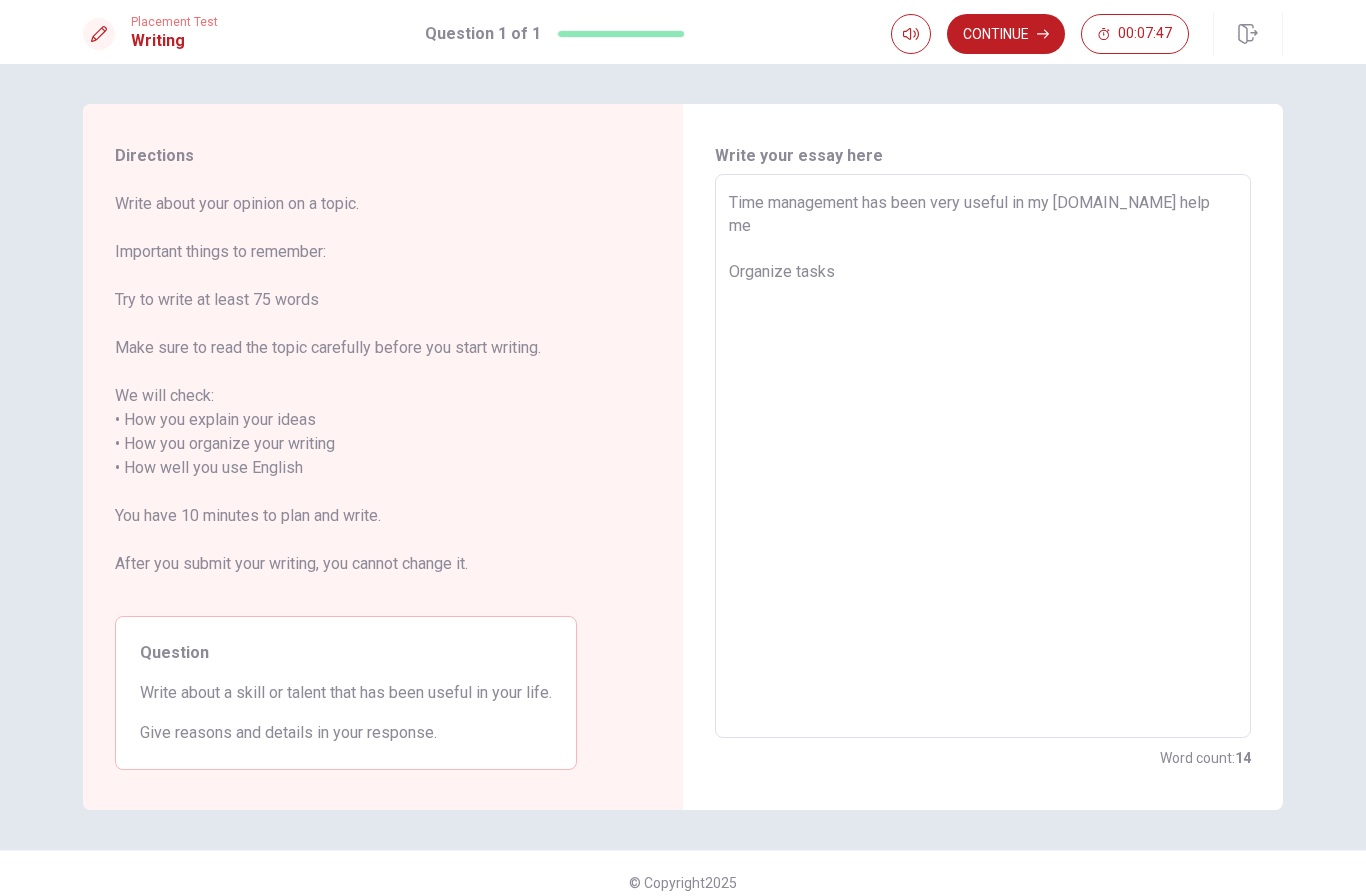 type on "Time management has been very useful in my [DOMAIN_NAME] help me
Organize tasks und" 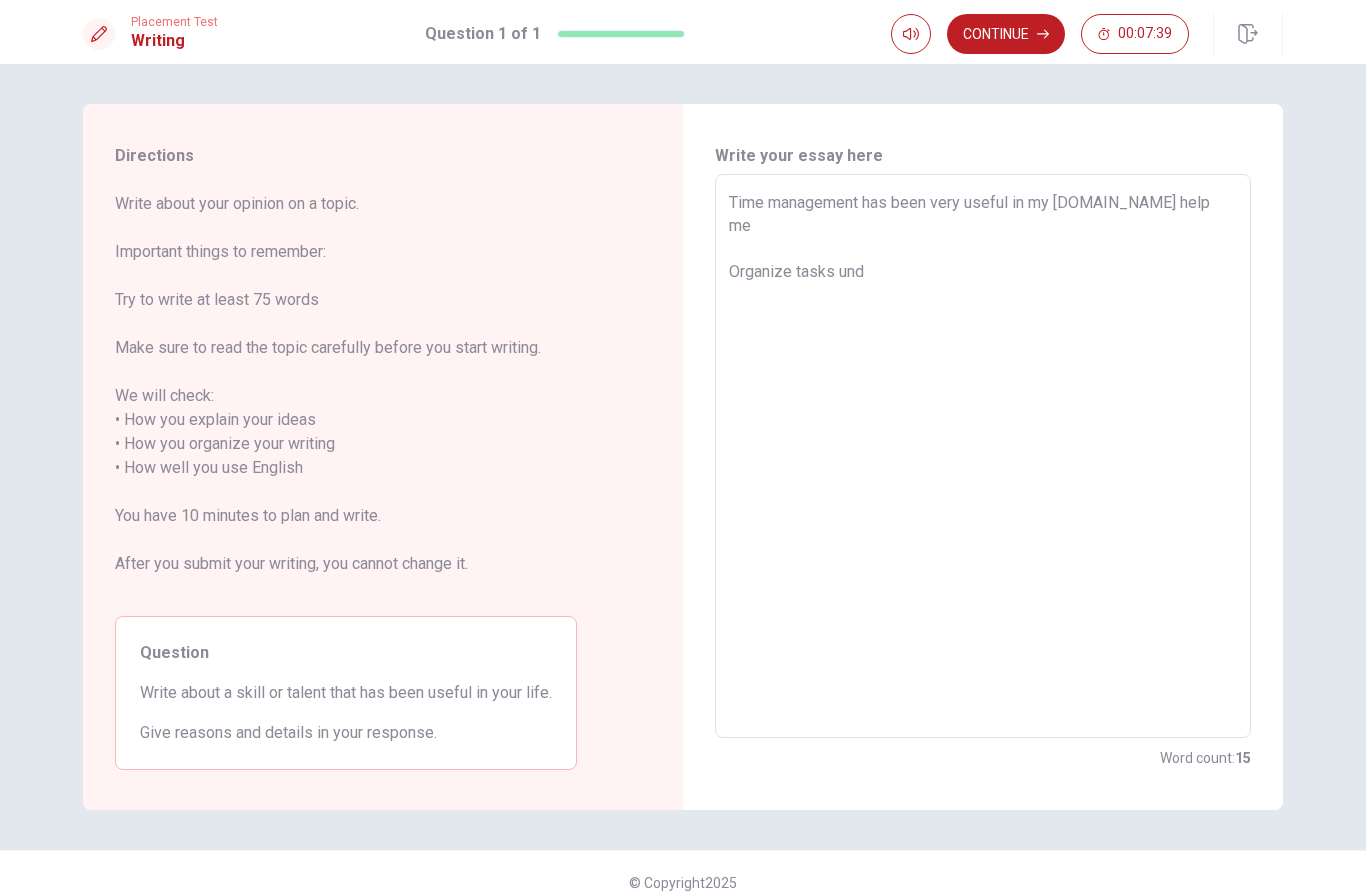 type on "x" 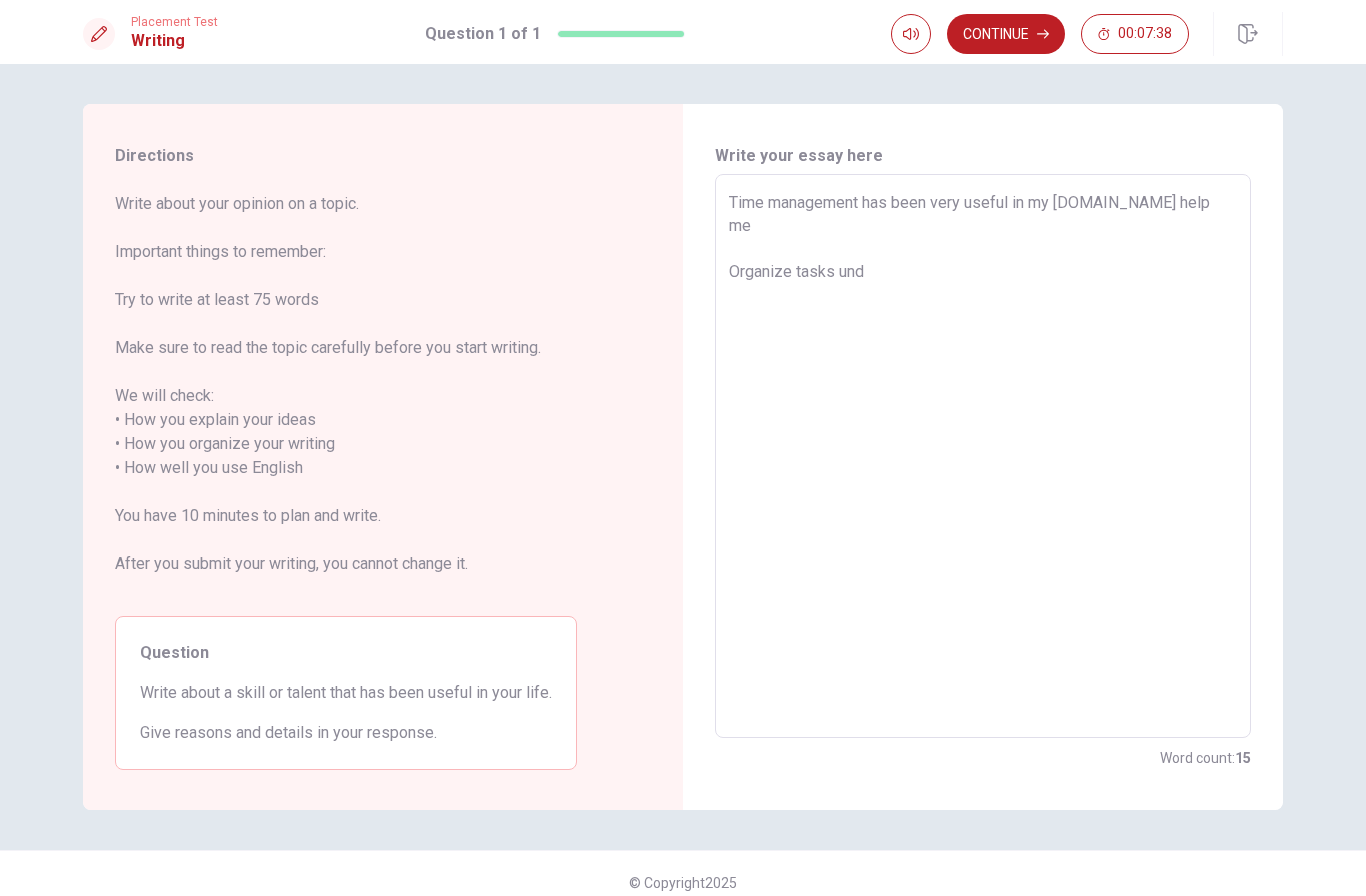 type on "Time management has been very useful in my [DOMAIN_NAME] help me
Organize tasks und meet" 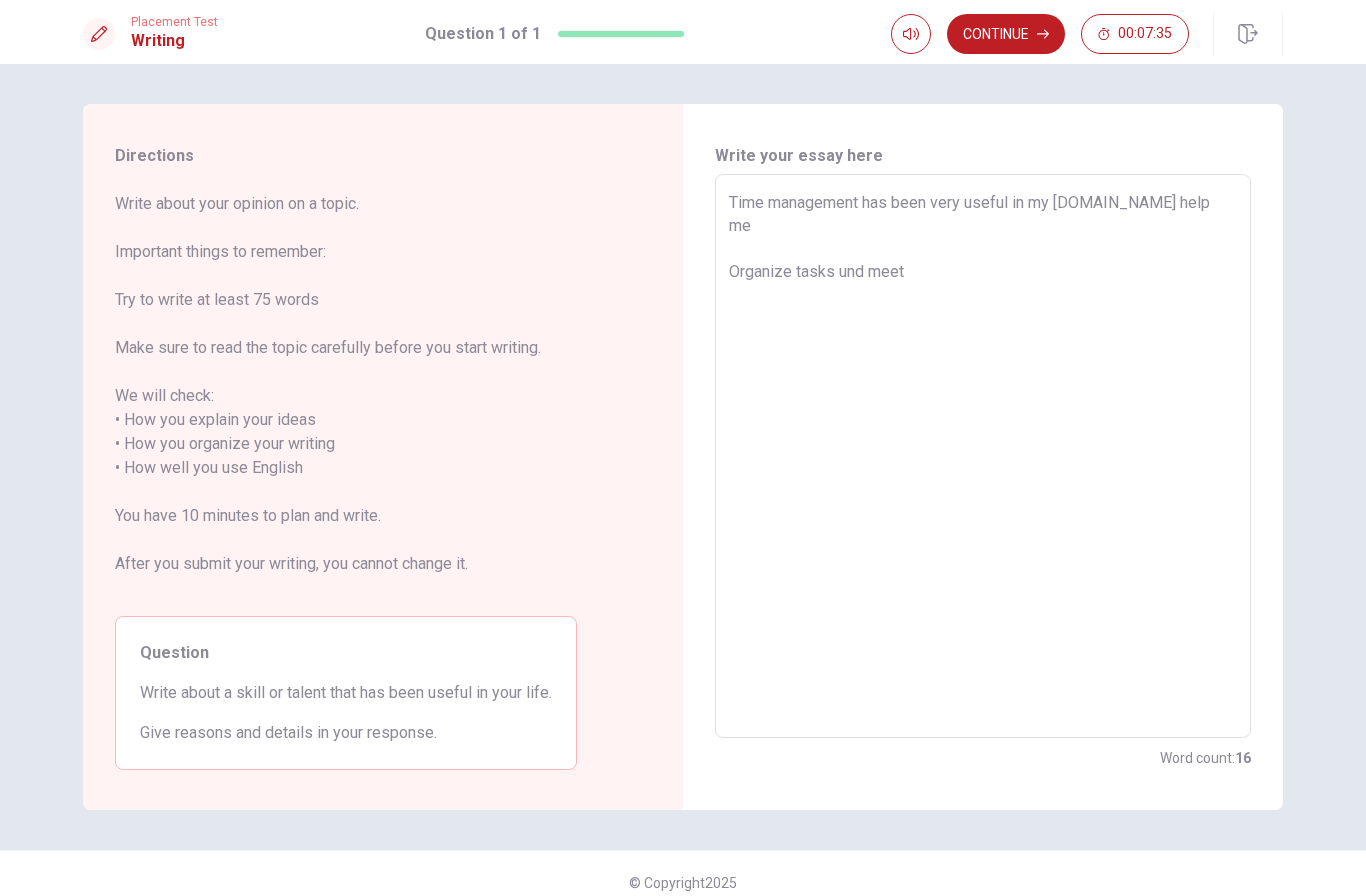 type on "x" 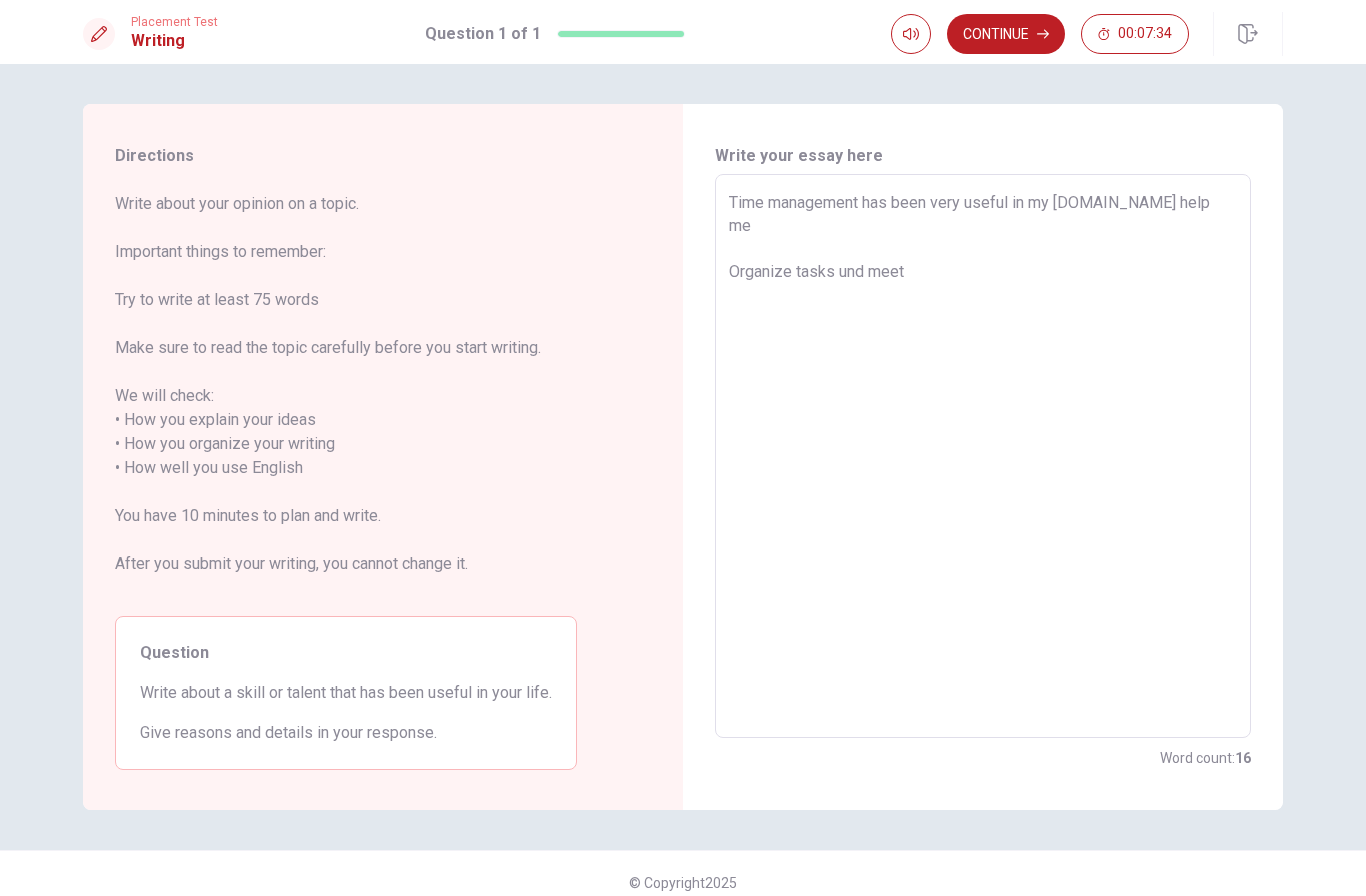 type on "Time management has been very useful in my [DOMAIN_NAME] help me
Organize tasks und meet deadlines" 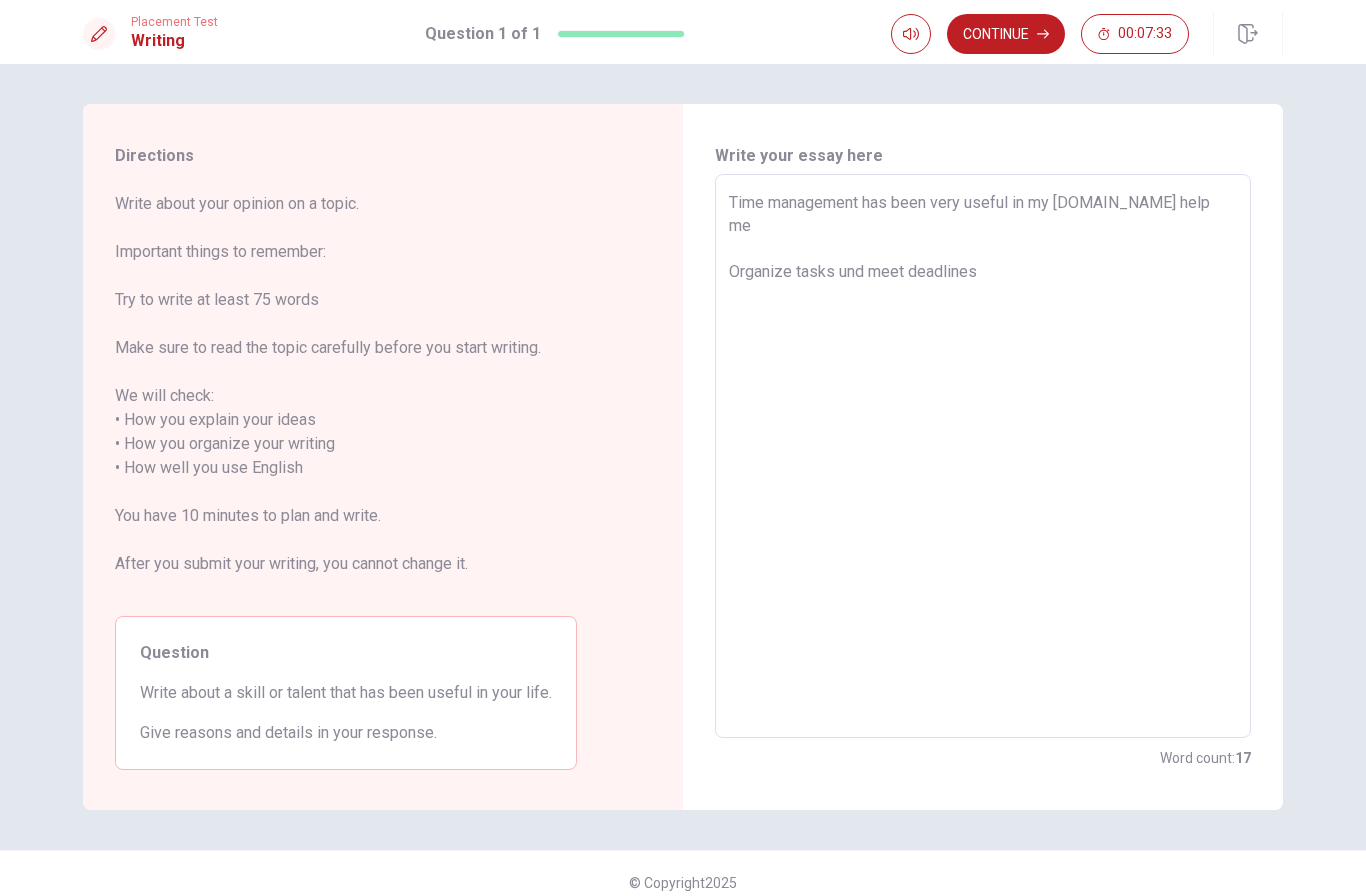type on "x" 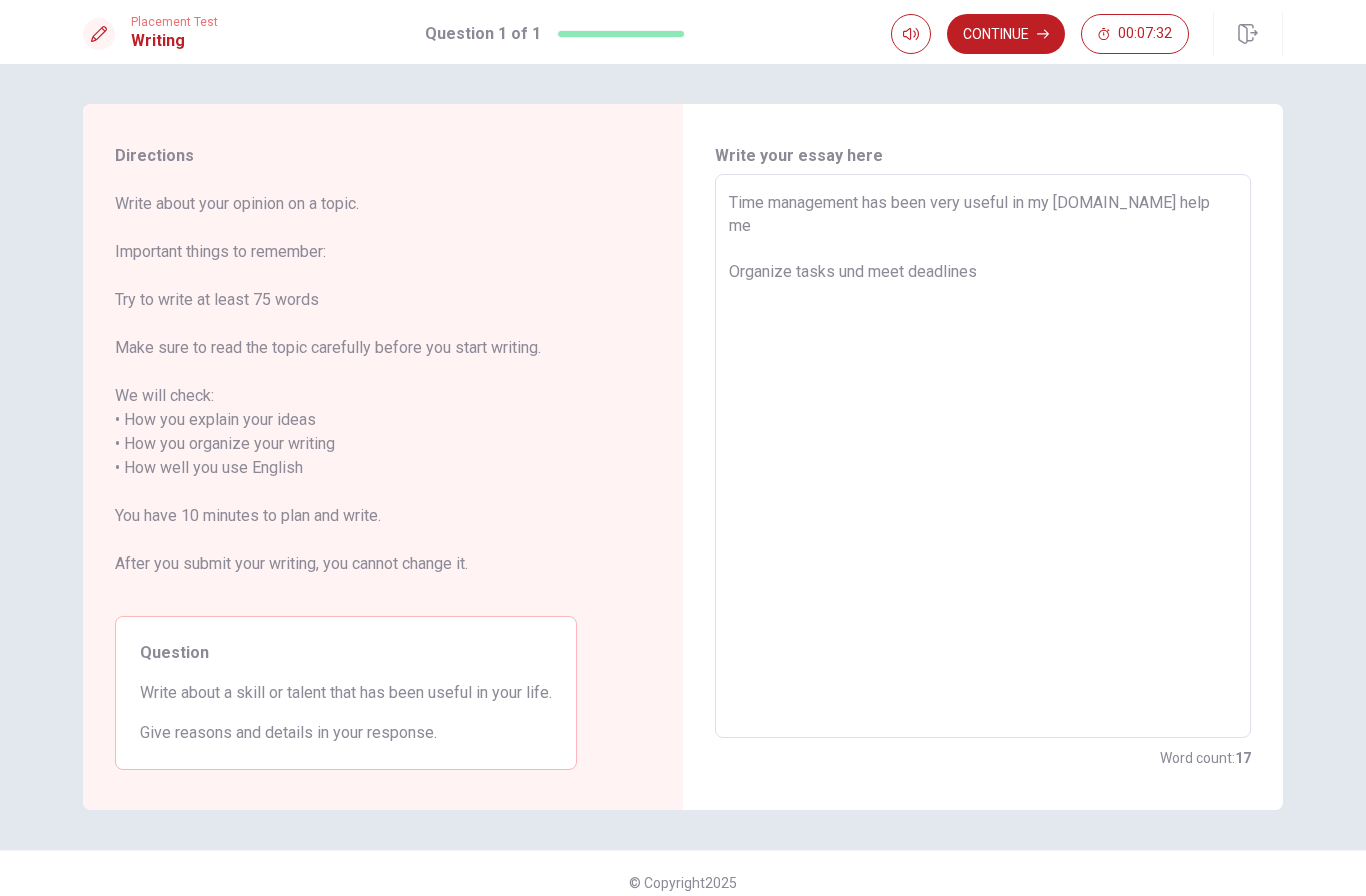 type on "Time management has been very useful in my [DOMAIN_NAME] help me
Organize tasks und meet deadlines w" 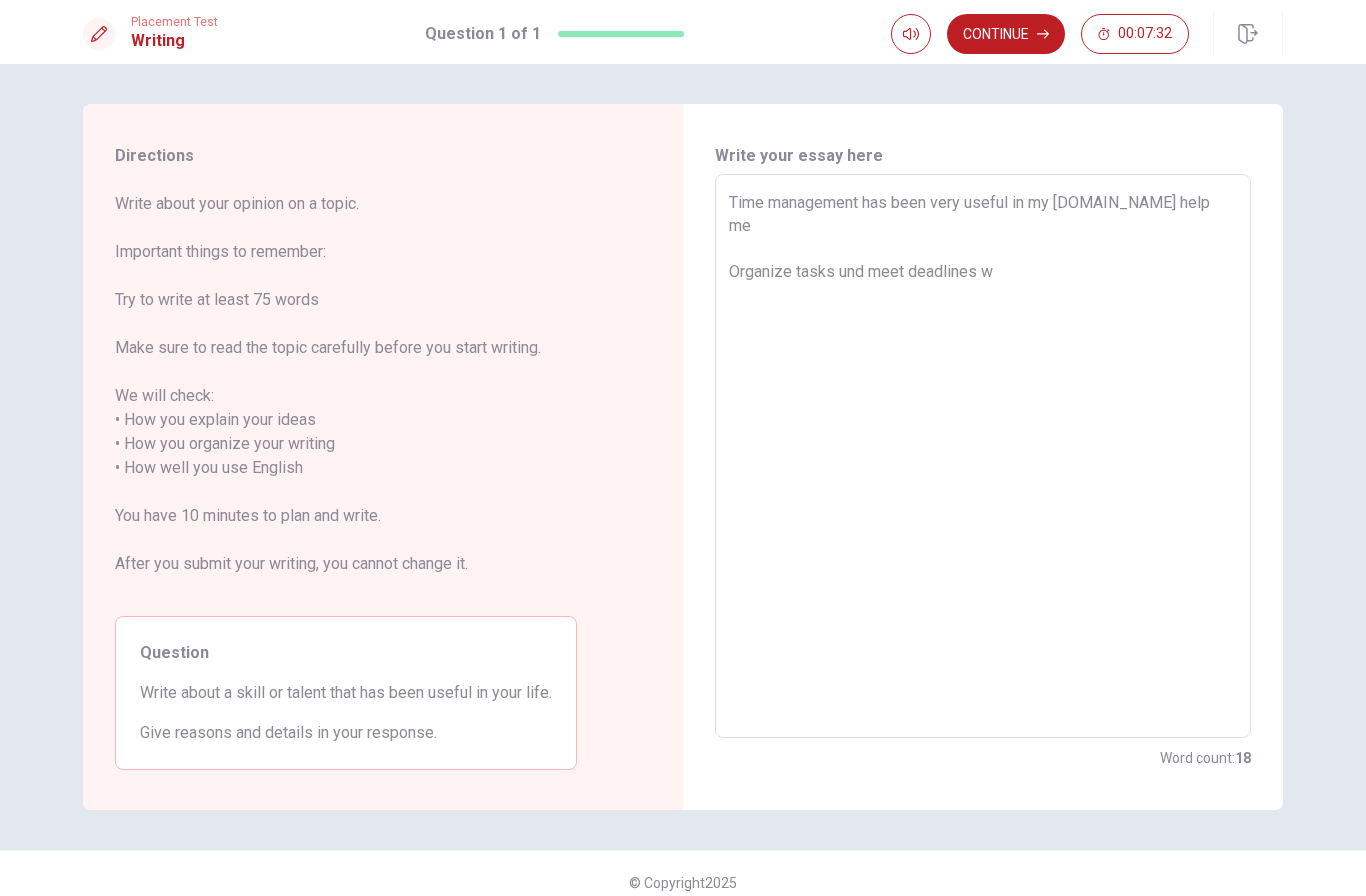 type on "x" 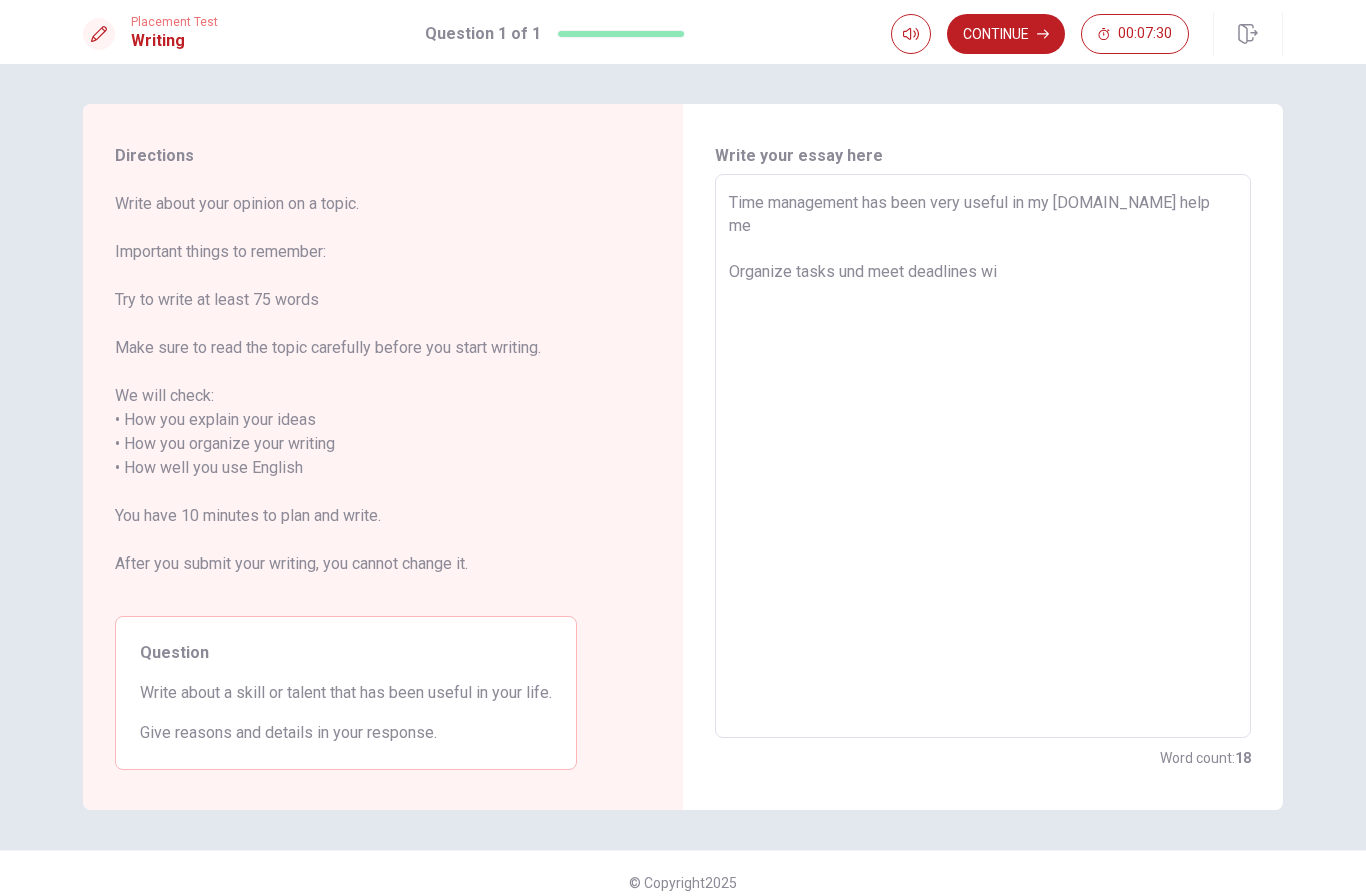 type on "x" 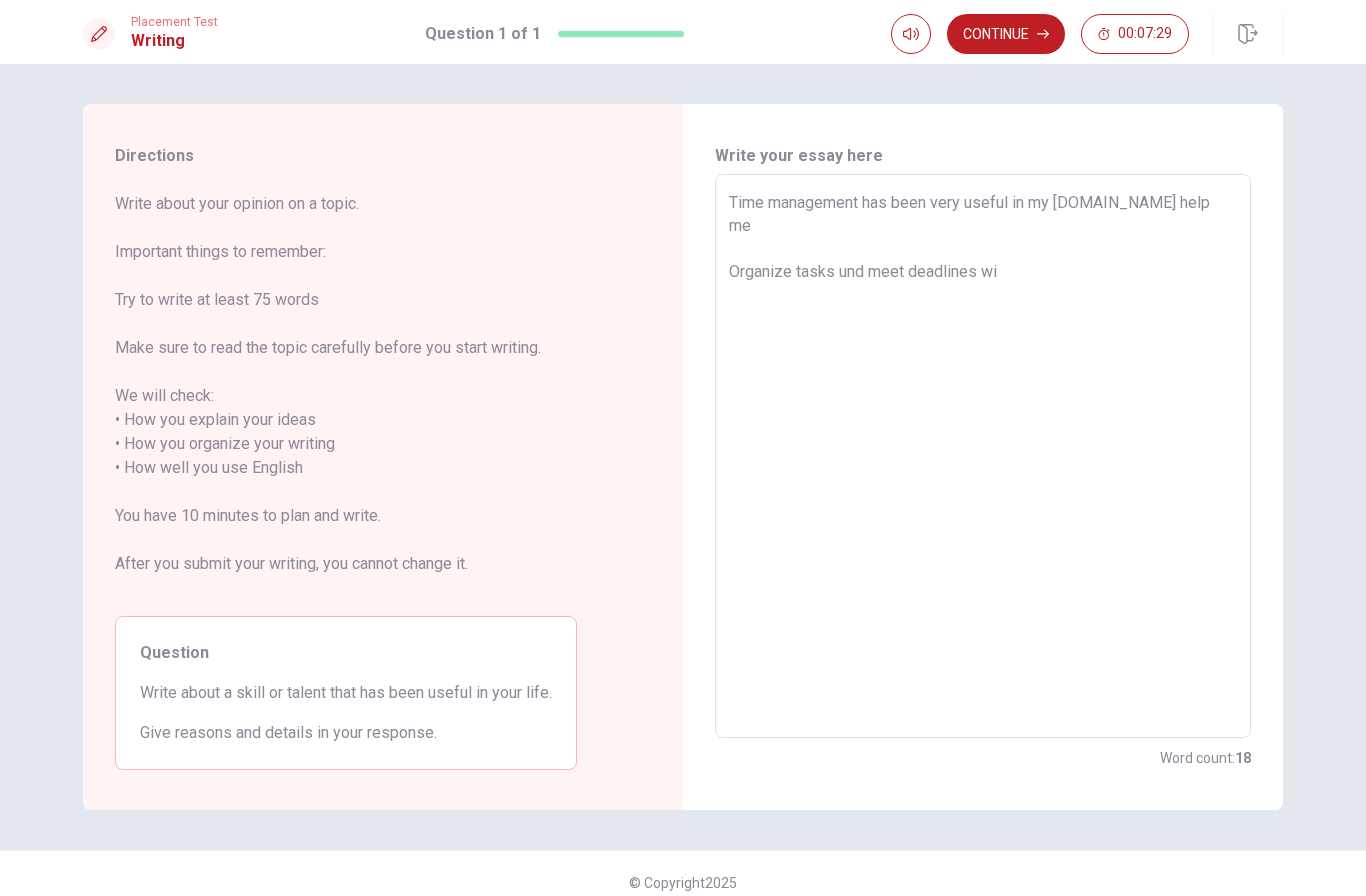 type on "Time management has been very useful in my [DOMAIN_NAME] help me
Organize tasks und meet deadlines wi以" 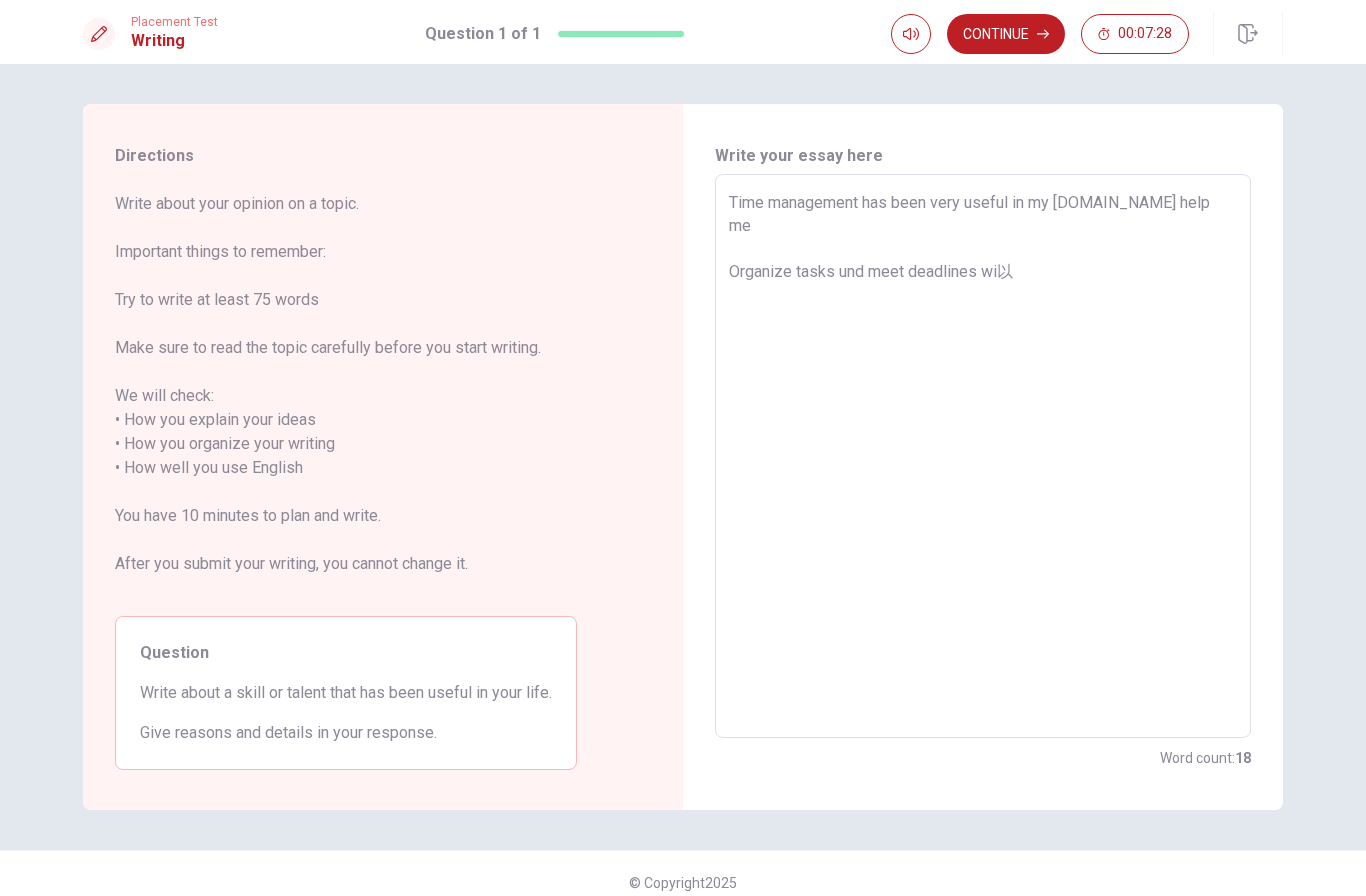 click on "Time management has been very useful in my [DOMAIN_NAME] help me
Organize tasks und meet deadlines wi以" at bounding box center (983, 456) 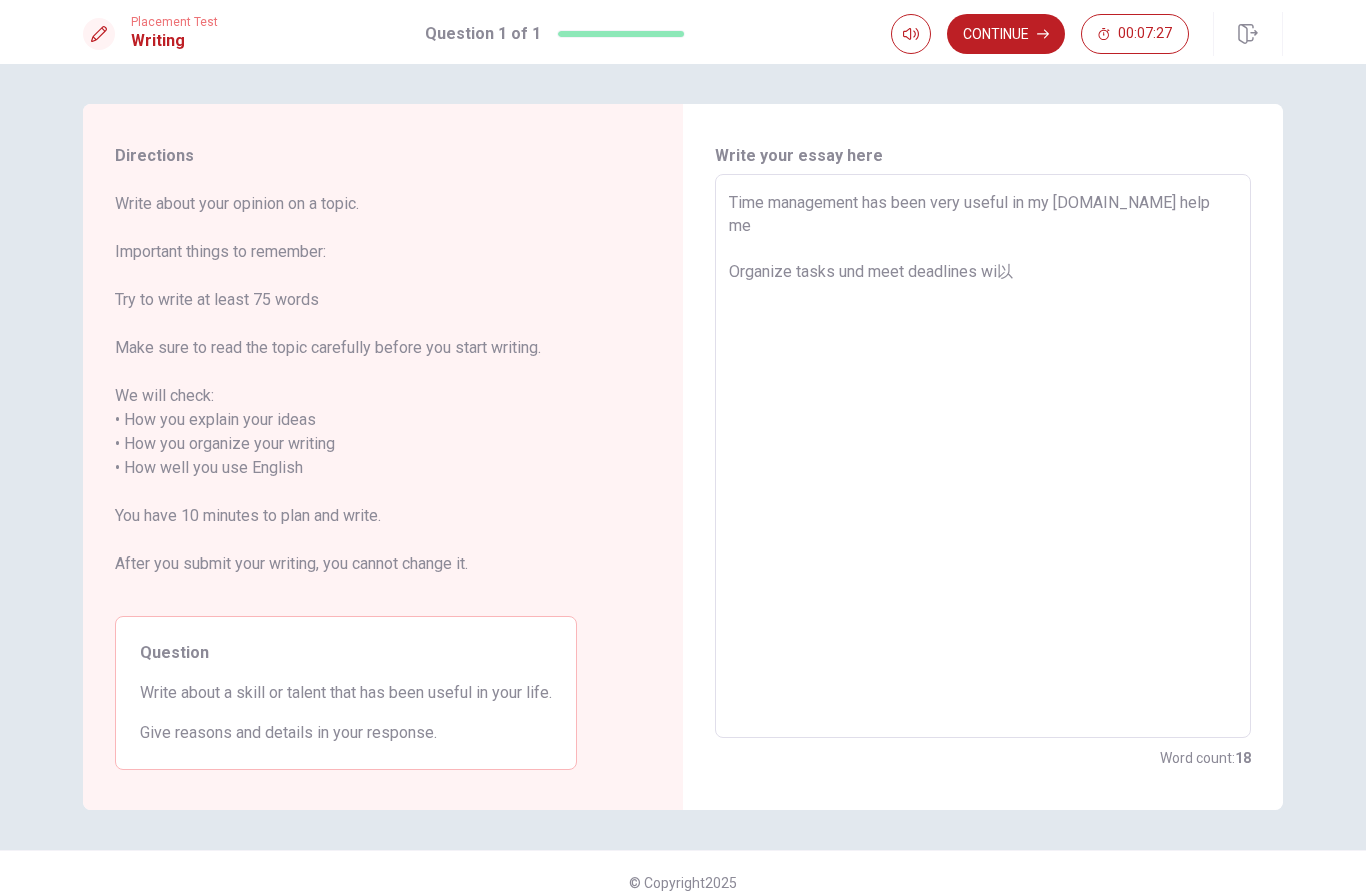 type on "x" 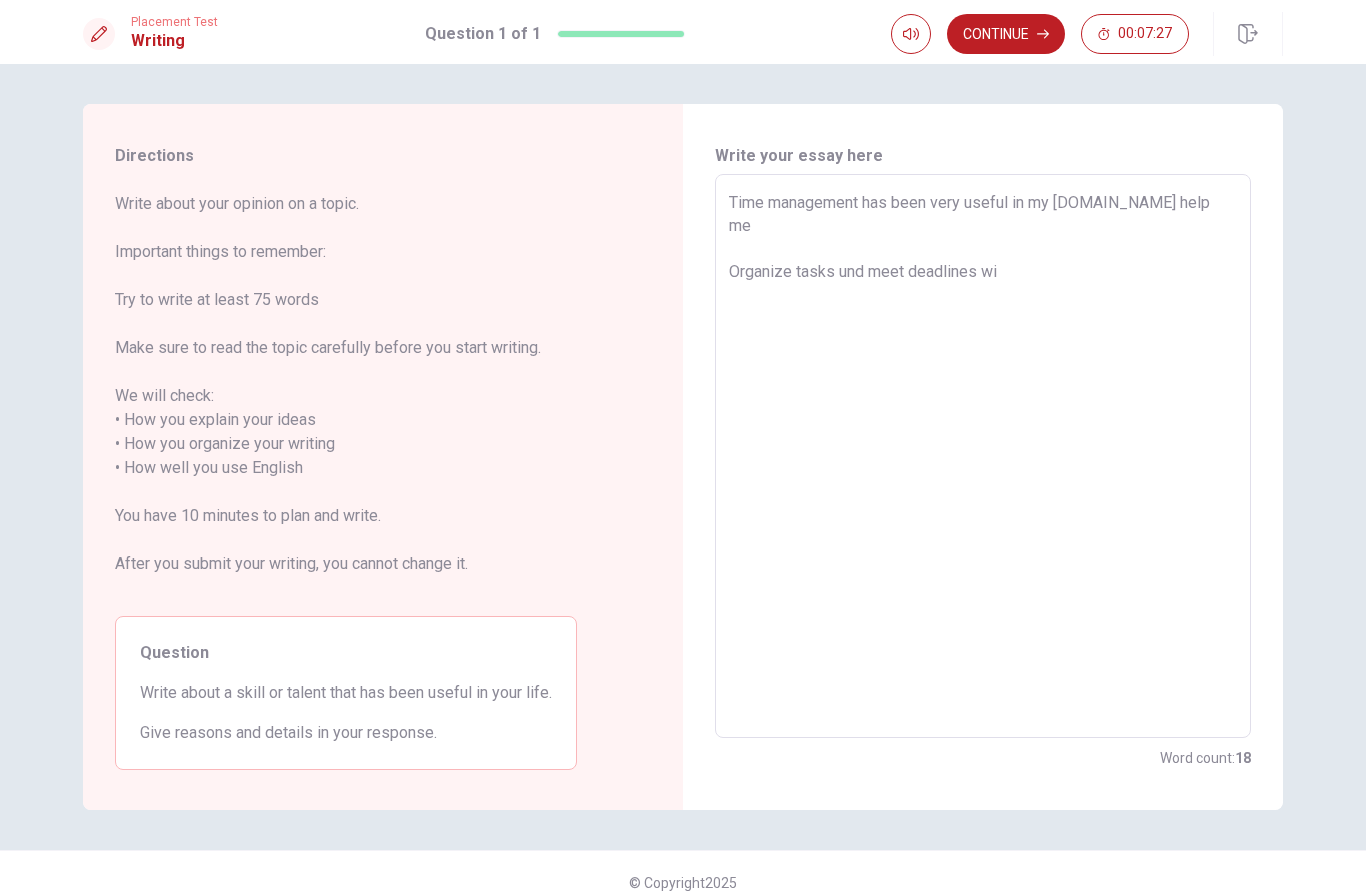 type on "x" 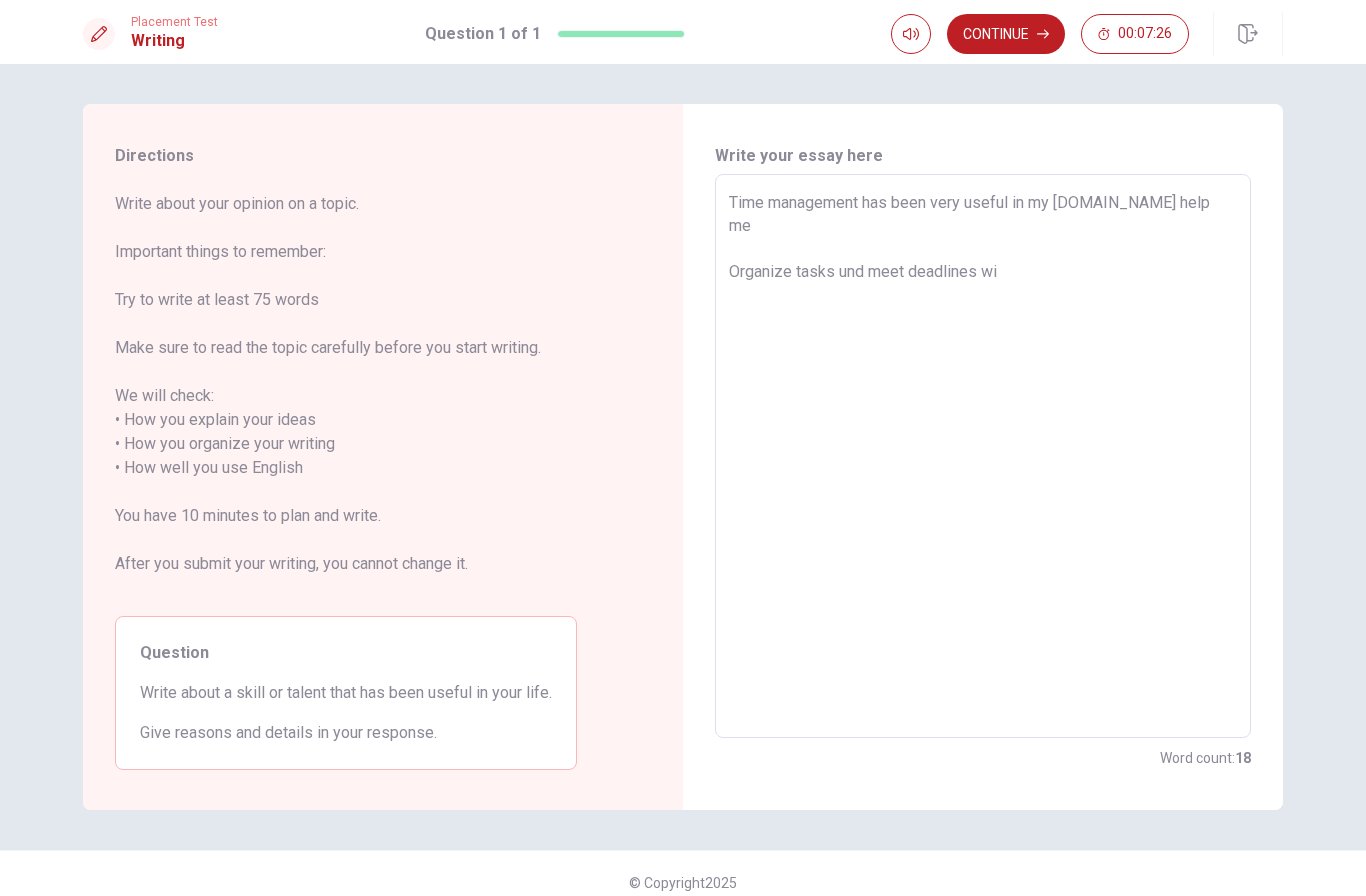 type on "Time management has been very useful in my [DOMAIN_NAME] help me
Organize tasks und meet deadlines w" 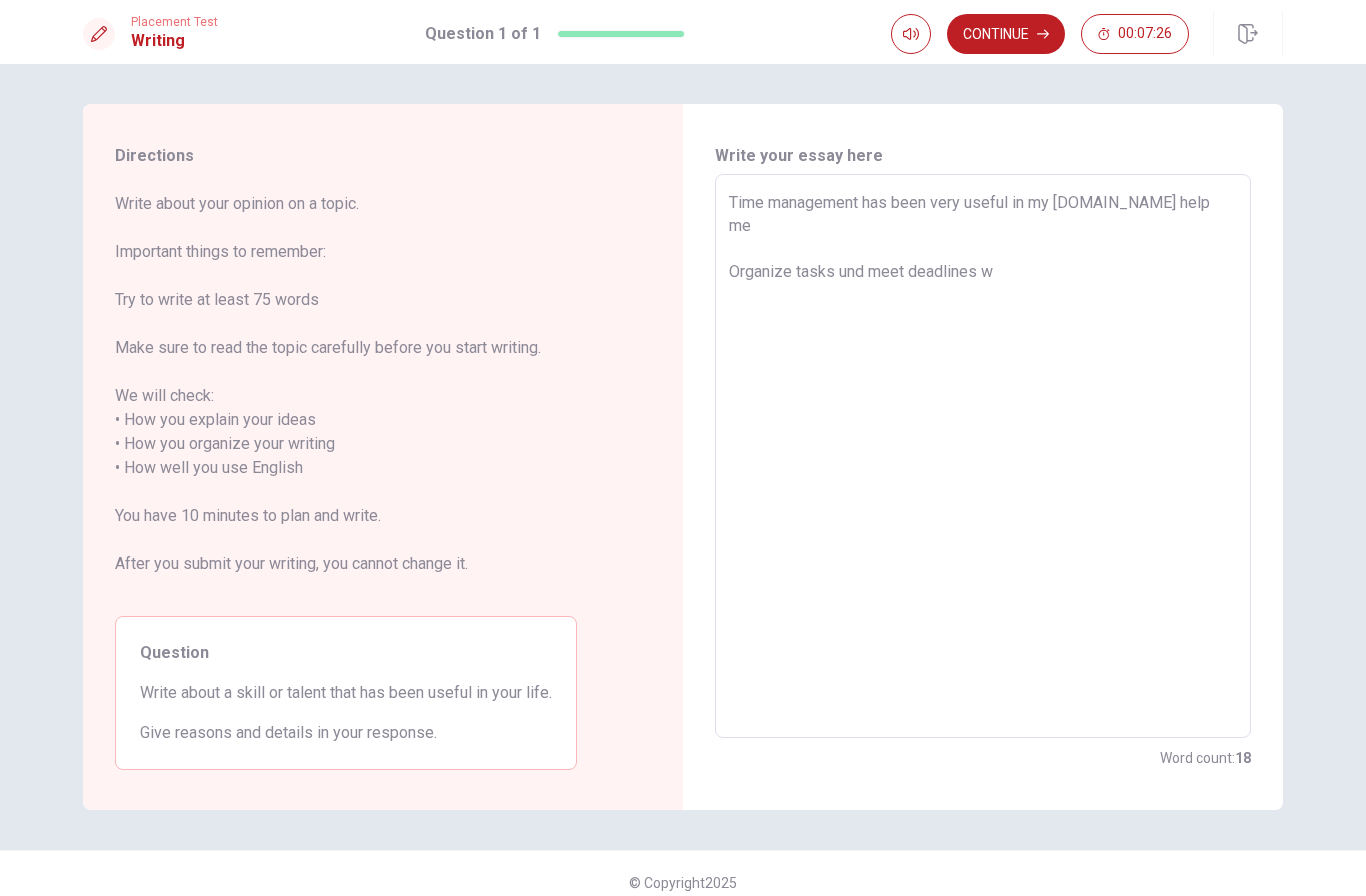 type on "x" 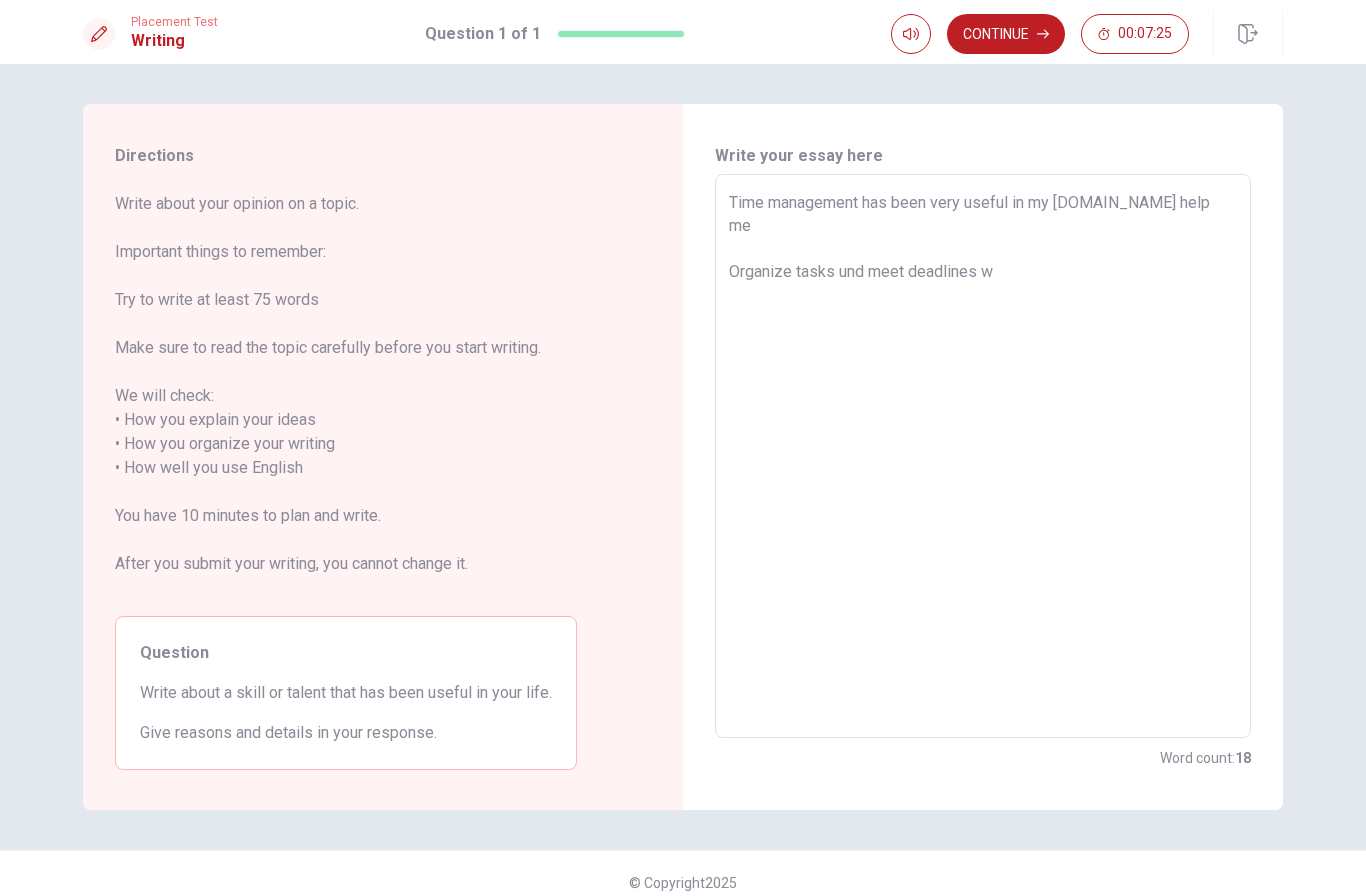 type on "Time management has been very useful in my [DOMAIN_NAME] help me
Organize tasks und meet deadlines wi" 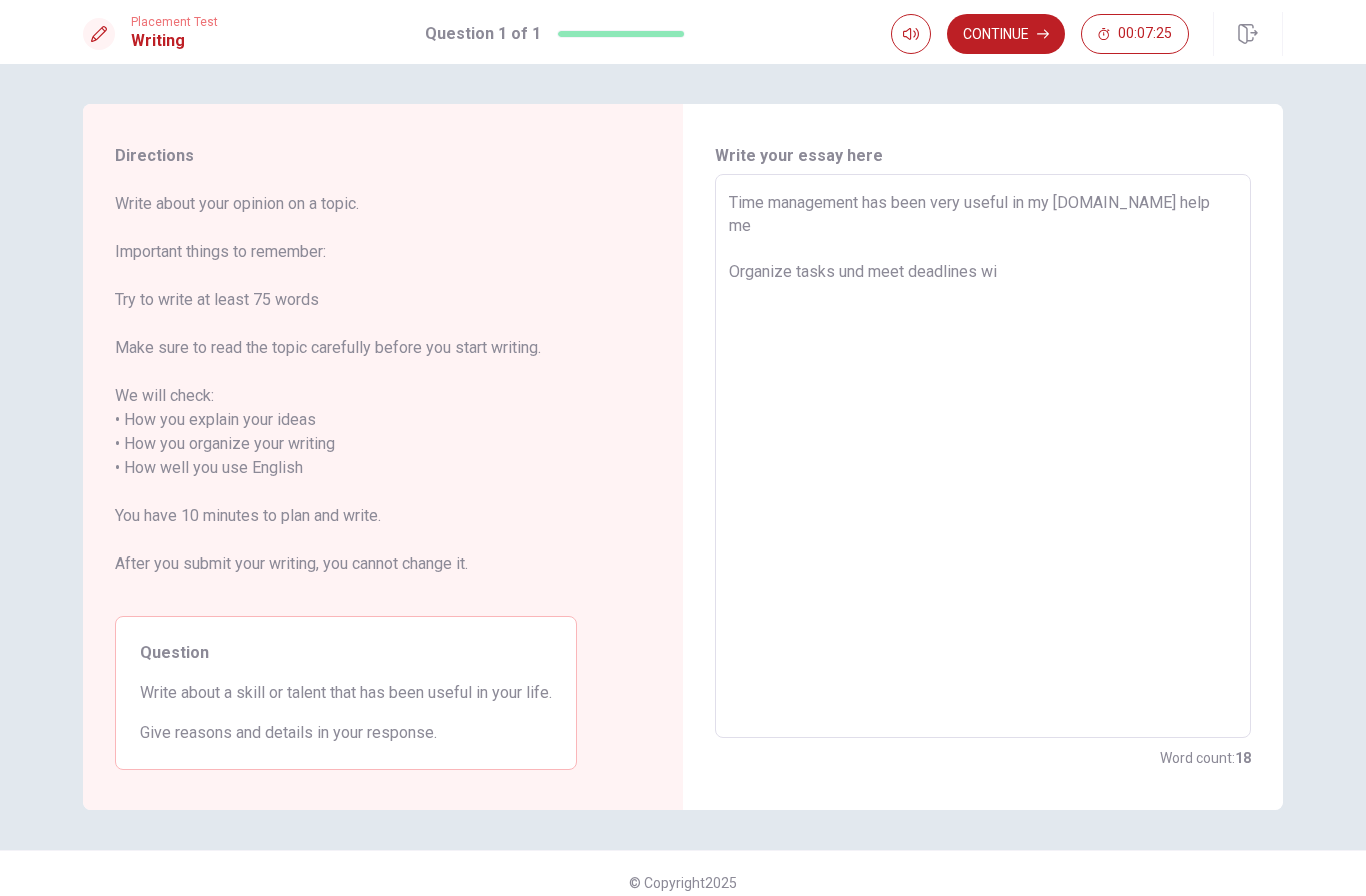 type on "x" 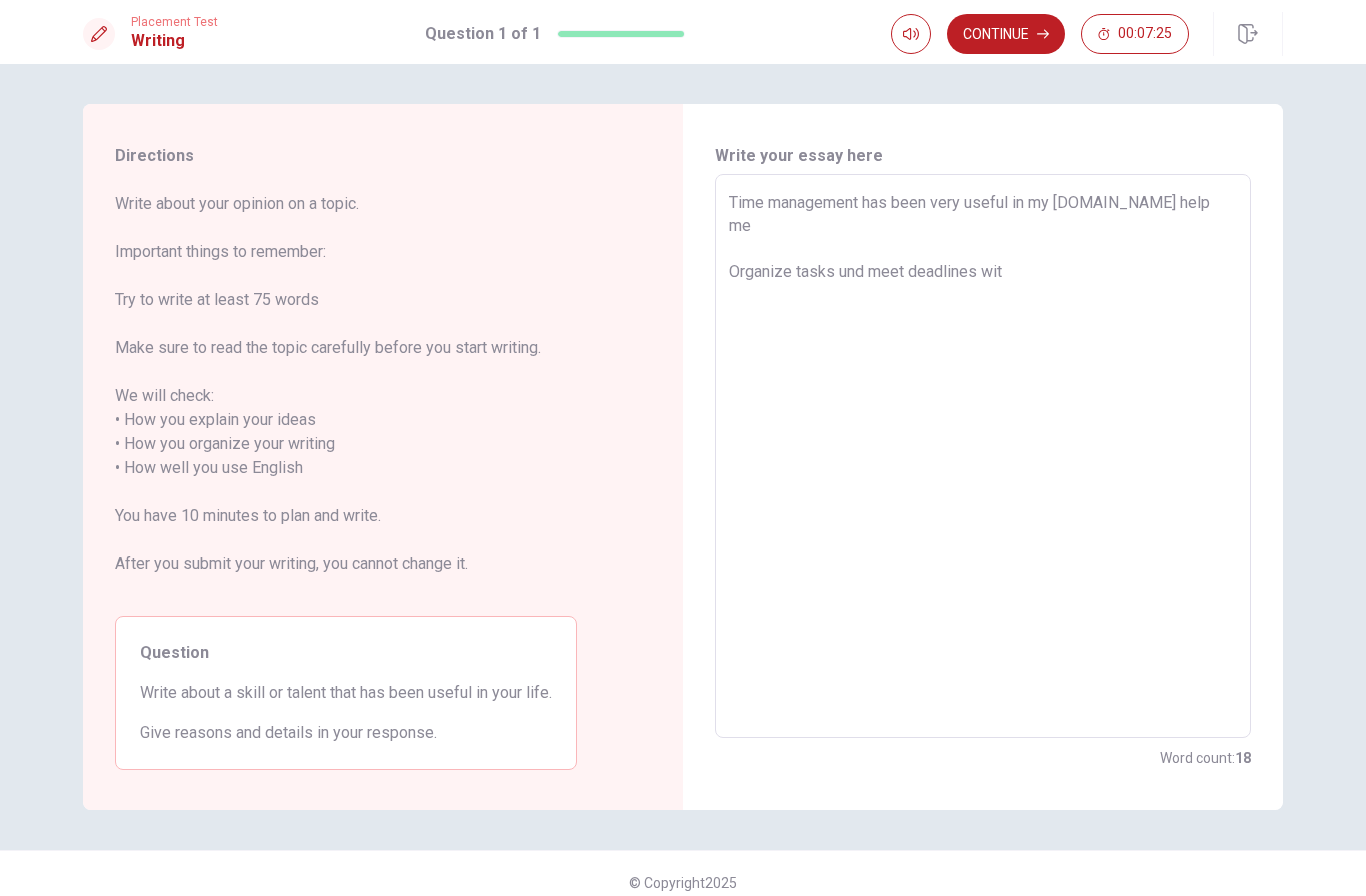 type on "x" 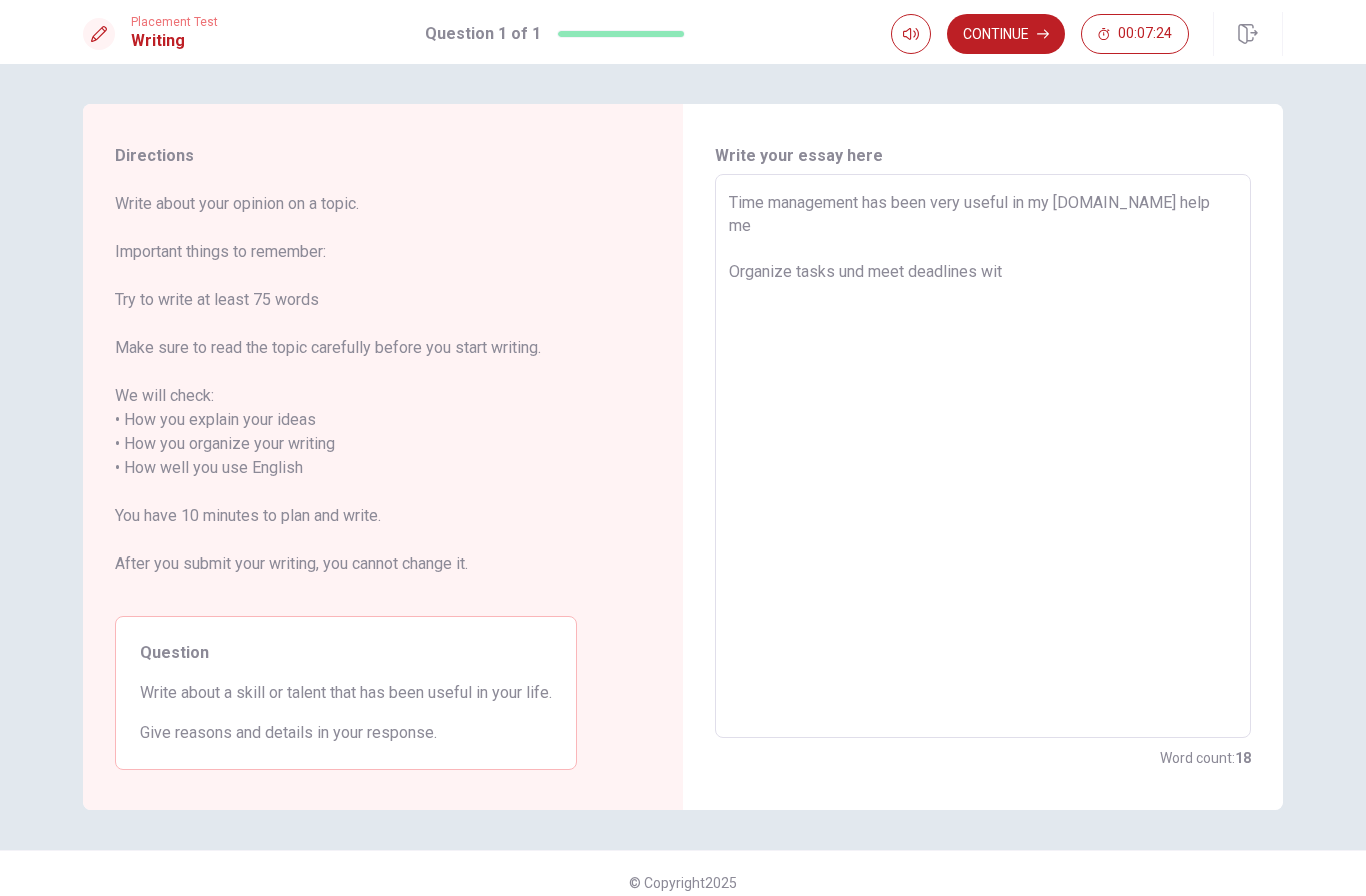 type on "Time management has been very useful in my [DOMAIN_NAME] help me
Organize tasks und meet deadlines with" 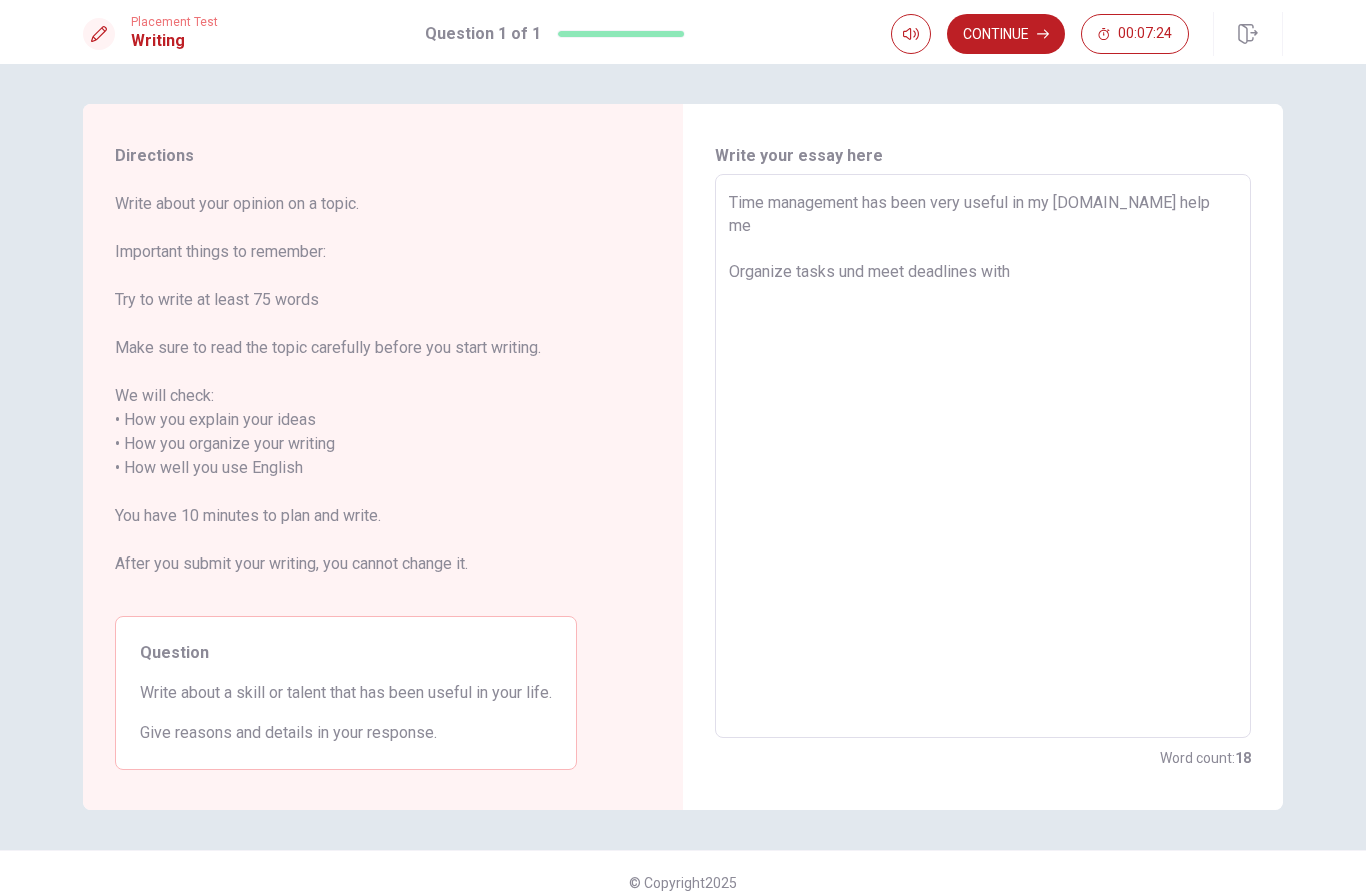 type on "x" 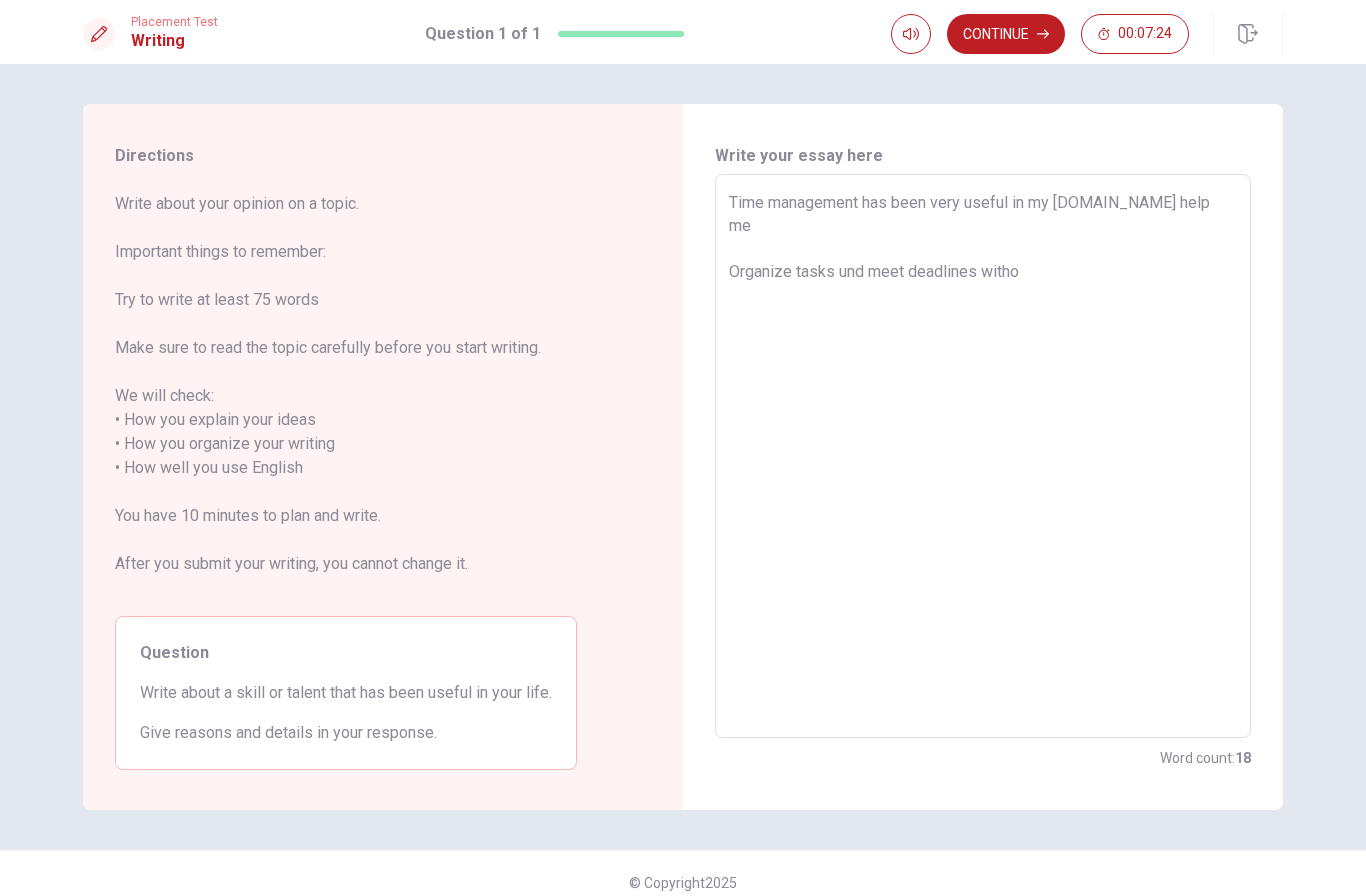 type on "x" 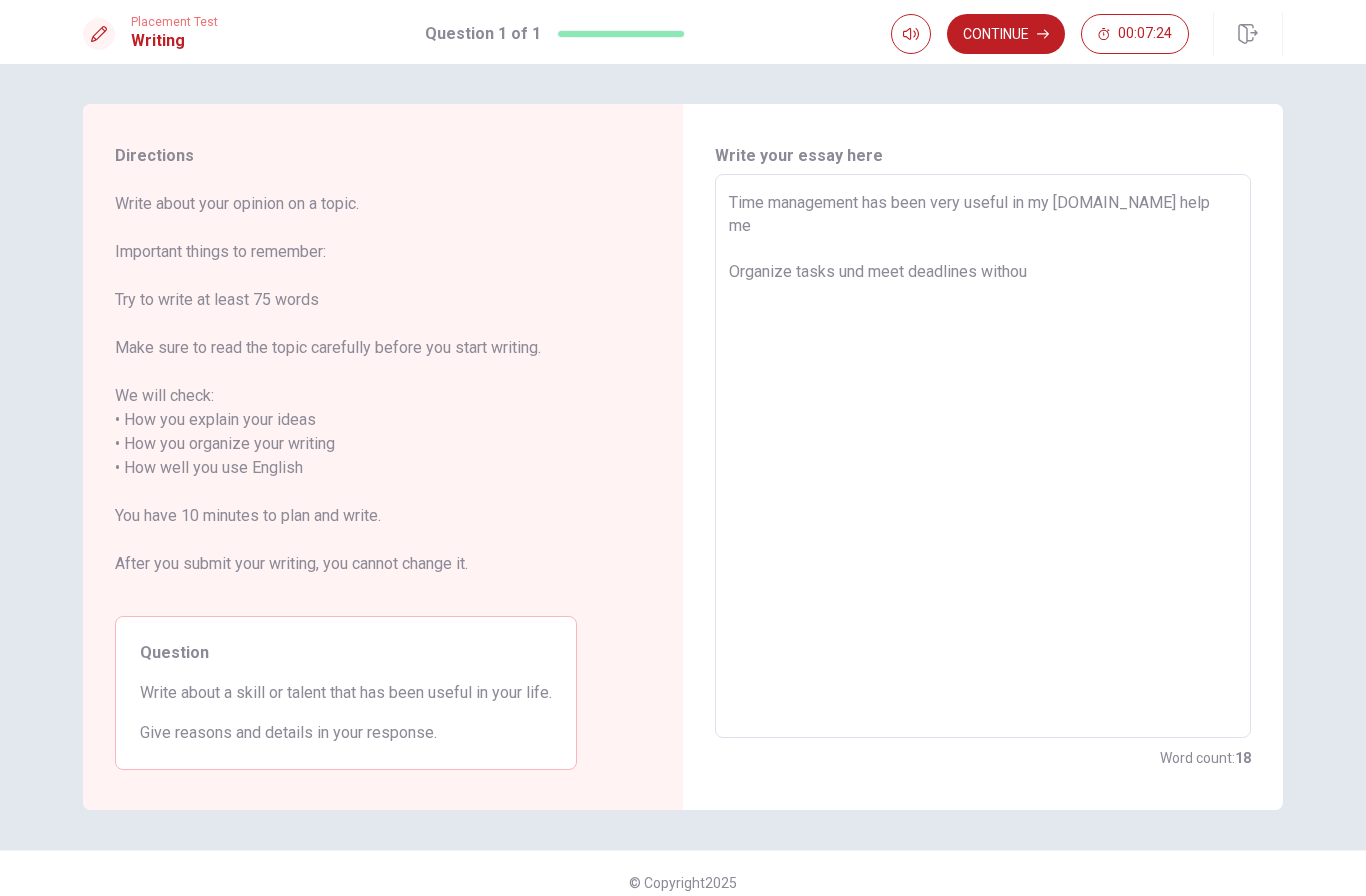 type on "x" 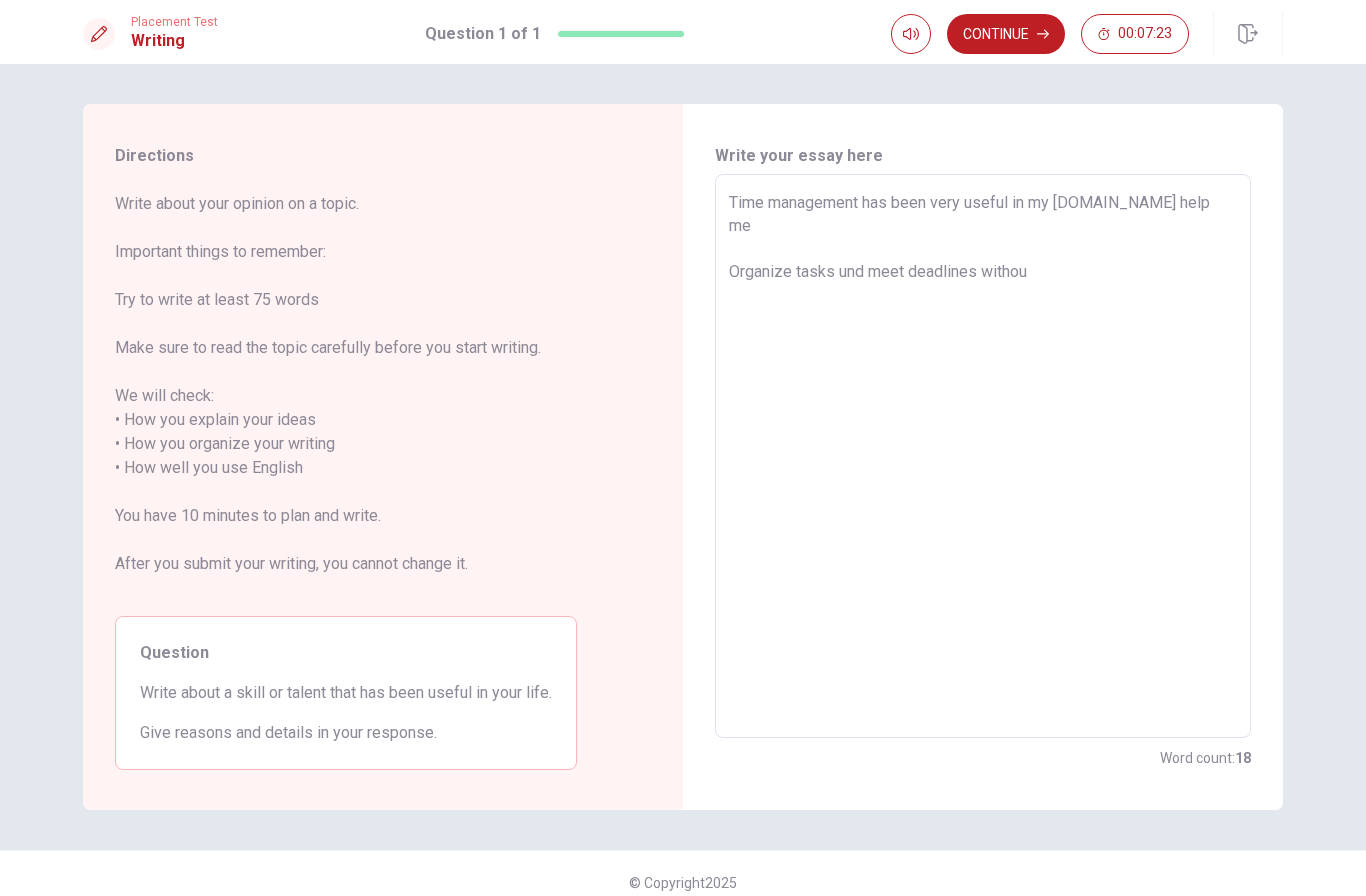 type on "Time management has been very useful in my [DOMAIN_NAME] help me
Organize tasks und meet deadlines without" 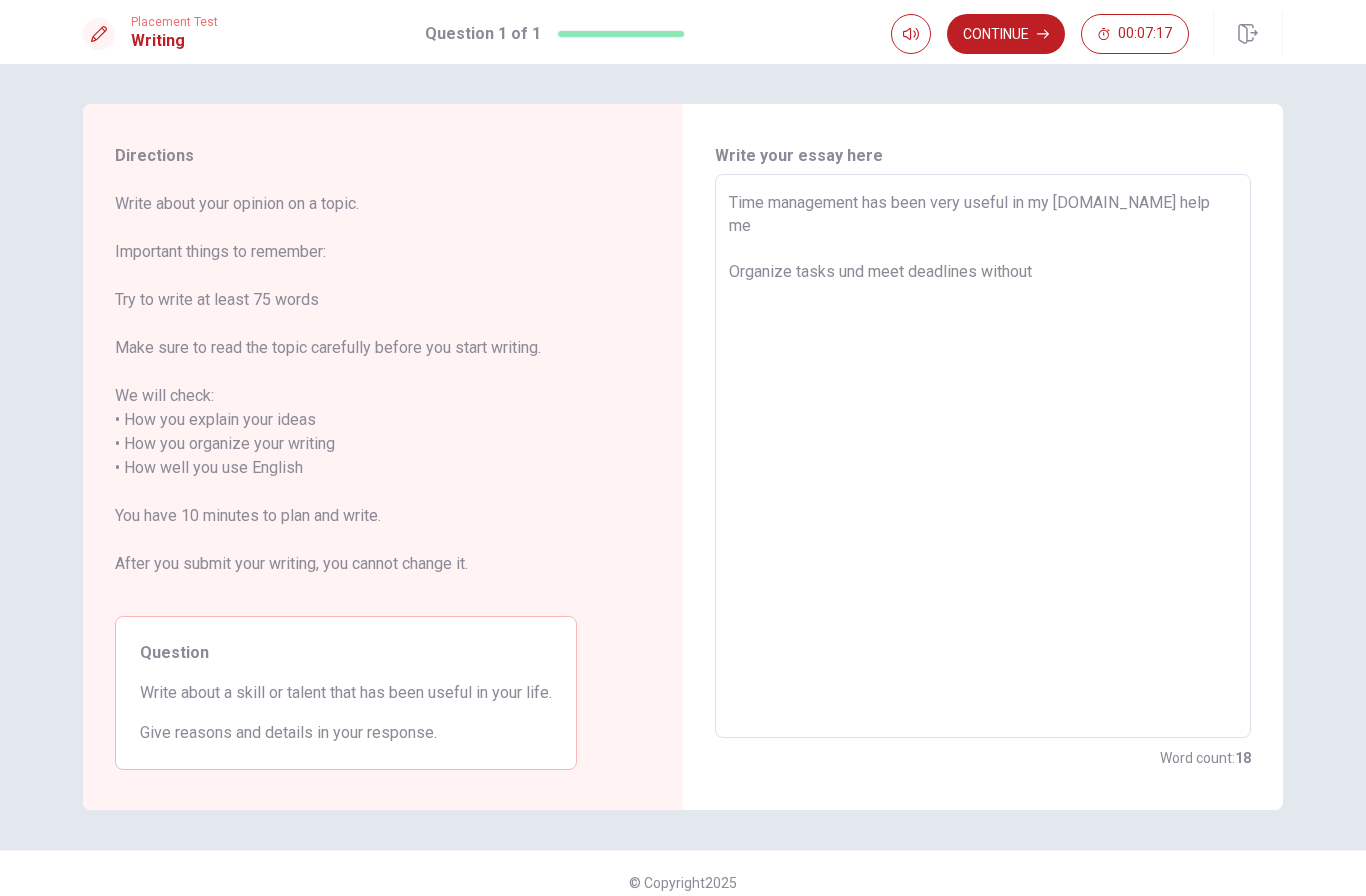 type on "x" 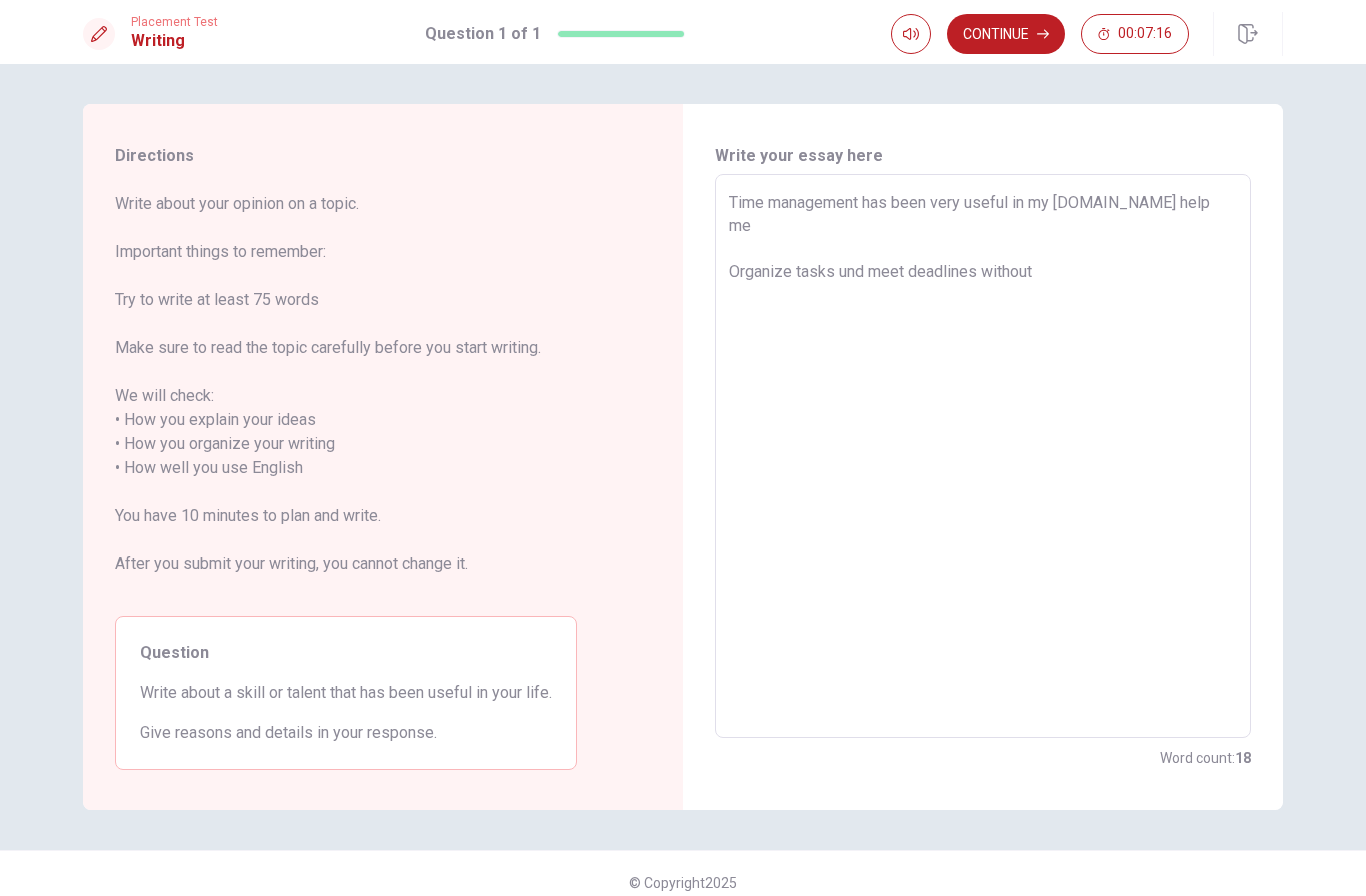 type on "Time management has been very useful in my [DOMAIN_NAME] help me
Organize tasks und meet deadlines without stress" 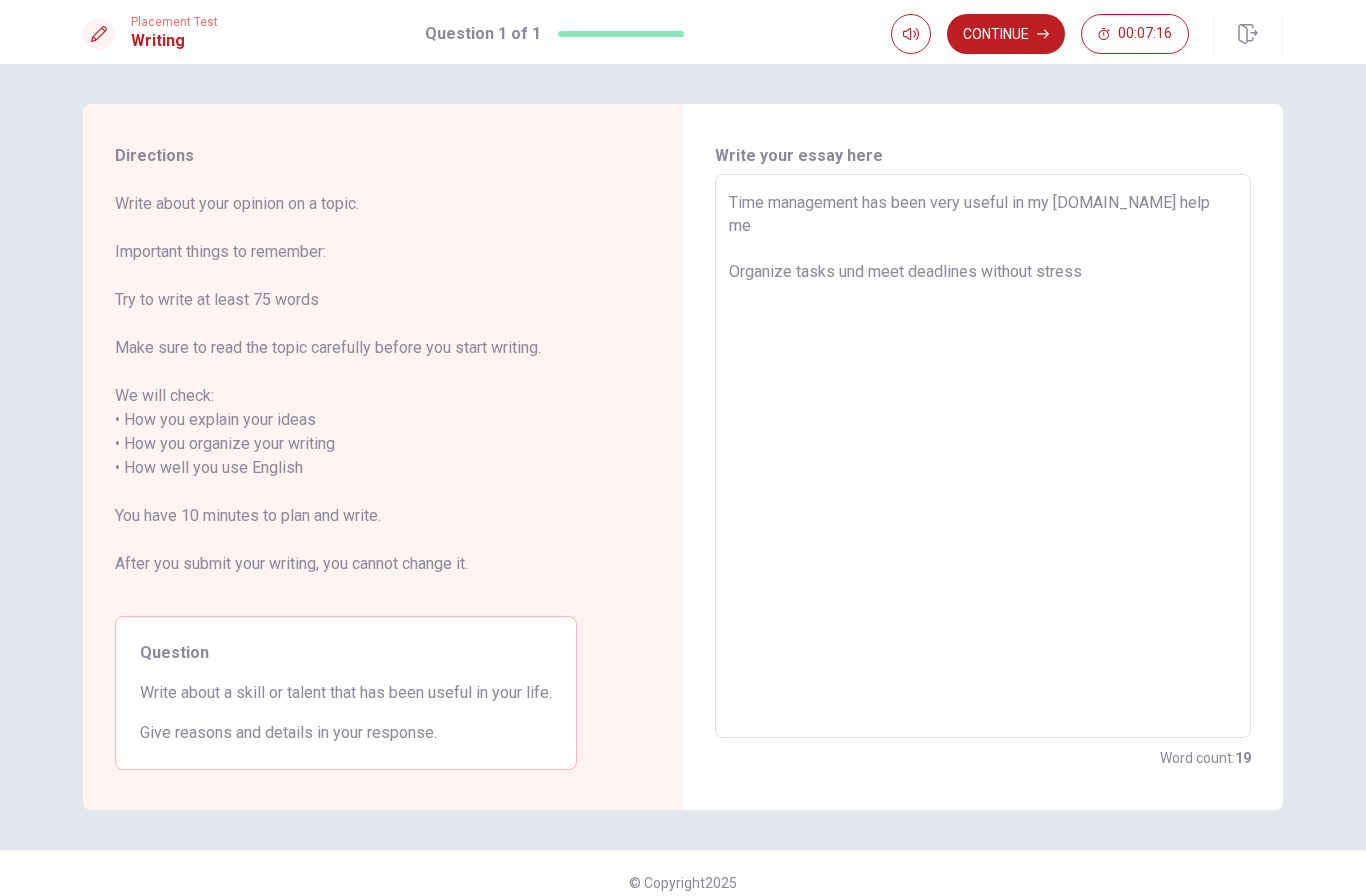 type on "x" 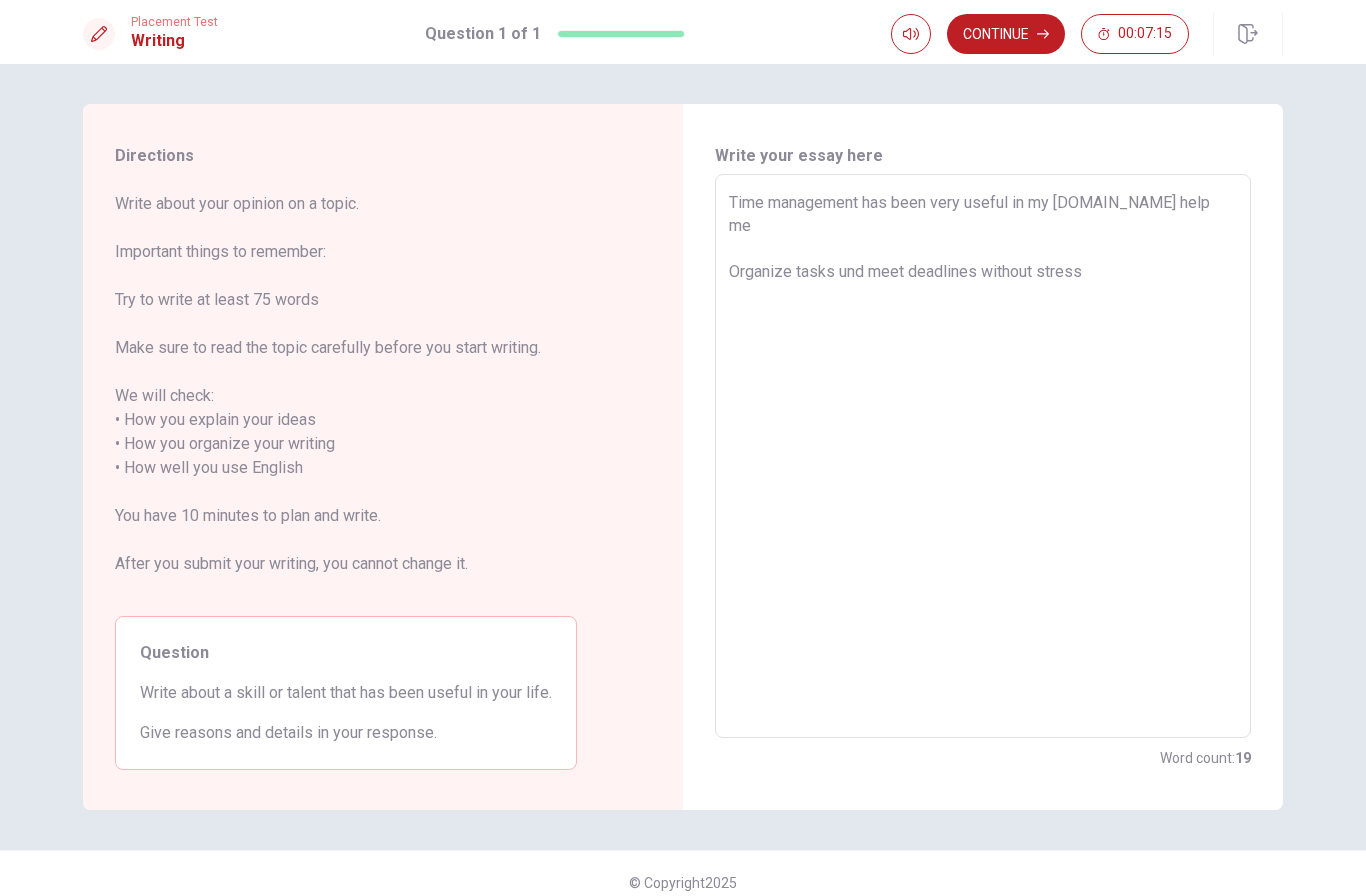 type on "Time management has been very useful in my [DOMAIN_NAME] help me
Organize tasks und meet deadlines without stress" 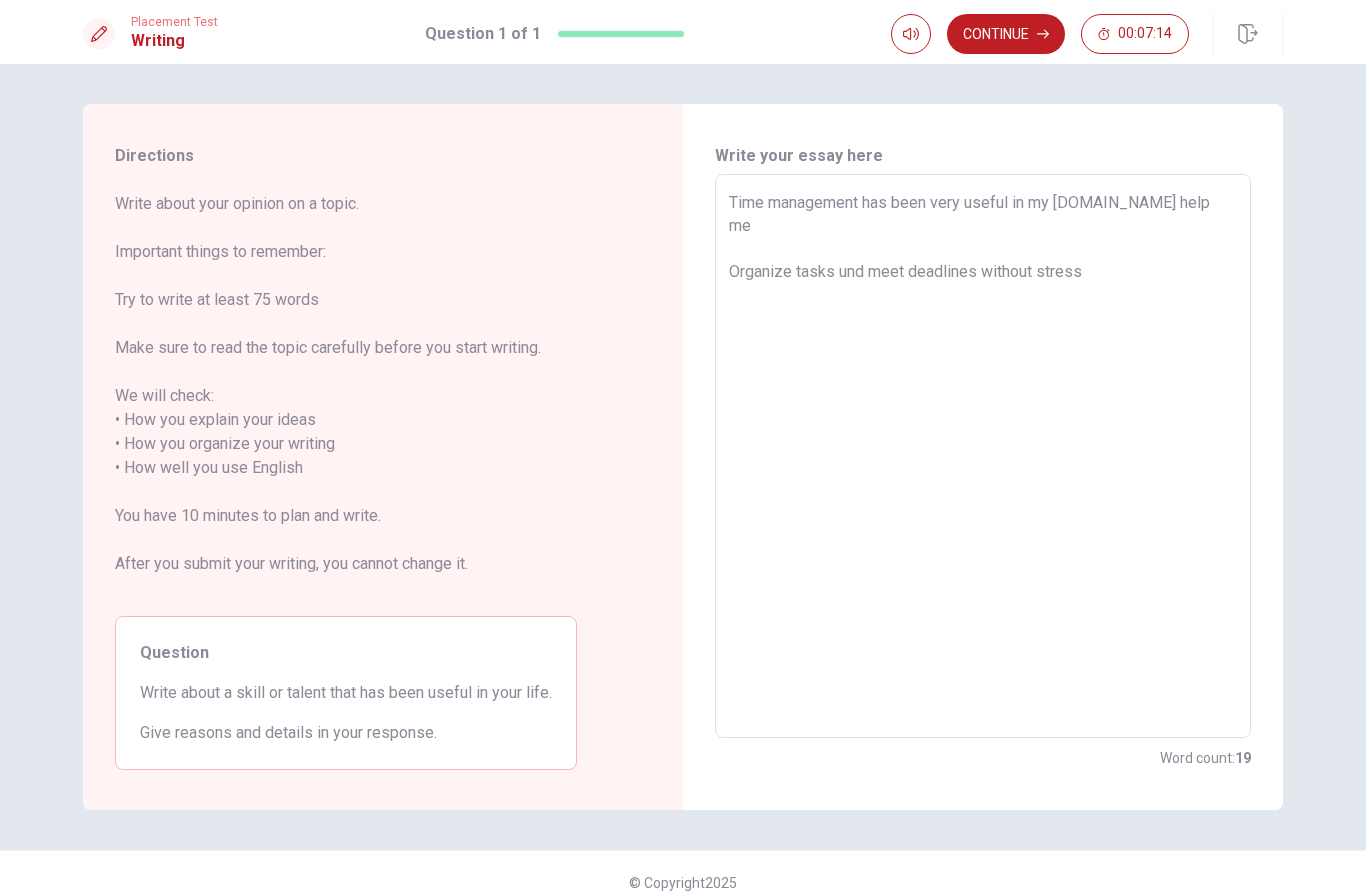 type on "Time management has been very useful in my [DOMAIN_NAME] help me
Organize tasks und meet deadlines without stress" 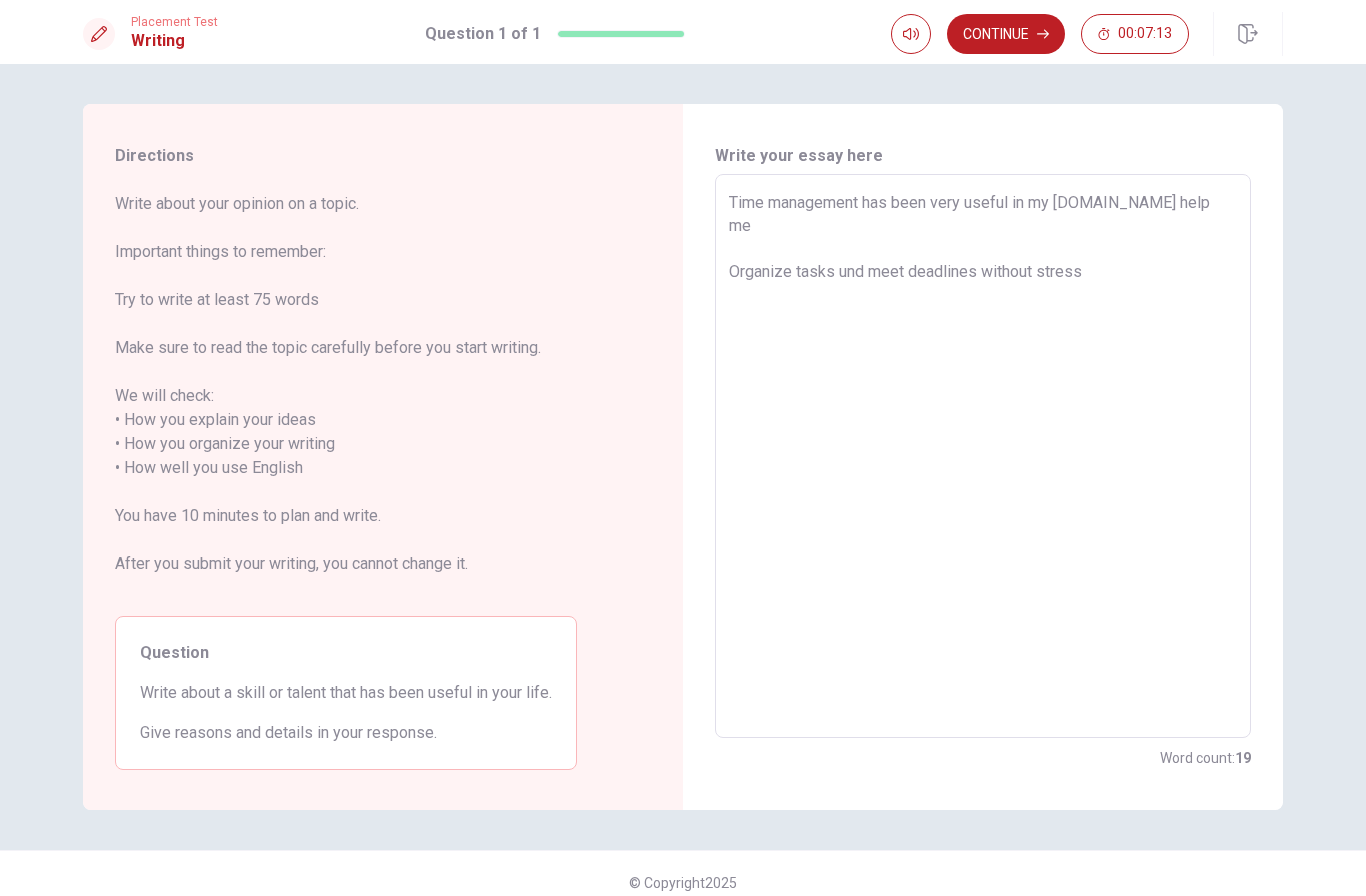 click on "Time management has been very useful in my [DOMAIN_NAME] help me
Organize tasks und meet deadlines without stress" at bounding box center (983, 456) 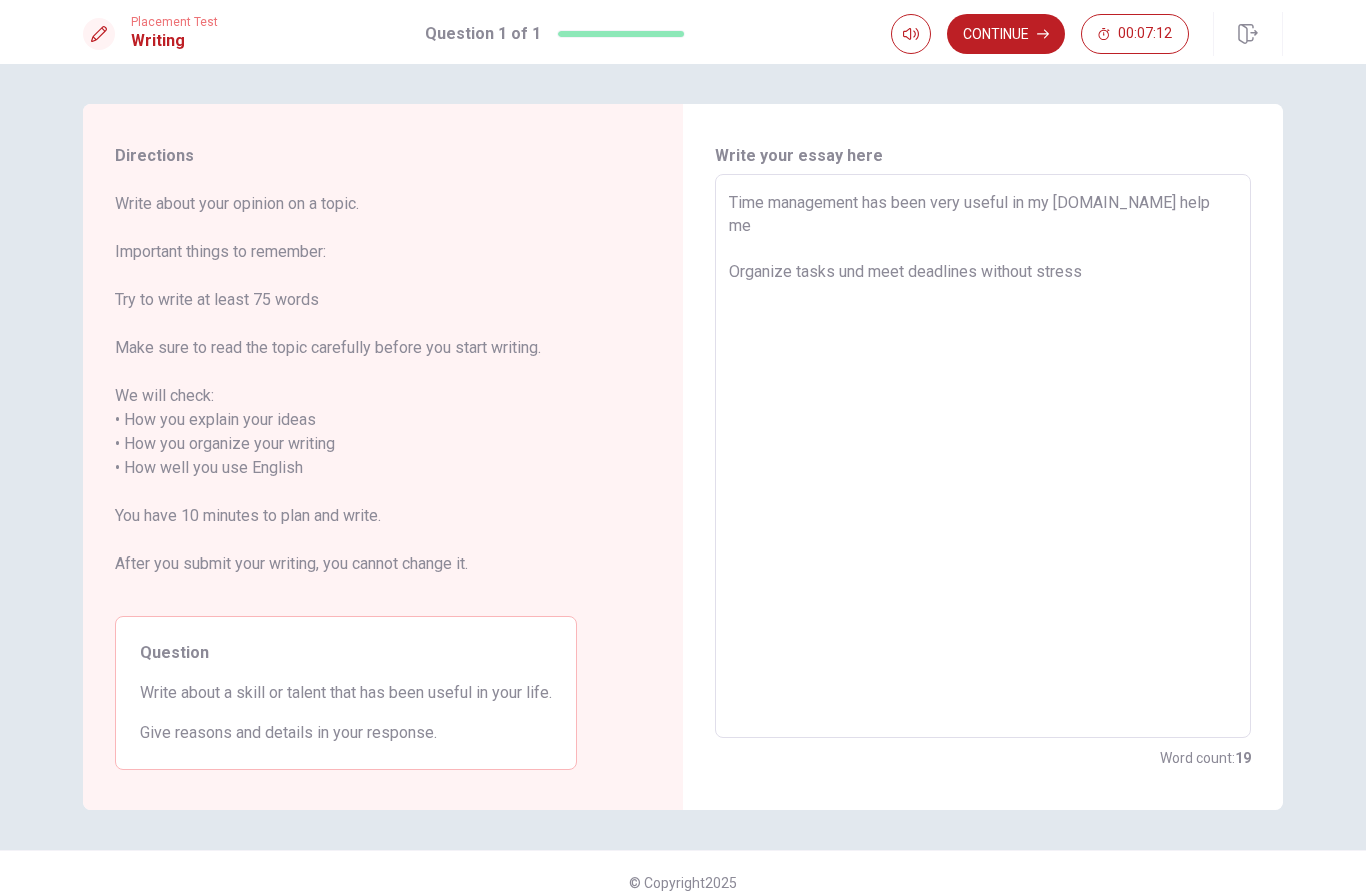 click on "Time management has been very useful in my [DOMAIN_NAME] help me
Organize tasks und meet deadlines without stress" at bounding box center [983, 456] 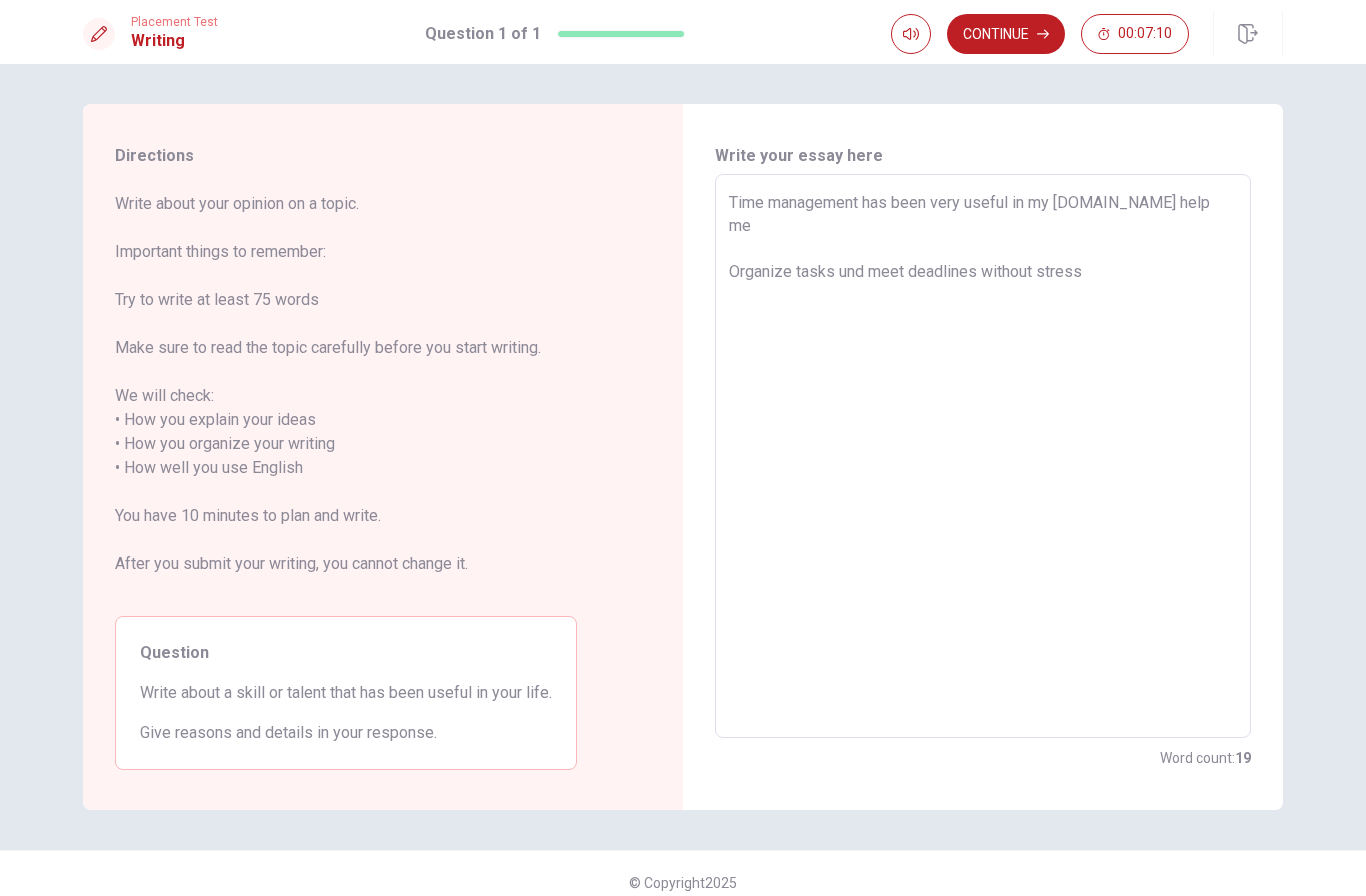 click on "Time management has been very useful in my [DOMAIN_NAME] help me
Organize tasks und meet deadlines without stress" at bounding box center [983, 456] 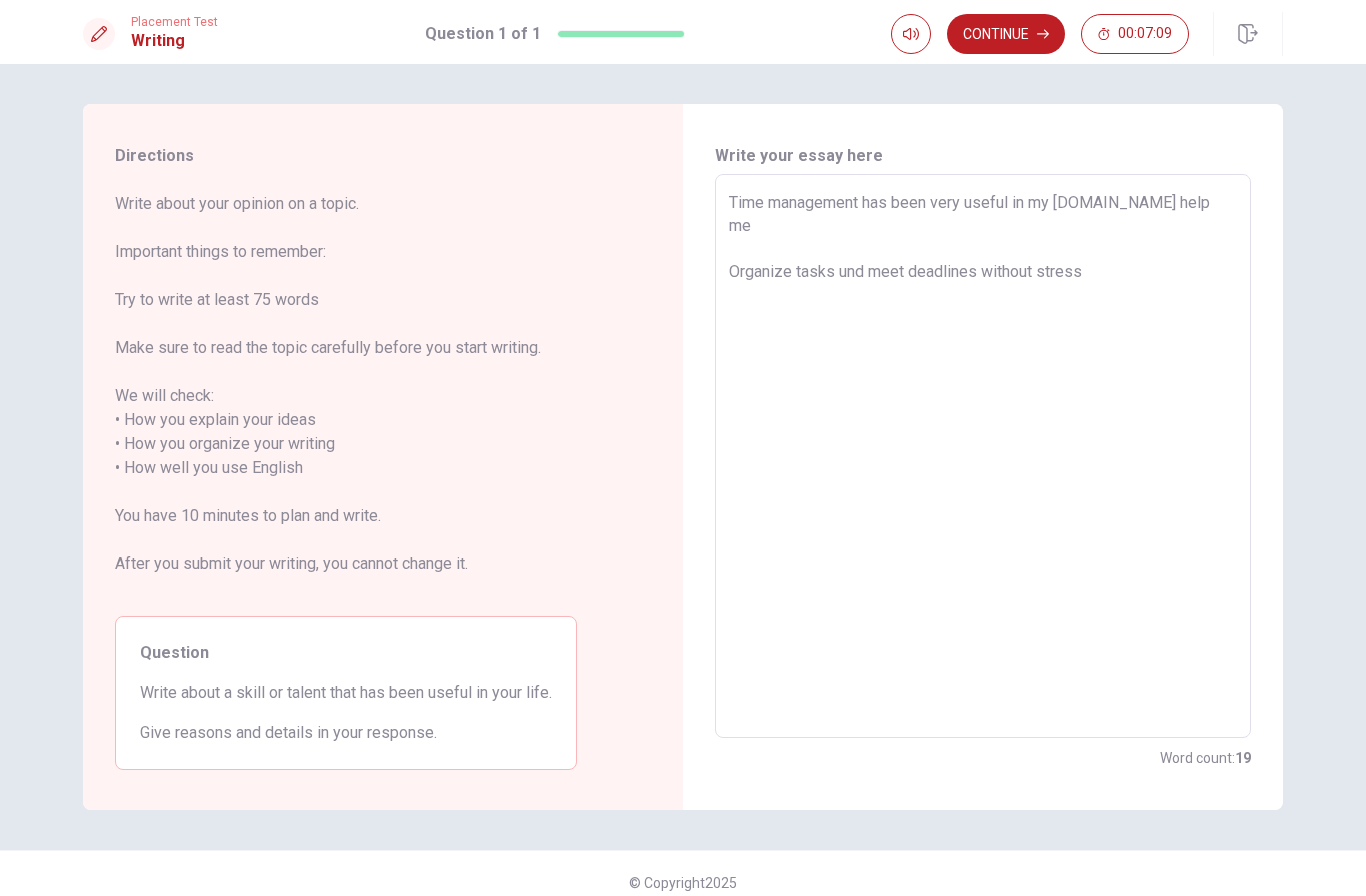 click on "Time management has been very useful in my [DOMAIN_NAME] help me
Organize tasks und meet deadlines without stress" at bounding box center [983, 456] 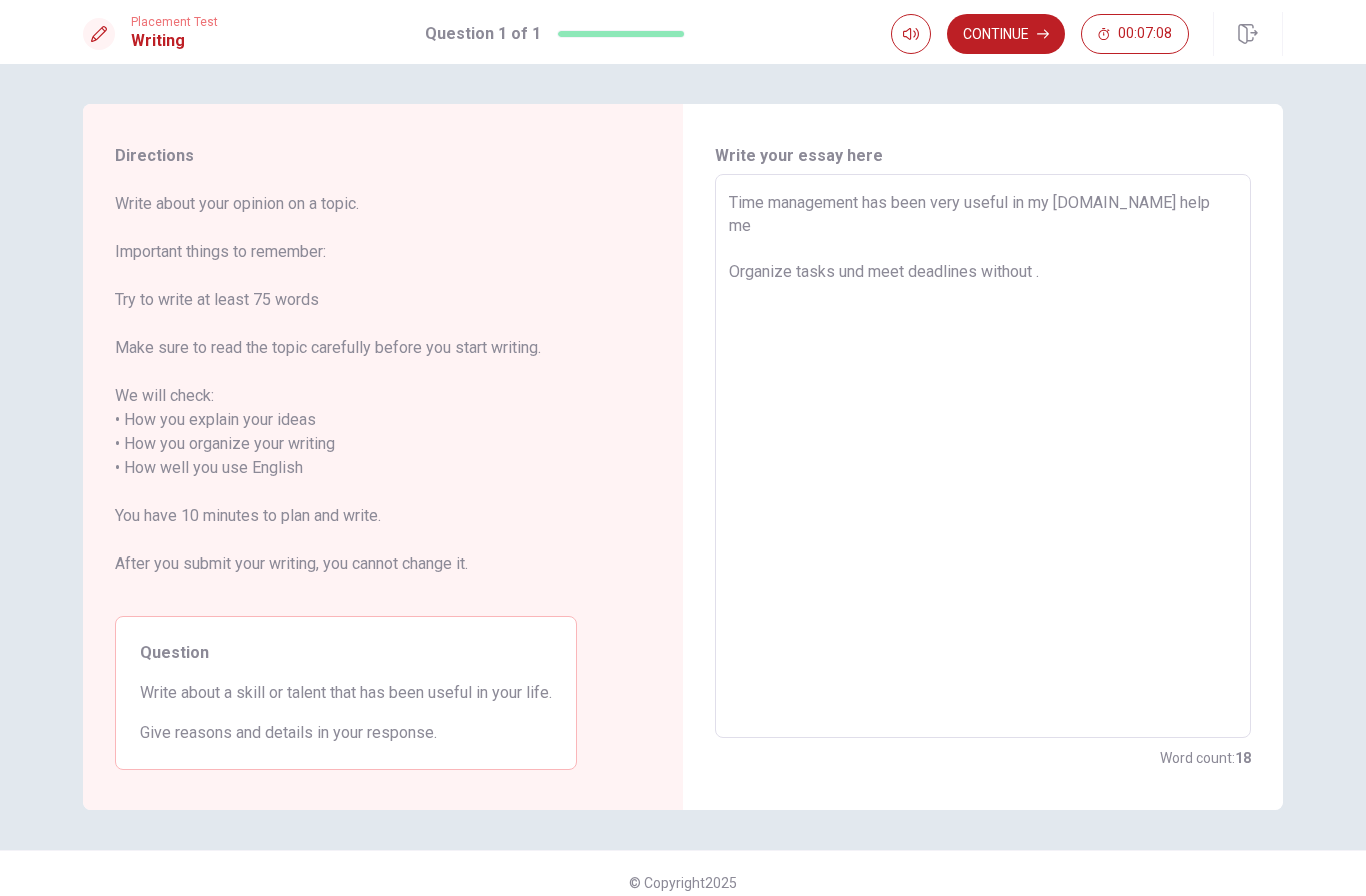 type on "x" 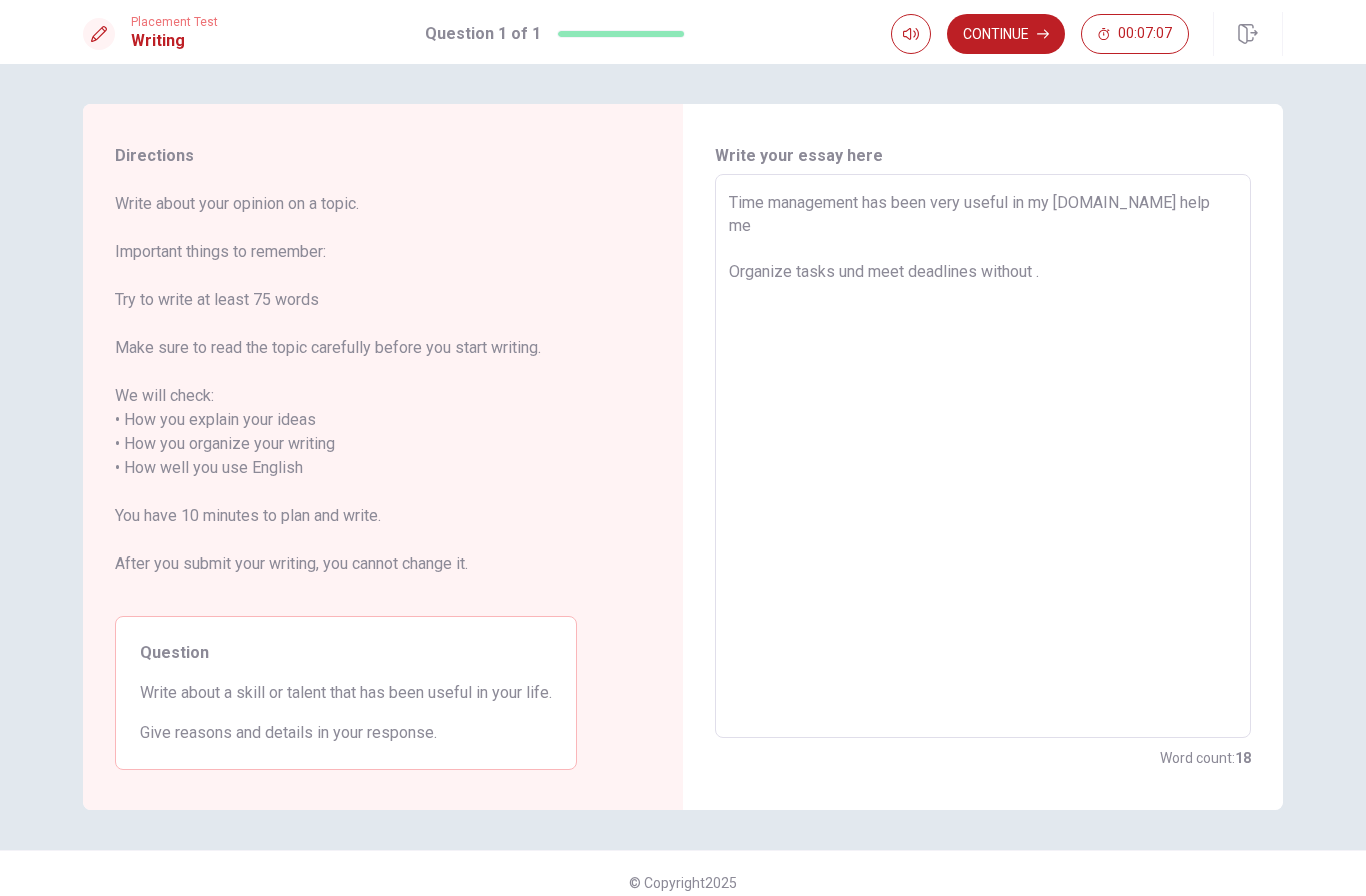 type on "Time management has been very useful in my [DOMAIN_NAME] help me
Organize tasks und meet deadlines without" 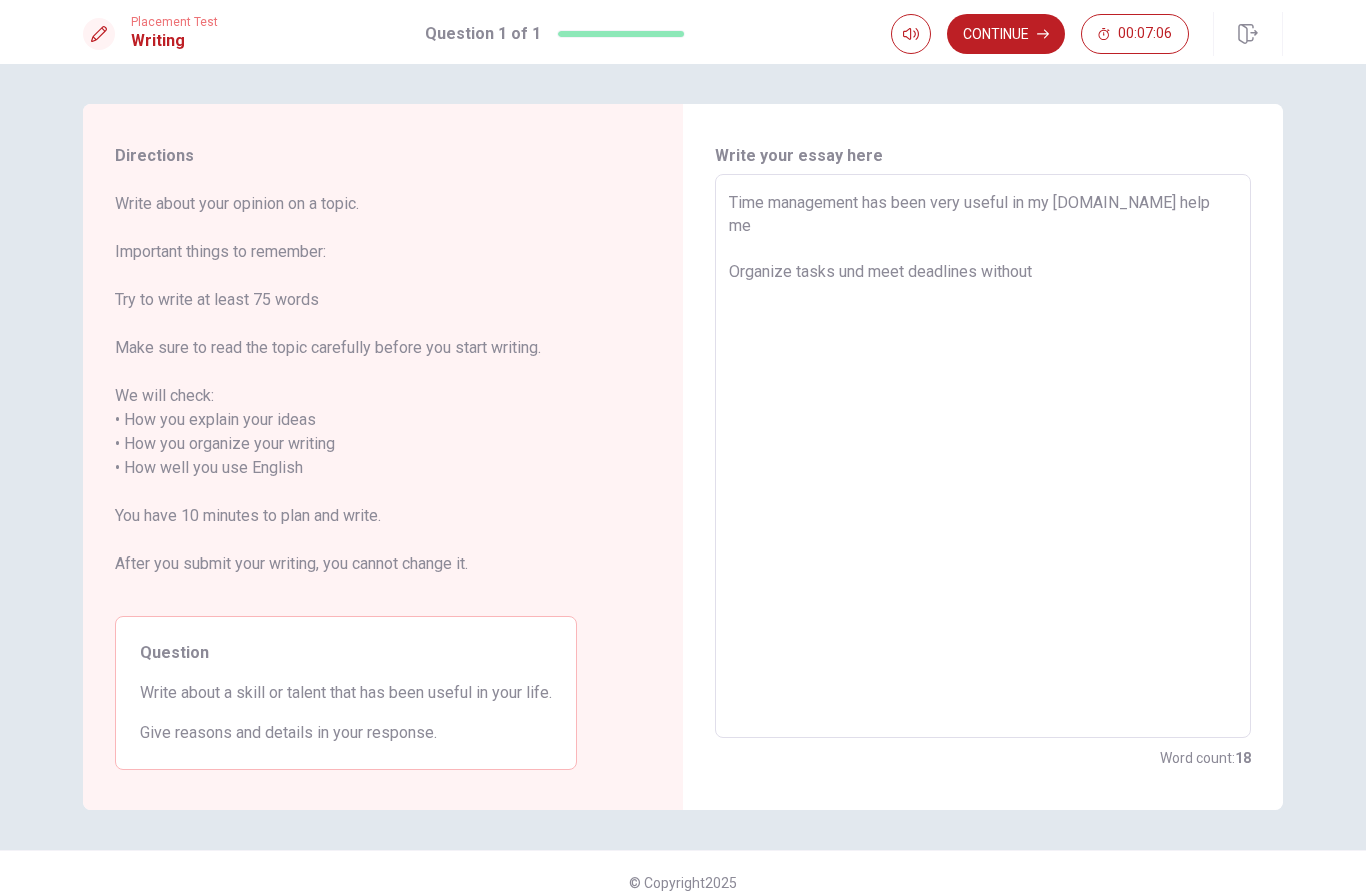 type on "x" 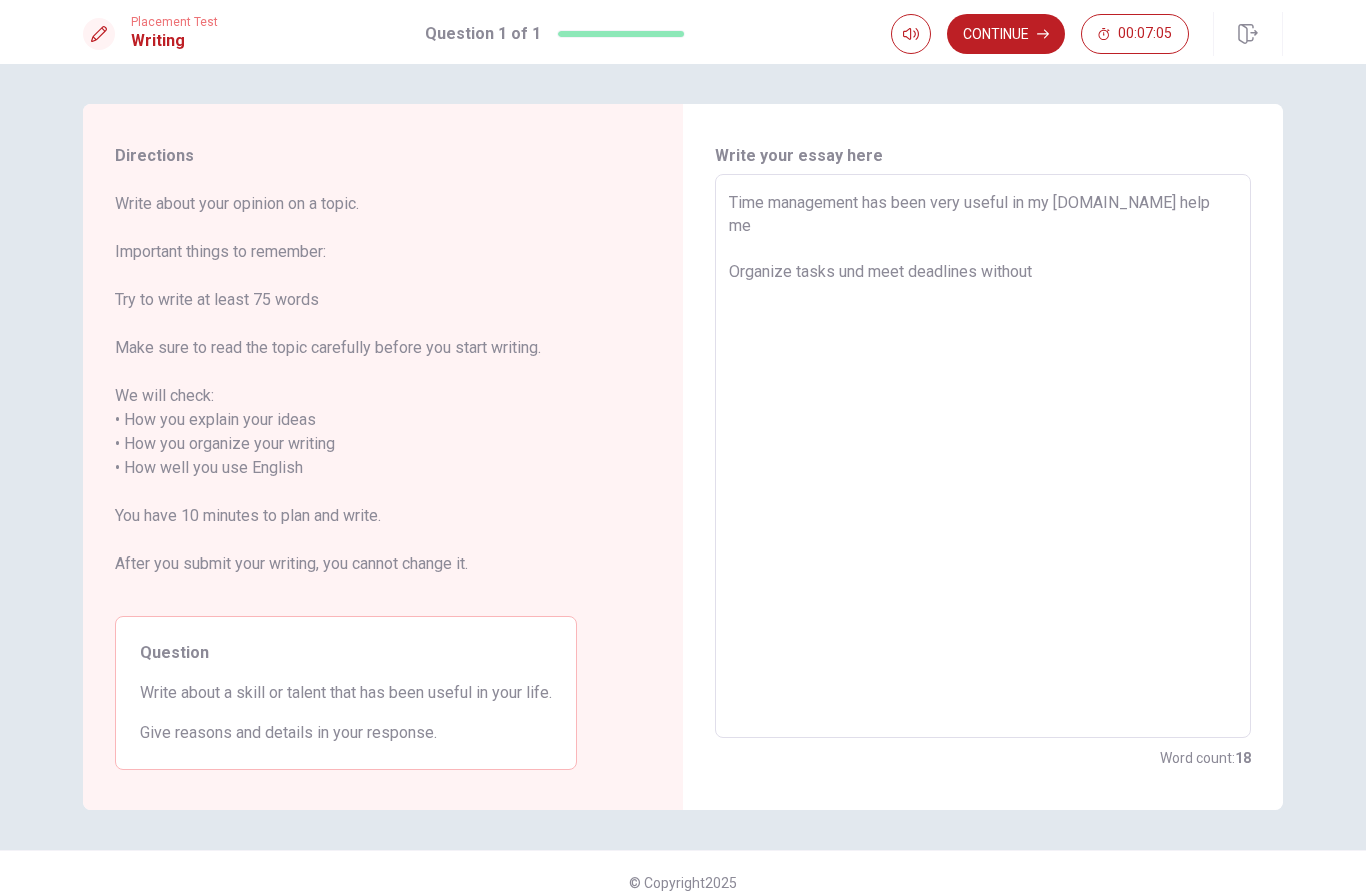 type on "Time management has been very useful in my [DOMAIN_NAME] help me
Organize tasks und meet deadlines without s" 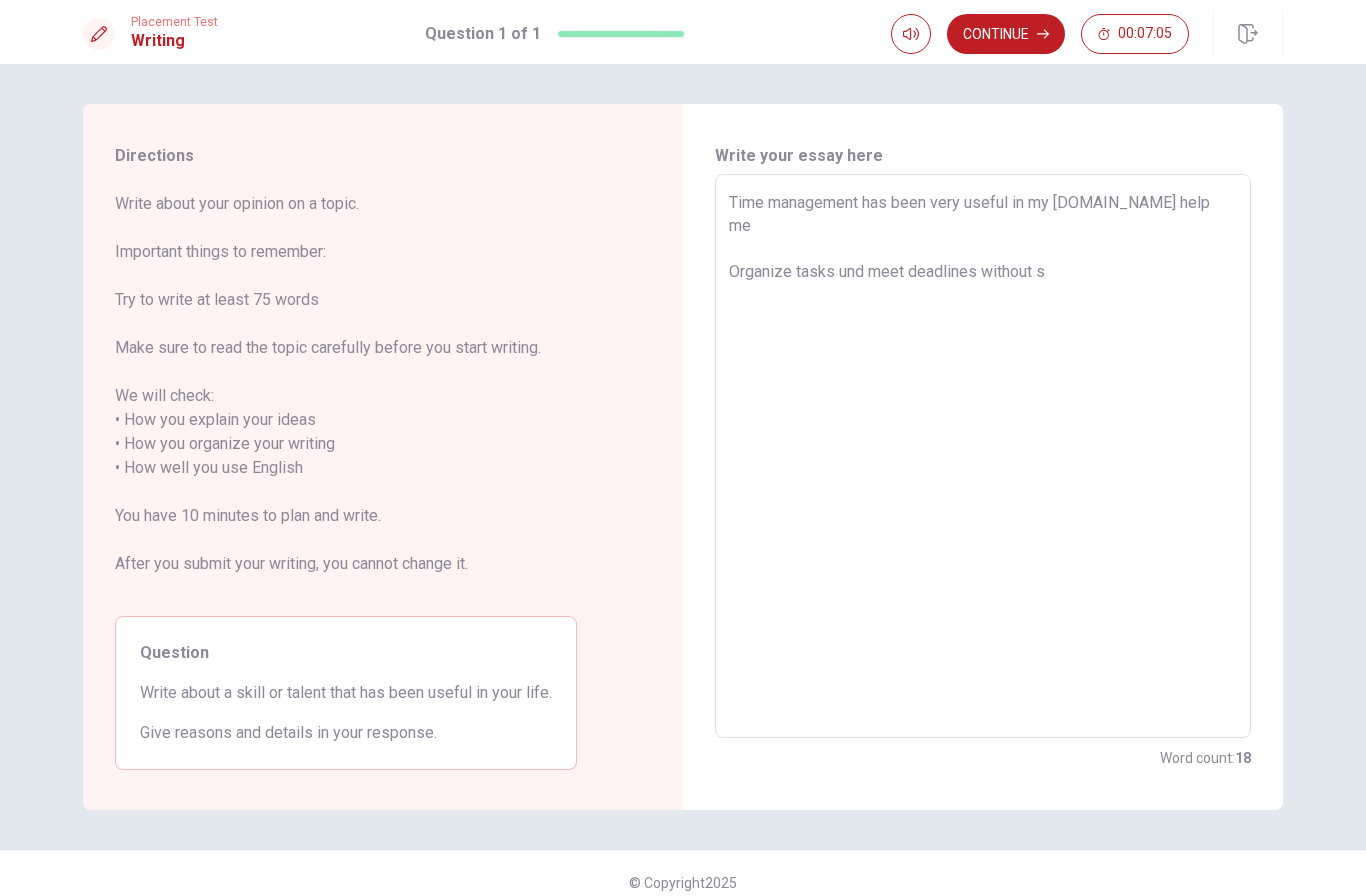 type on "x" 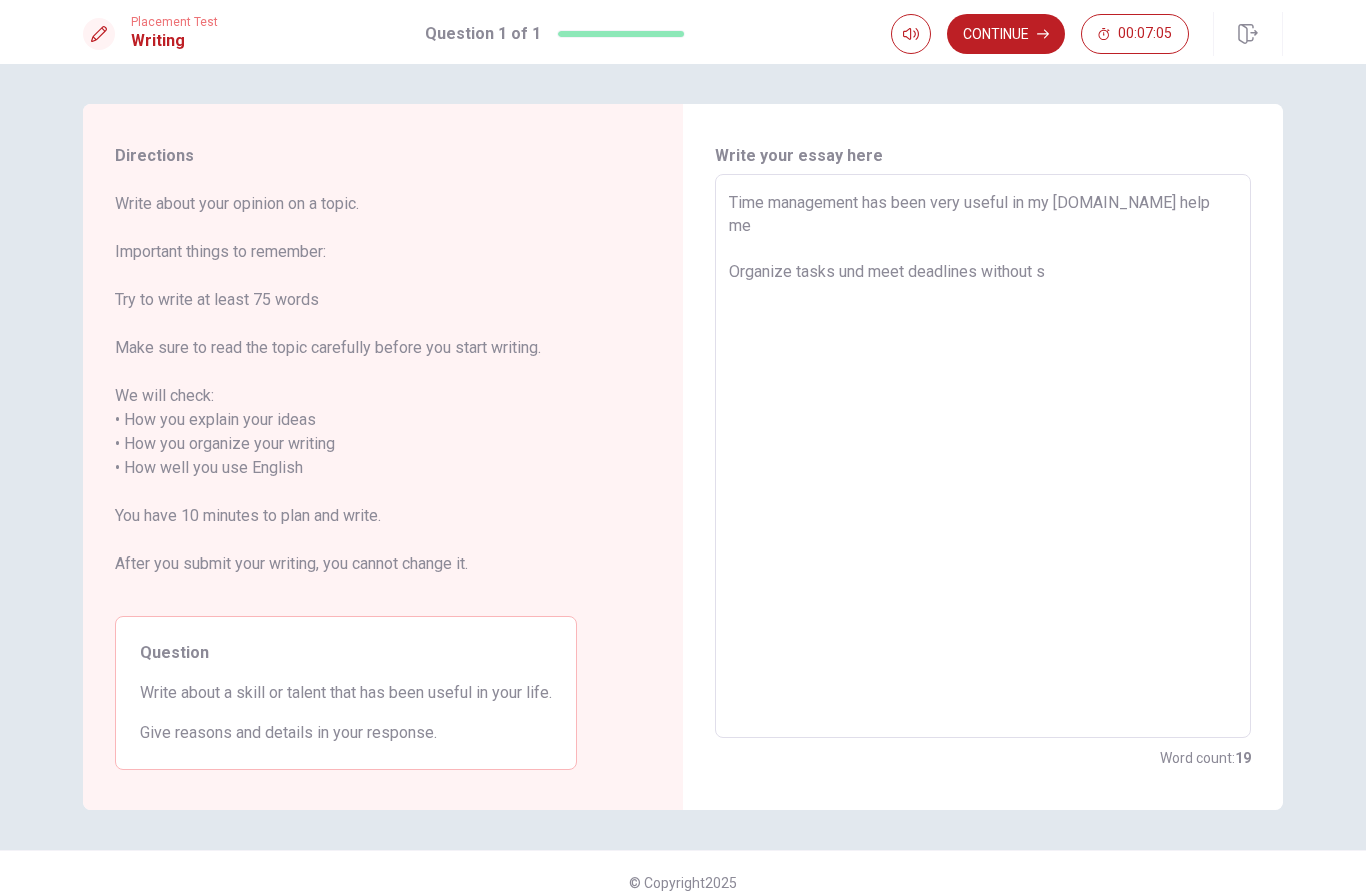 type on "Time management has been very useful in my [DOMAIN_NAME] help me
Organize tasks und meet deadlines without st" 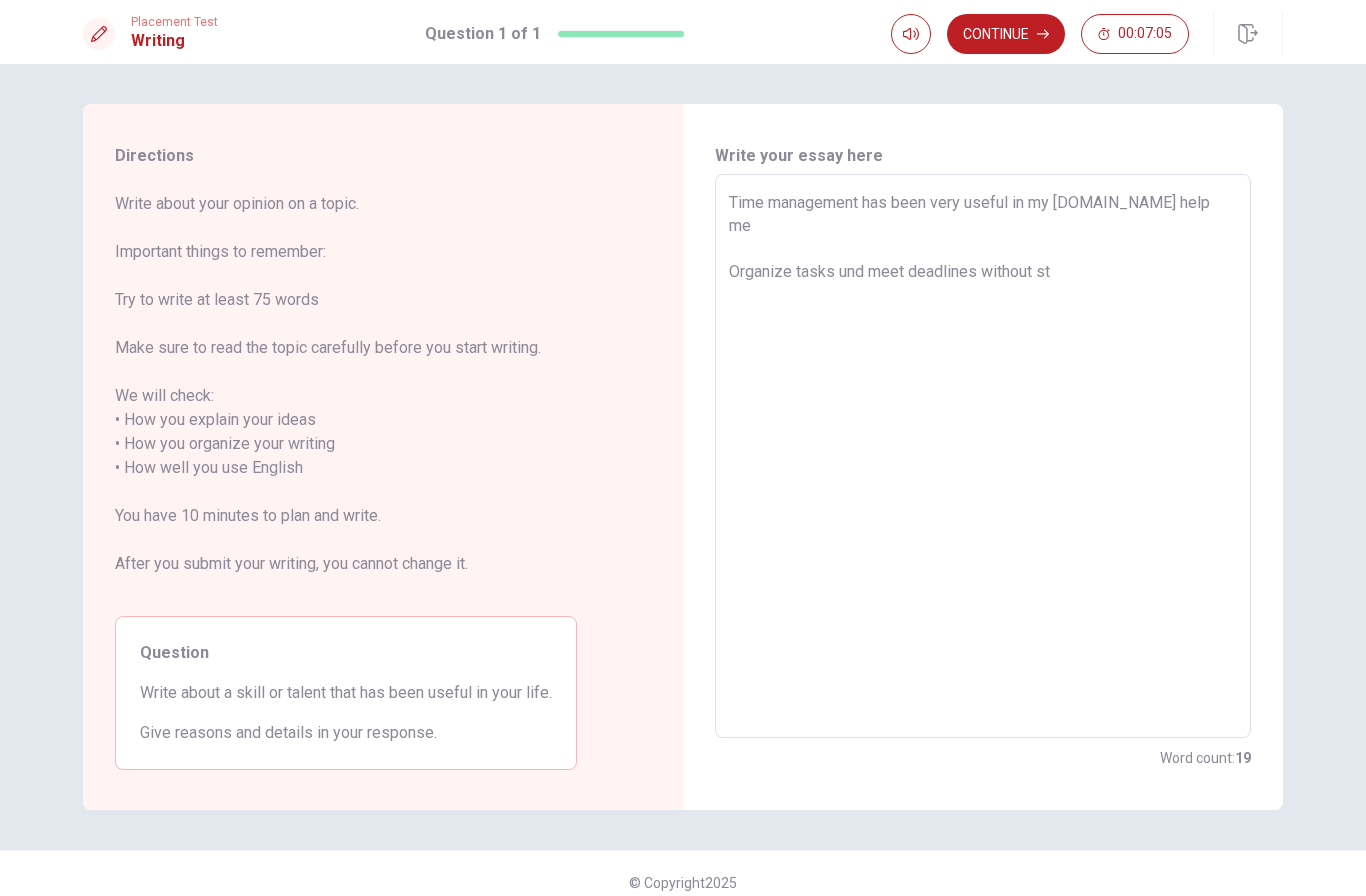 type on "x" 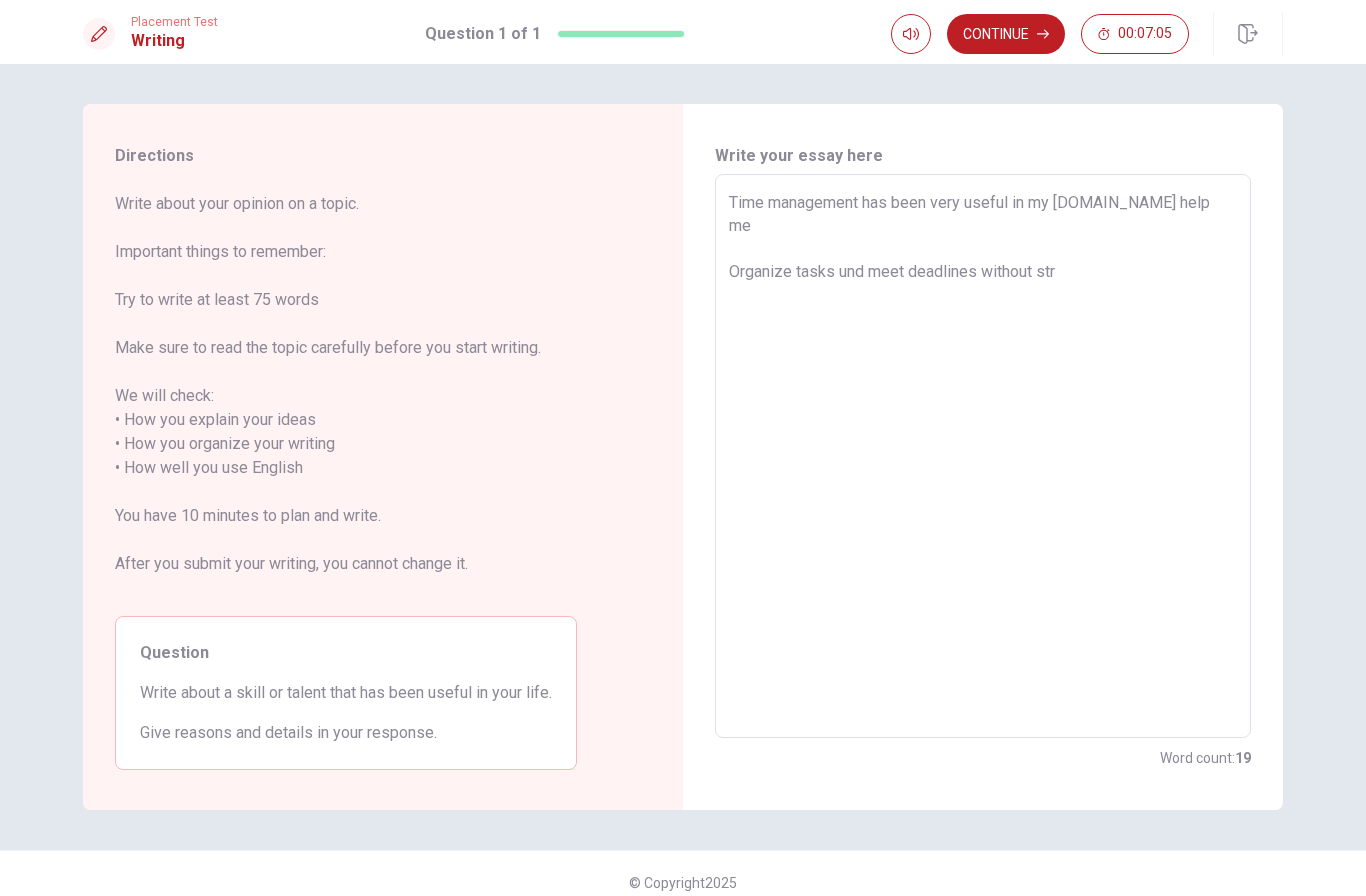 type on "x" 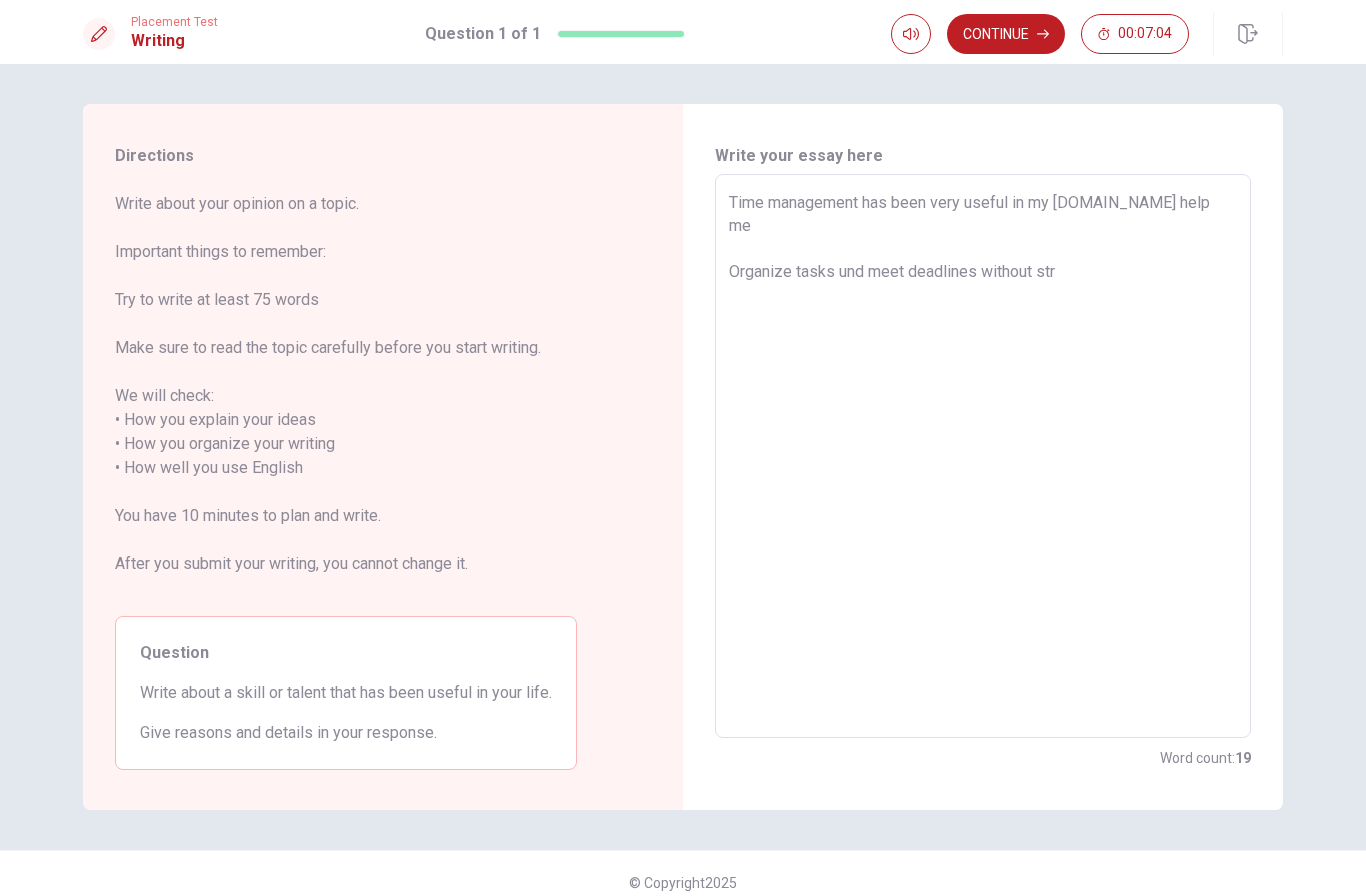 type on "Time management has been very useful in my [DOMAIN_NAME] help me
Organize tasks und meet deadlines without stre" 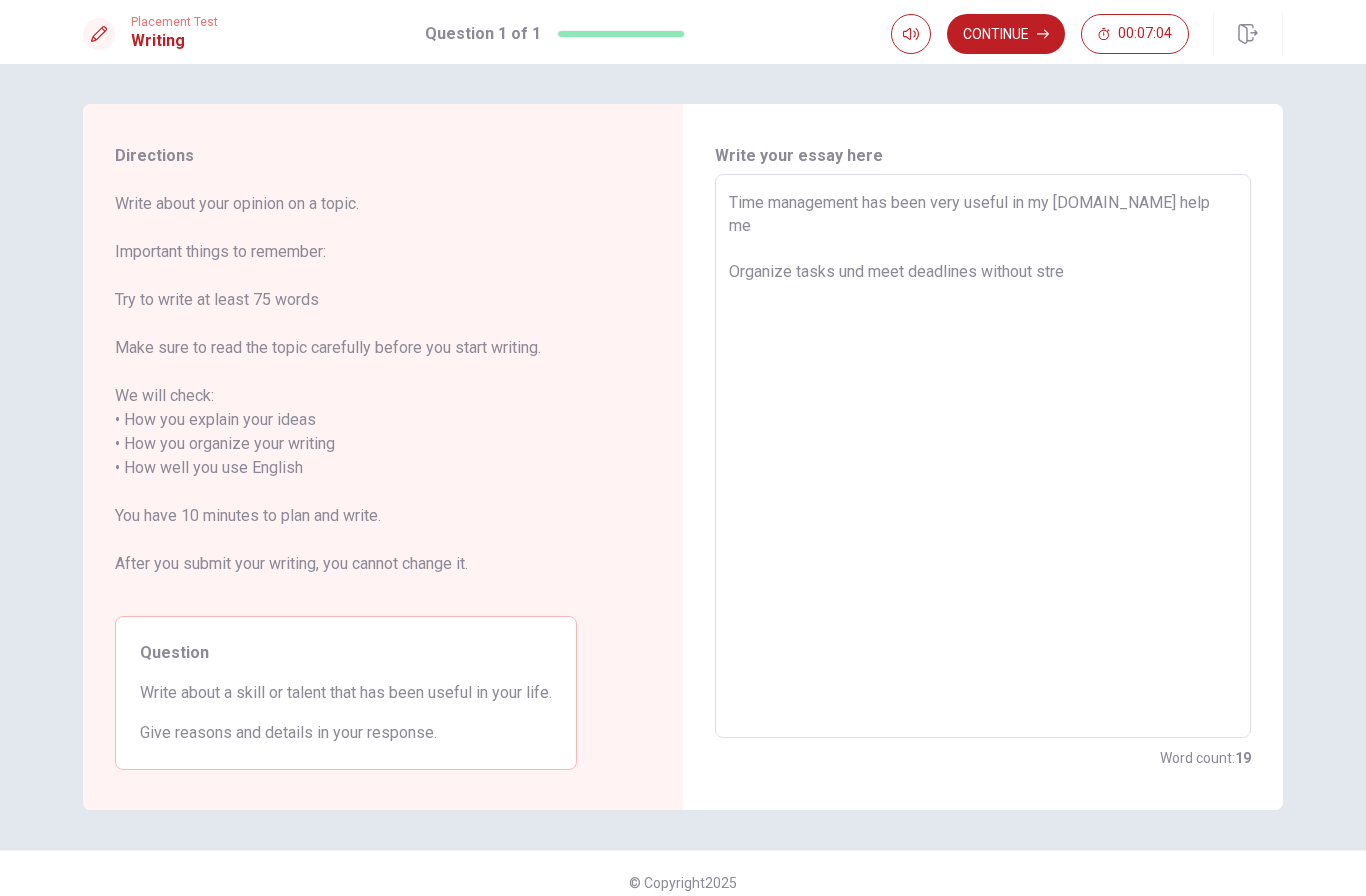 type on "x" 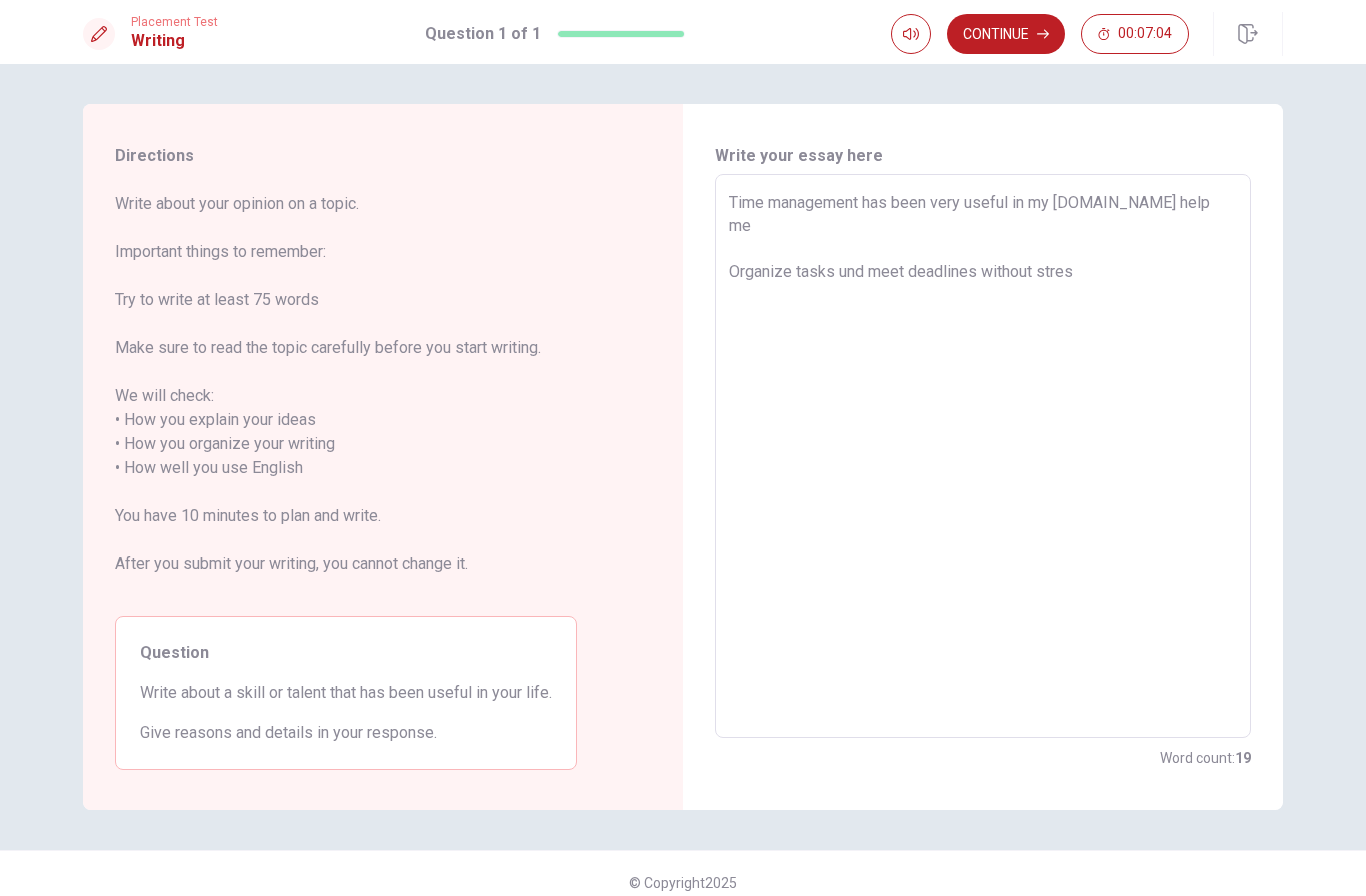 type on "x" 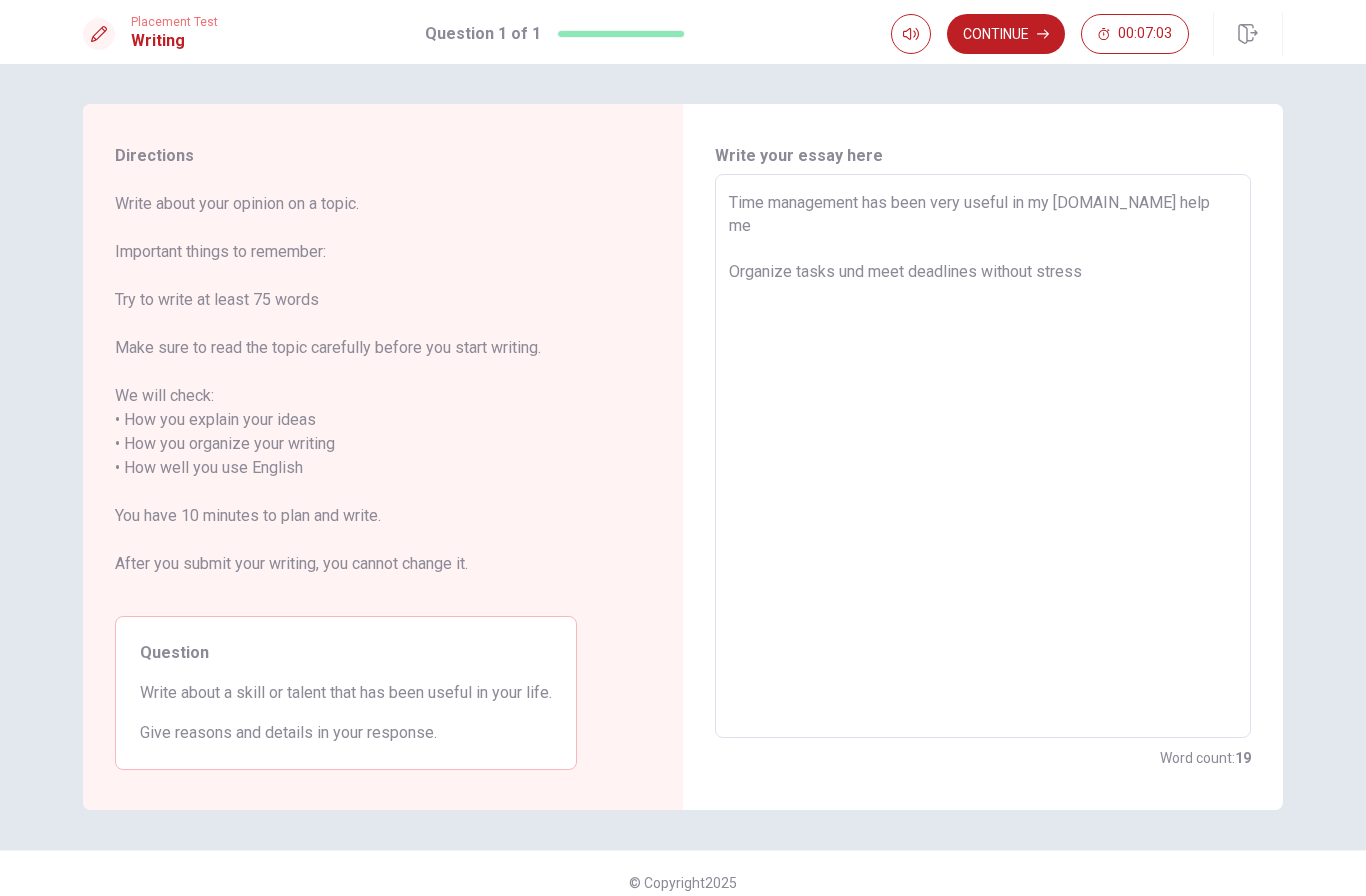 type on "x" 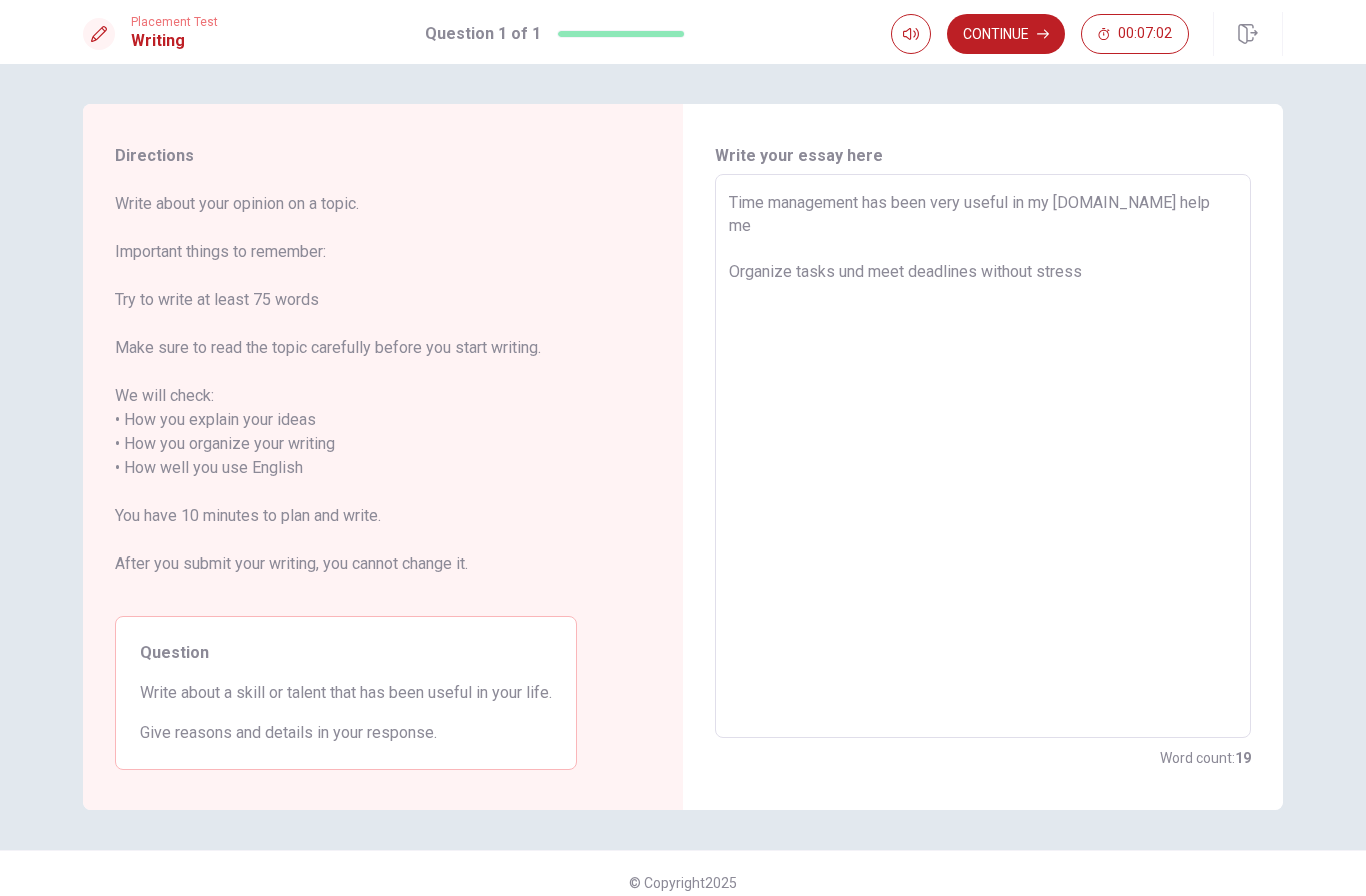 type on "Time management has been very useful in my [DOMAIN_NAME] help me
Organize tasks und meet deadlines without stress." 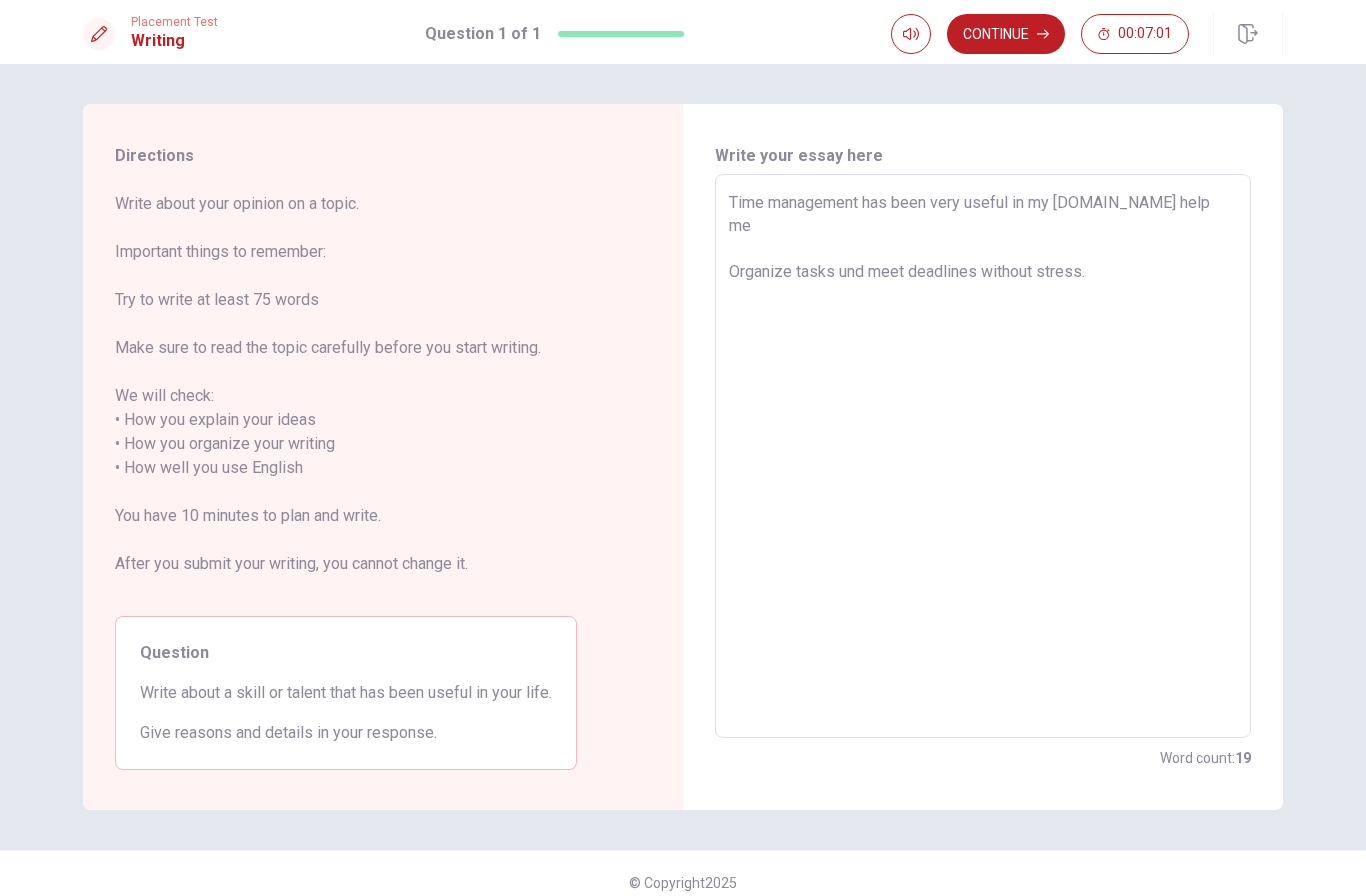 click on "Time management has been very useful in my [DOMAIN_NAME] help me
Organize tasks und meet deadlines without stress." at bounding box center [983, 456] 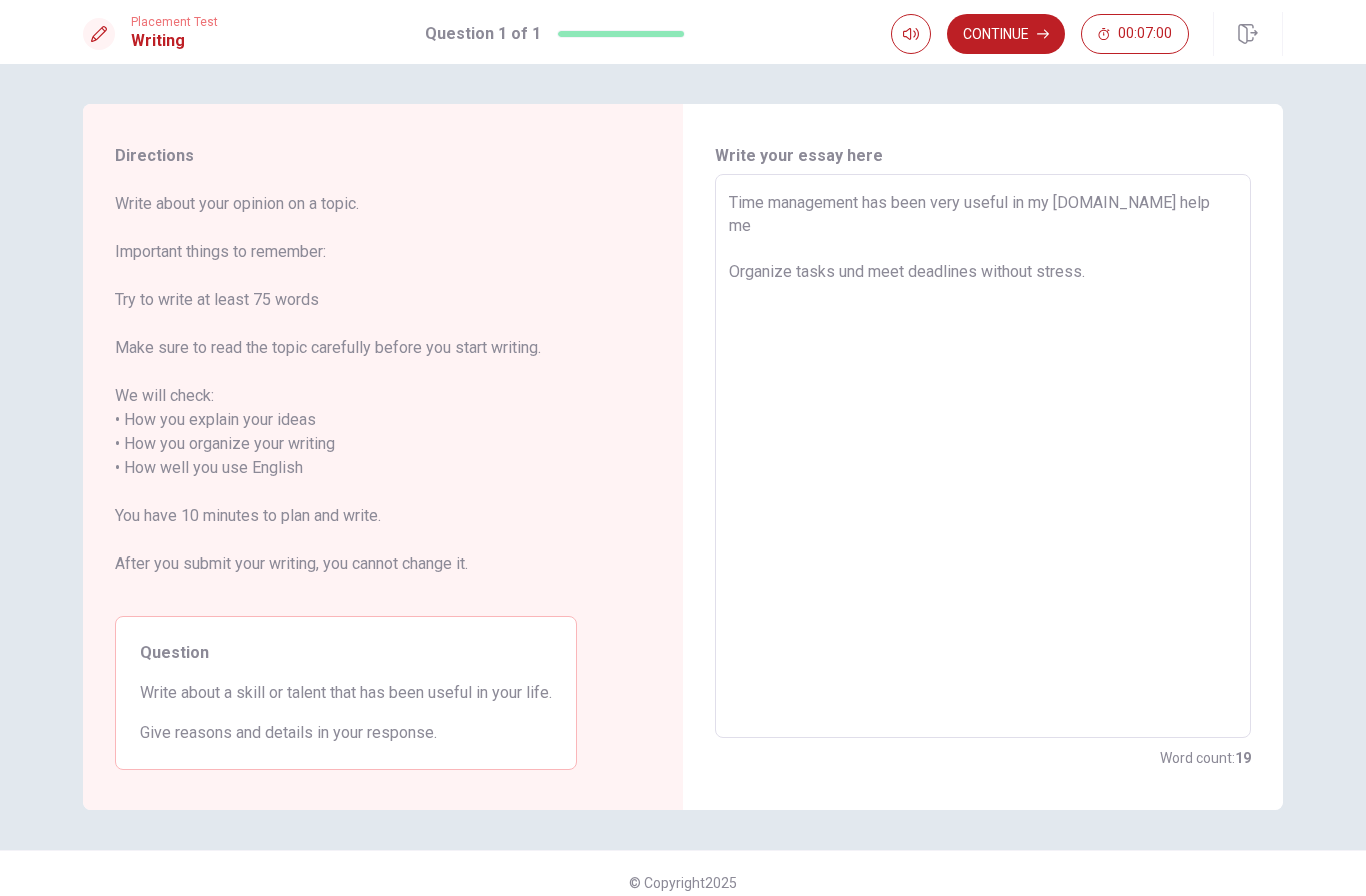 type on "Time management has been very useful in my [DOMAIN_NAME] help me
Organize tasks und meet deadlines without stress." 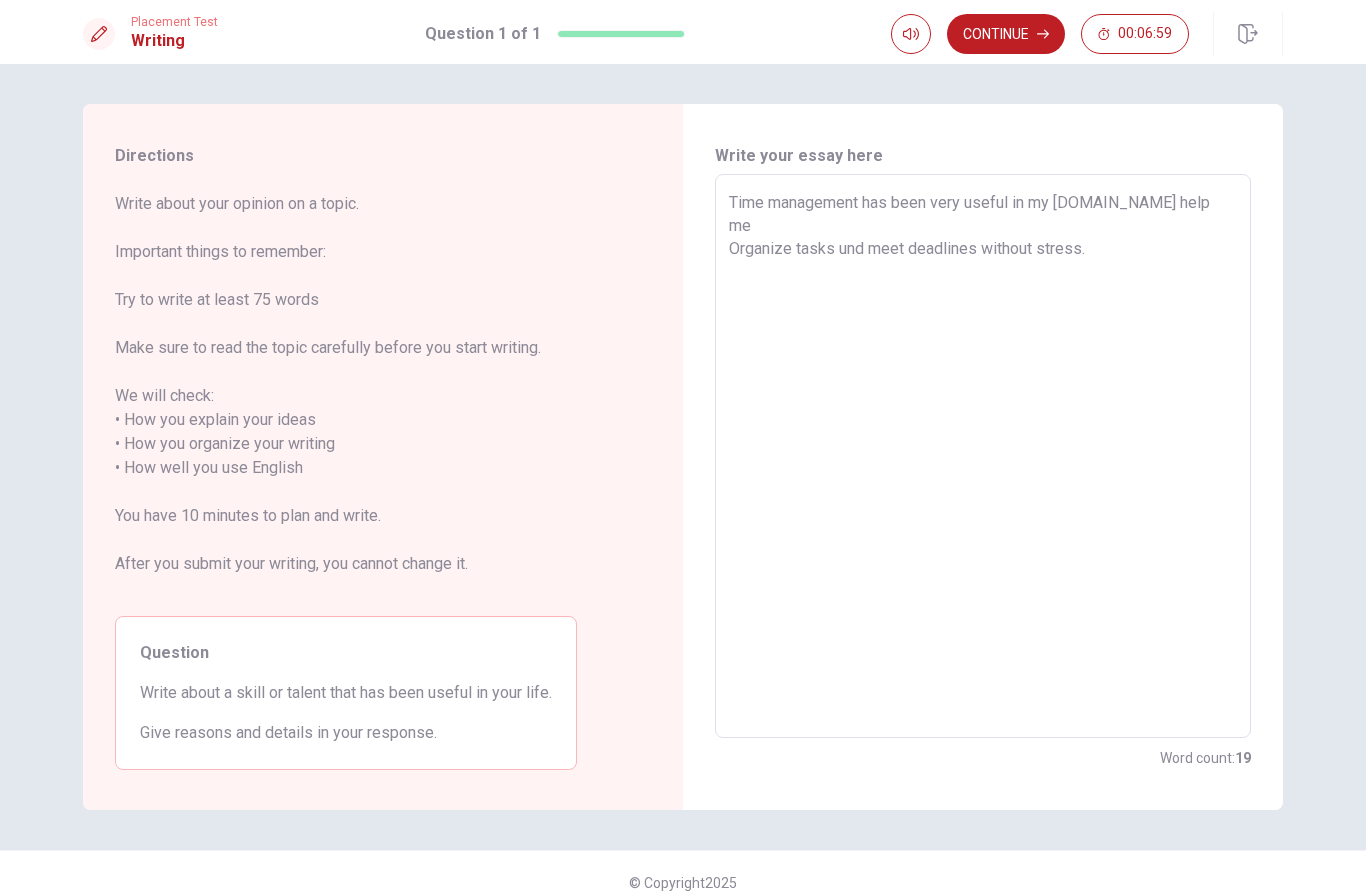 type on "x" 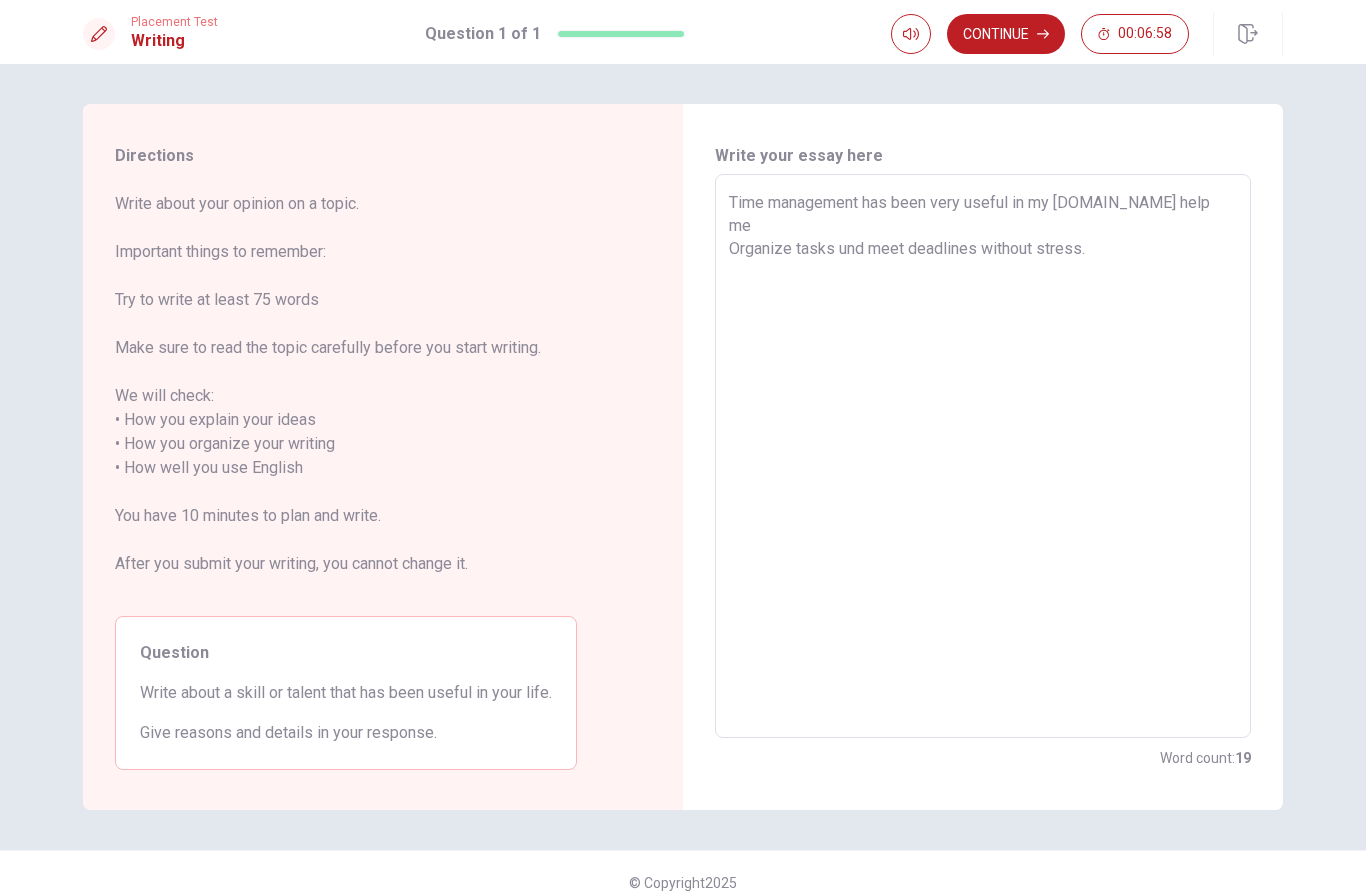 type on "Time management has been very useful in my [DOMAIN_NAME] help me
Organize tasks und meet deadlines without stress." 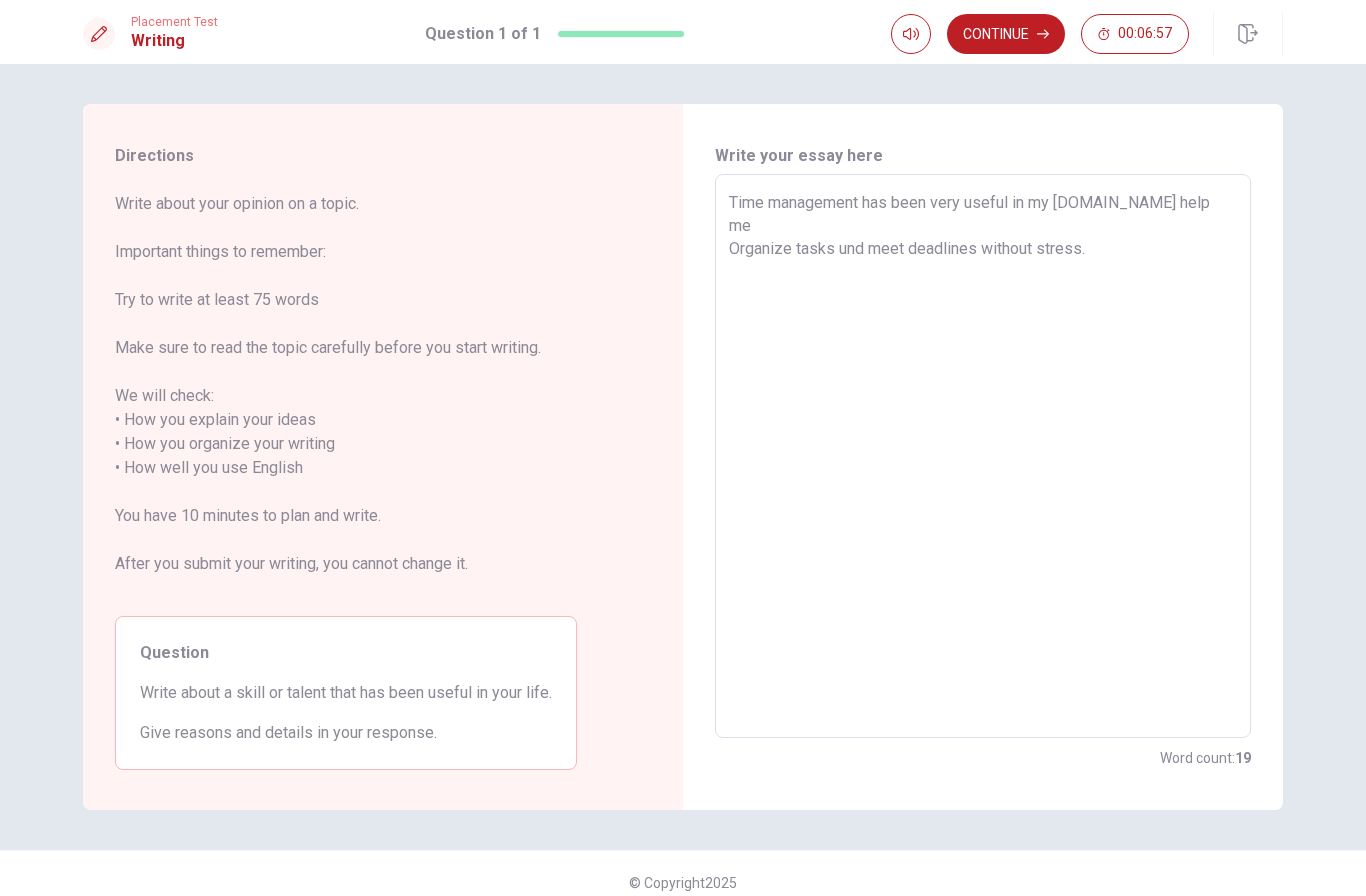 click on "Time management has been very useful in my [DOMAIN_NAME] help me
Organize tasks und meet deadlines without stress." at bounding box center (983, 456) 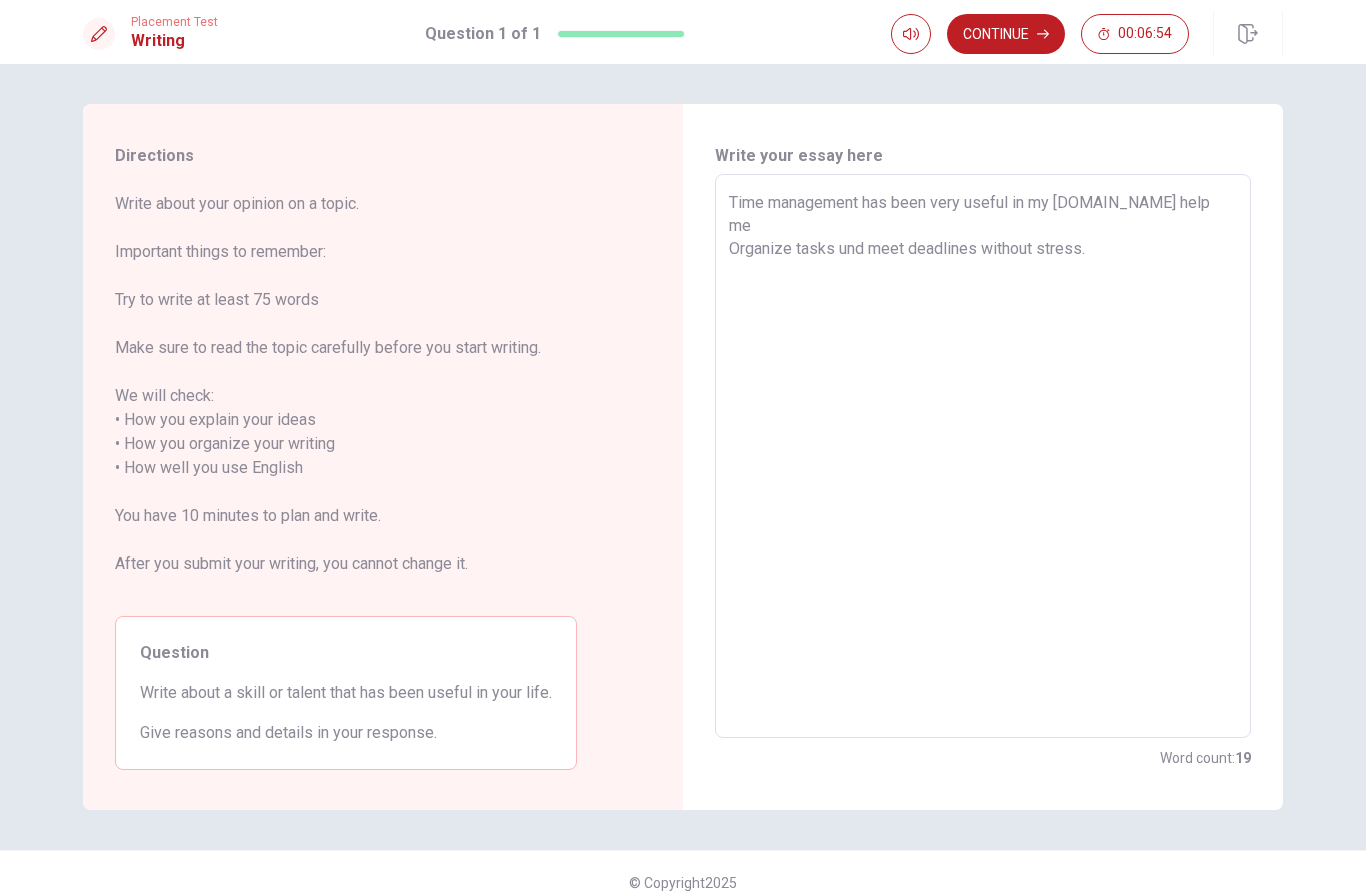 type on "x" 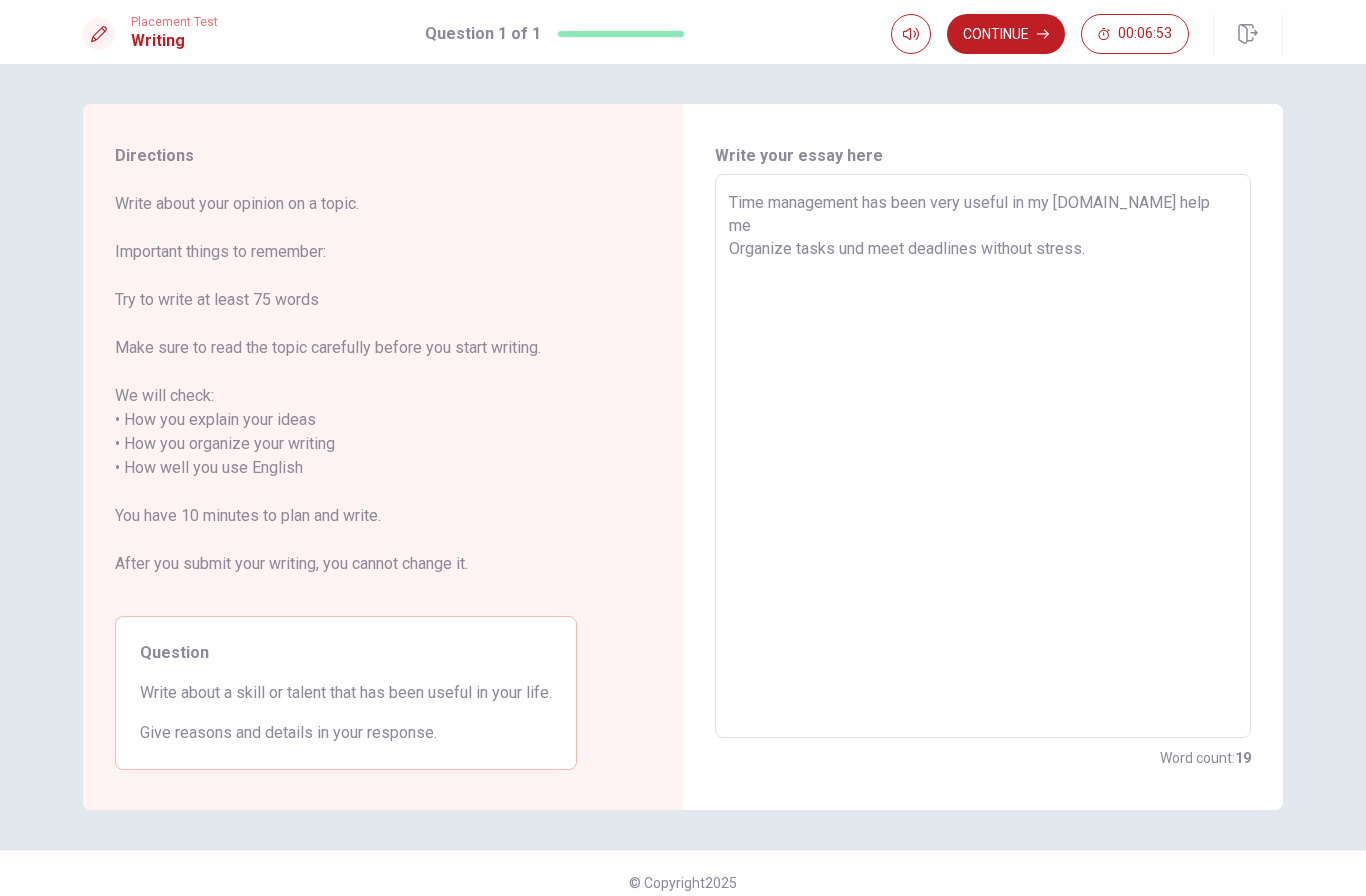 type on "Time management has been very useful in my [DOMAIN_NAME] help me
rganize tasks und meet deadlines without stress." 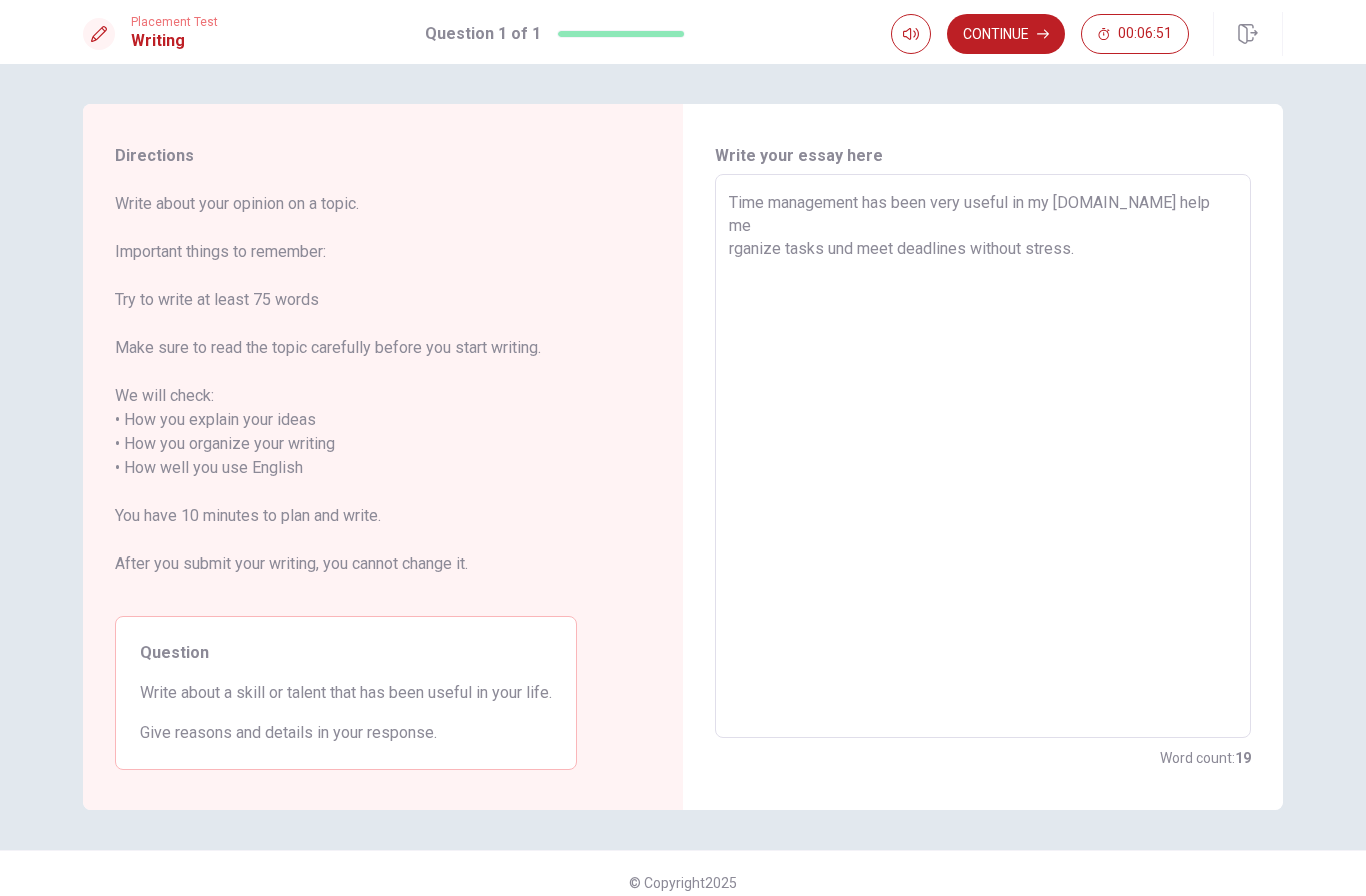 type on "x" 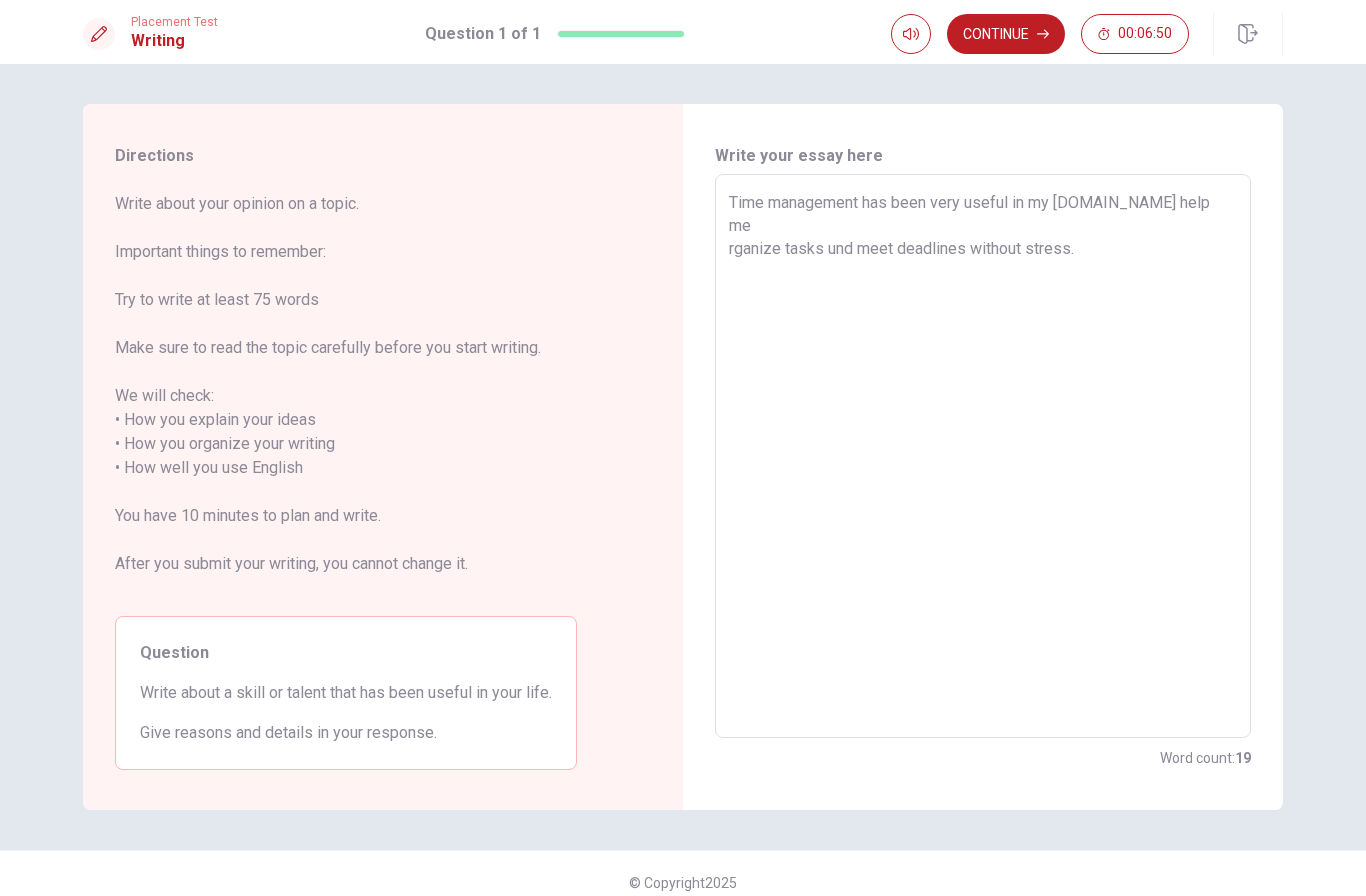 type on "Time management has been very useful in my [DOMAIN_NAME] help me
organize tasks und meet deadlines without stress." 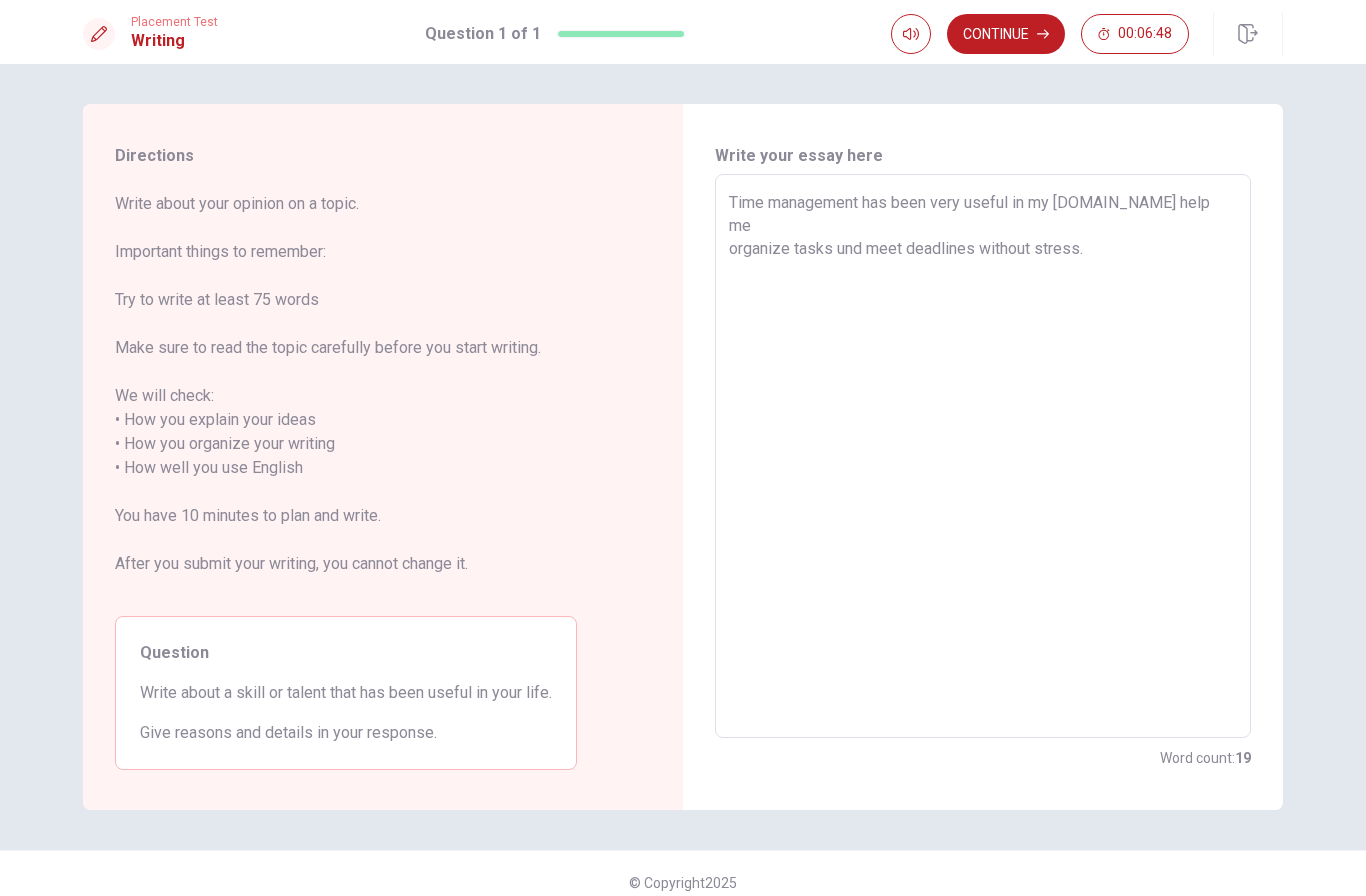 type on "x" 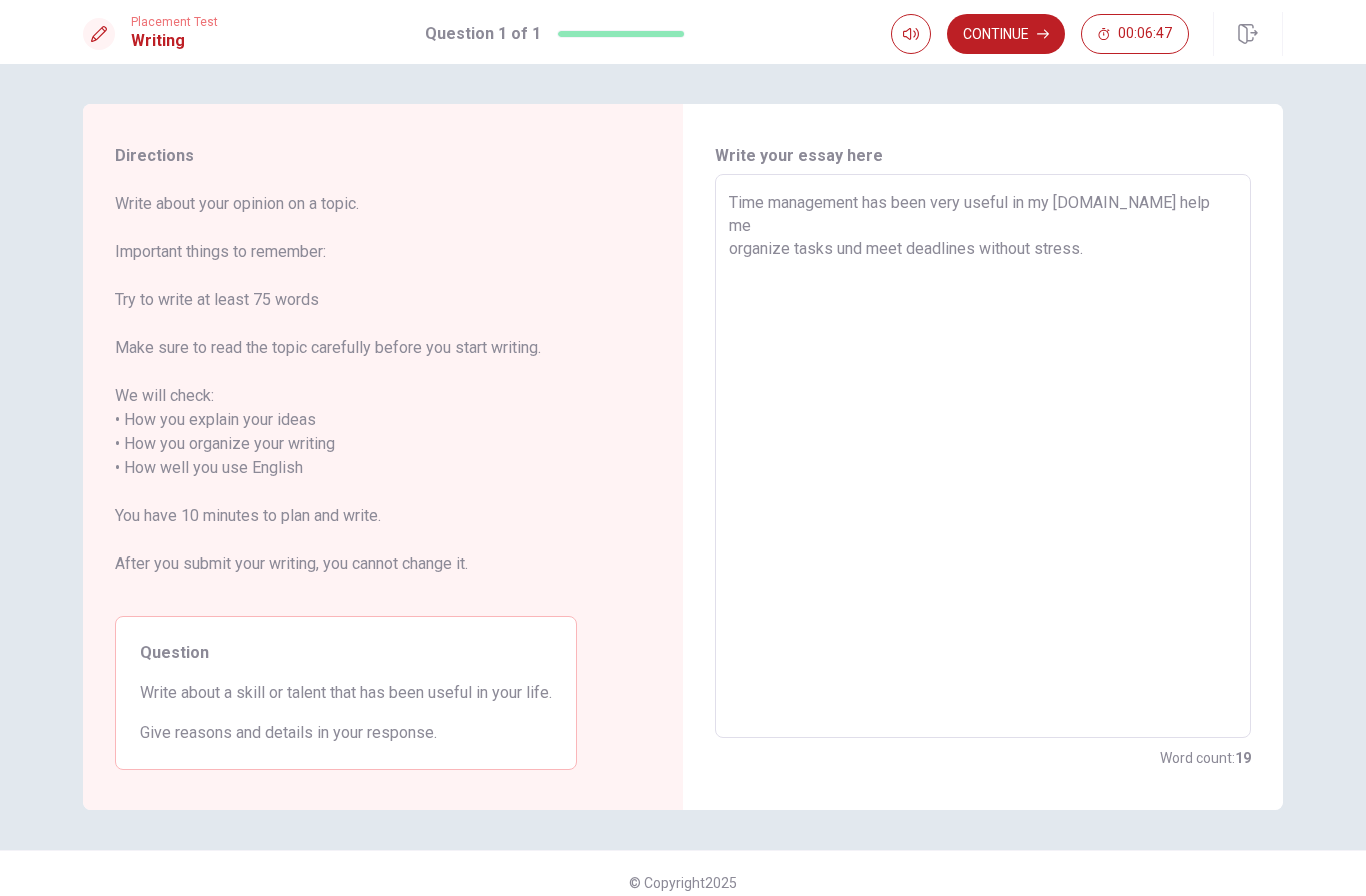 type on "Time management has been very useful in my [DOMAIN_NAME] help meorganize tasks und meet deadlines without stress." 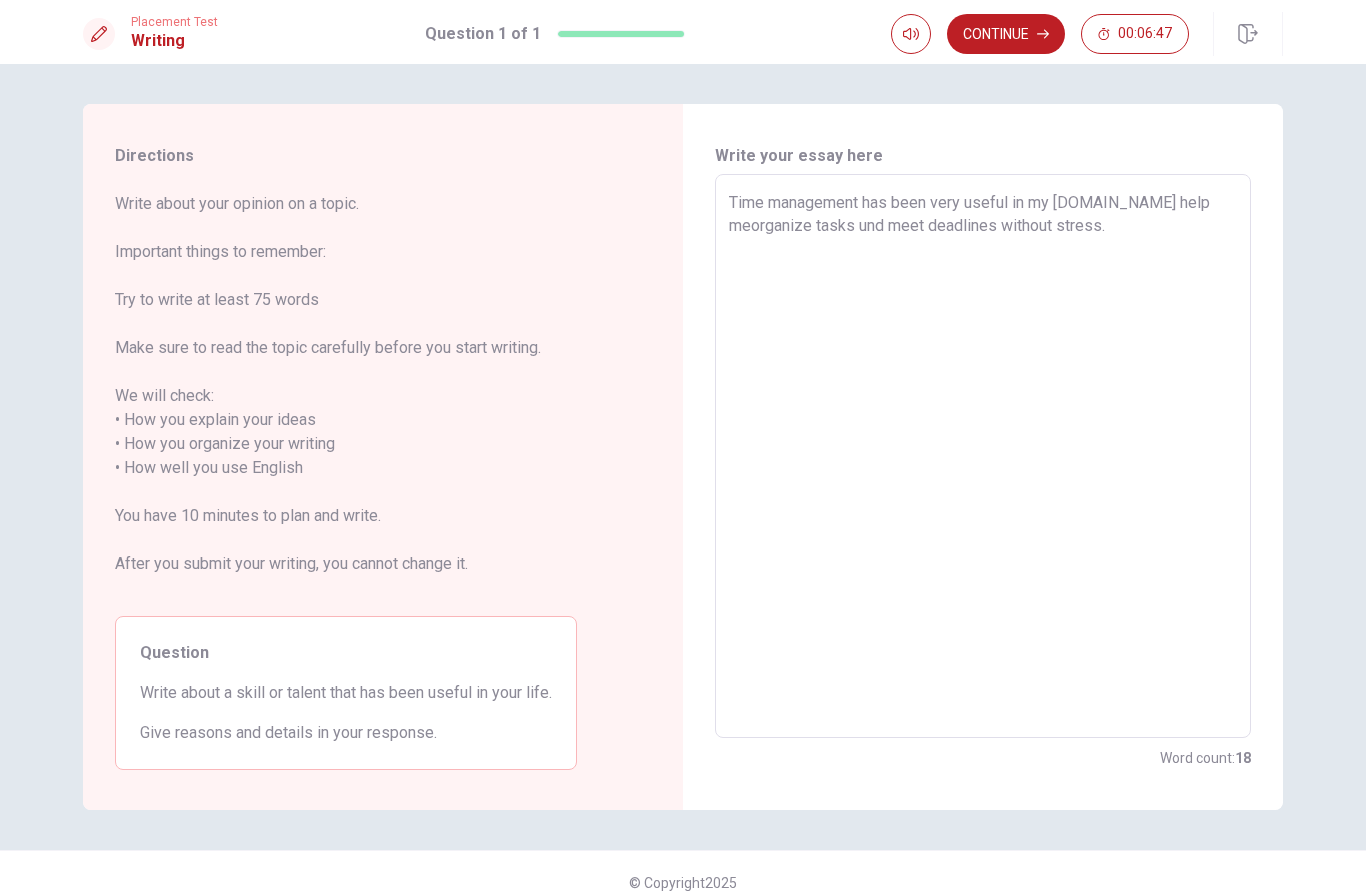 type on "x" 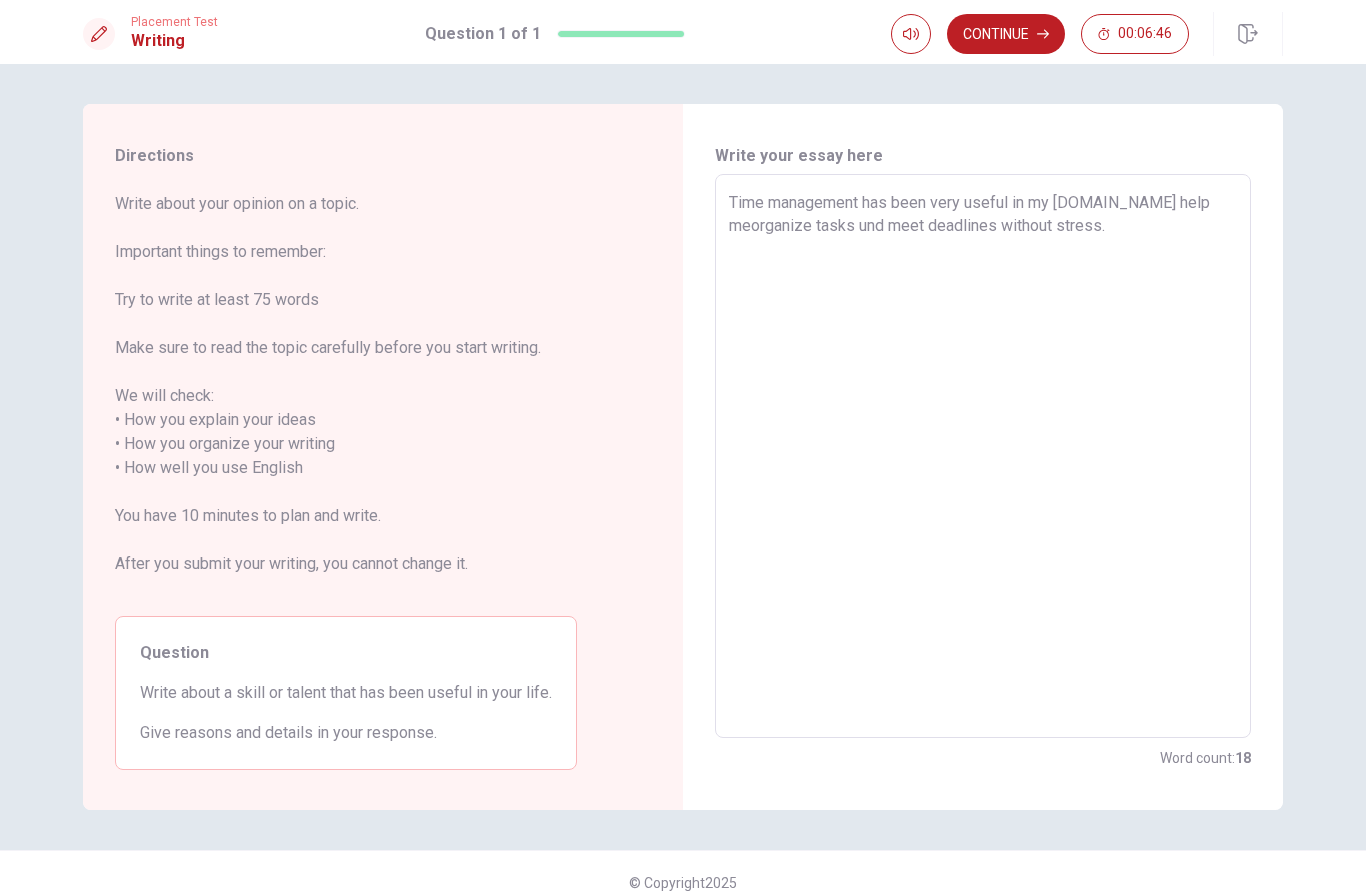 type on "Time management has been very useful in my [DOMAIN_NAME] help me organize tasks und meet deadlines without stress." 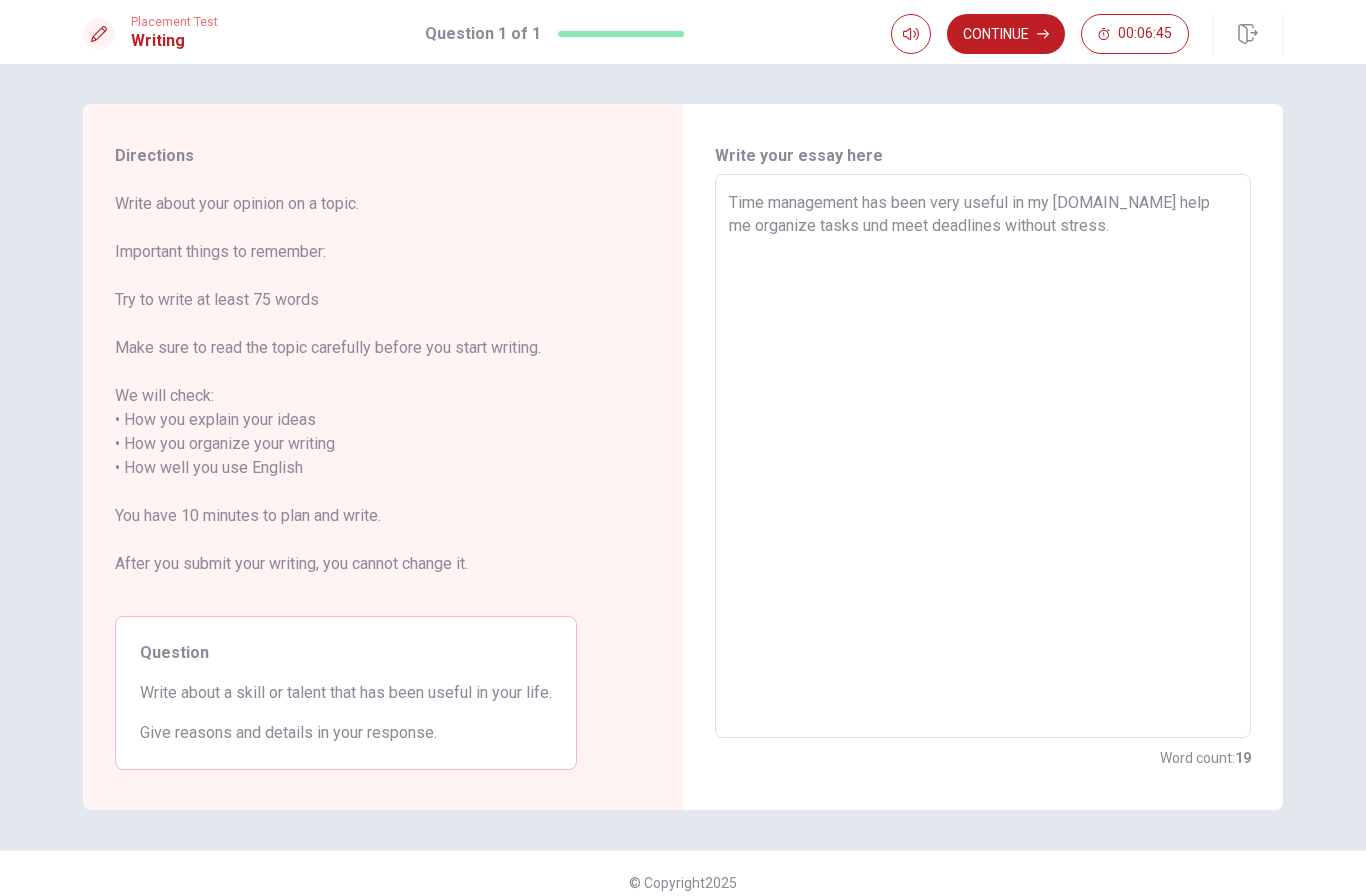 click on "Time management has been very useful in my [DOMAIN_NAME] help me organize tasks und meet deadlines without stress." at bounding box center [983, 456] 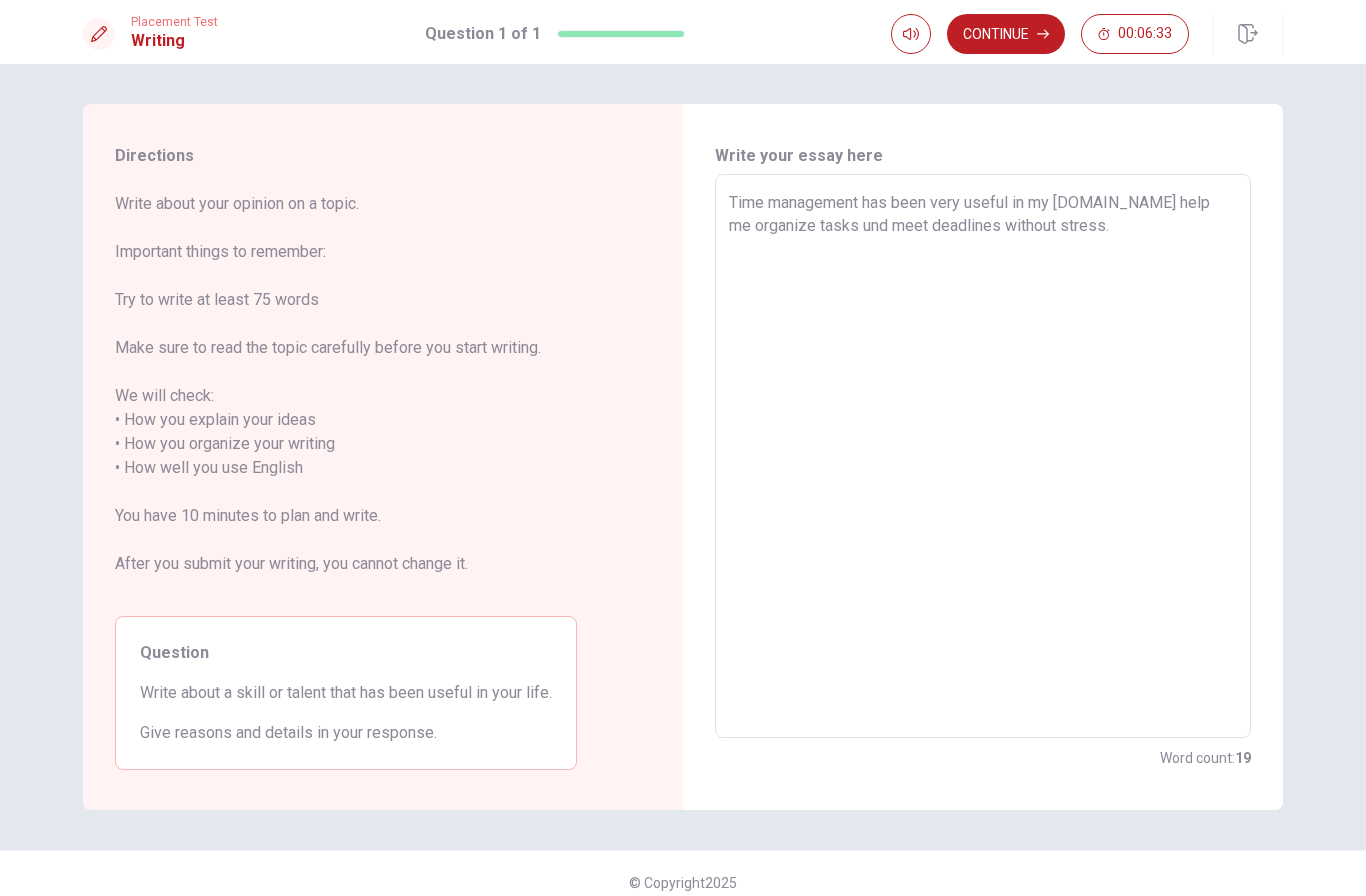type on "x" 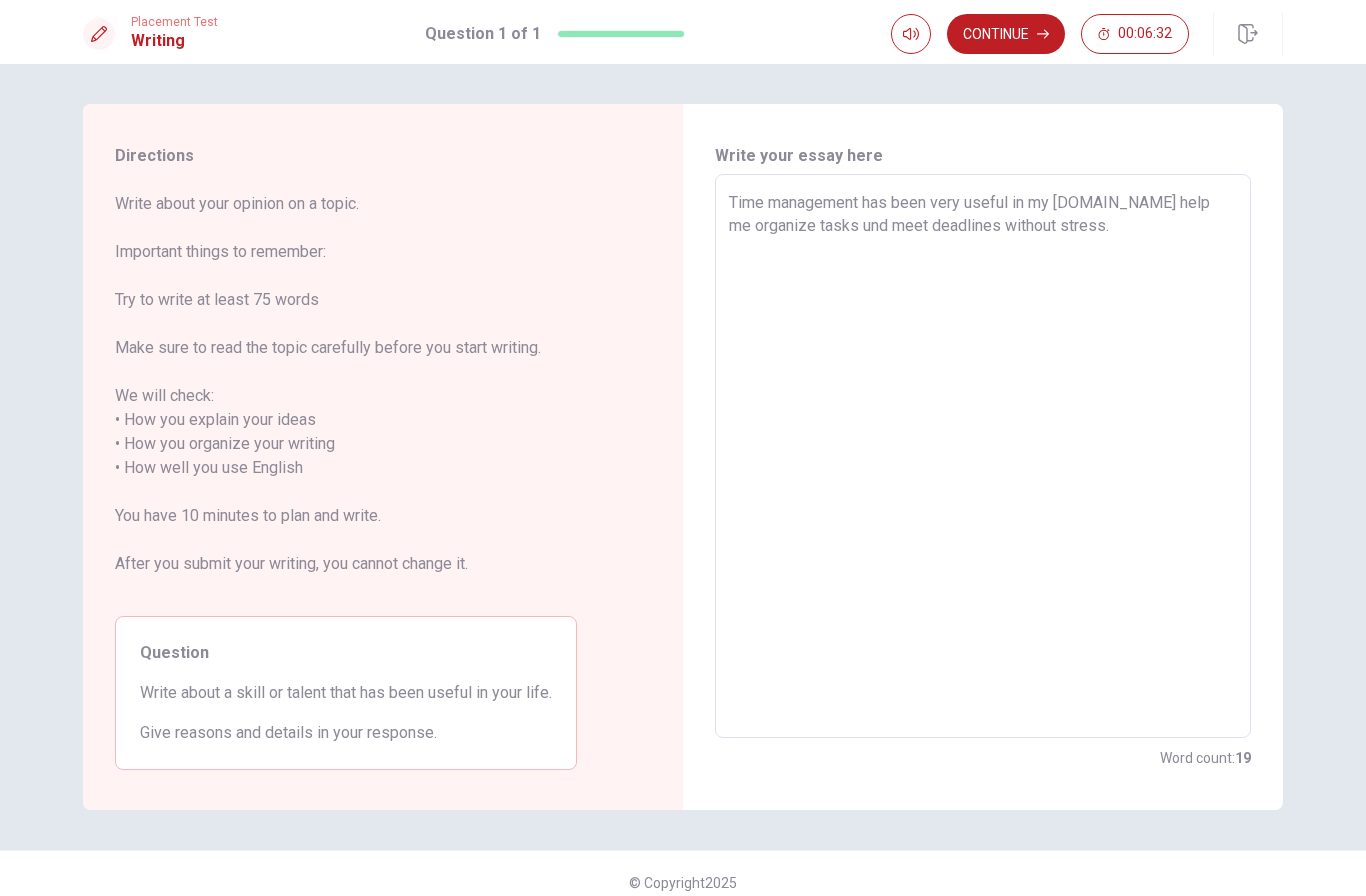 type on "Time management has been very useful in my [DOMAIN_NAME] help me organize tasks und meet deadlines without stress.
By" 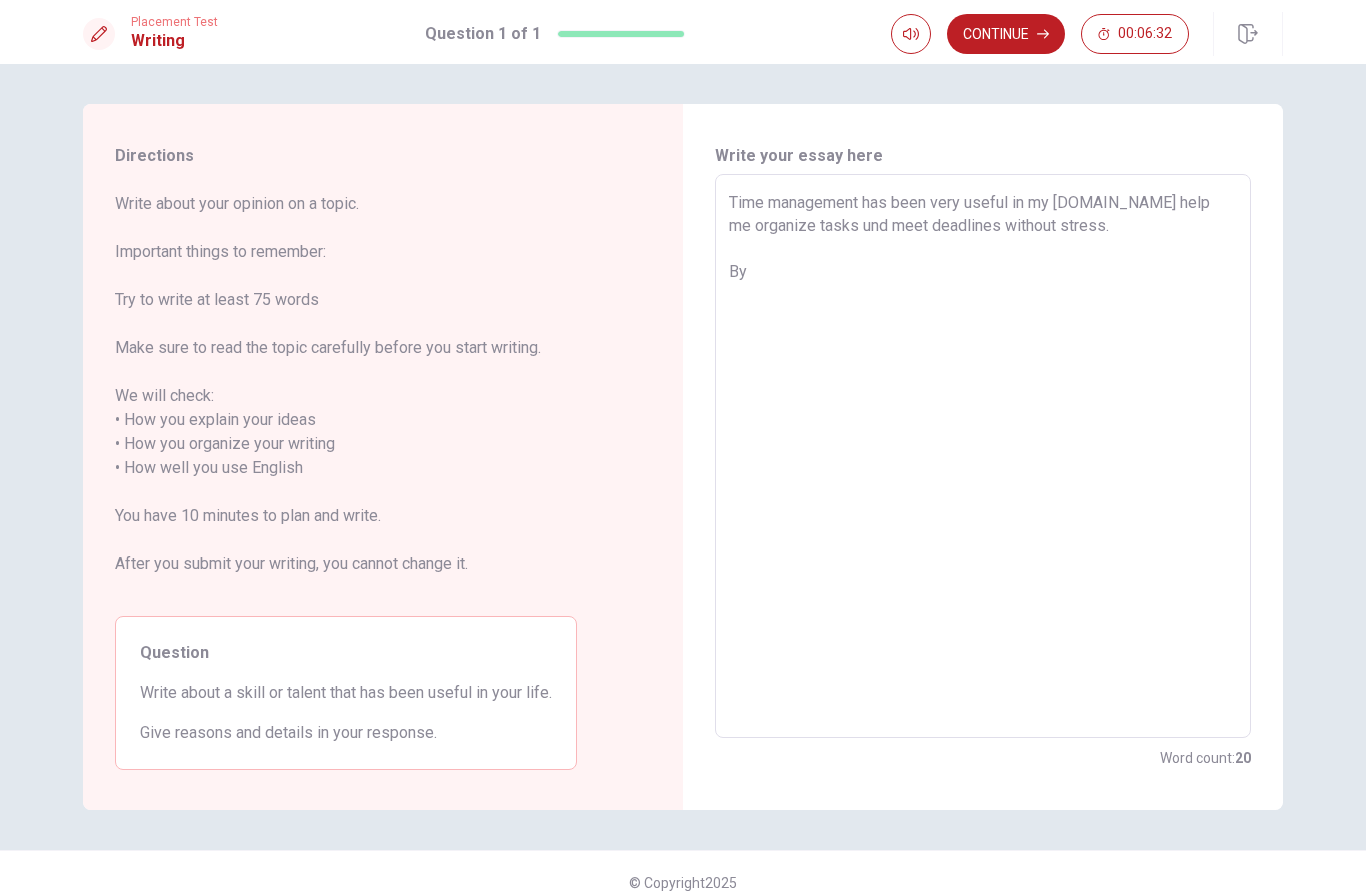 type on "x" 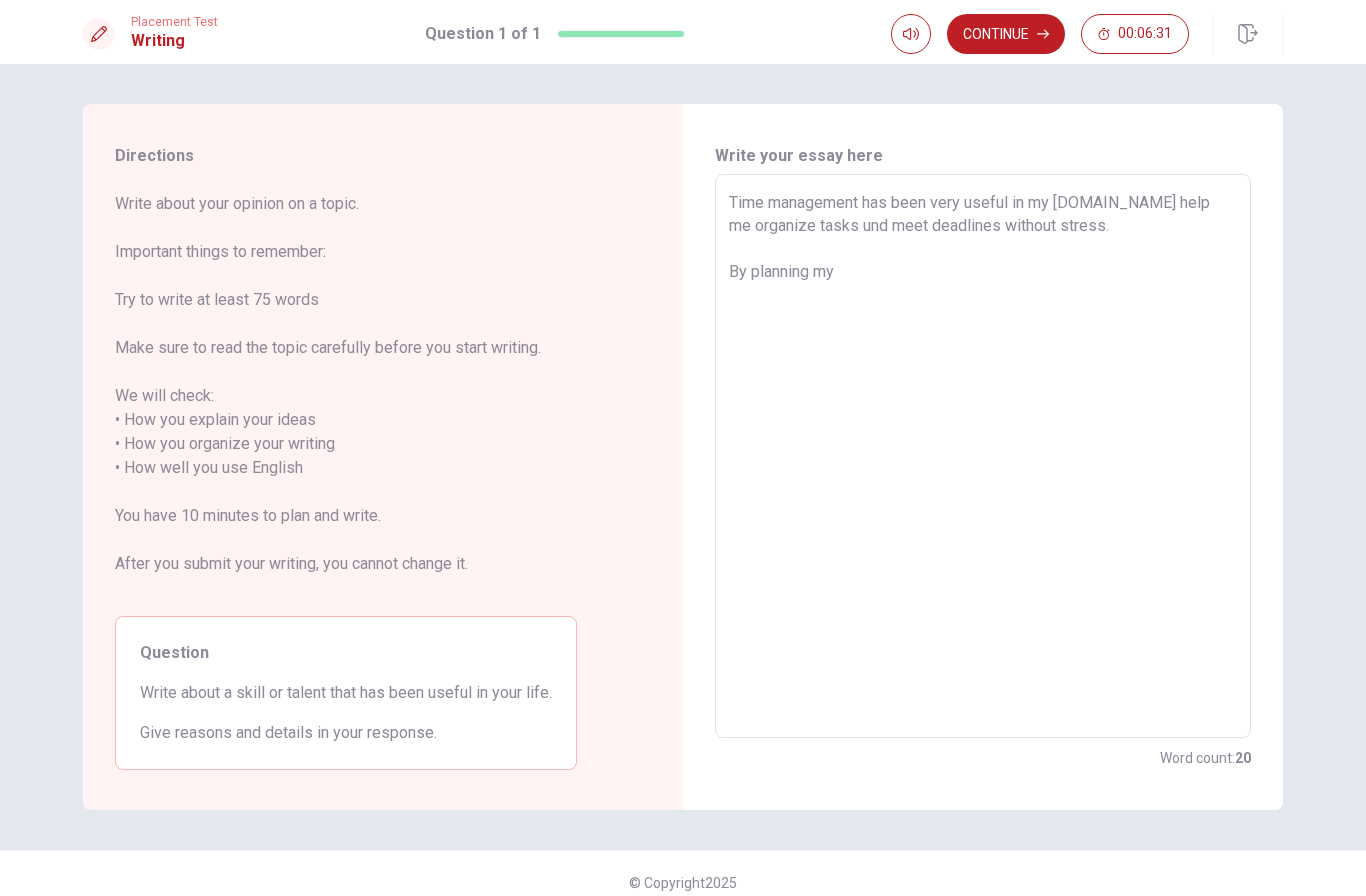 type on "Time management has been very useful in my [DOMAIN_NAME] help me organize tasks und meet deadlines without stress.
By planning my day" 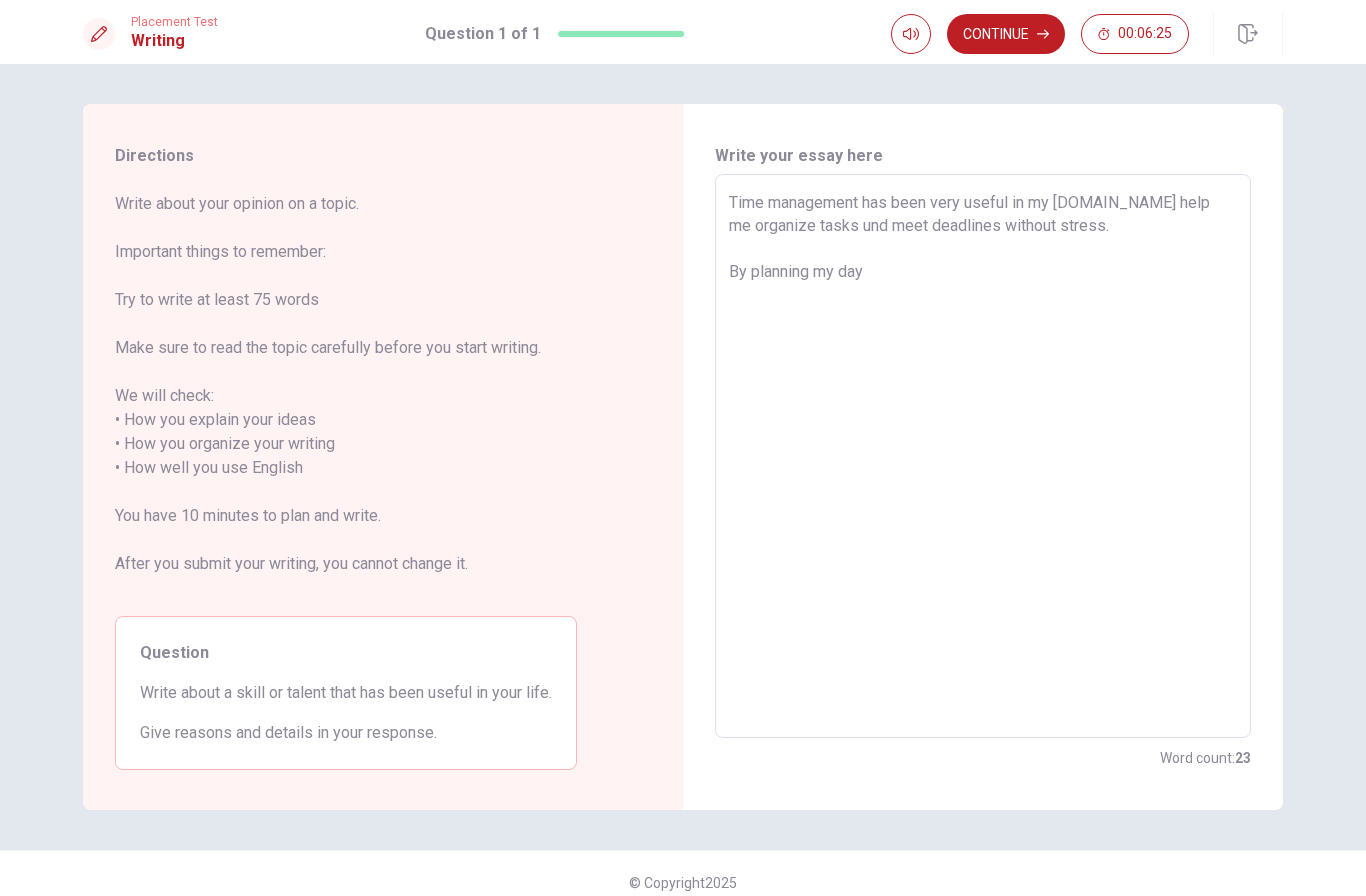 type on "x" 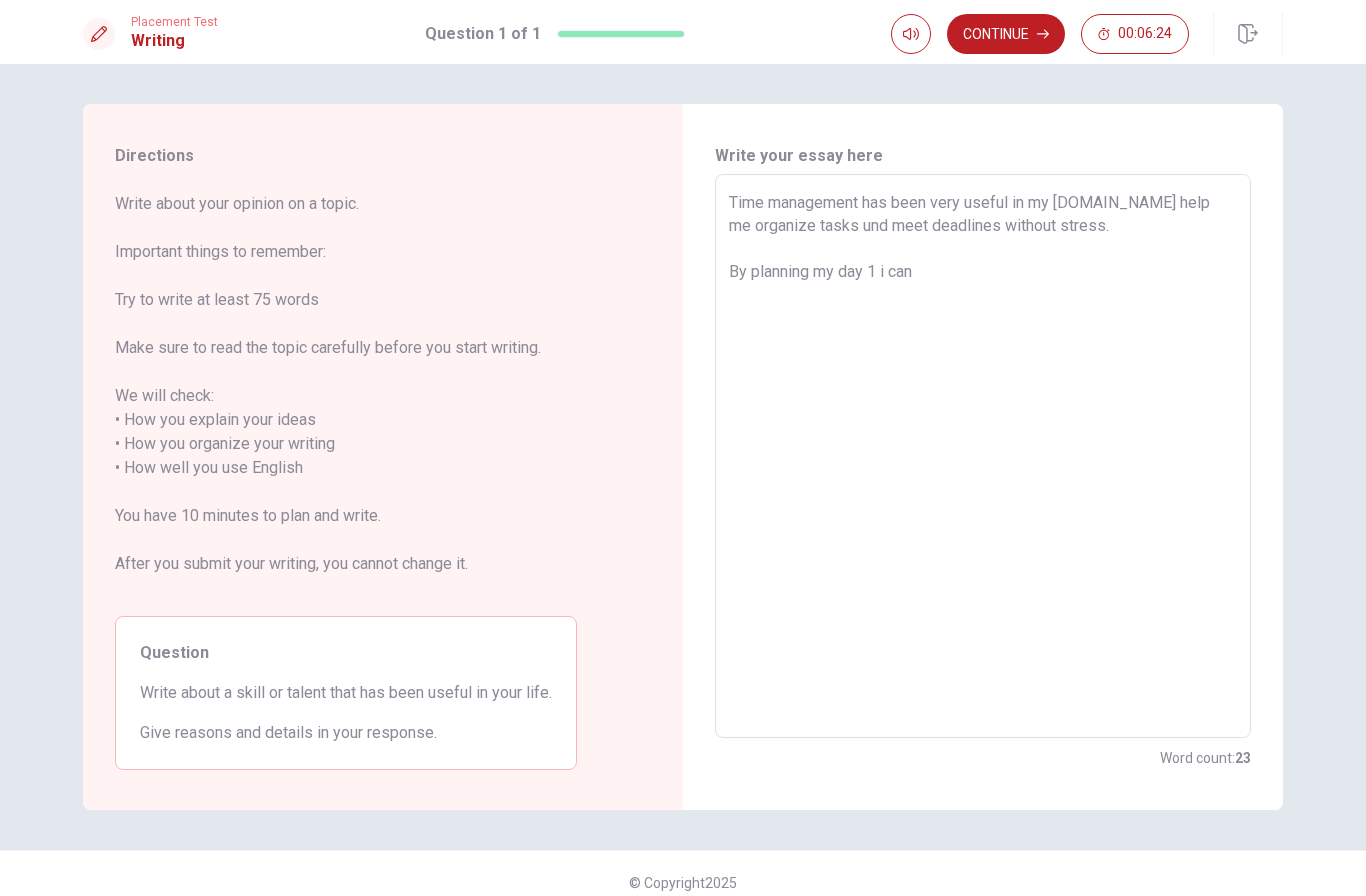 type on "Time management has been very useful in my [DOMAIN_NAME] help me organize tasks und meet deadlines without stress.
By planning my day 1 i can finish" 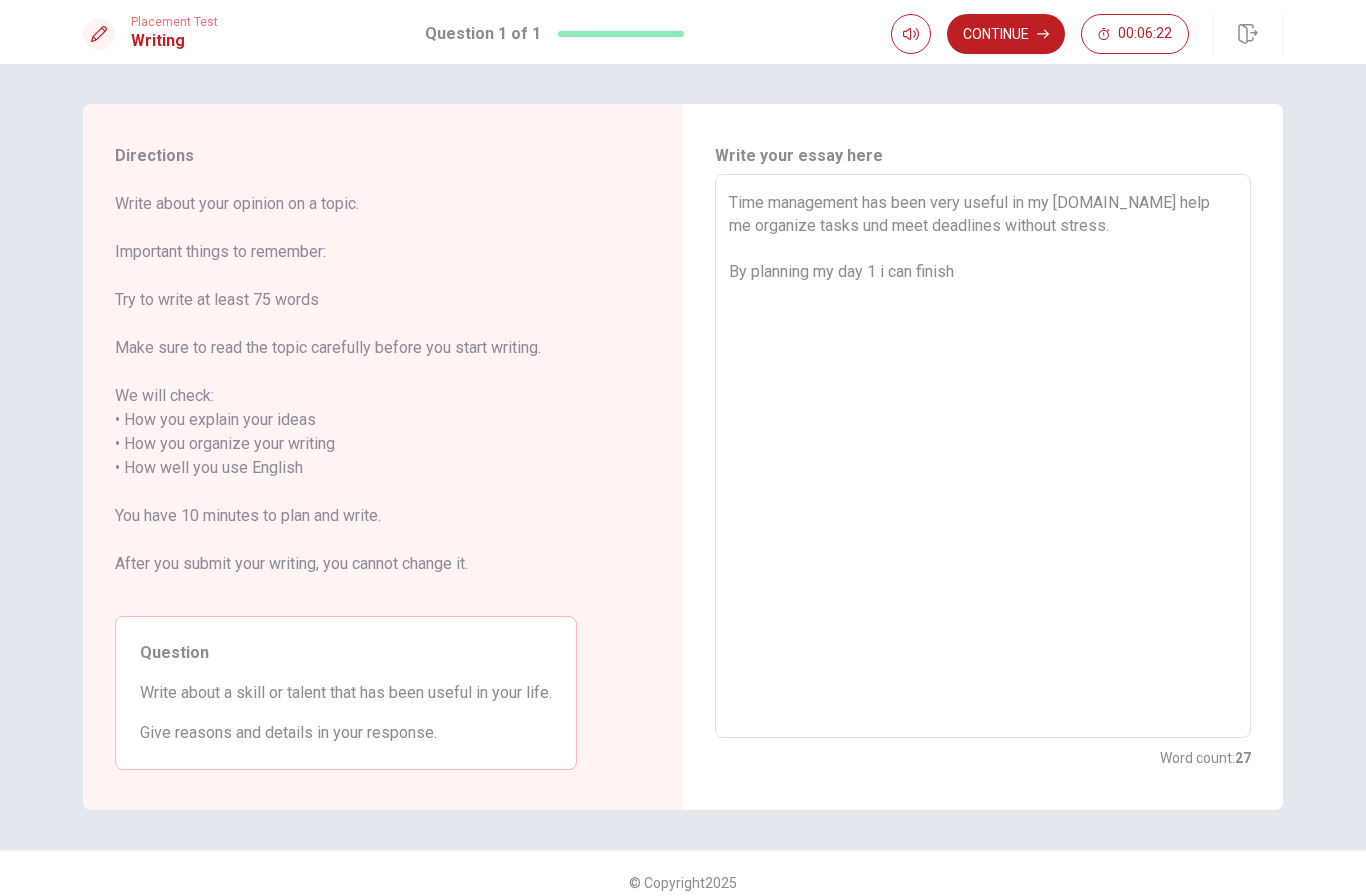 click on "Time management has been very useful in my [DOMAIN_NAME] help me organize tasks und meet deadlines without stress.
By planning my day 1 i can finish" at bounding box center [983, 456] 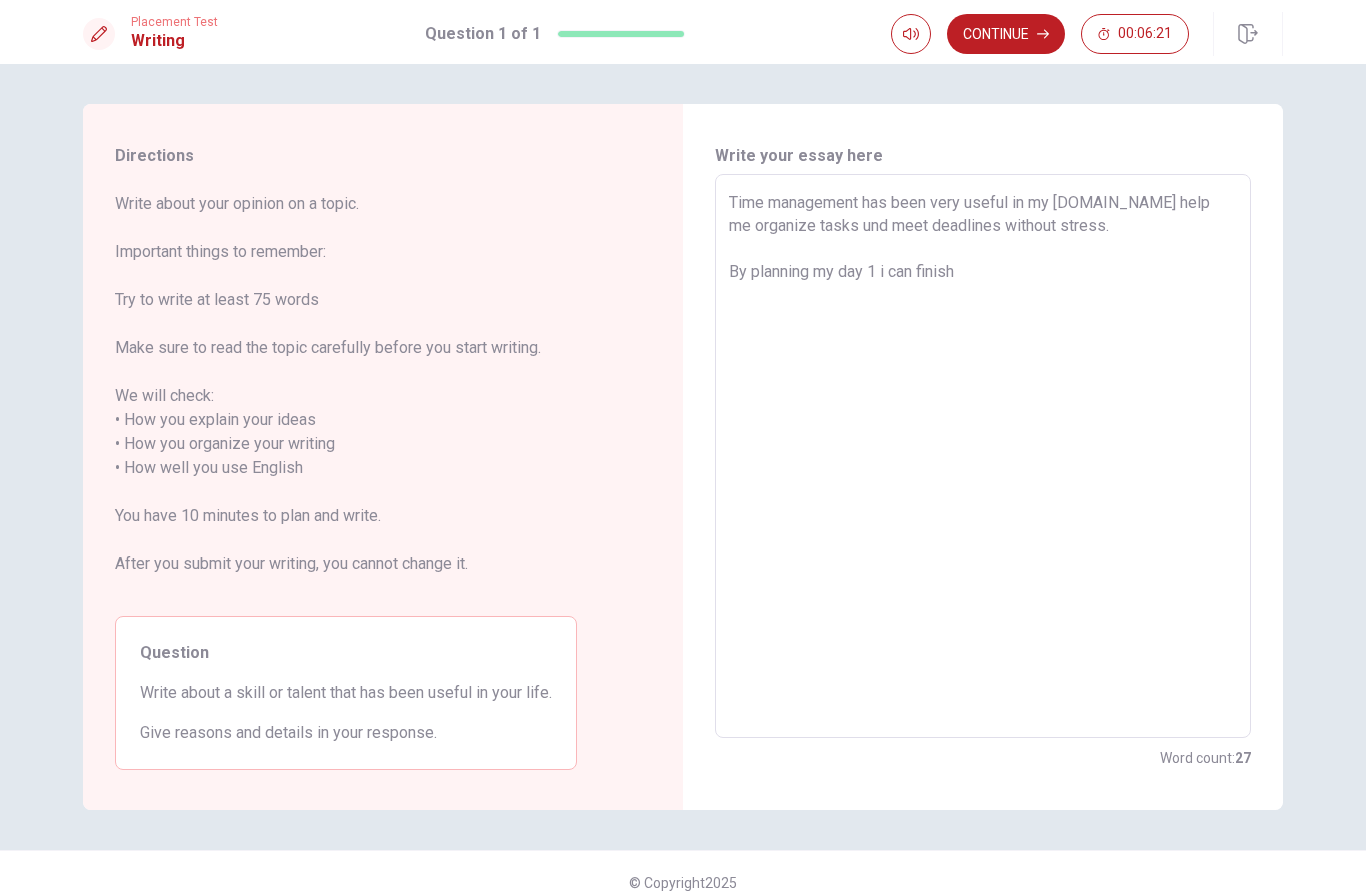 type on "x" 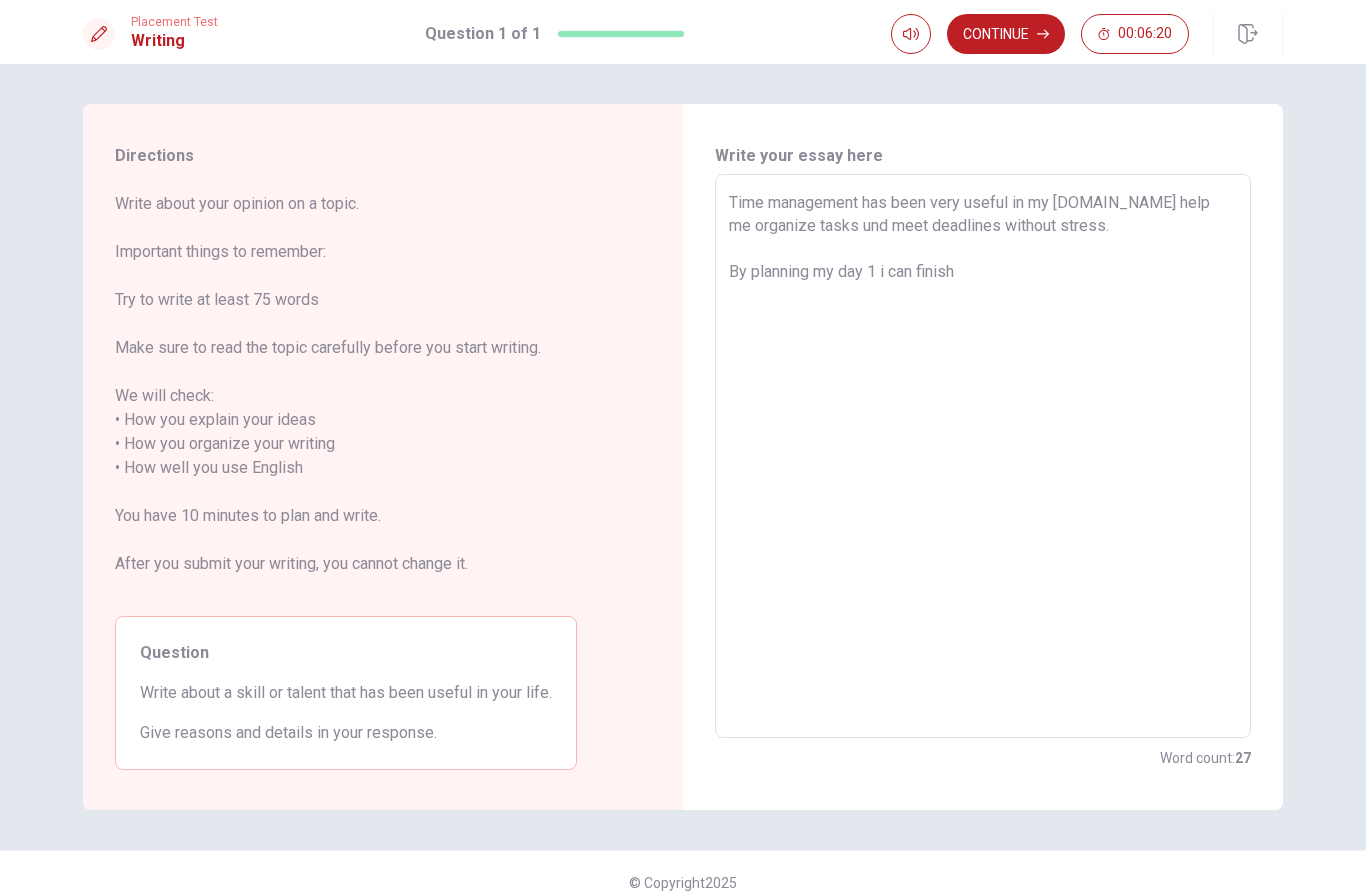 type on "Time management has been very useful in my [DOMAIN_NAME] help me organize tasks und meet deadlines without stress.
By planning my day i i can finish" 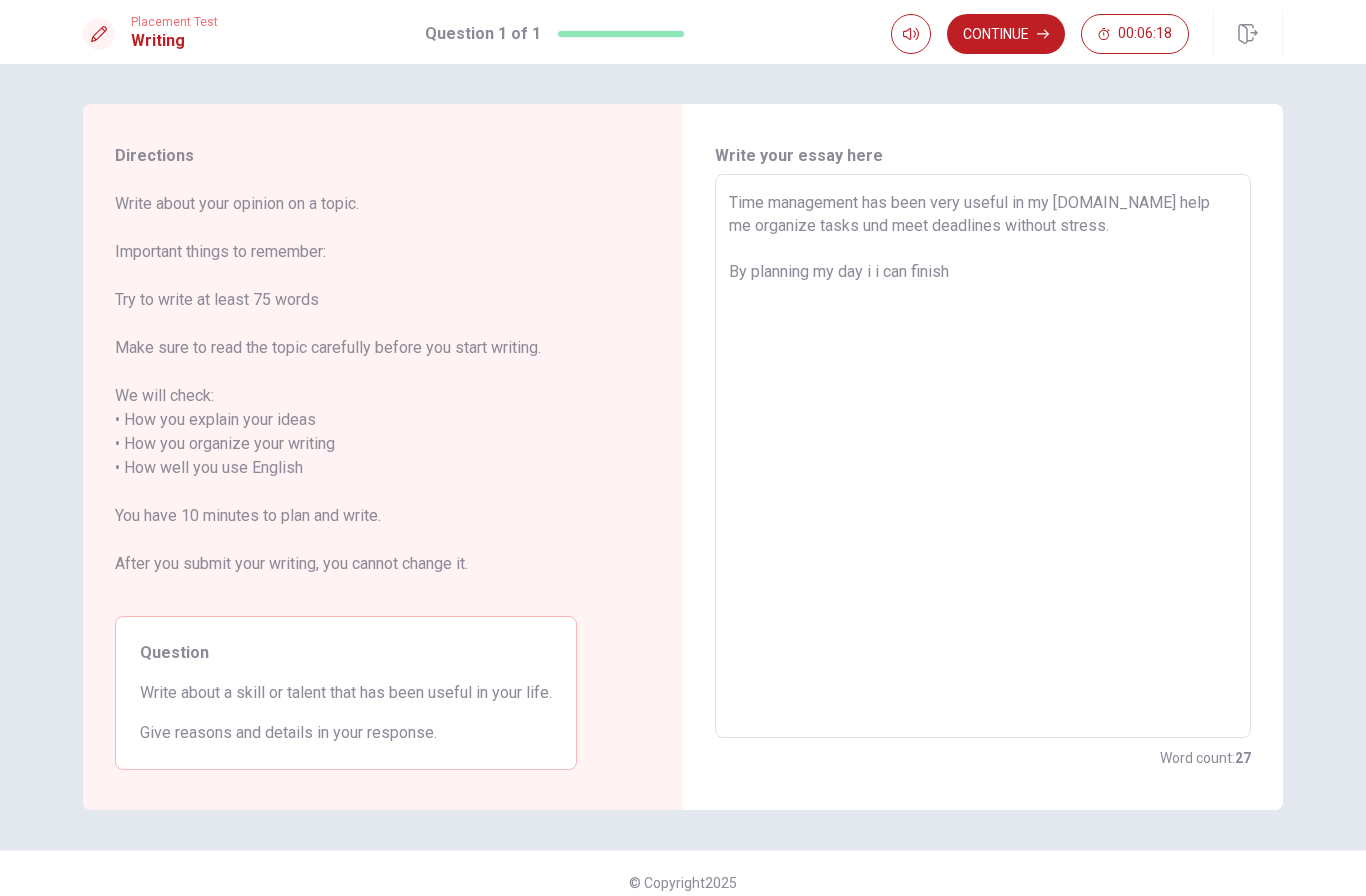 type on "x" 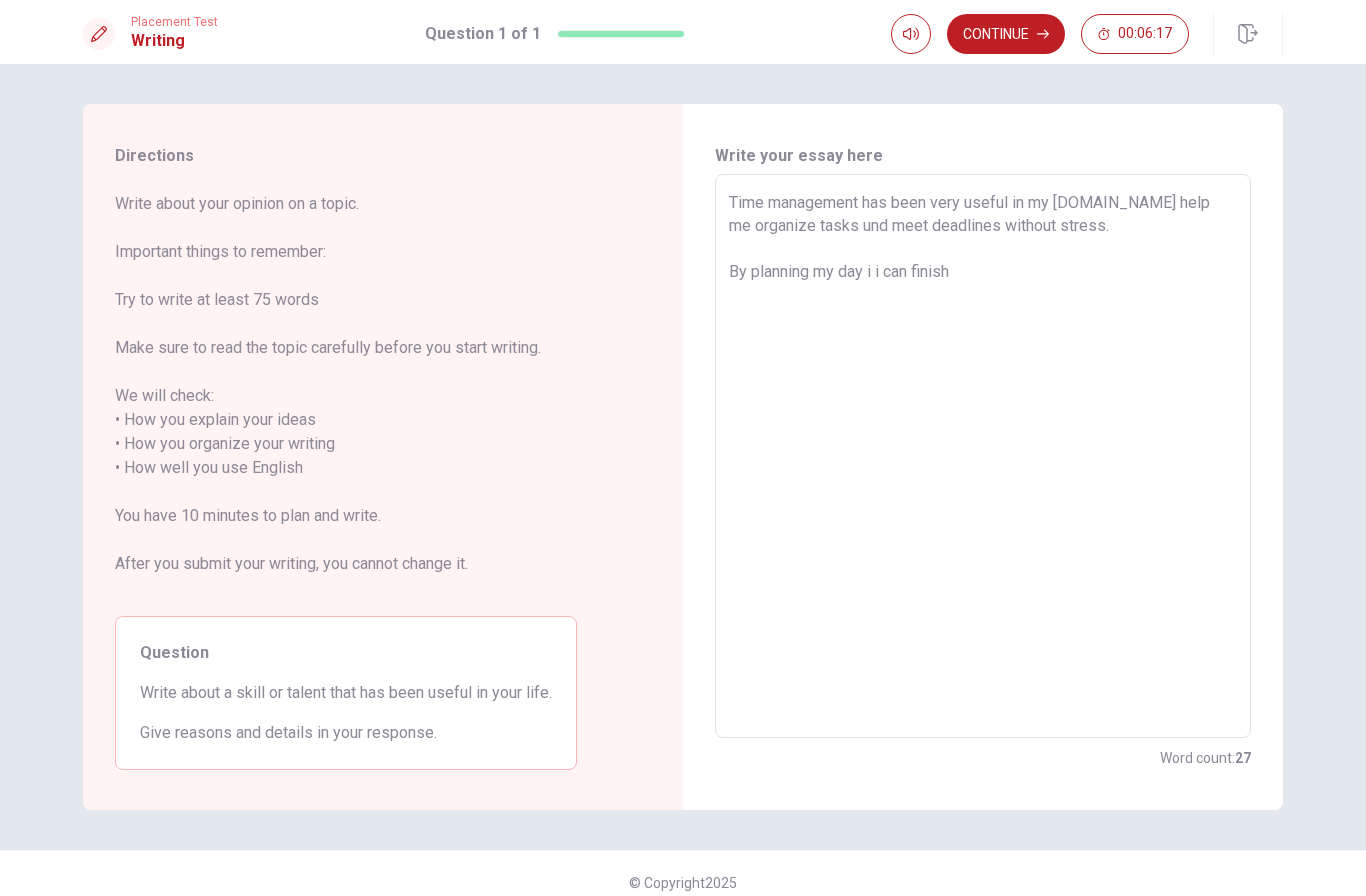 type on "Time management has been very useful in my [DOMAIN_NAME] help me organize tasks und meet deadlines without stress.
By planning my day ii can finish" 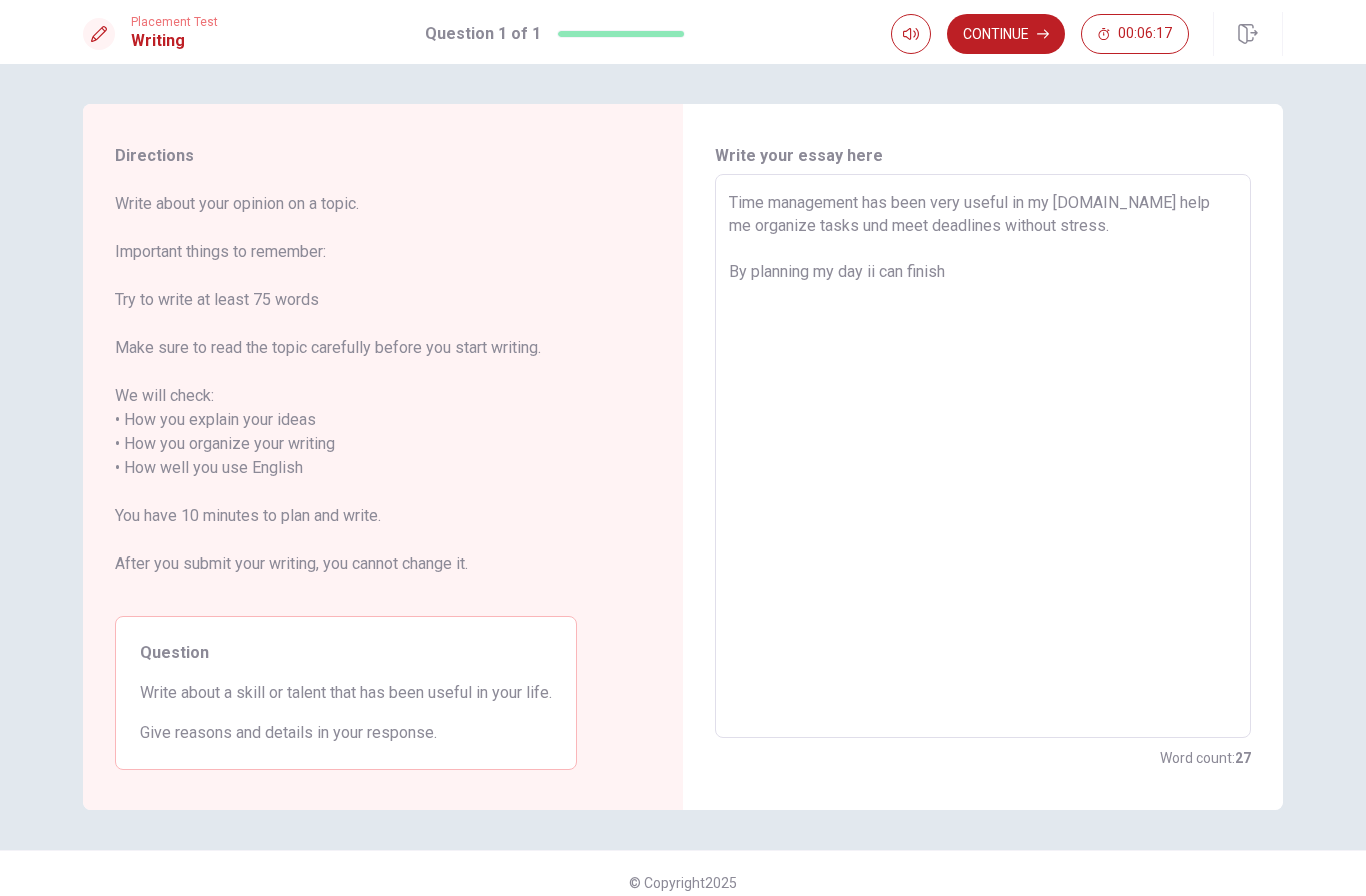 type on "x" 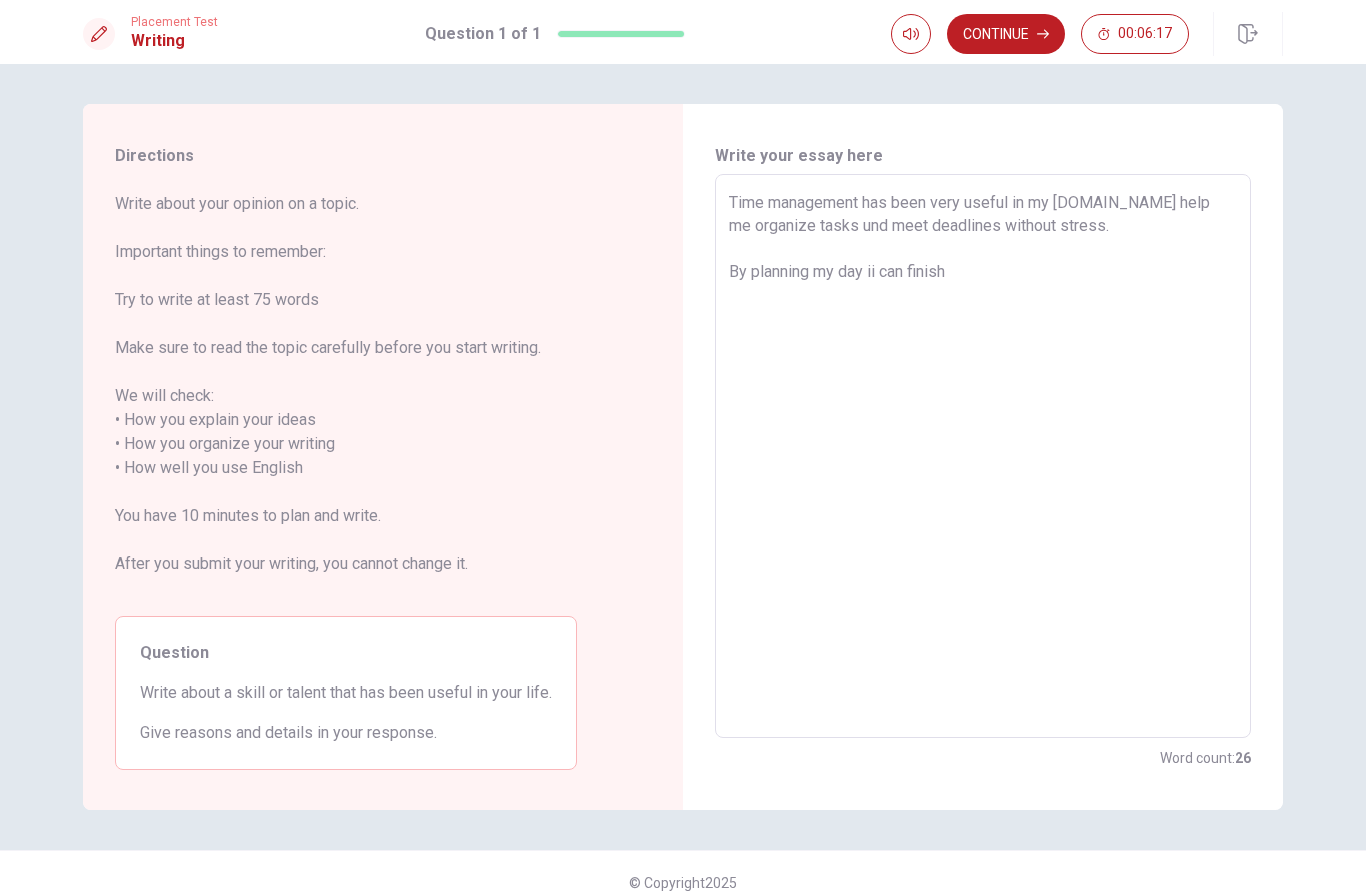 type on "Time management has been very useful in my [DOMAIN_NAME] help me organize tasks und meet deadlines without stress.
By planning my day i can finish" 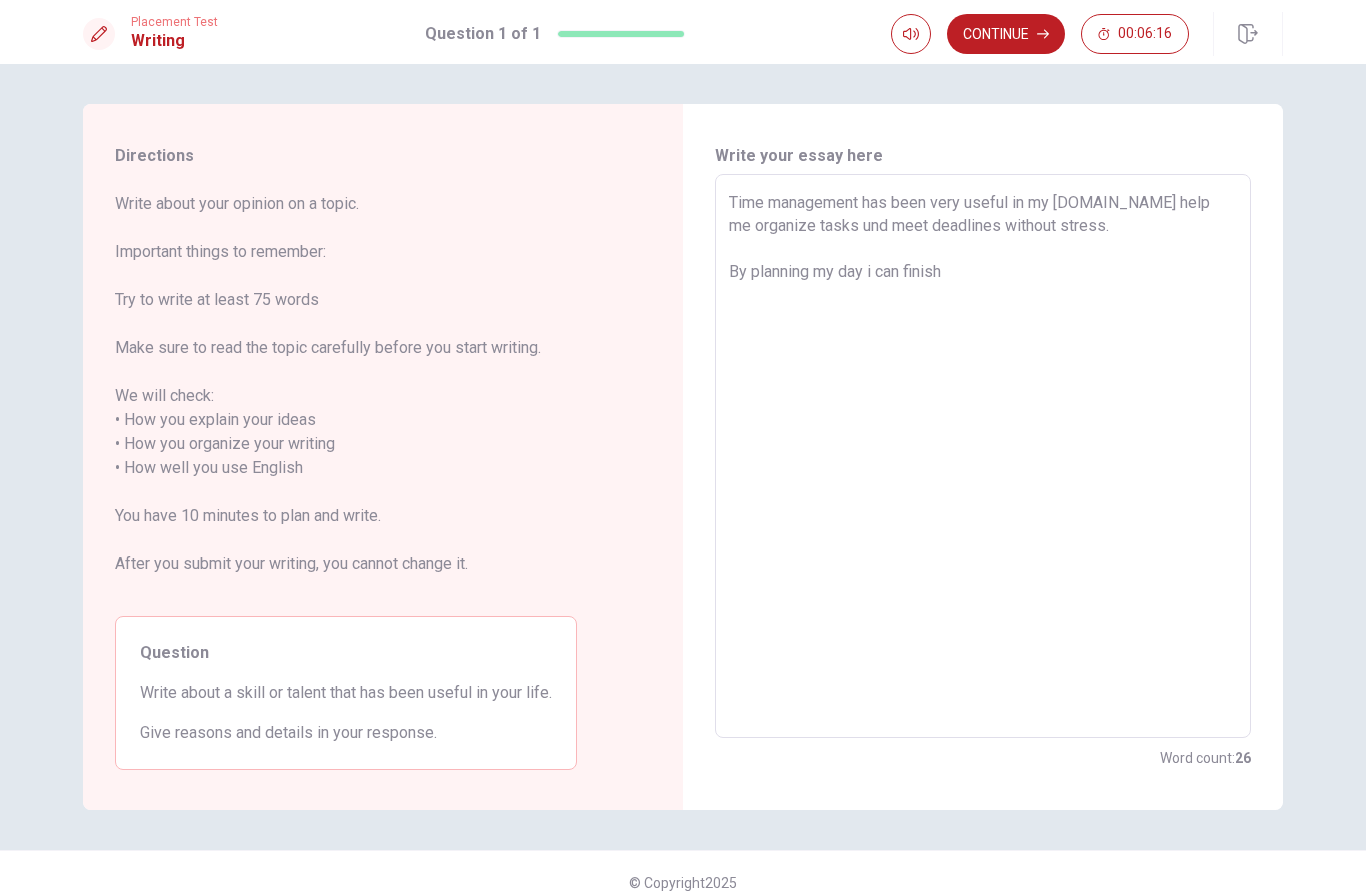 click on "Time management has been very useful in my [DOMAIN_NAME] help me organize tasks und meet deadlines without stress.
By planning my day i can finish" at bounding box center (983, 456) 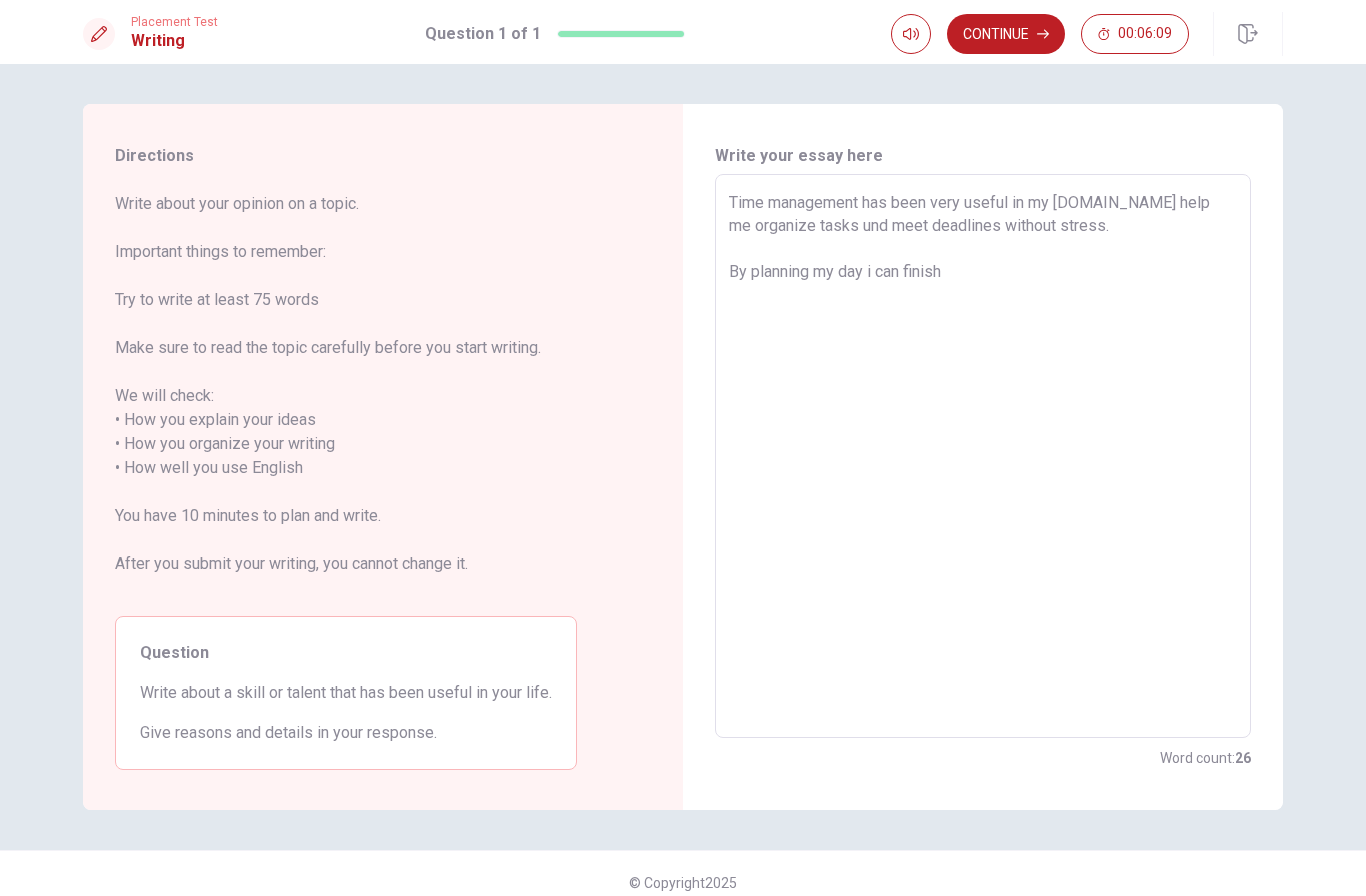 type on "x" 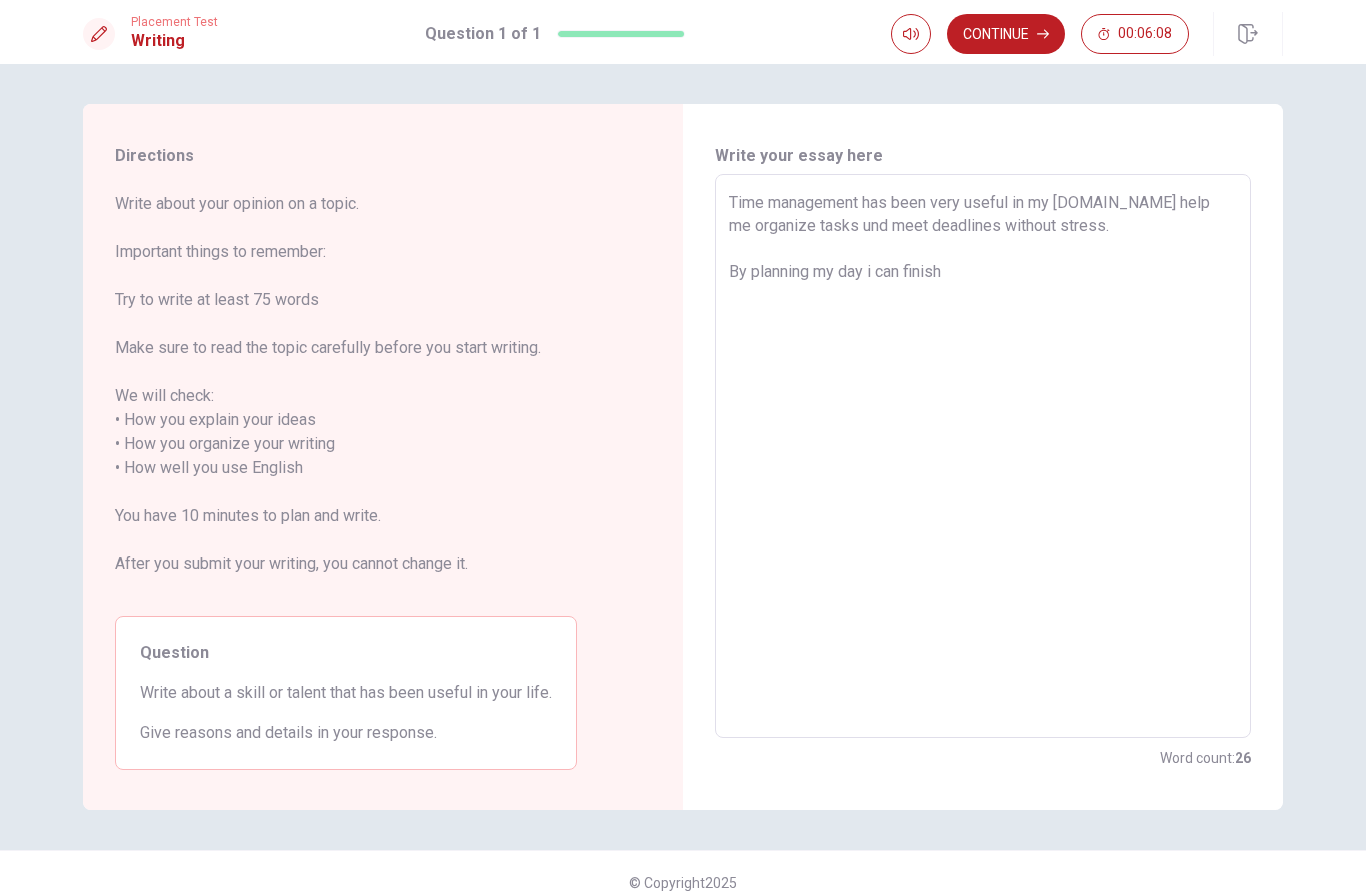 type on "Time management has been very useful in my [DOMAIN_NAME] help me organize tasks und meet deadlines without stress.
By planning my day i can finishschool work" 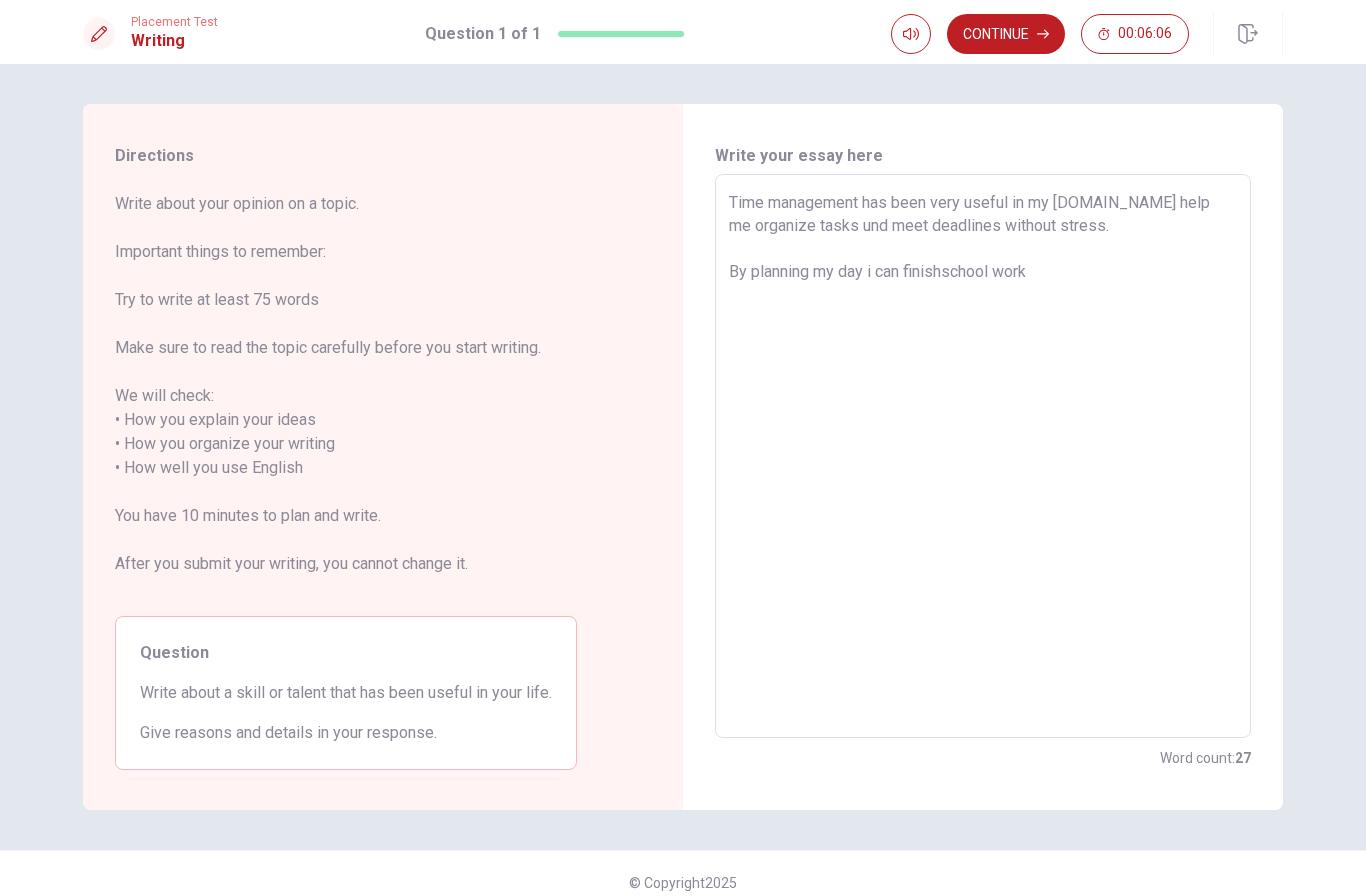 click on "Time management has been very useful in my [DOMAIN_NAME] help me organize tasks und meet deadlines without stress.
By planning my day i can finishschool work" at bounding box center (983, 456) 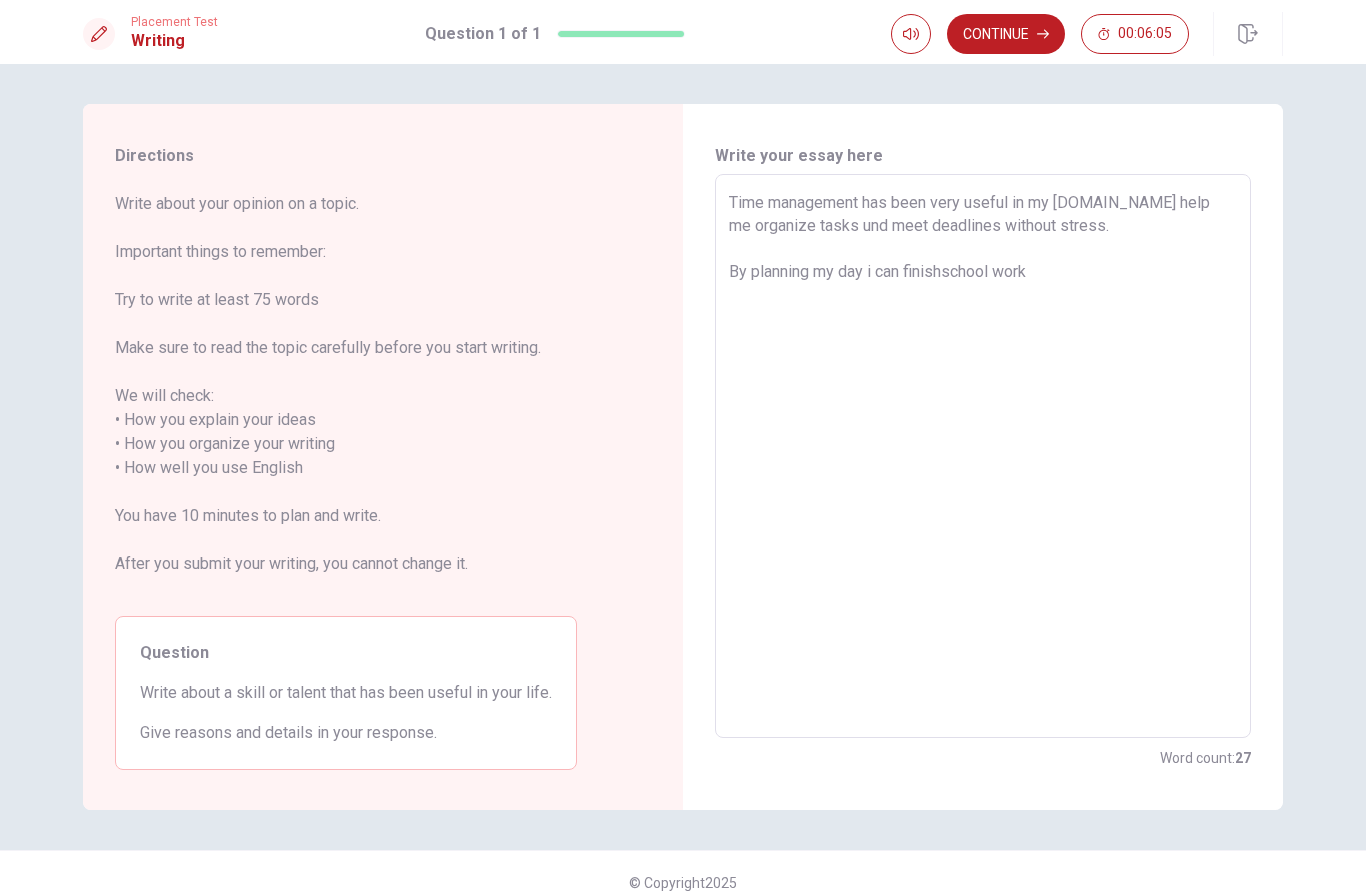 type on "x" 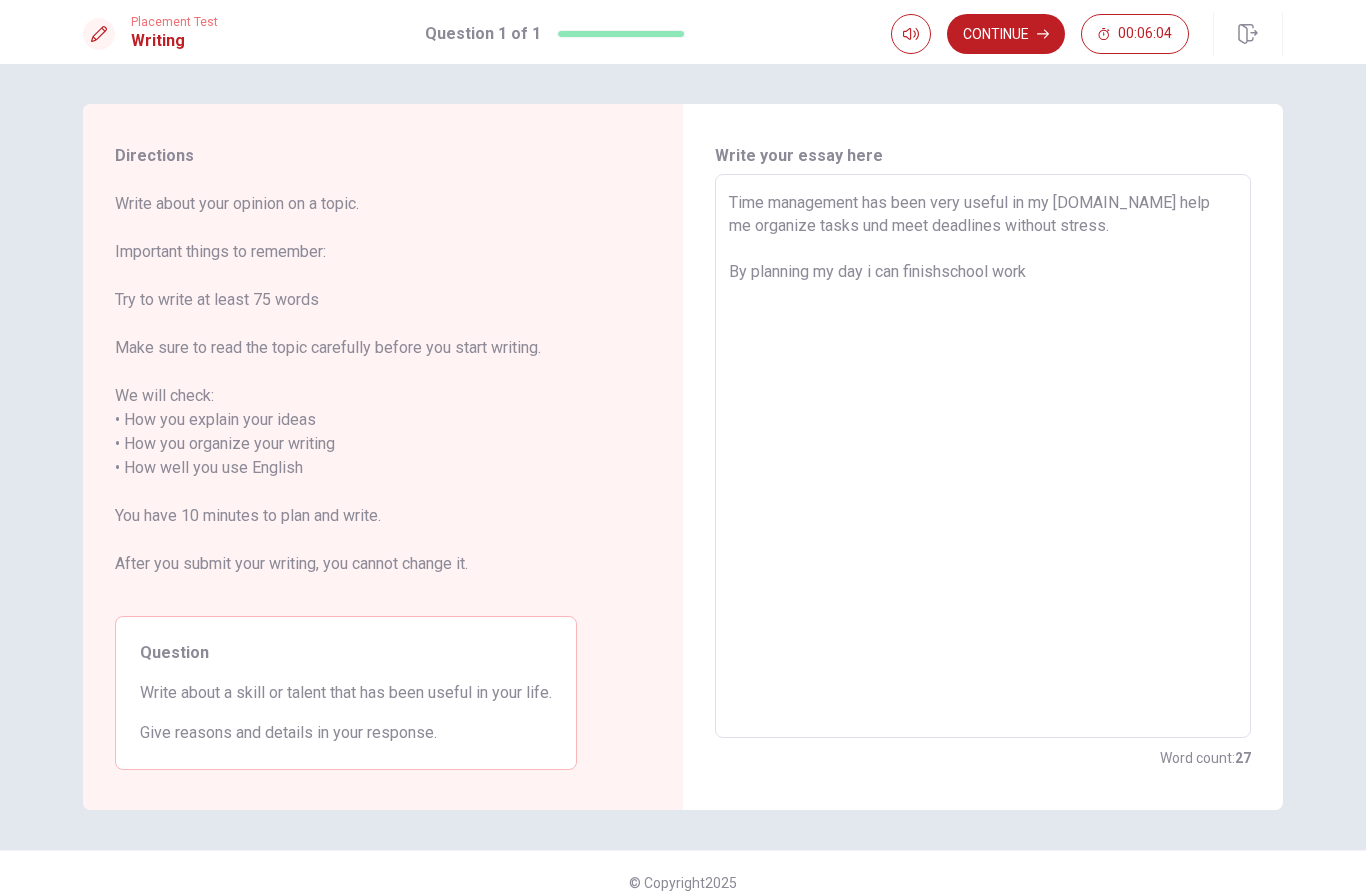 type on "Time management has been very useful in my [DOMAIN_NAME] help me organize tasks und meet deadlines without stress.
By planning my day i can finishschoolwork" 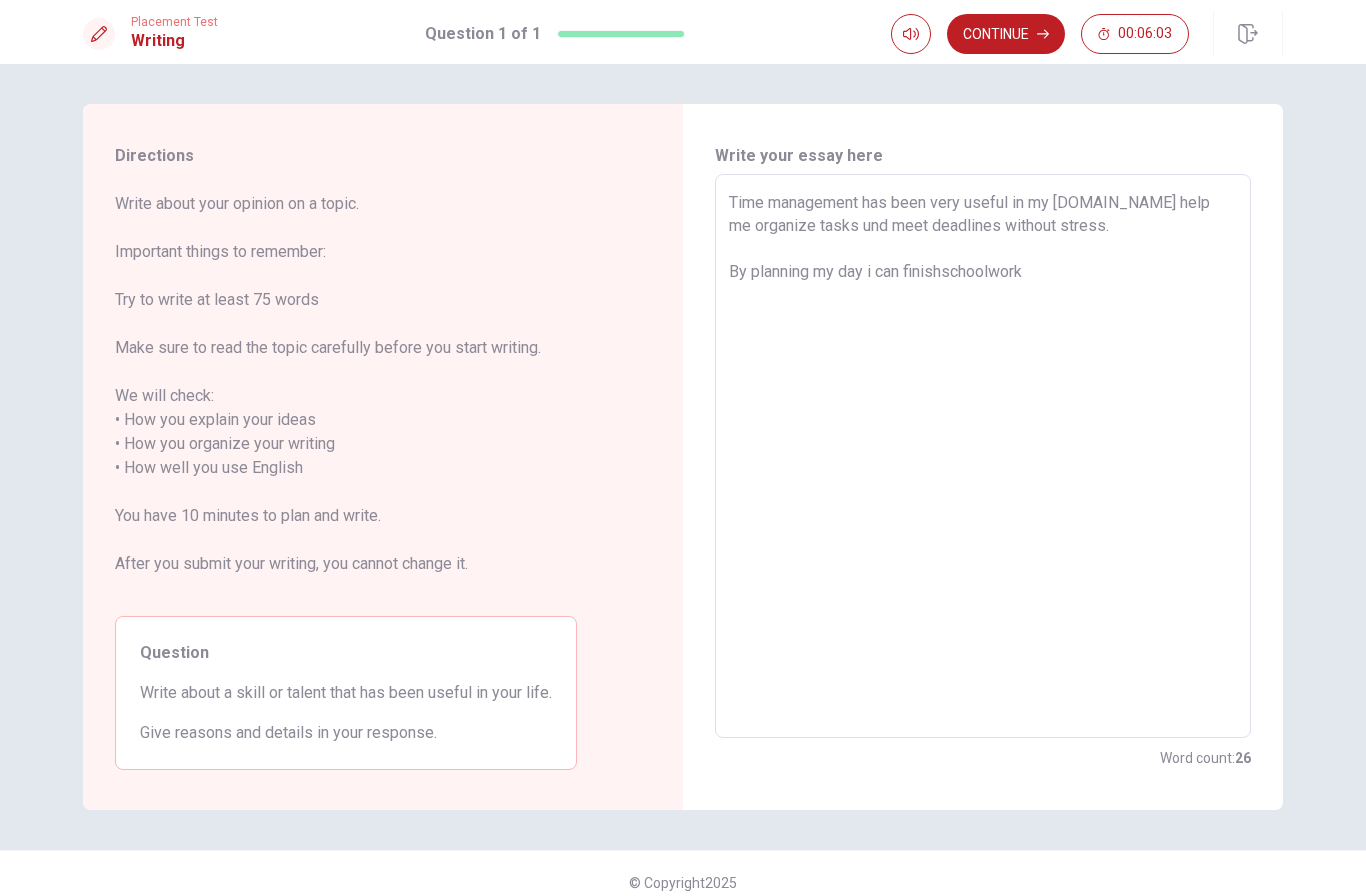click on "Time management has been very useful in my [DOMAIN_NAME] help me organize tasks und meet deadlines without stress.
By planning my day i can finishschoolwork" at bounding box center [983, 456] 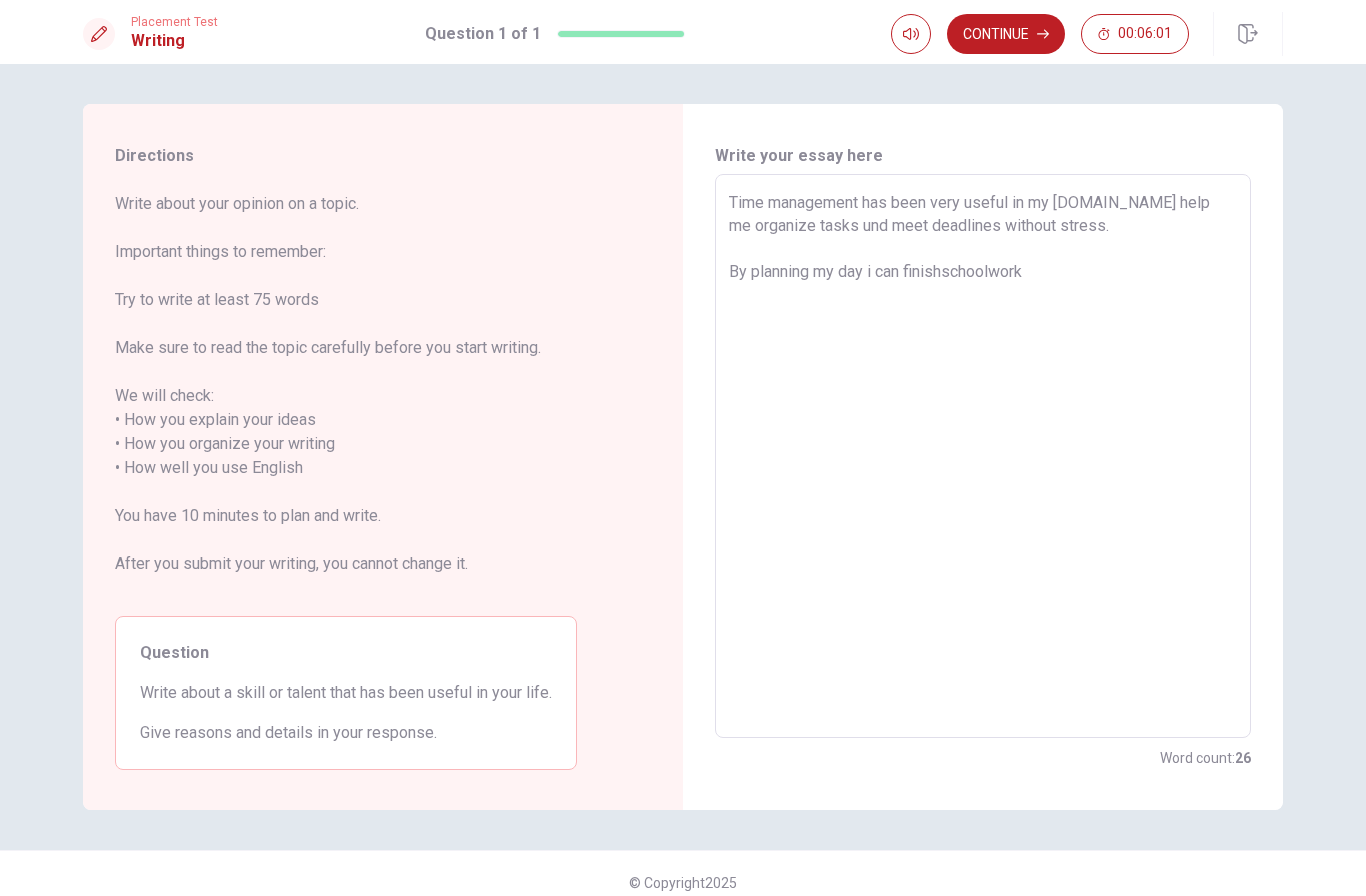 type on "x" 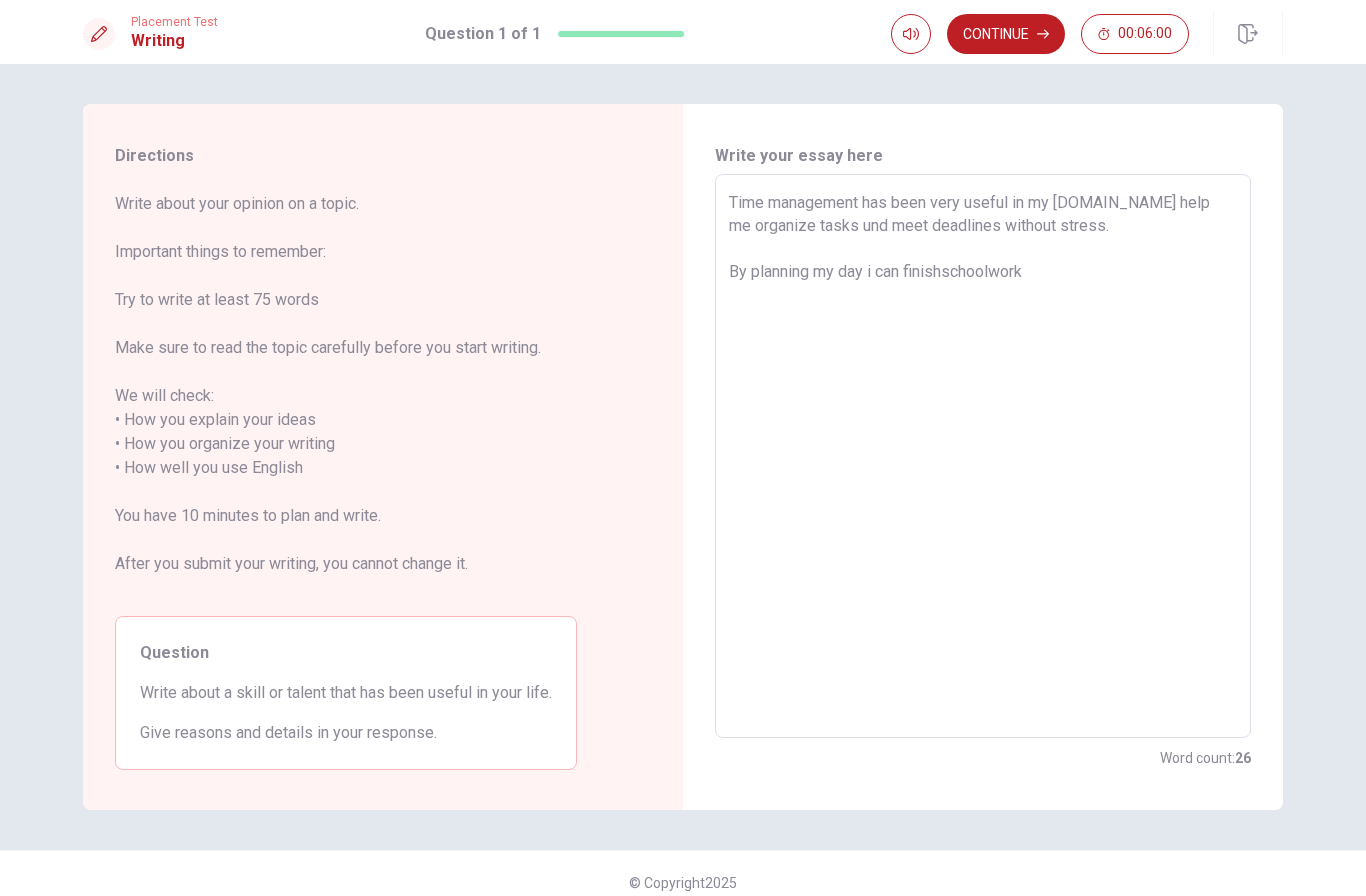 type on "Time management has been very useful in my [DOMAIN_NAME] help me organize tasks und meet deadlines without stress.
By planning my day i can finish schoolwork" 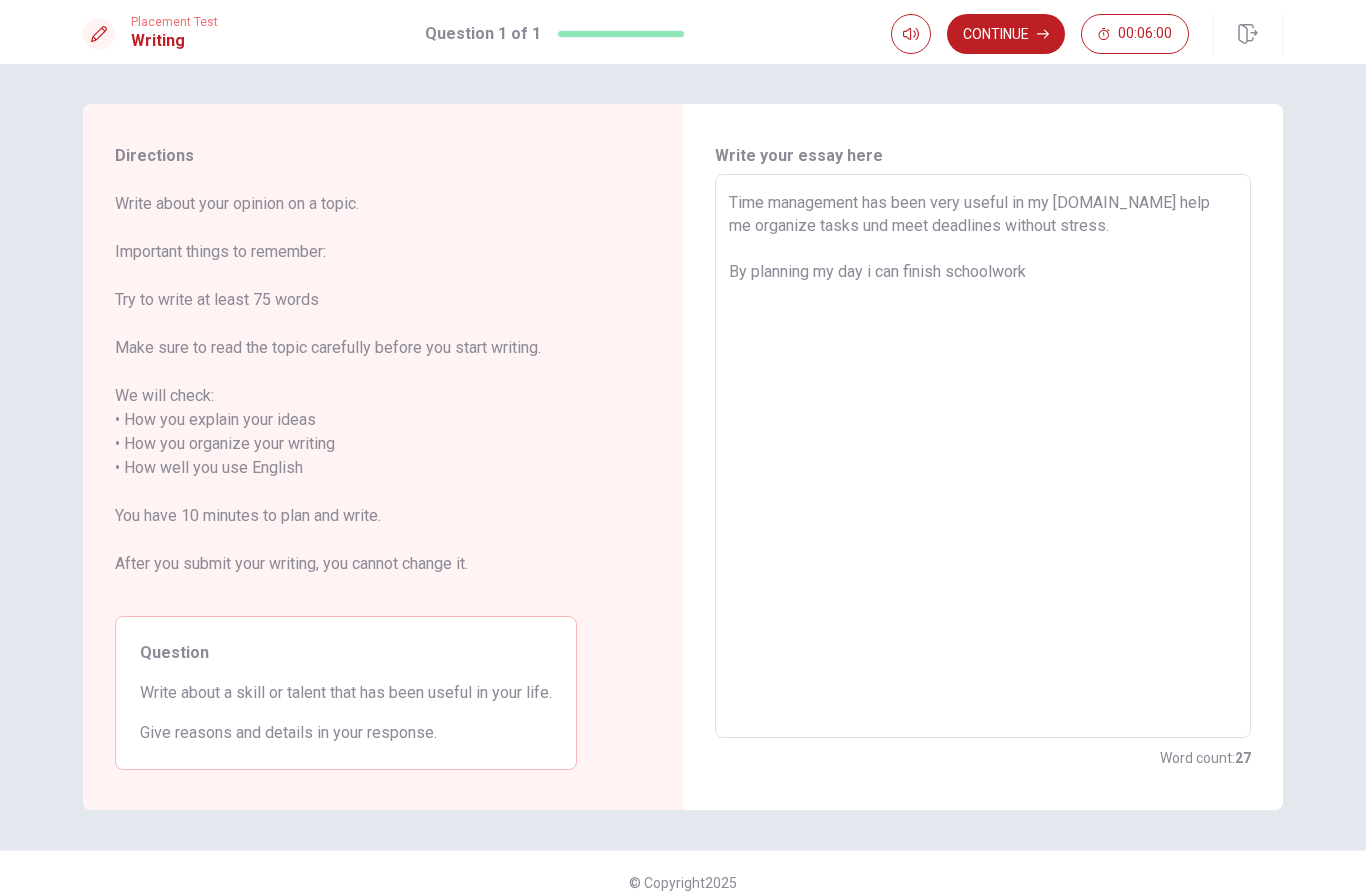 click on "Time management has been very useful in my [DOMAIN_NAME] help me organize tasks und meet deadlines without stress.
By planning my day i can finish schoolwork" at bounding box center [983, 456] 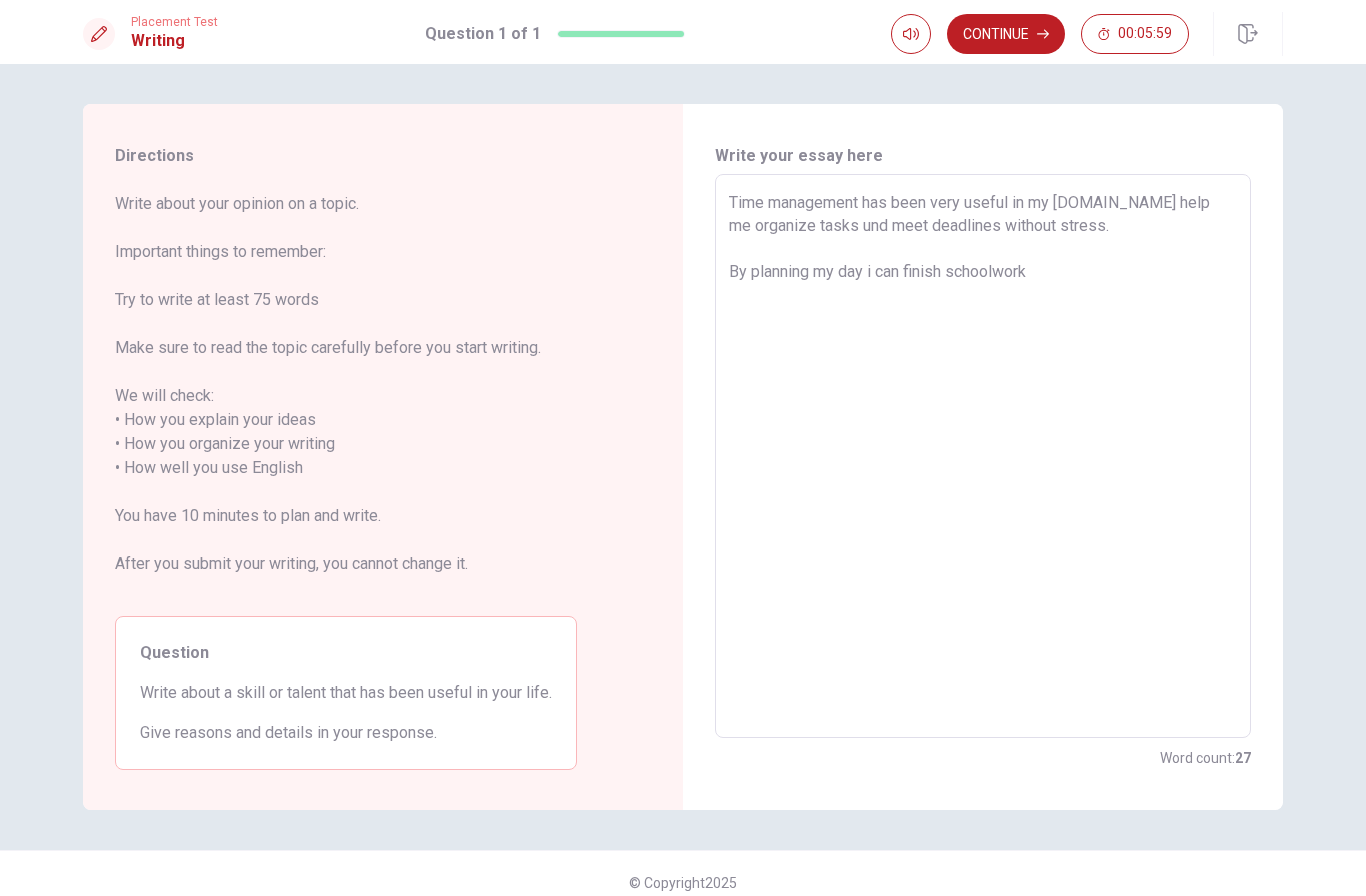 type on "Time management has been very useful in my [DOMAIN_NAME] help me organize tasks und meet deadlines without stress.
By planning my day i can finish schoolwork" 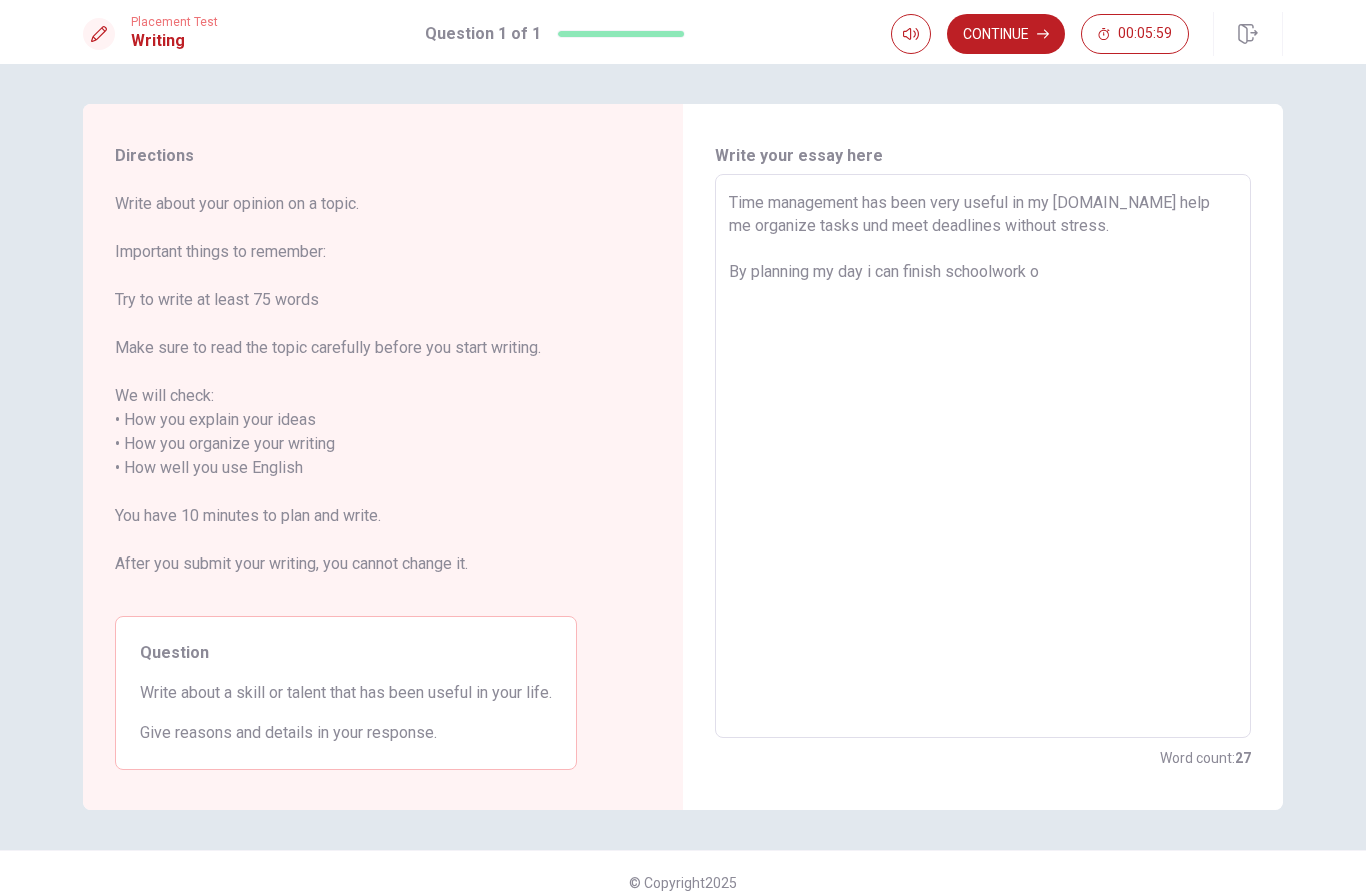 type on "x" 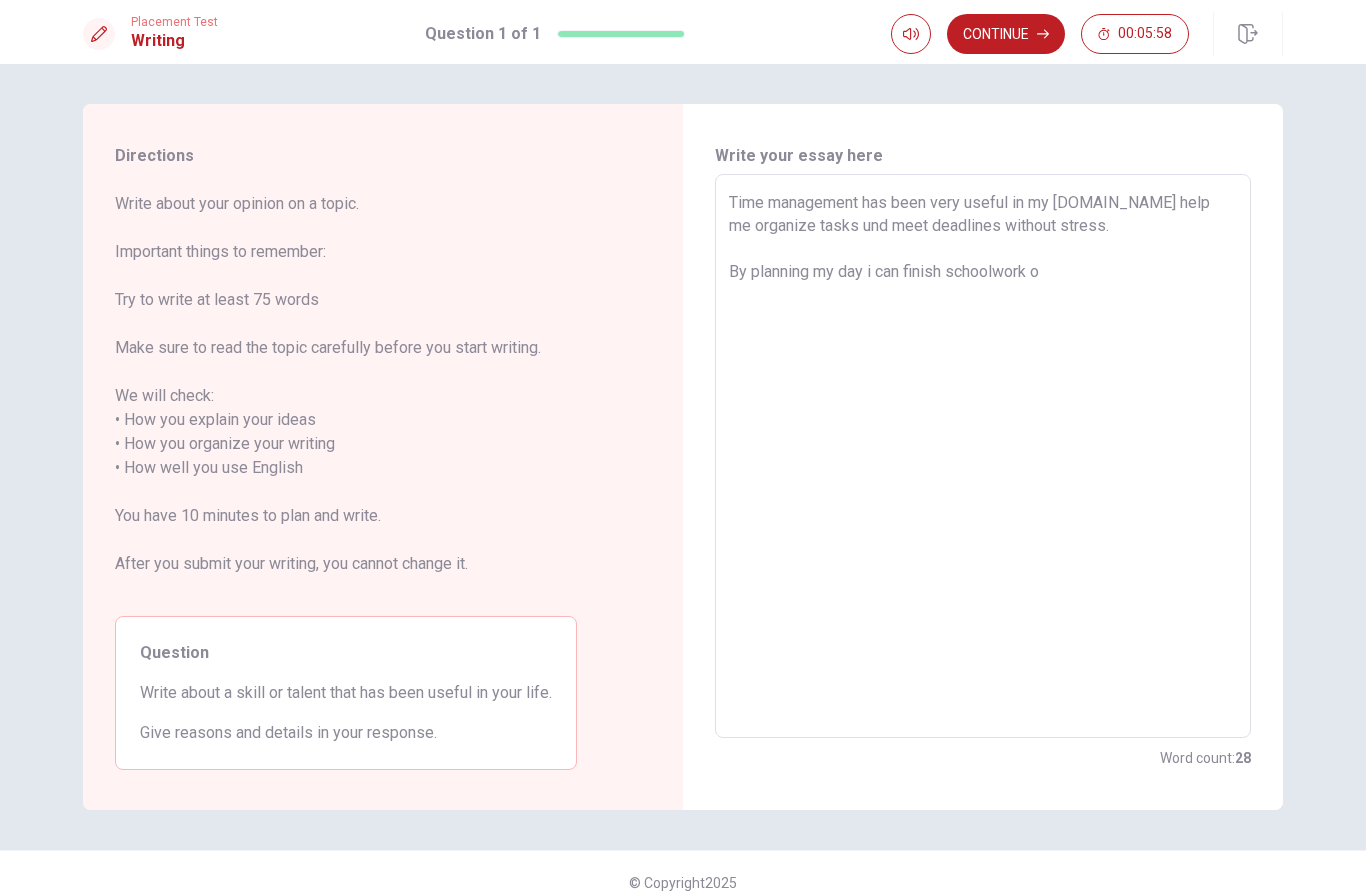 type on "Time management has been very useful in my [DOMAIN_NAME] help me organize tasks und meet deadlines without stress.
By planning my day i can finish schoolwork on" 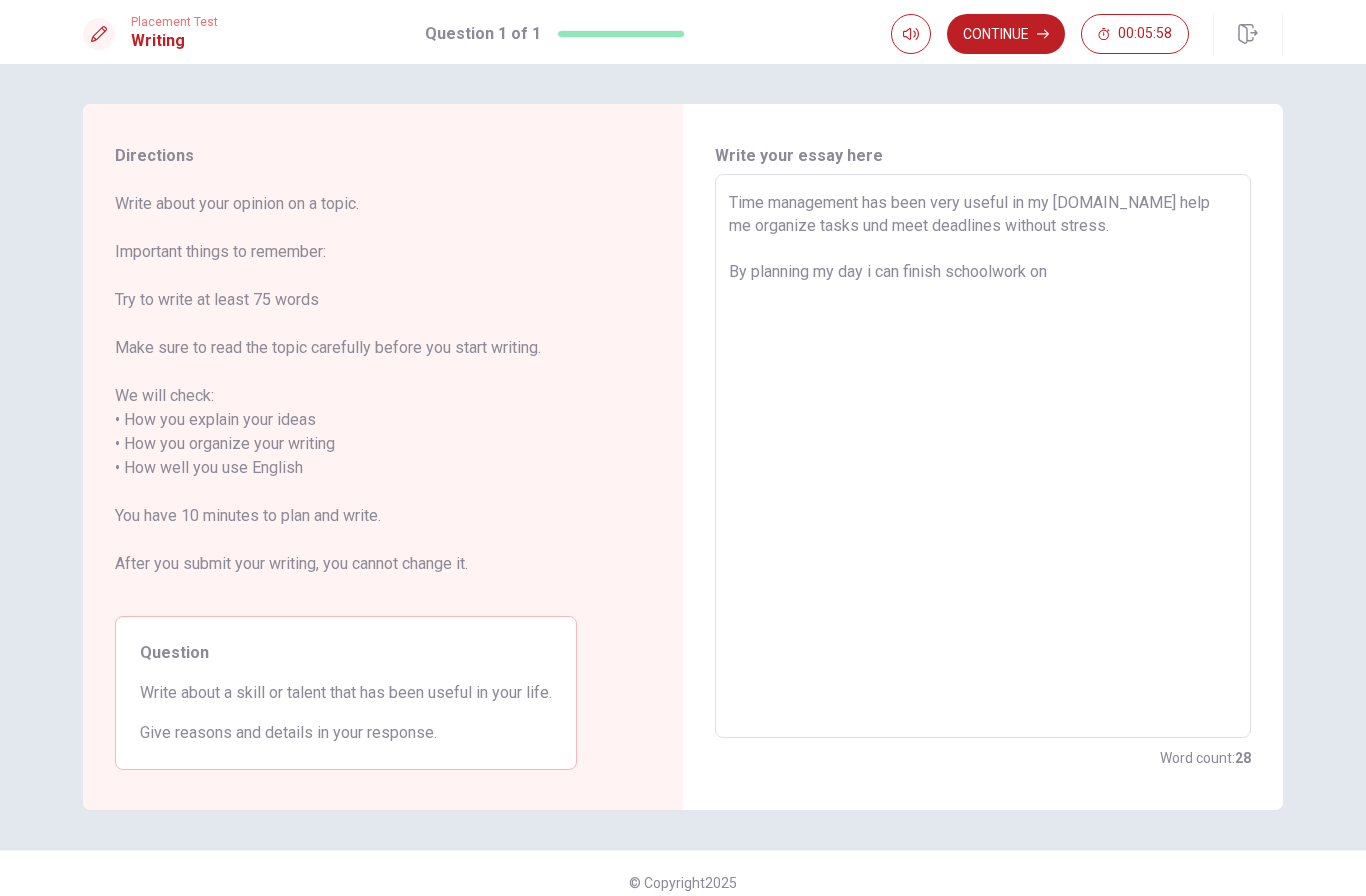type on "x" 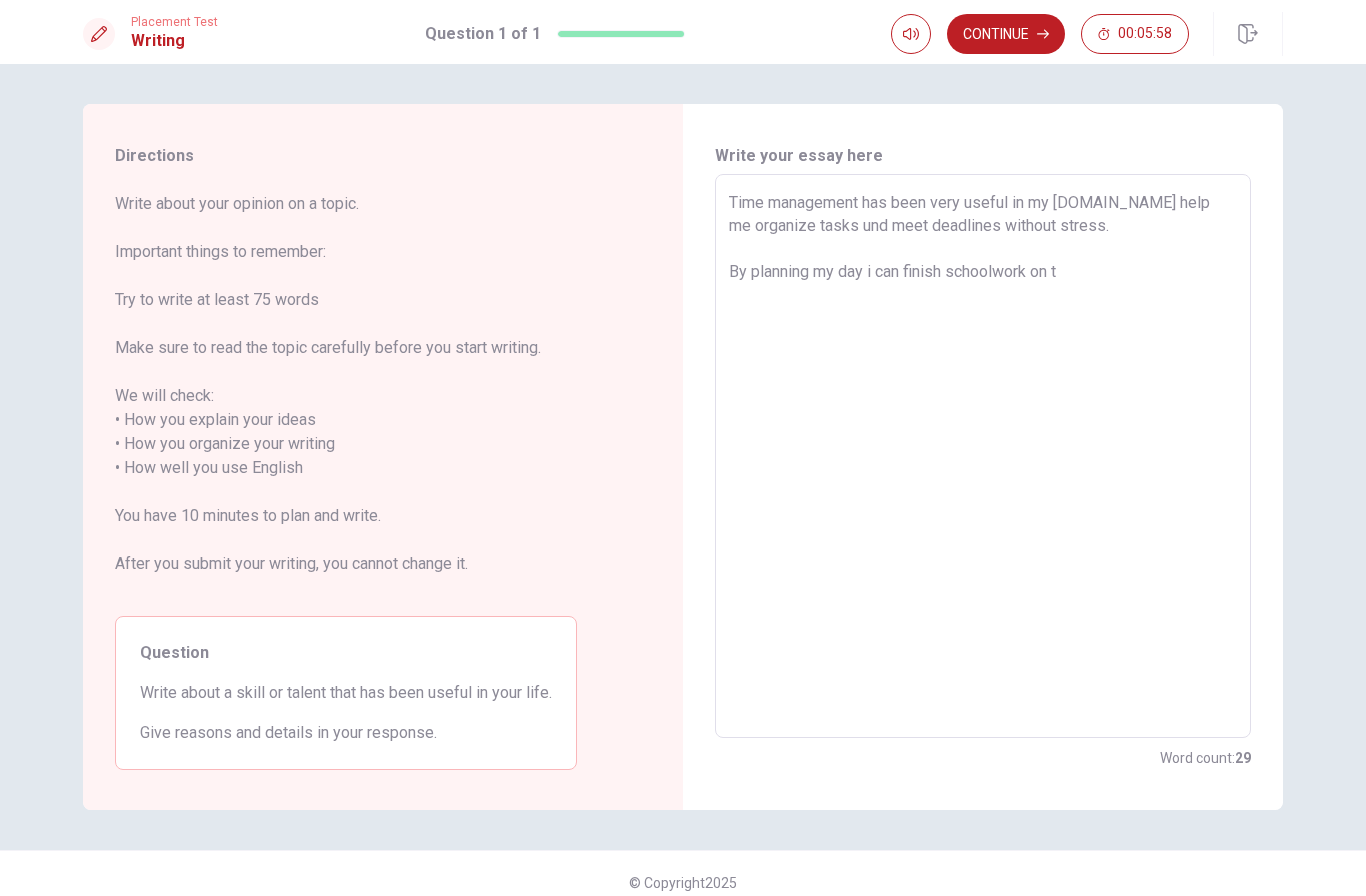 type on "x" 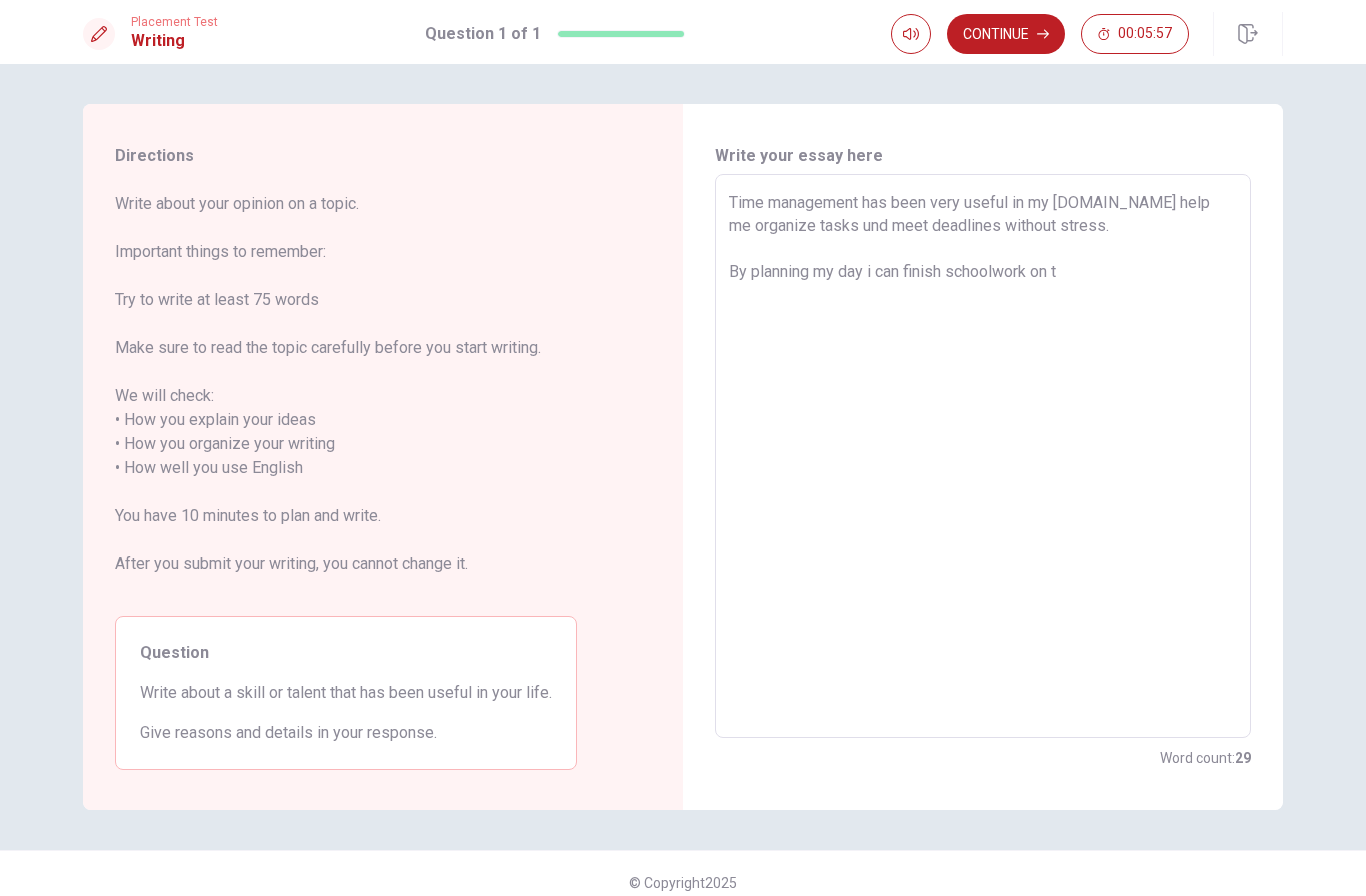 type on "Time management has been very useful in my [DOMAIN_NAME] help me organize tasks und meet deadlines without stress.
By planning my day i can finish schoolwork on ti" 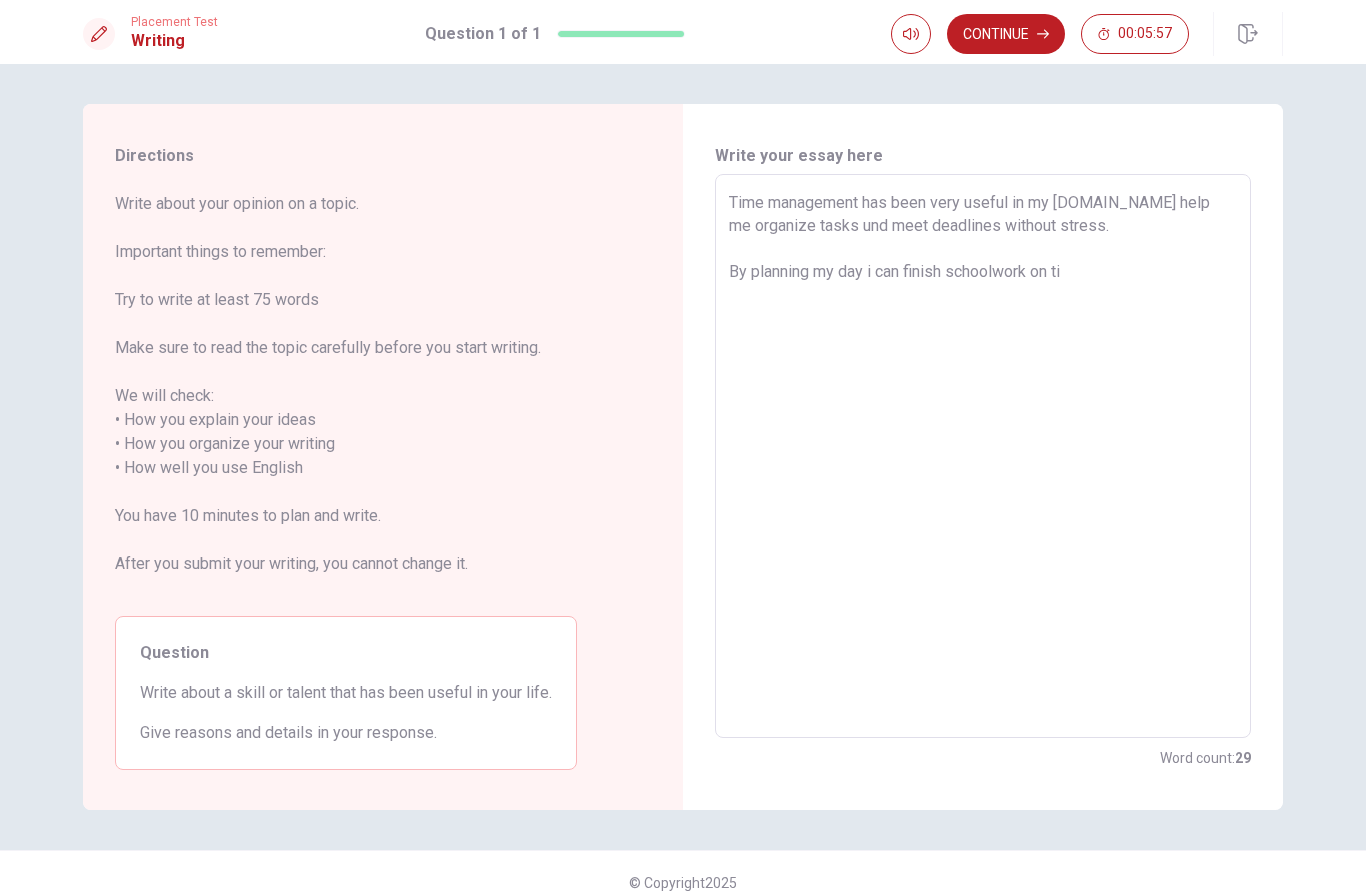 type on "x" 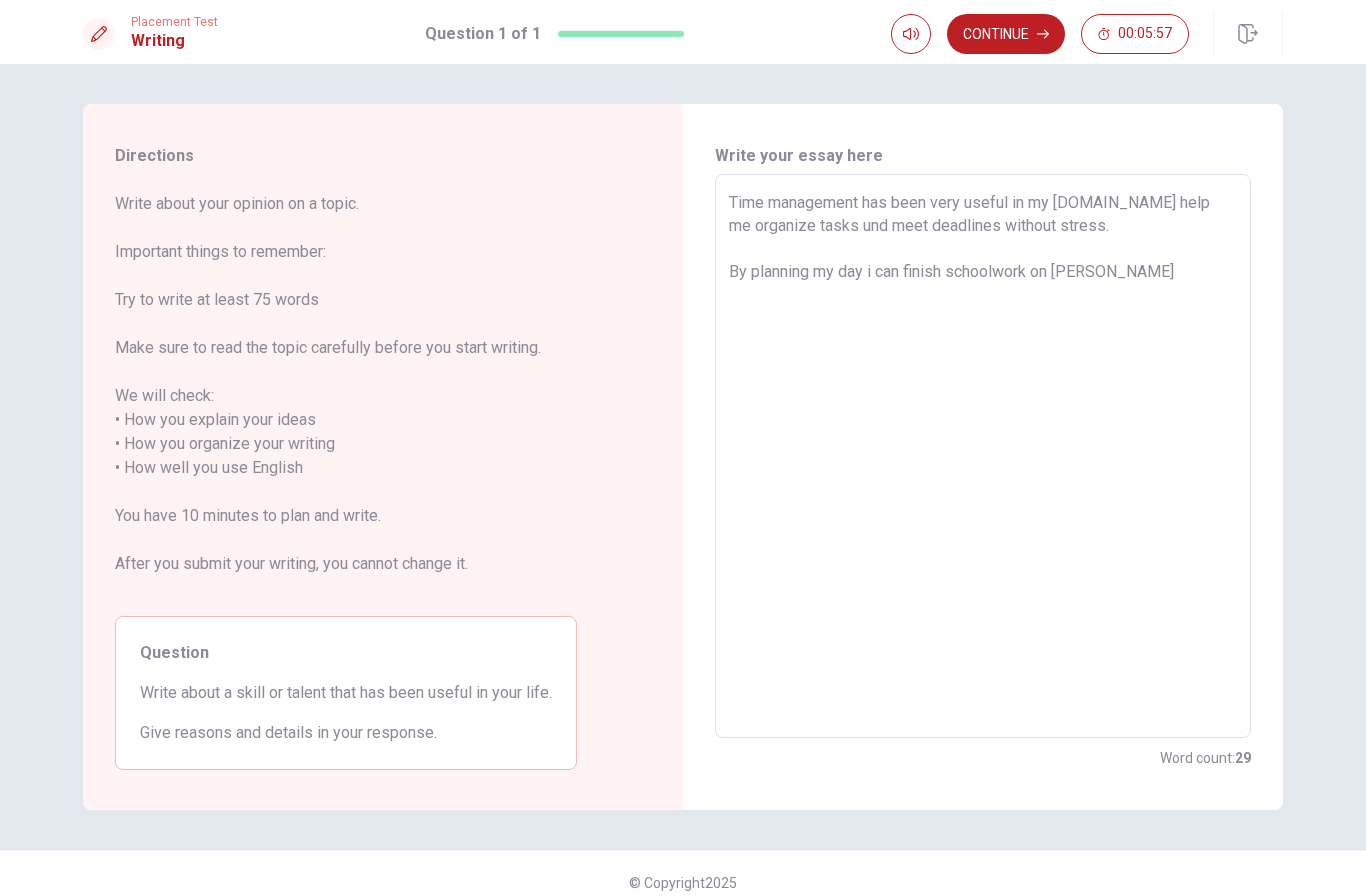 type on "x" 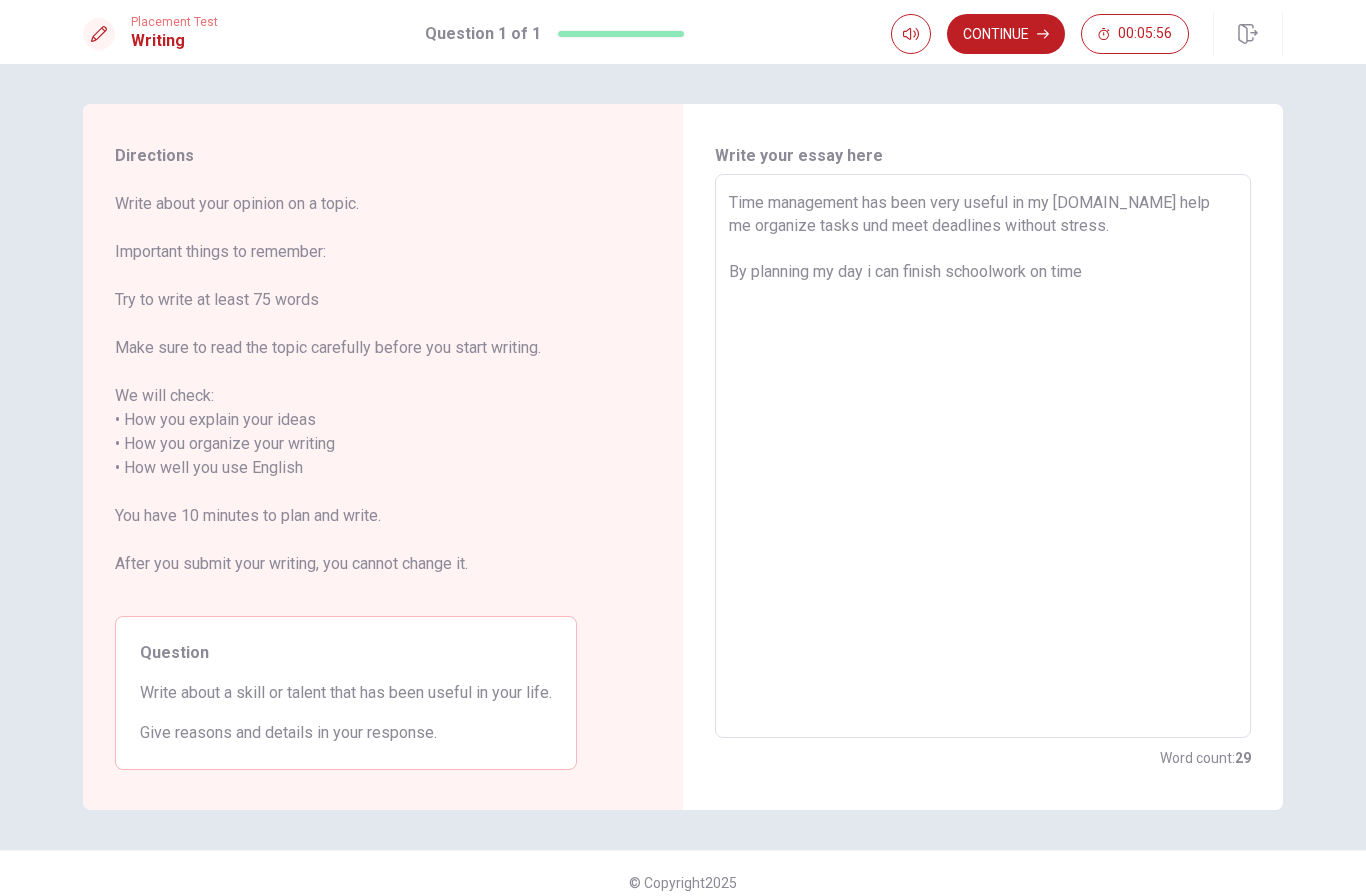 click on "Time management has been very useful in my [DOMAIN_NAME] help me organize tasks und meet deadlines without stress.
By planning my day i can finish schoolwork on time" at bounding box center (983, 456) 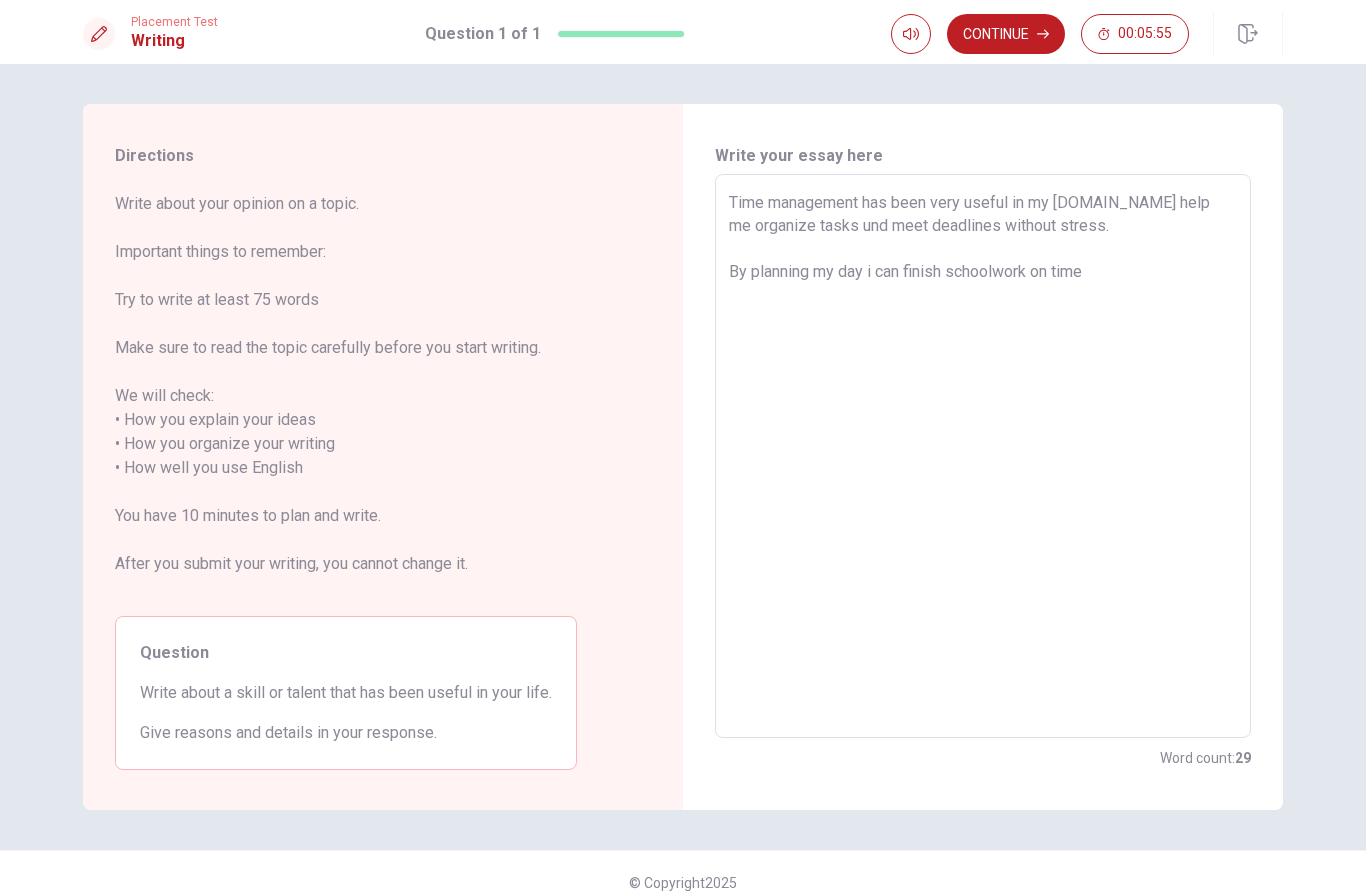 type on "Time management has been very useful in my [DOMAIN_NAME] help me organize tasks und meet deadlines without stress.
By planning my day i can finish schoolwork on time" 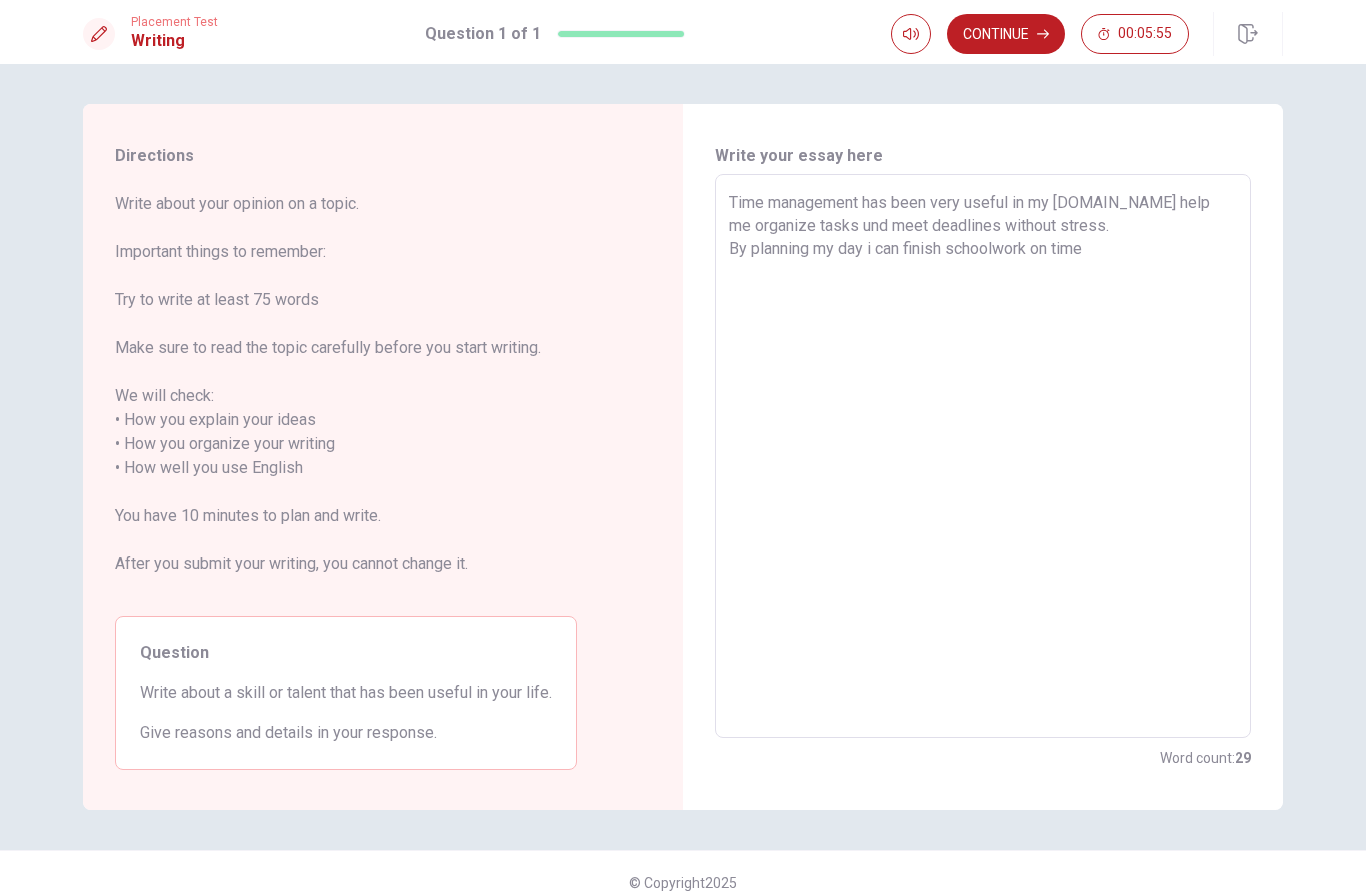 type on "x" 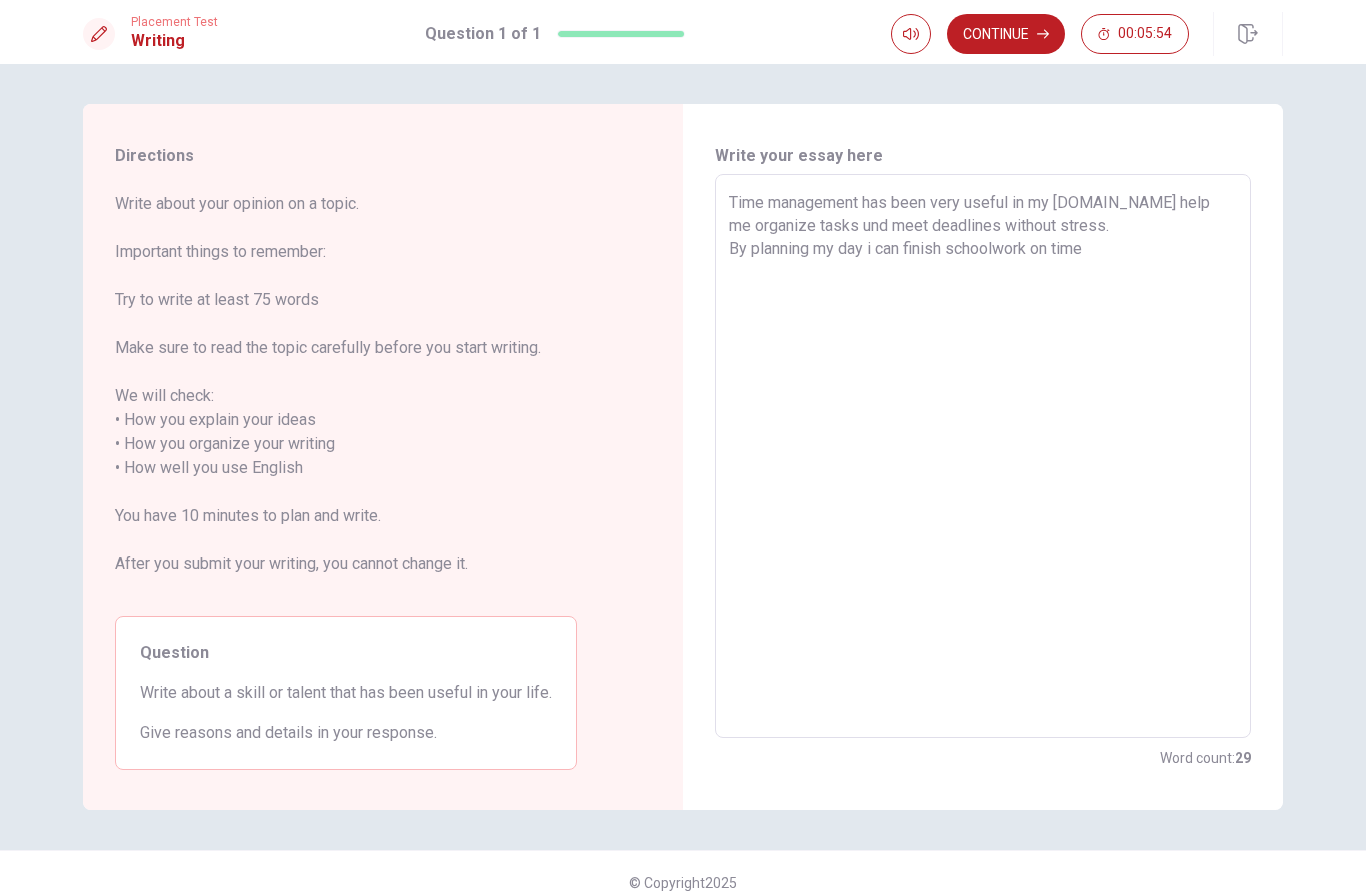 type on "Time management has been very useful in my [DOMAIN_NAME] help me organize tasks und meet deadlines without [DOMAIN_NAME] planning my day i can finish schoolwork on time" 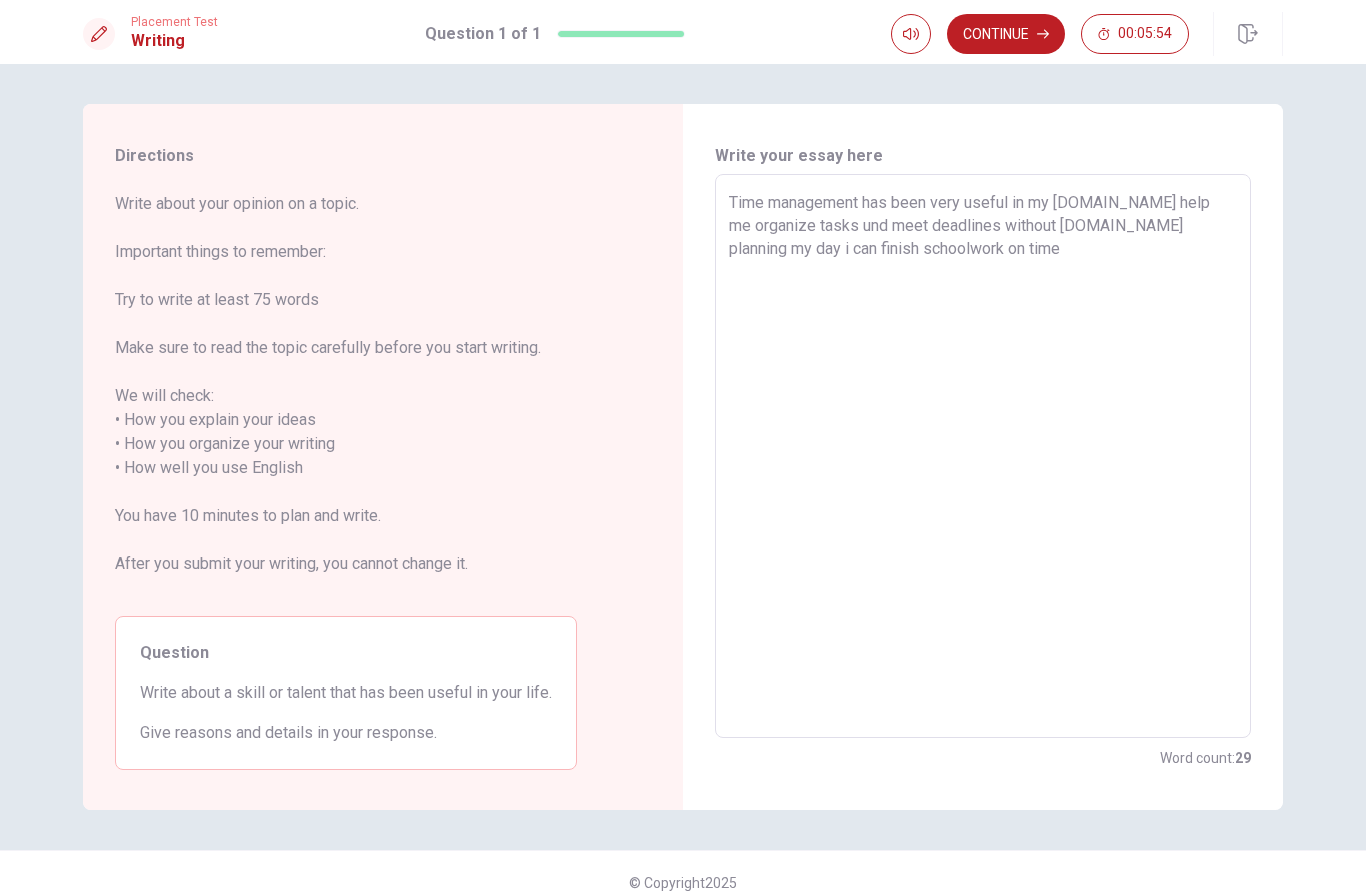 click on "Time management has been very useful in my [DOMAIN_NAME] help me organize tasks und meet deadlines without [DOMAIN_NAME] planning my day i can finish schoolwork on time" at bounding box center [983, 456] 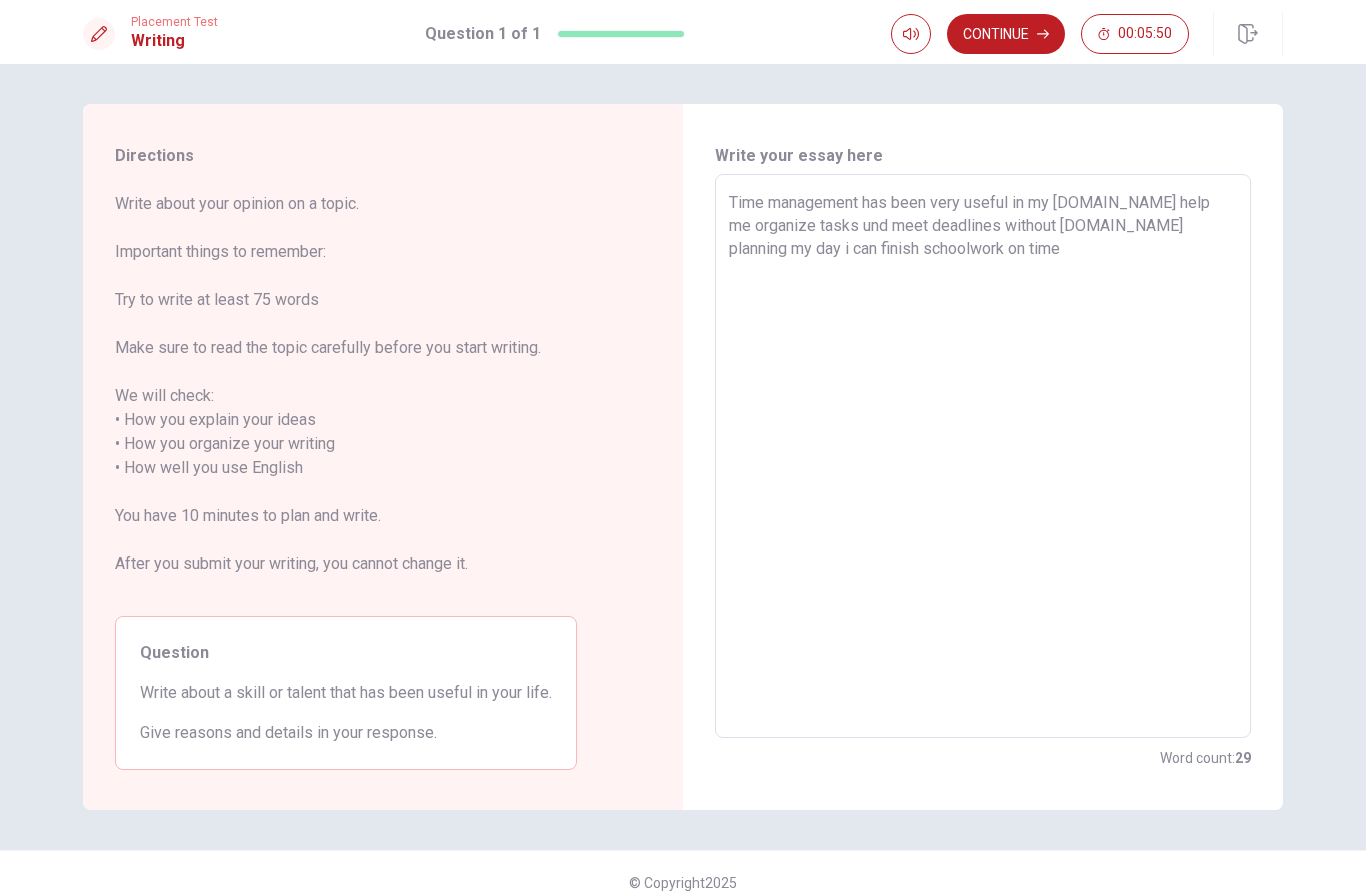 type on "x" 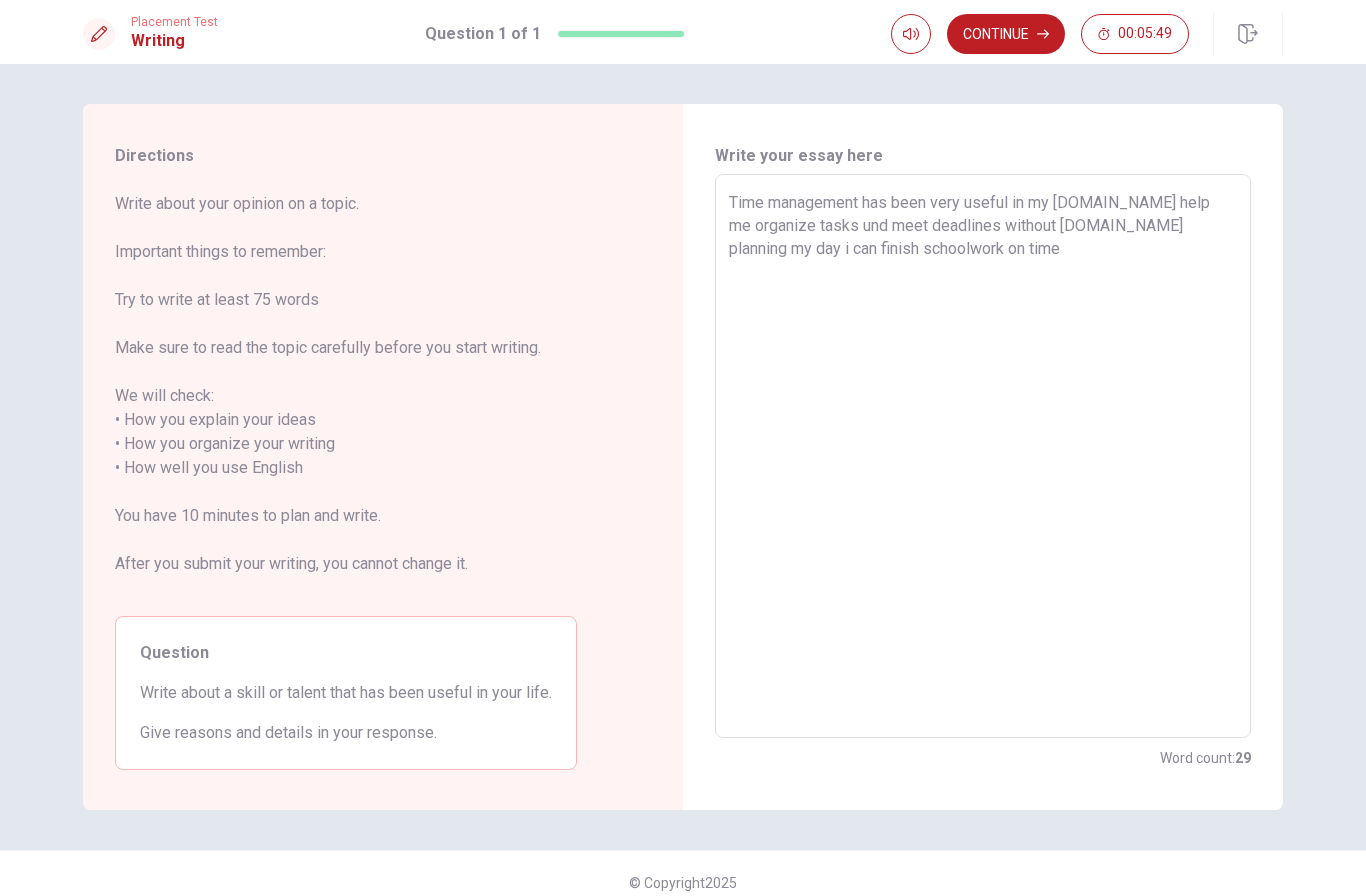 type on "Time management has been very useful in my [DOMAIN_NAME] help me organize tasks und meet deadlines without [DOMAIN_NAME] planning my day i can finish schoolwork on timea" 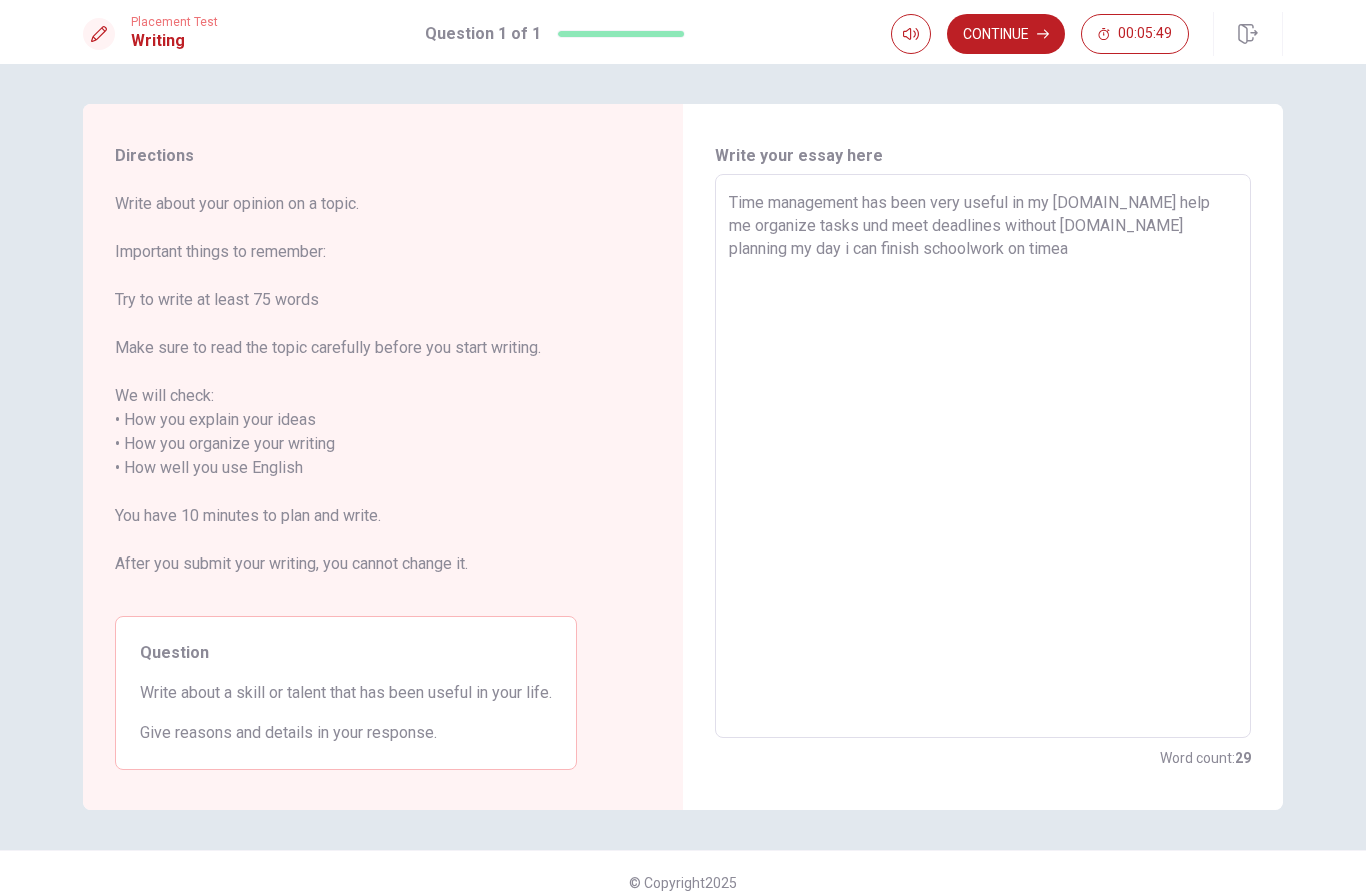 type on "x" 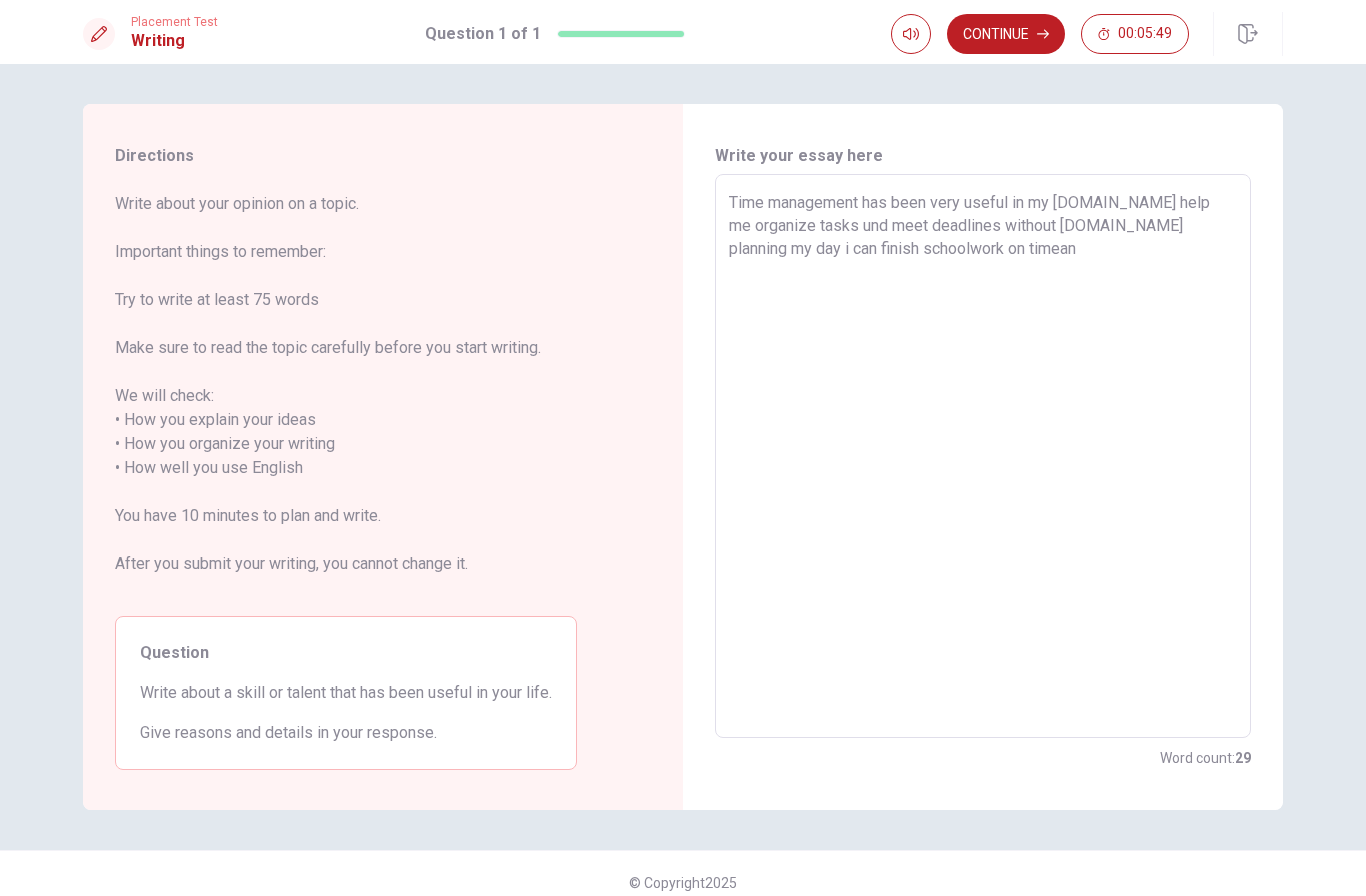 type on "x" 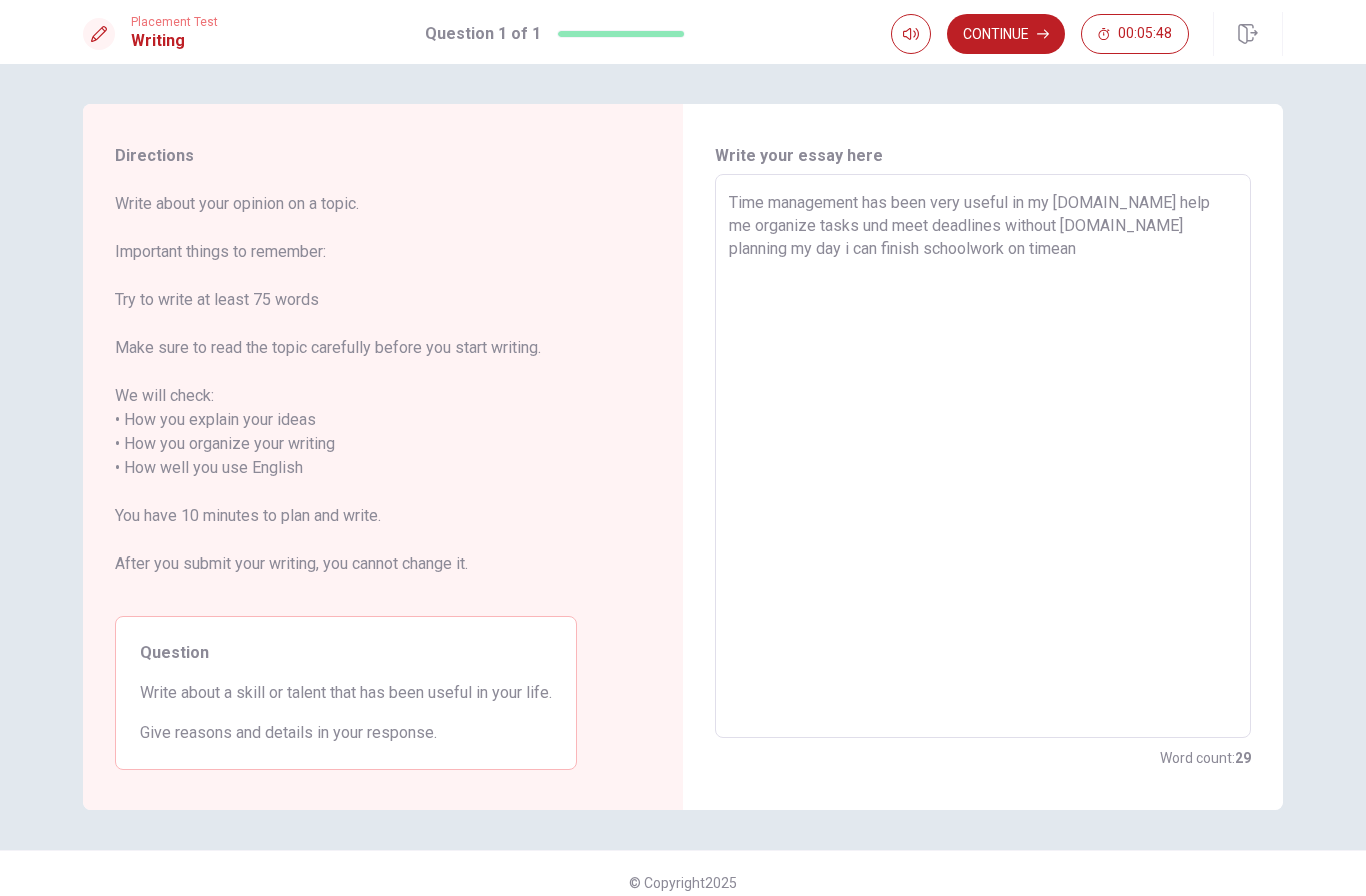 type on "Time management has been very useful in my [DOMAIN_NAME] help me organize tasks und meet deadlines without [DOMAIN_NAME] planning my day i can finish schoolwork on timeand" 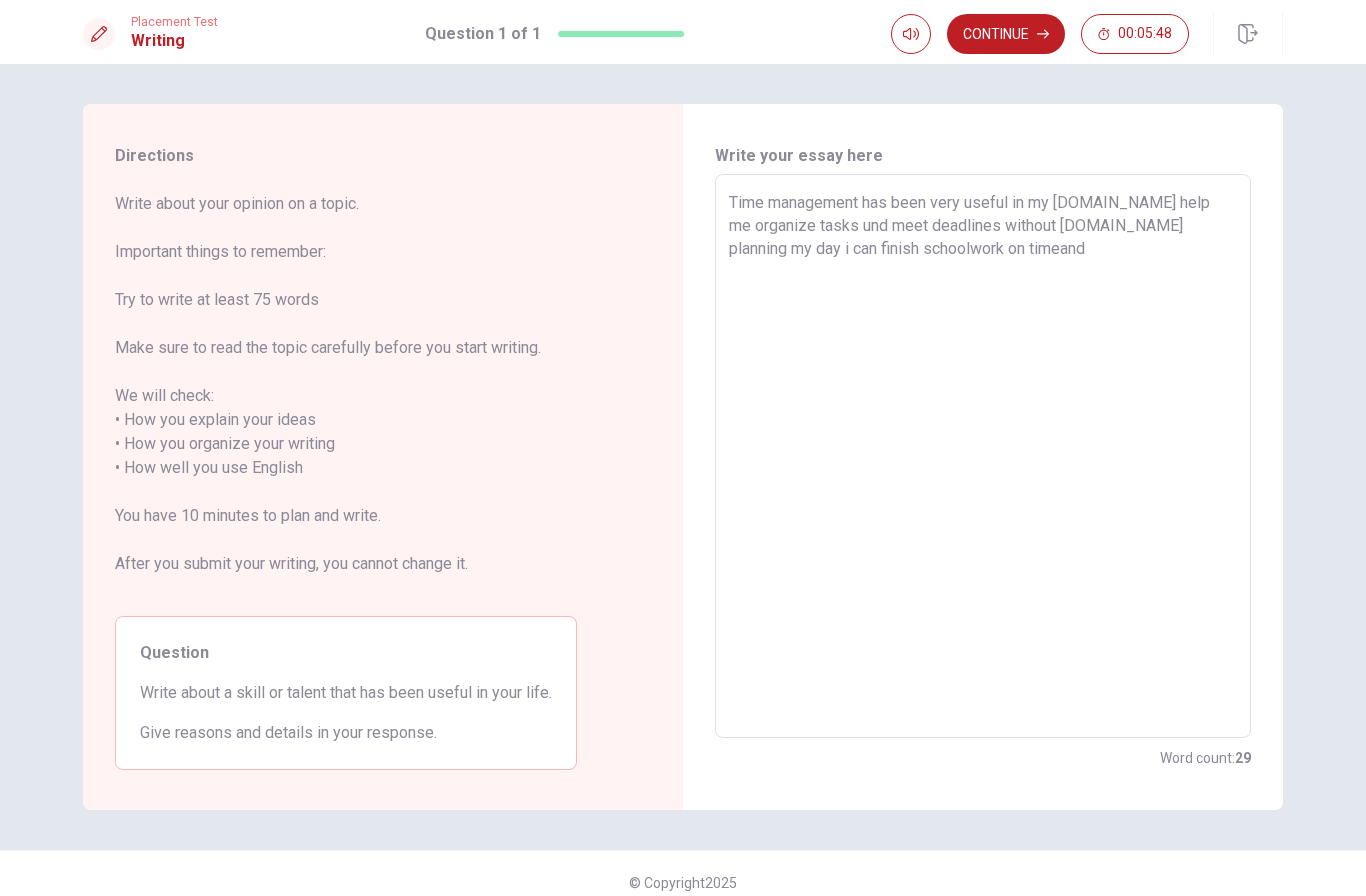 type on "x" 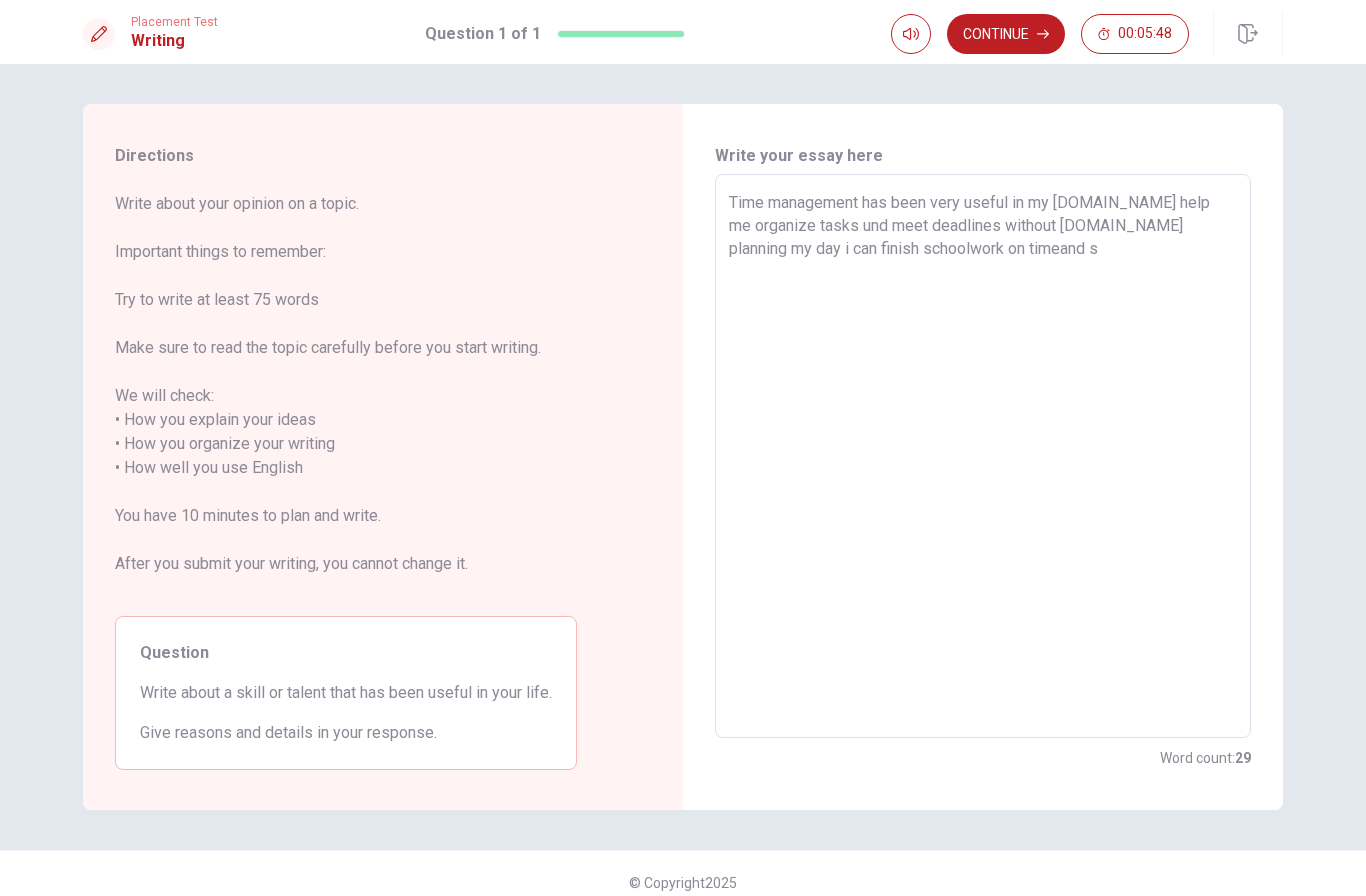 type on "x" 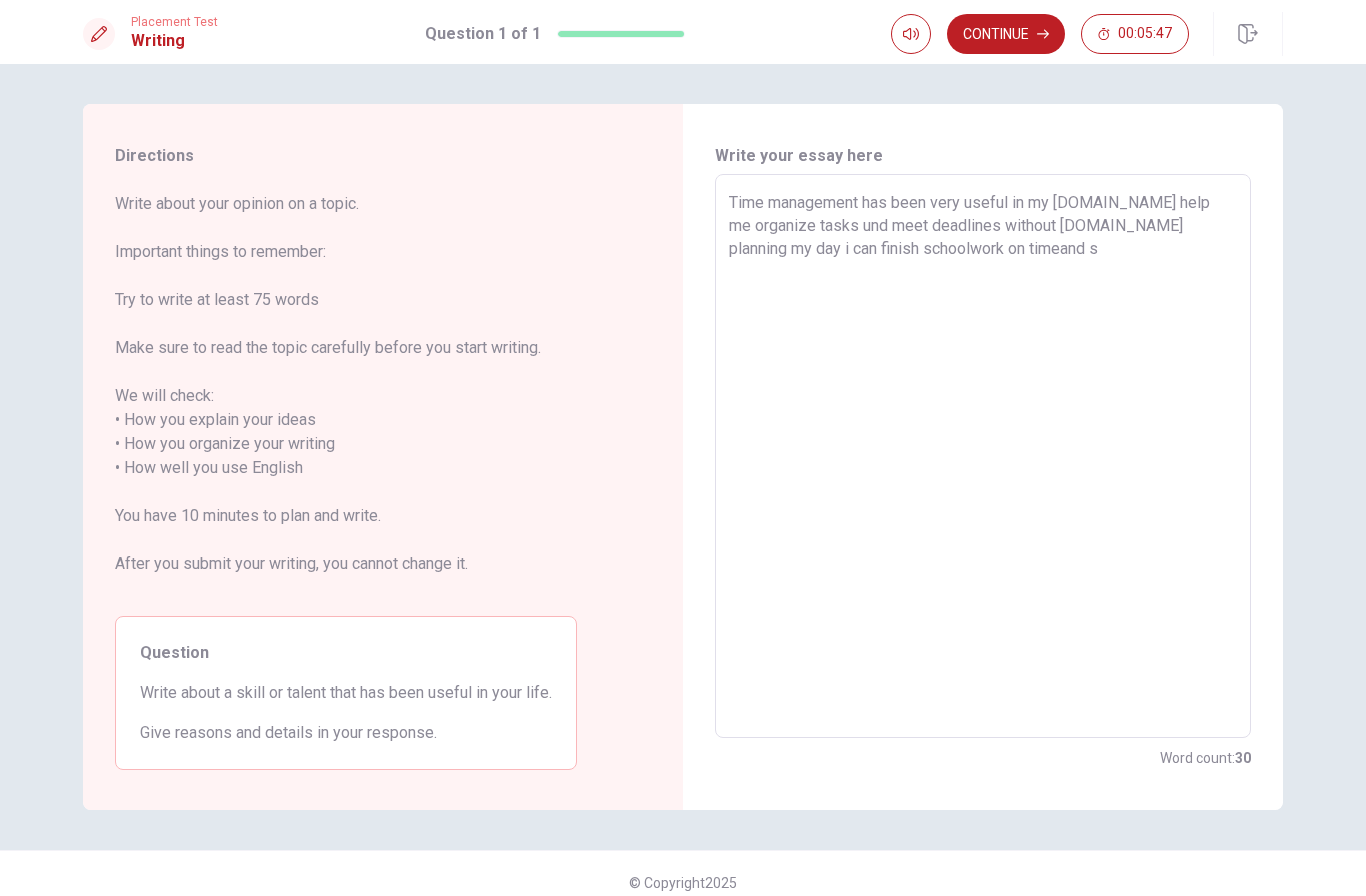 type on "Time management has been very useful in my [DOMAIN_NAME] help me organize tasks und meet deadlines without [DOMAIN_NAME] planning my day i can finish schoolwork on timeand st" 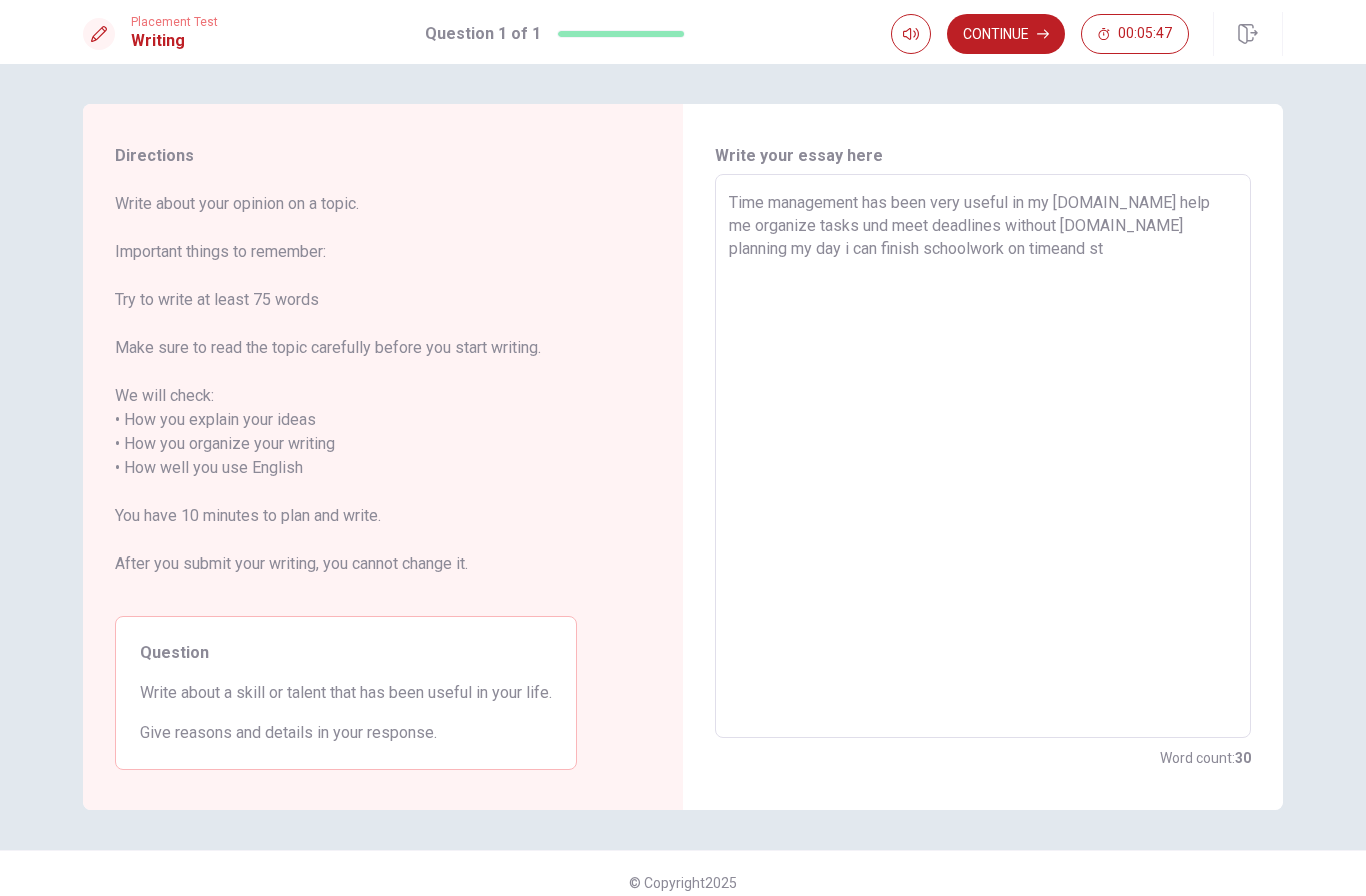 type on "x" 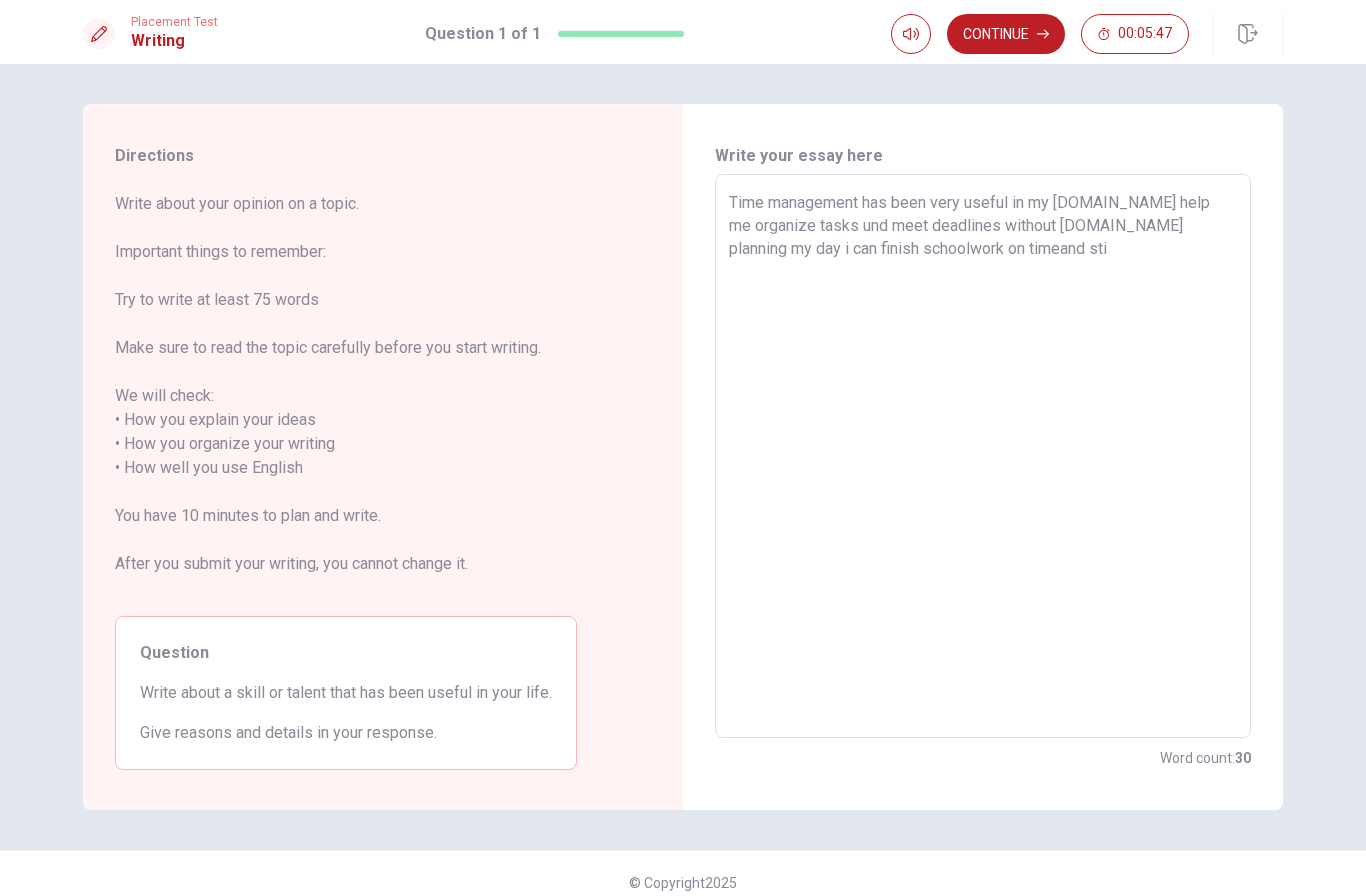 type on "x" 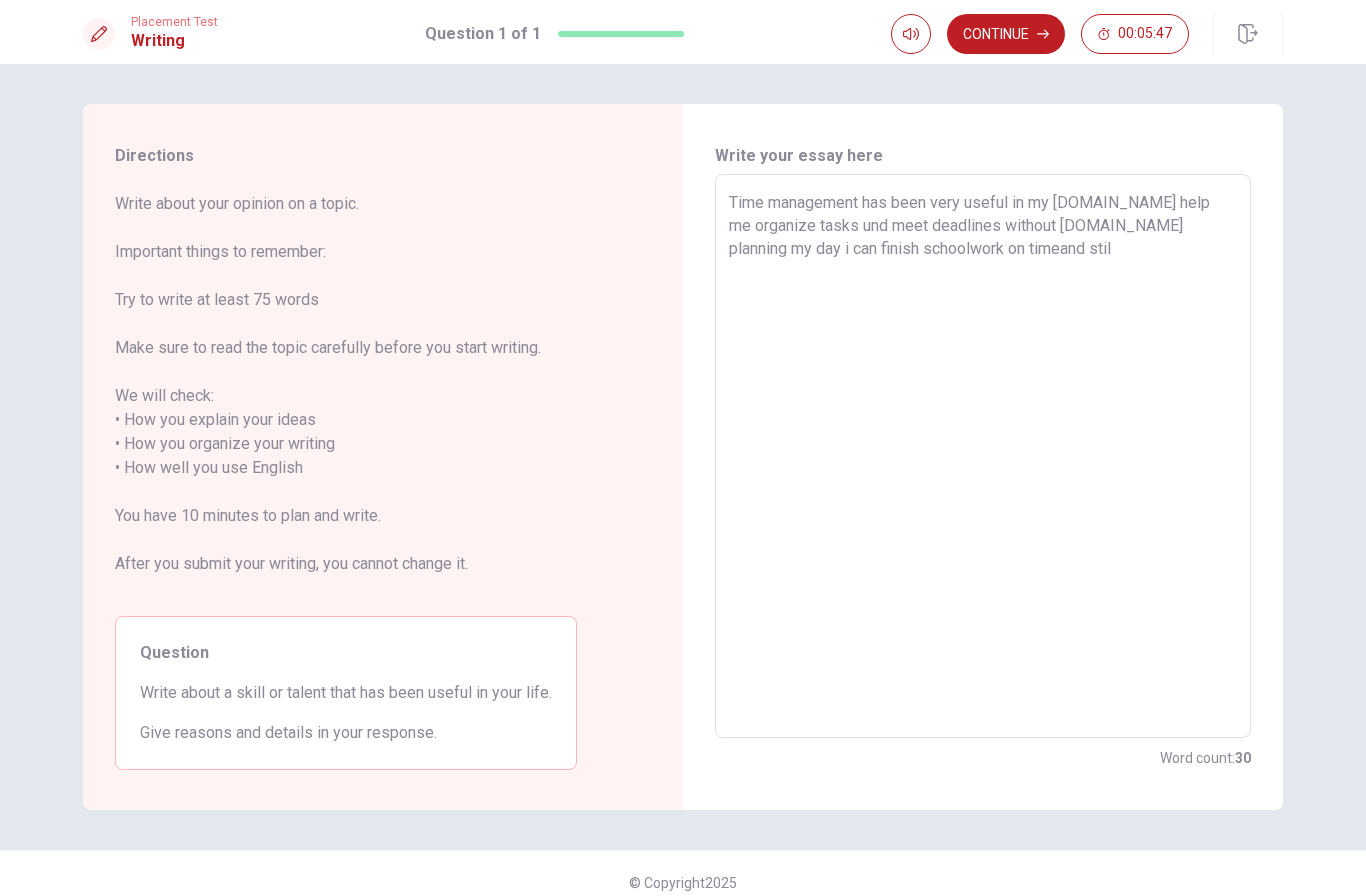 type on "x" 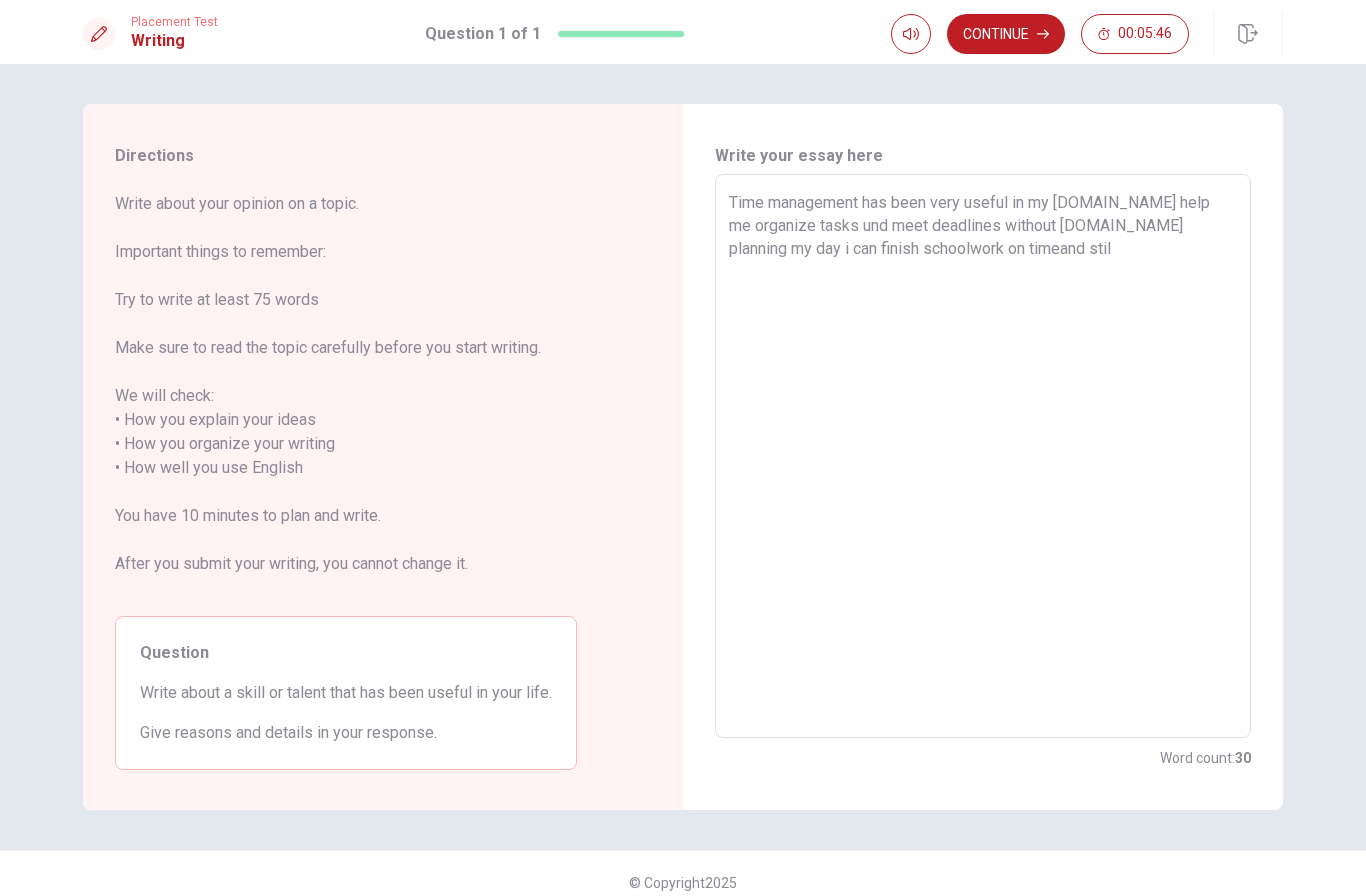 type on "Time management has been very useful in my [DOMAIN_NAME] help me organize tasks und meet deadlines without [DOMAIN_NAME] planning my day i can finish schoolwork on timeand still" 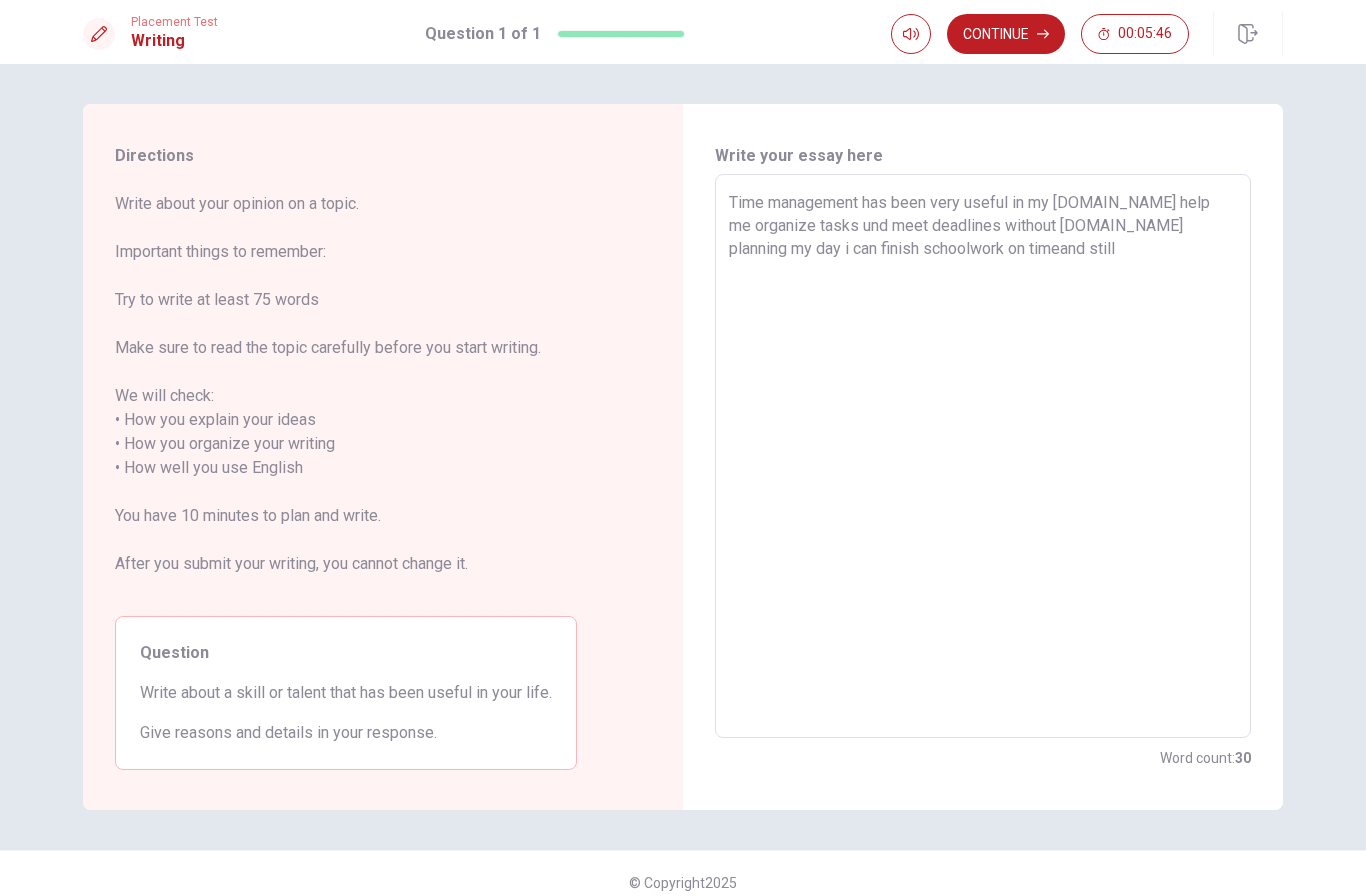 type on "x" 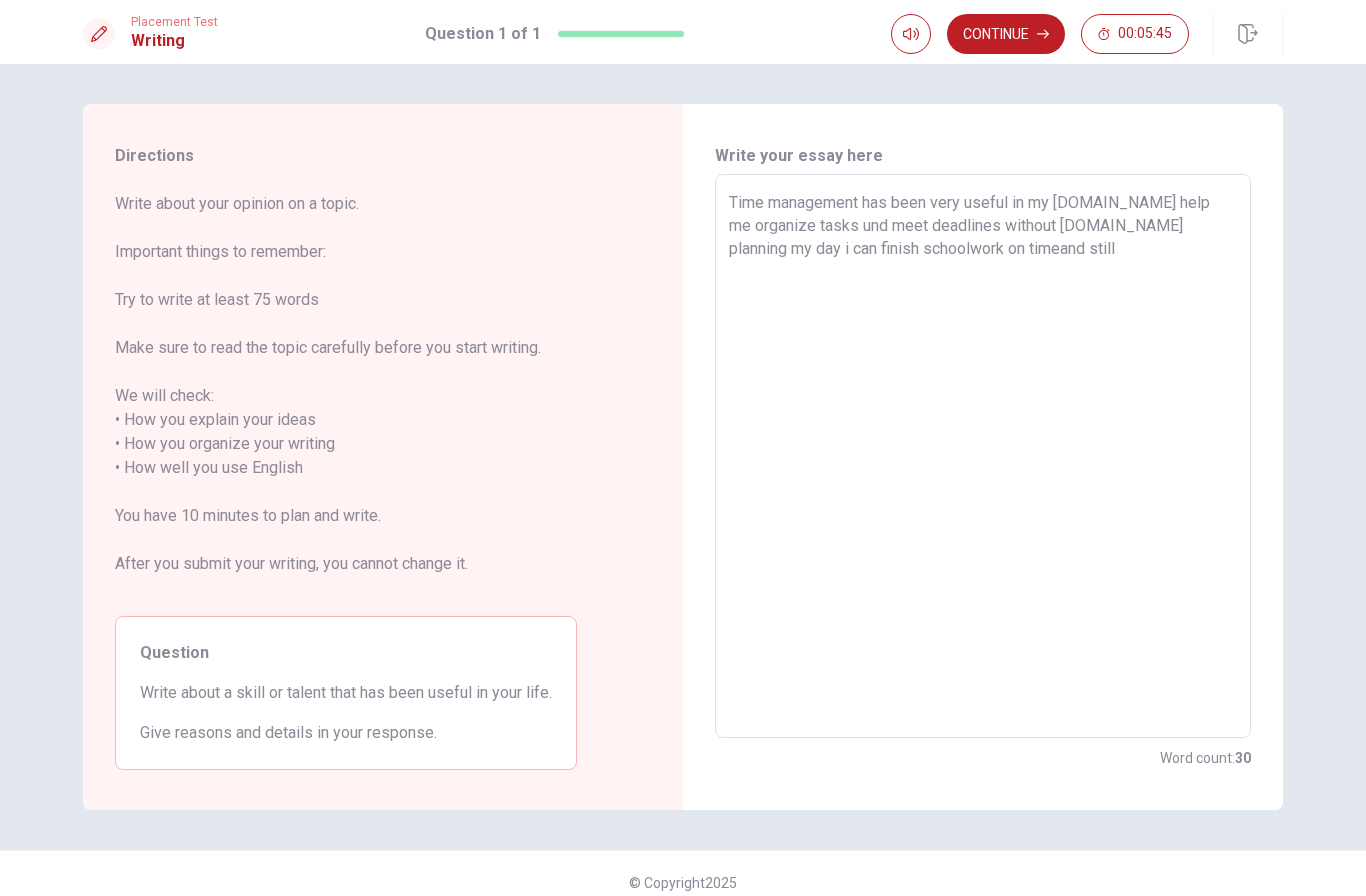 type on "Time management has been very useful in my [DOMAIN_NAME] help me organize tasks und meet deadlines without [DOMAIN_NAME] planning my day i can finish schoolwork on timeand still h" 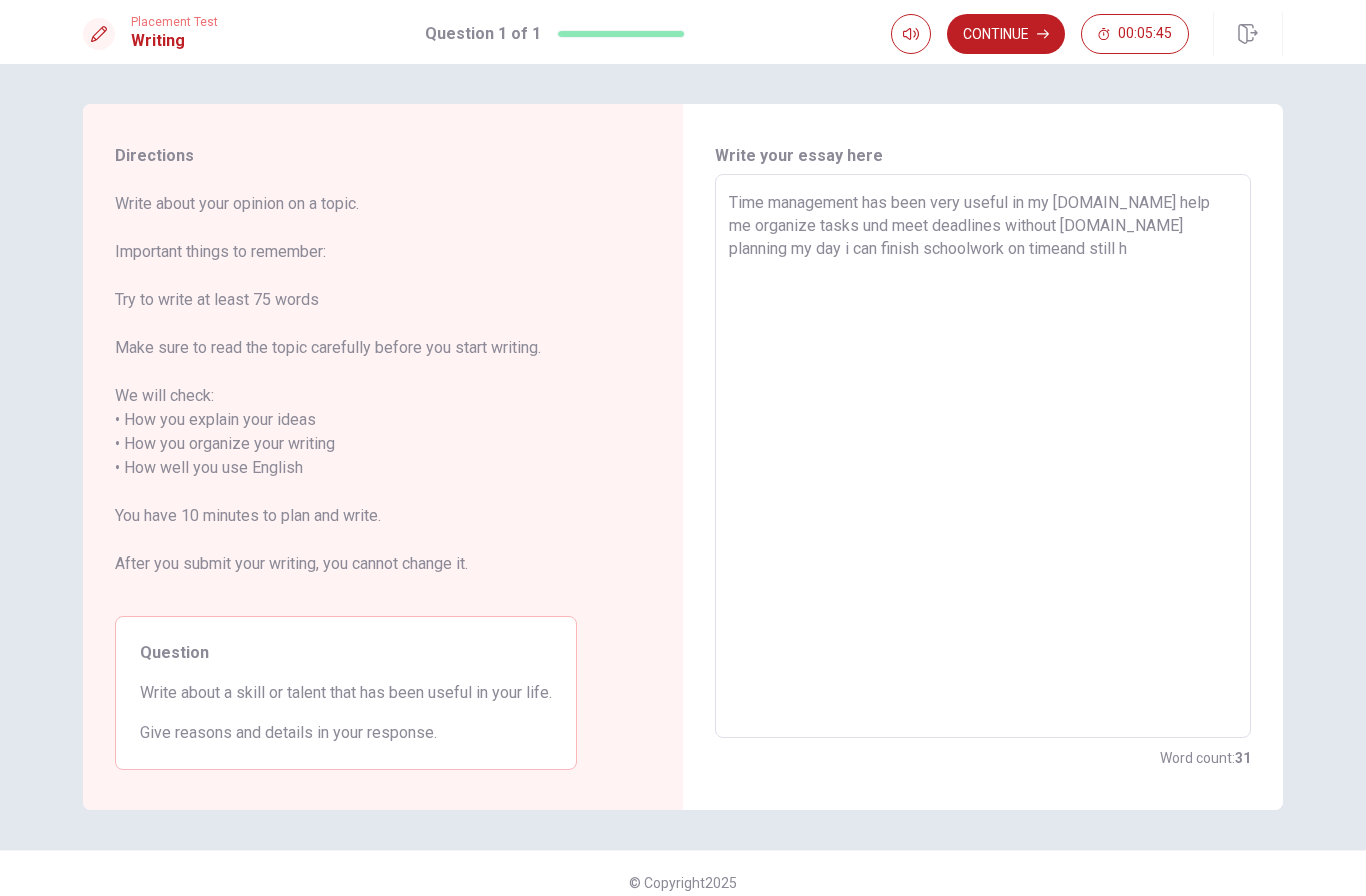 type on "x" 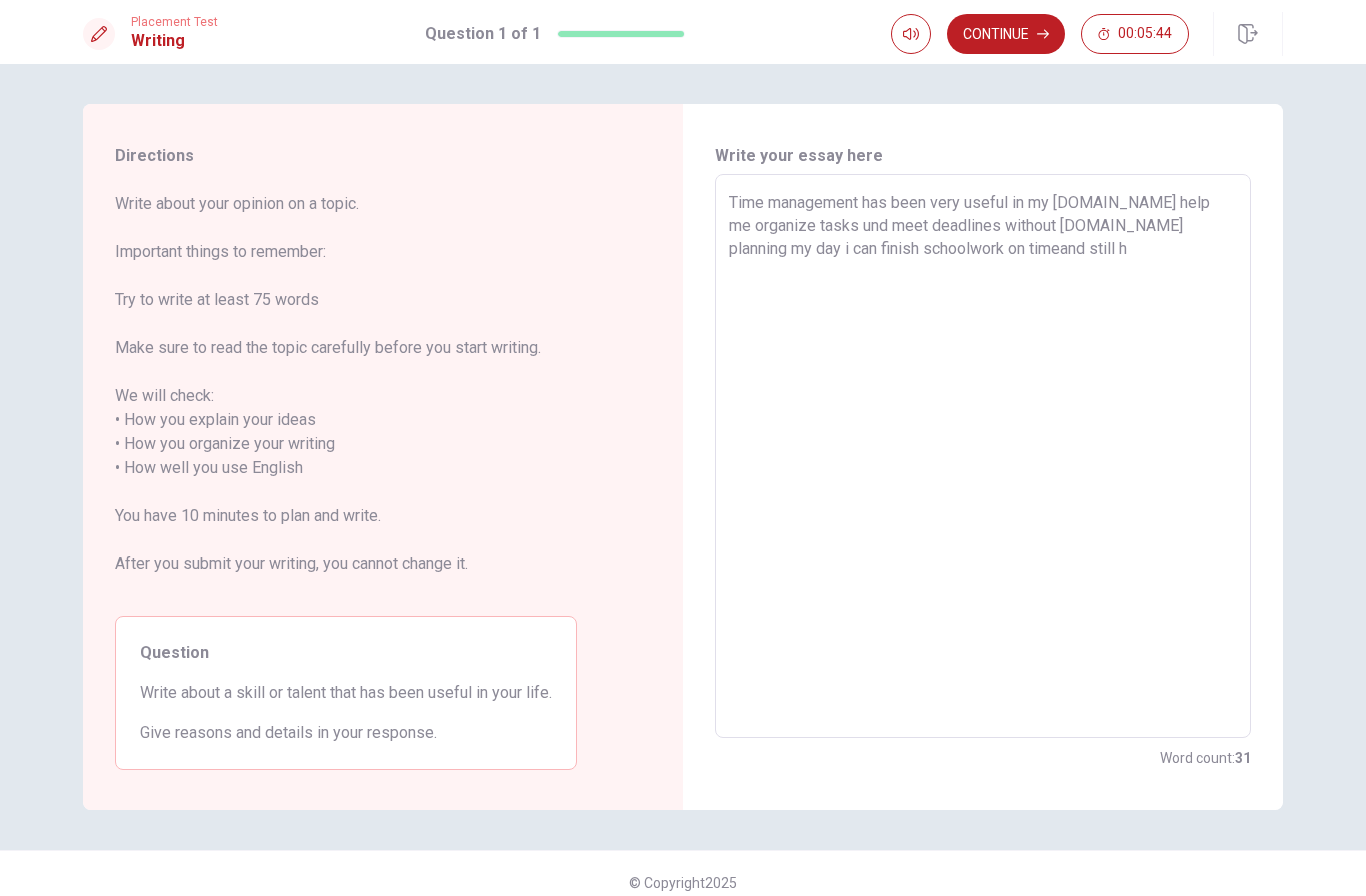 type on "Time management has been very useful in my [DOMAIN_NAME] help me organize tasks und meet deadlines without [DOMAIN_NAME] planning my day i can finish schoolwork on timeand still ha" 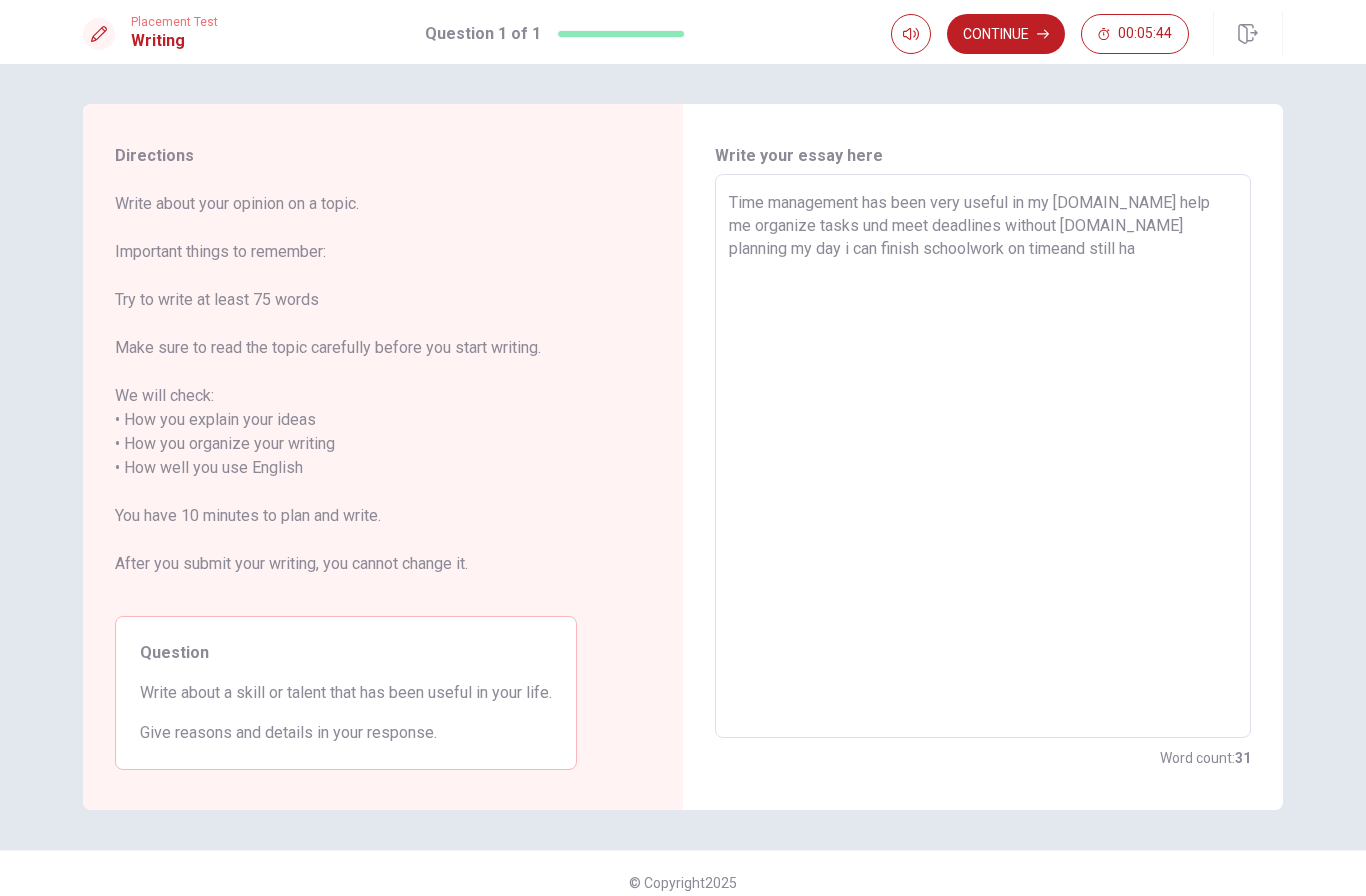type on "x" 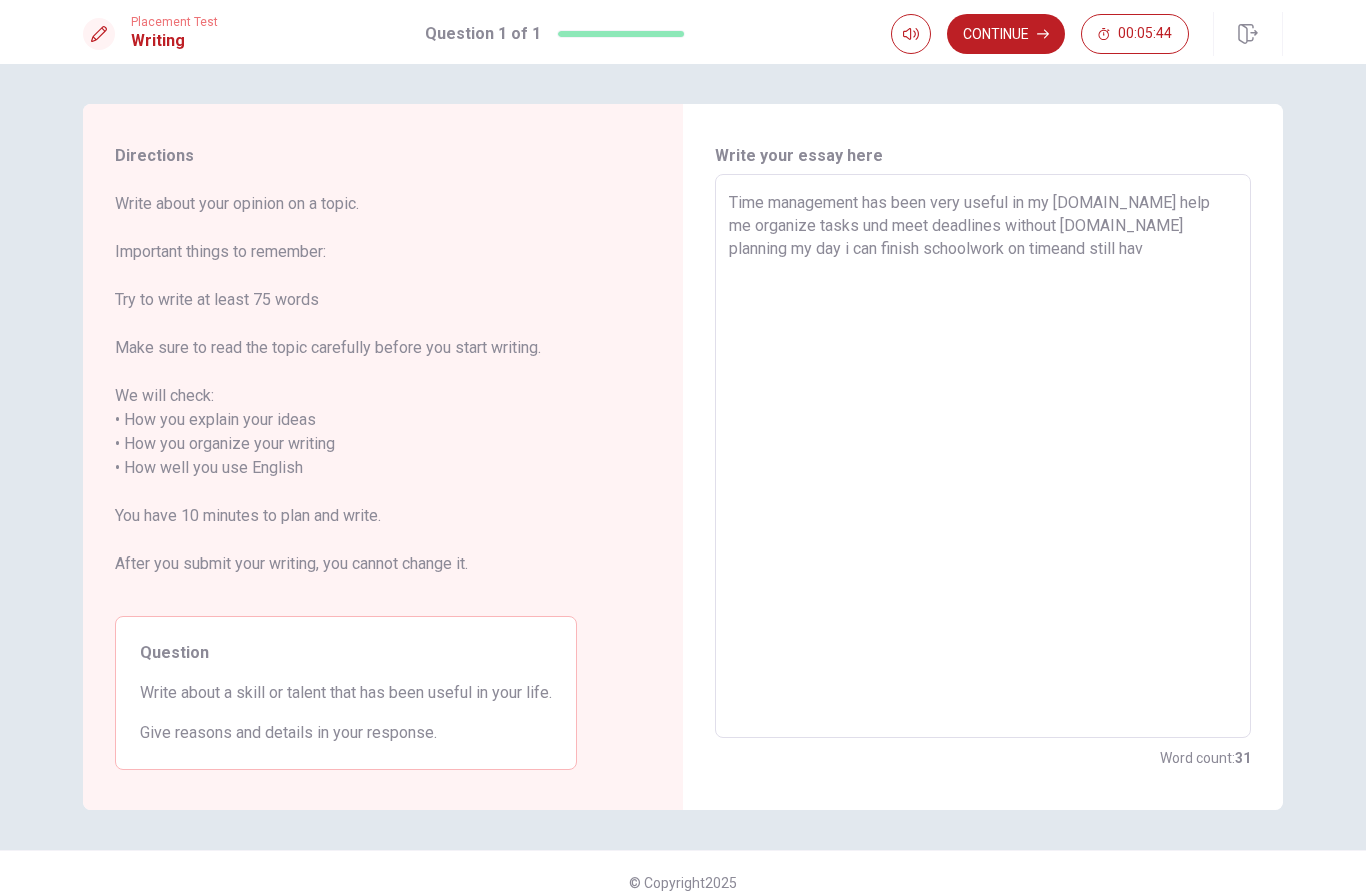 type on "x" 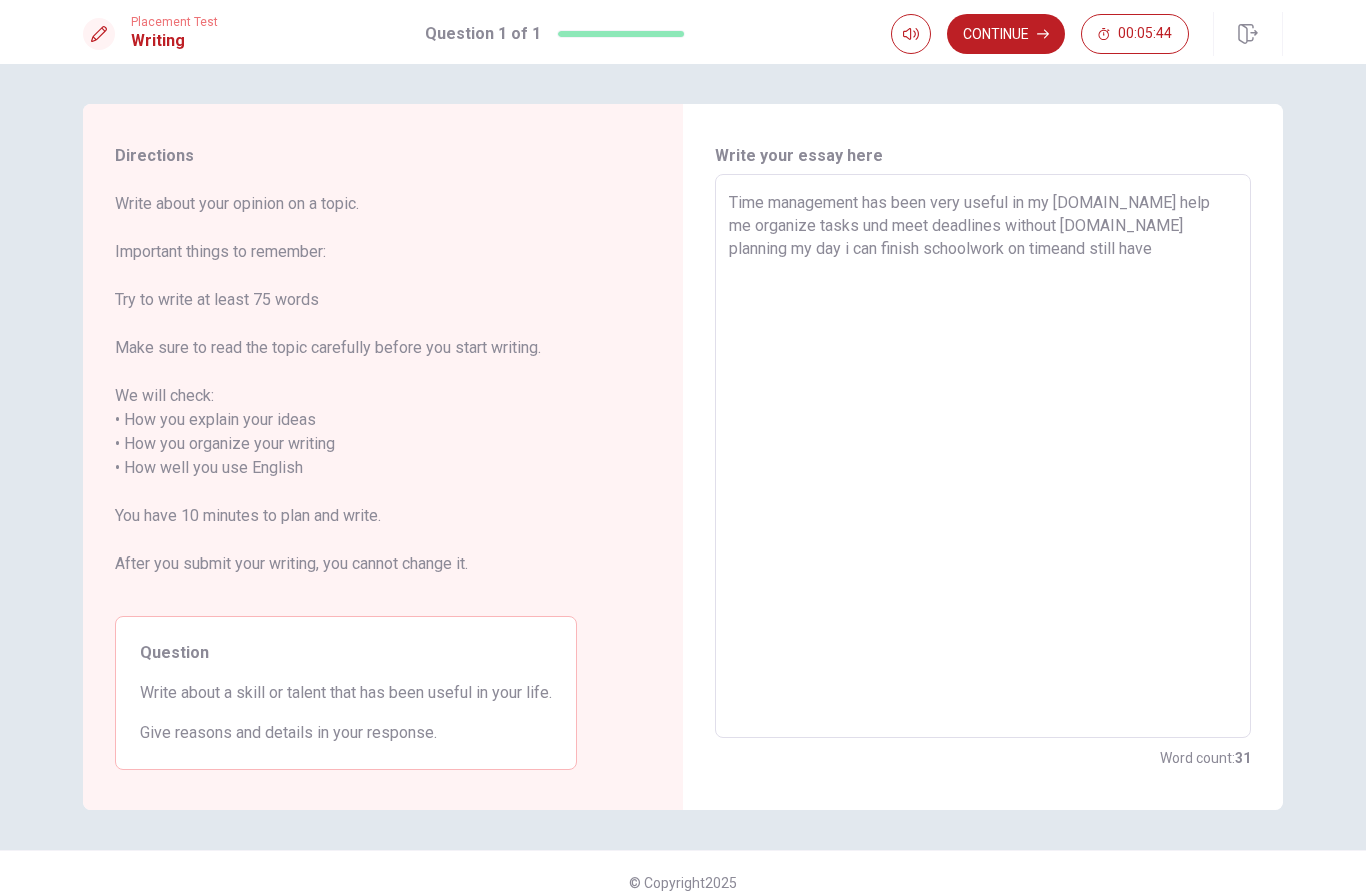 type on "x" 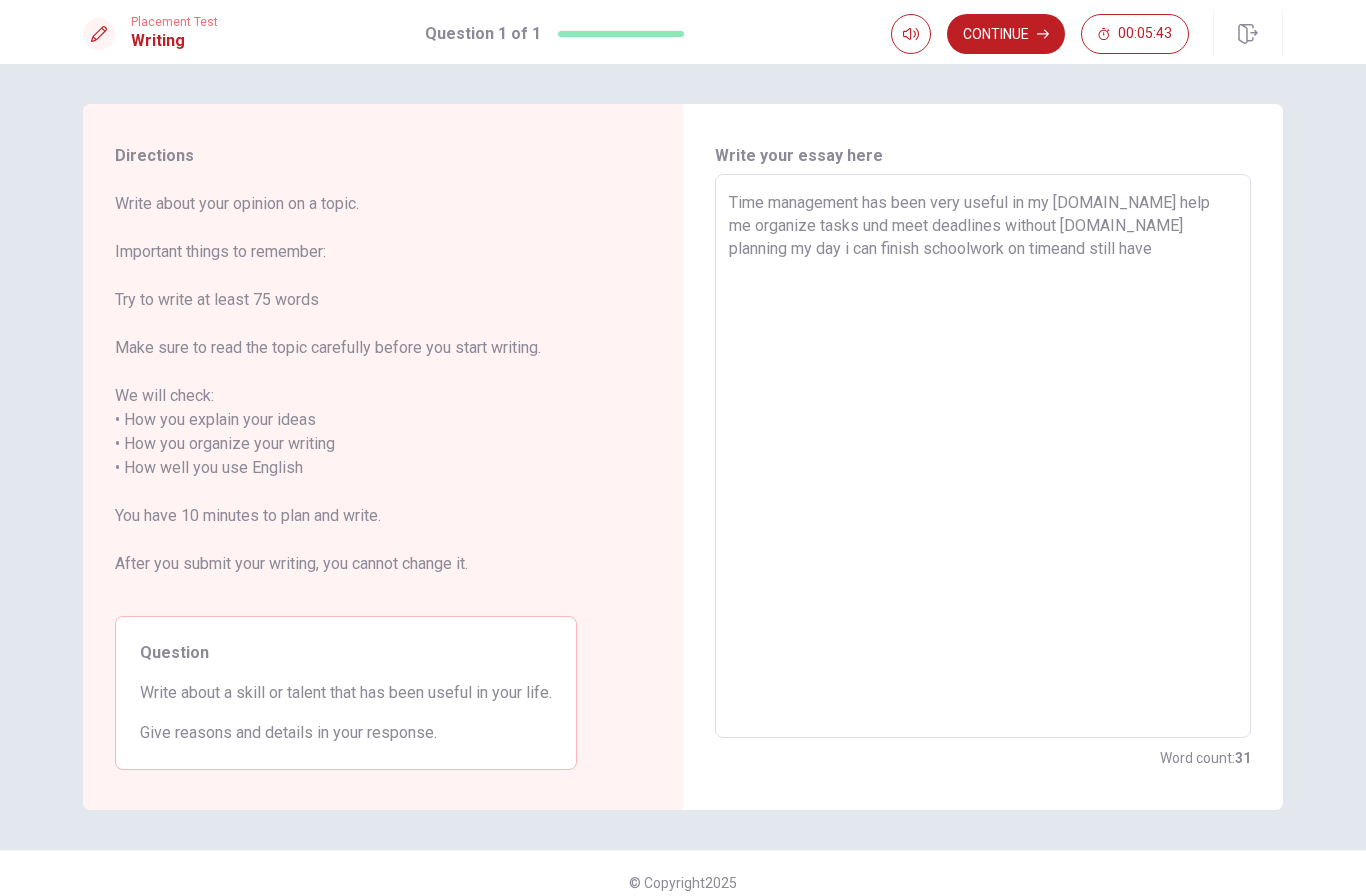 type on "Time management has been very useful in my [DOMAIN_NAME] help me organize tasks und meet deadlines without [DOMAIN_NAME] planning my day i can finish schoolwork on timeand still have" 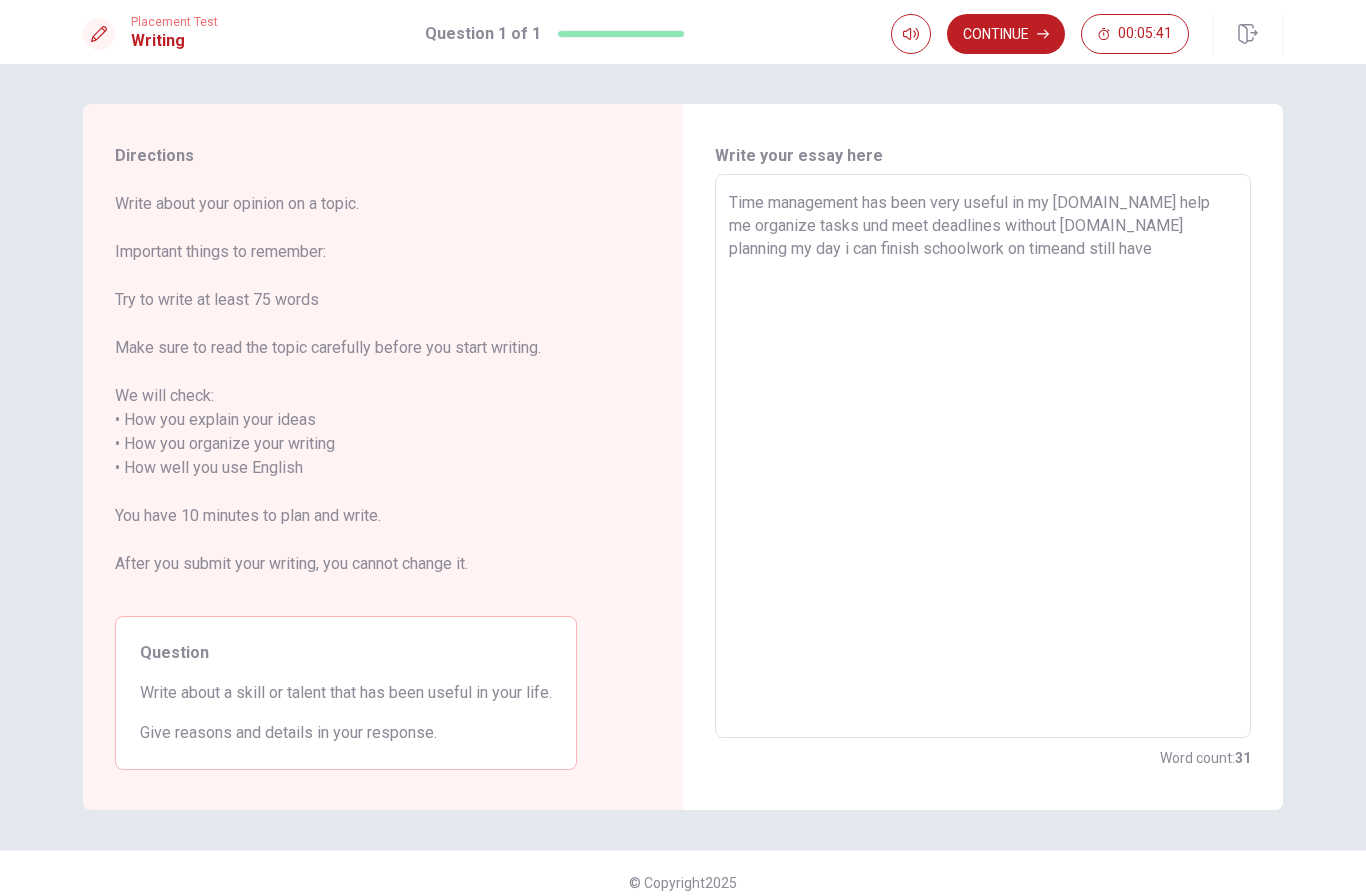 type on "x" 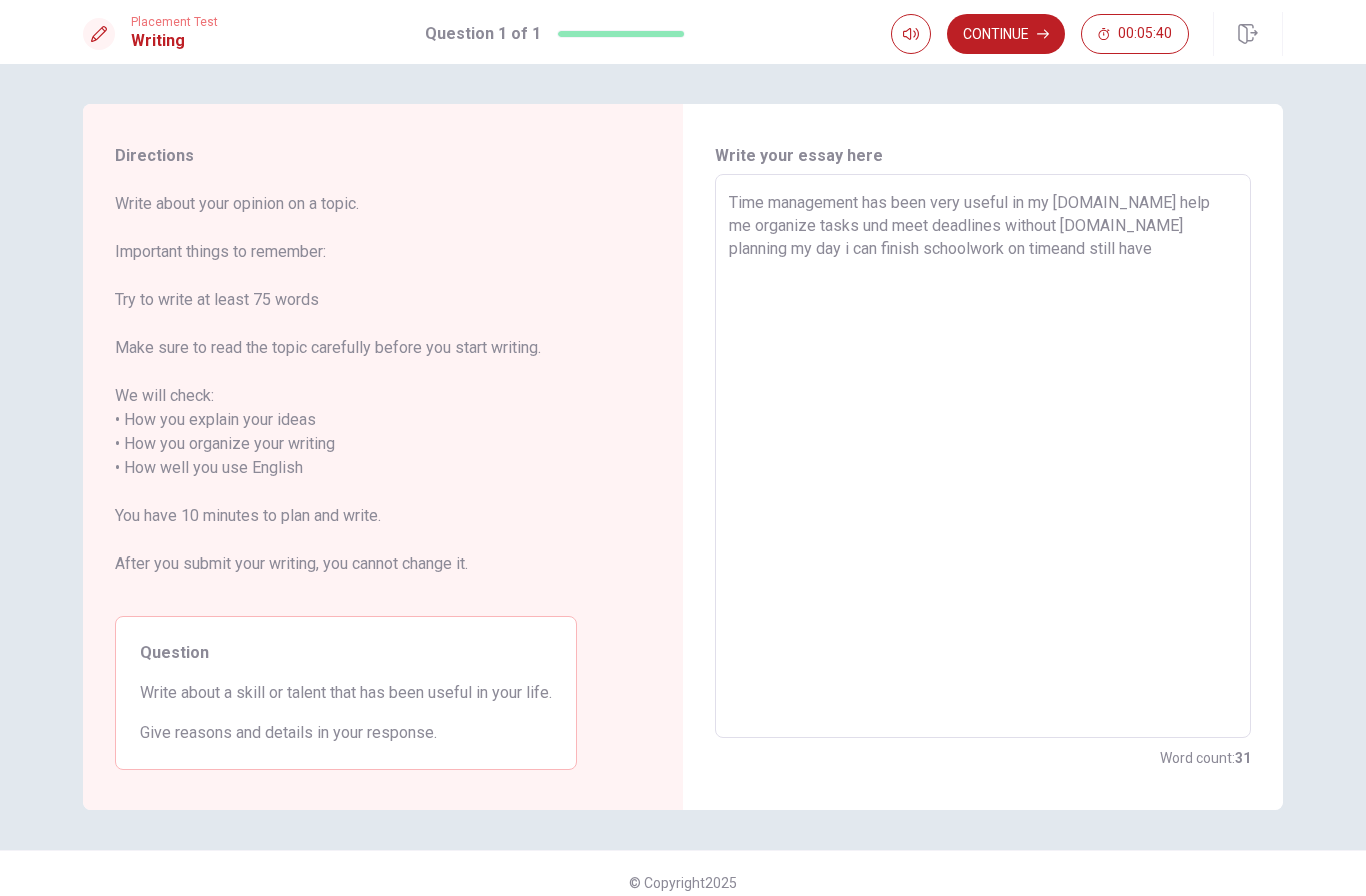 type on "Time management has been very useful in my [DOMAIN_NAME] help me organize tasks und meet deadlines without [DOMAIN_NAME] planning my day i can finish schoolwork on timeand still have f" 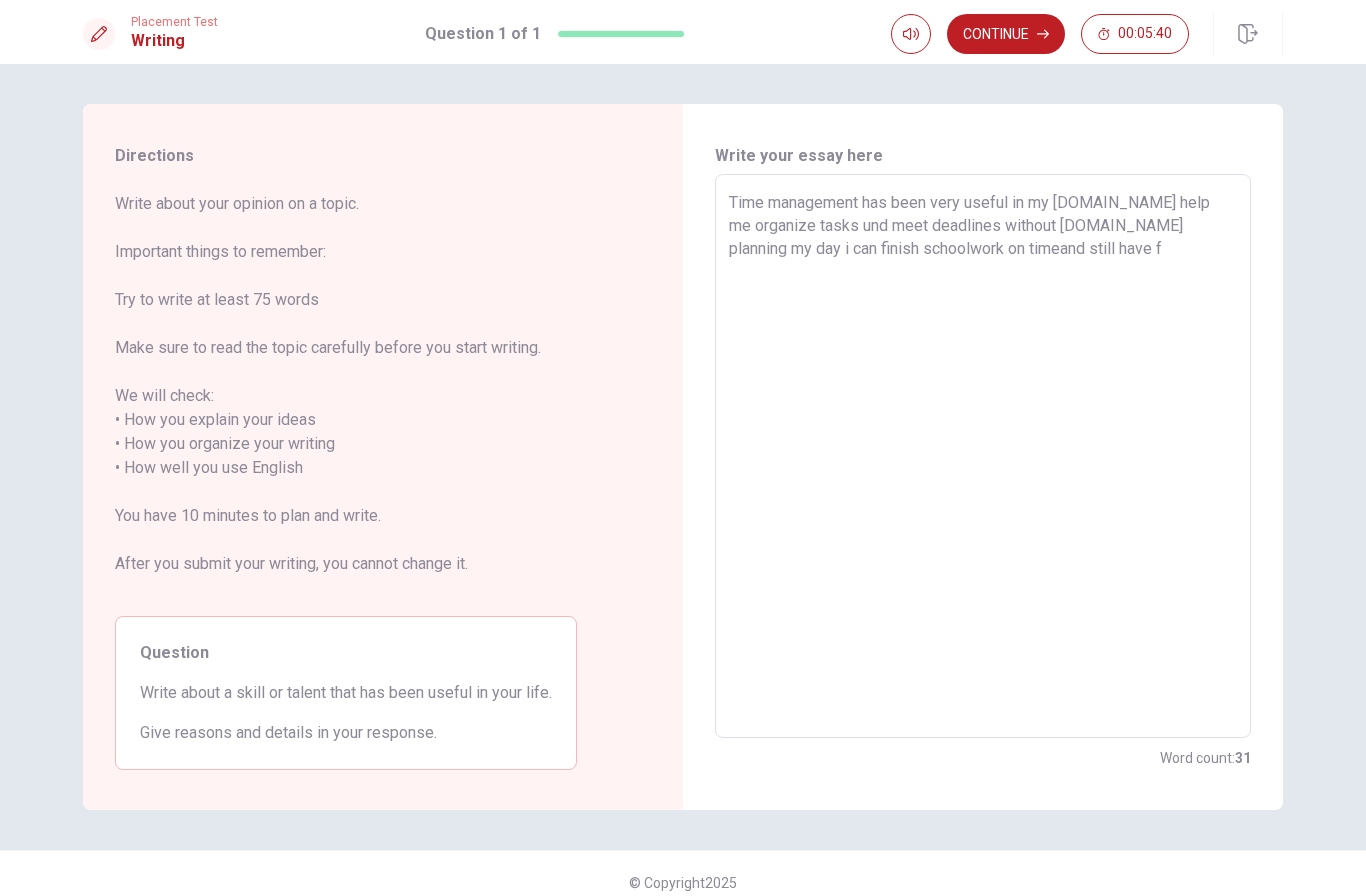 type on "x" 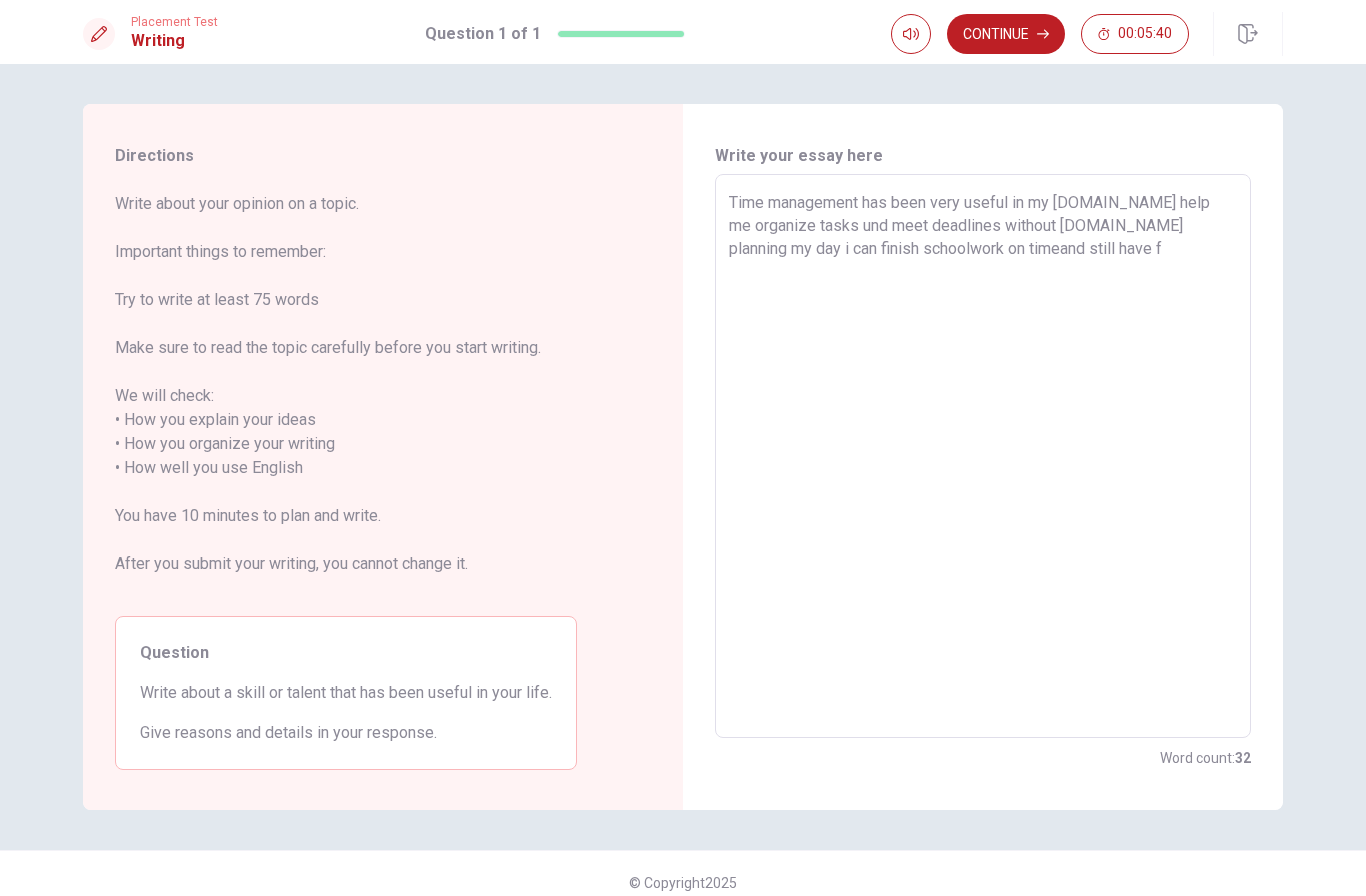 type on "Time management has been very useful in my [DOMAIN_NAME] help me organize tasks und meet deadlines without [DOMAIN_NAME] planning my day i can finish schoolwork on timeand still have fr" 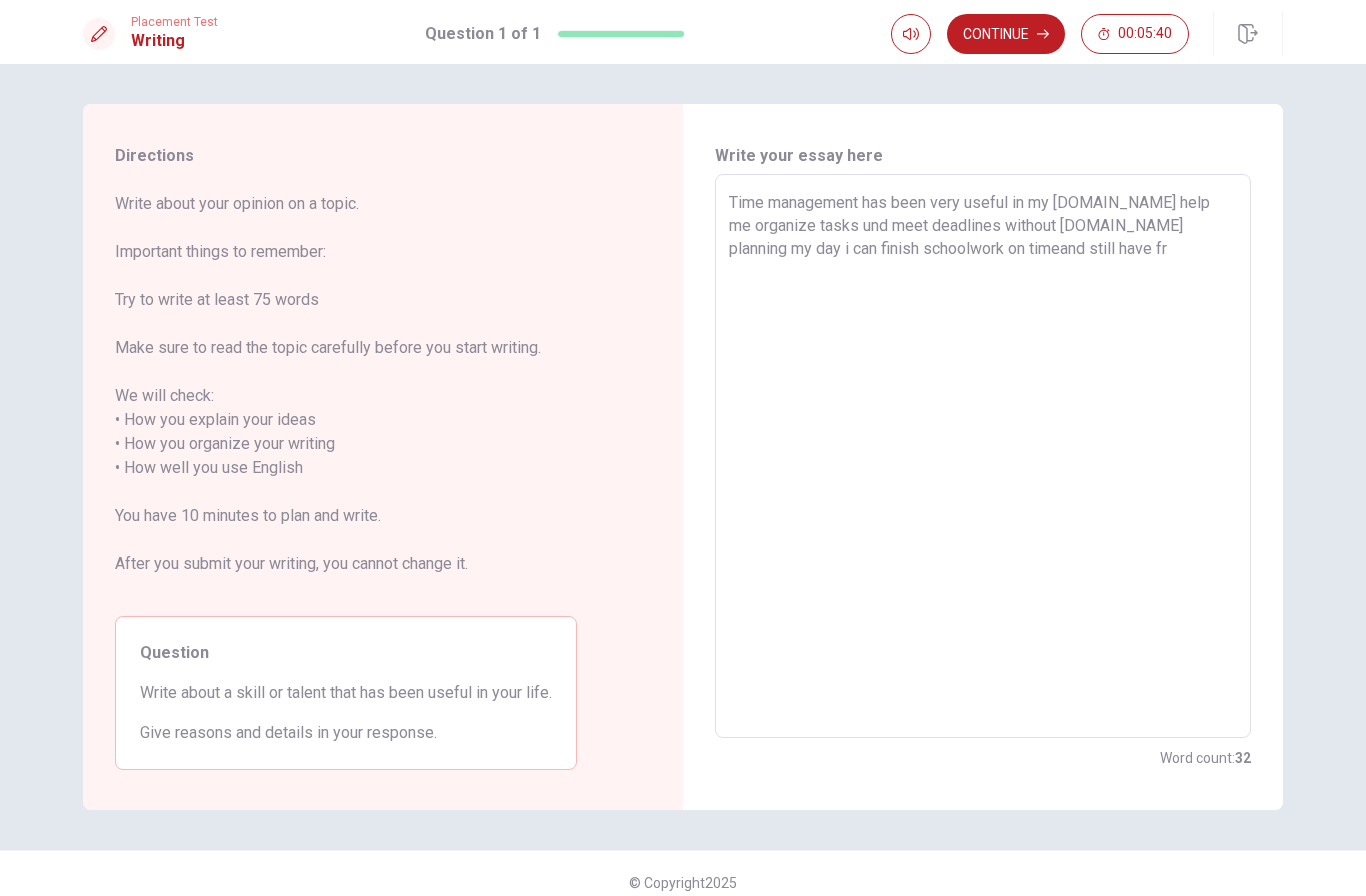 type on "x" 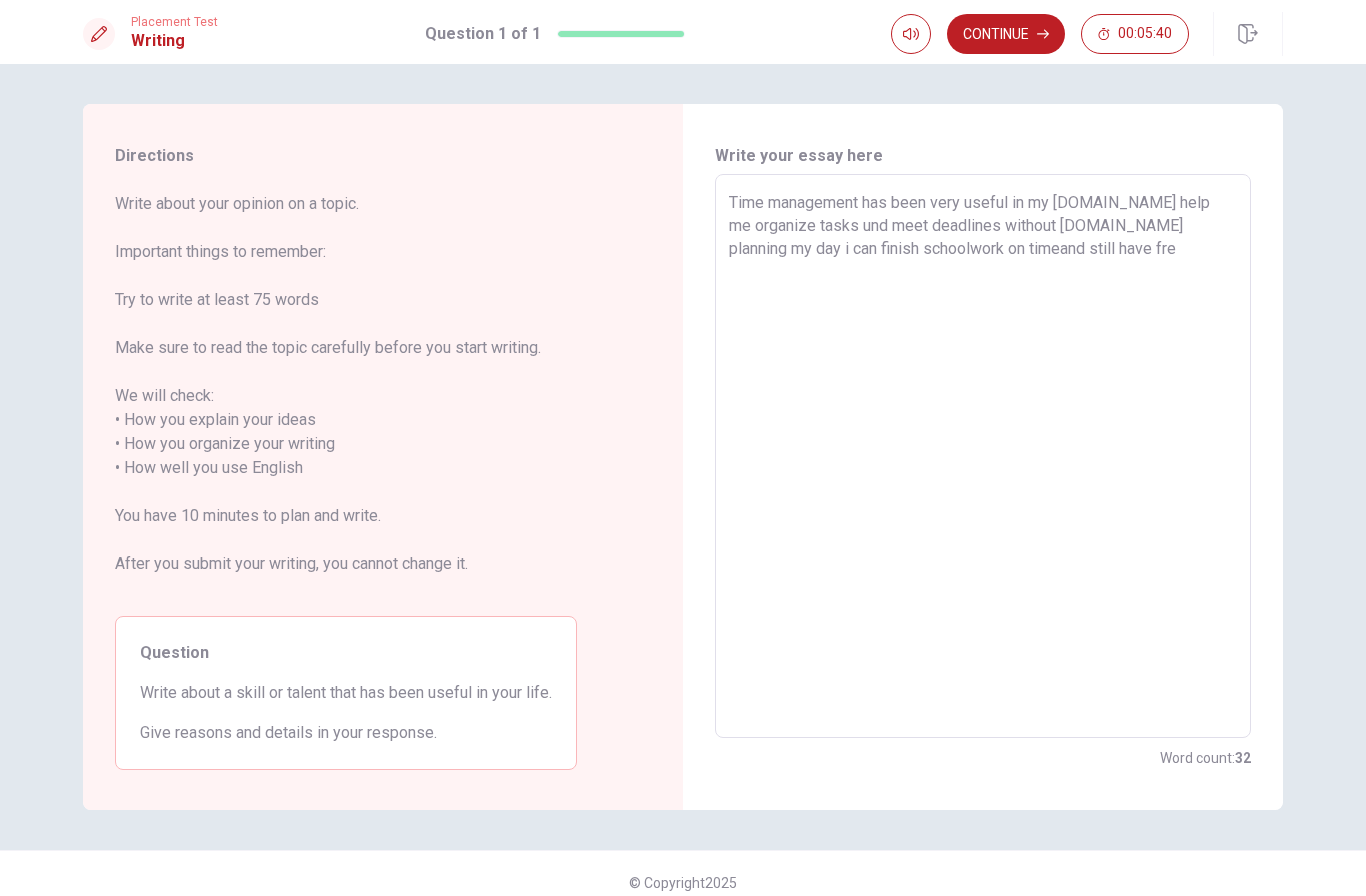 type on "x" 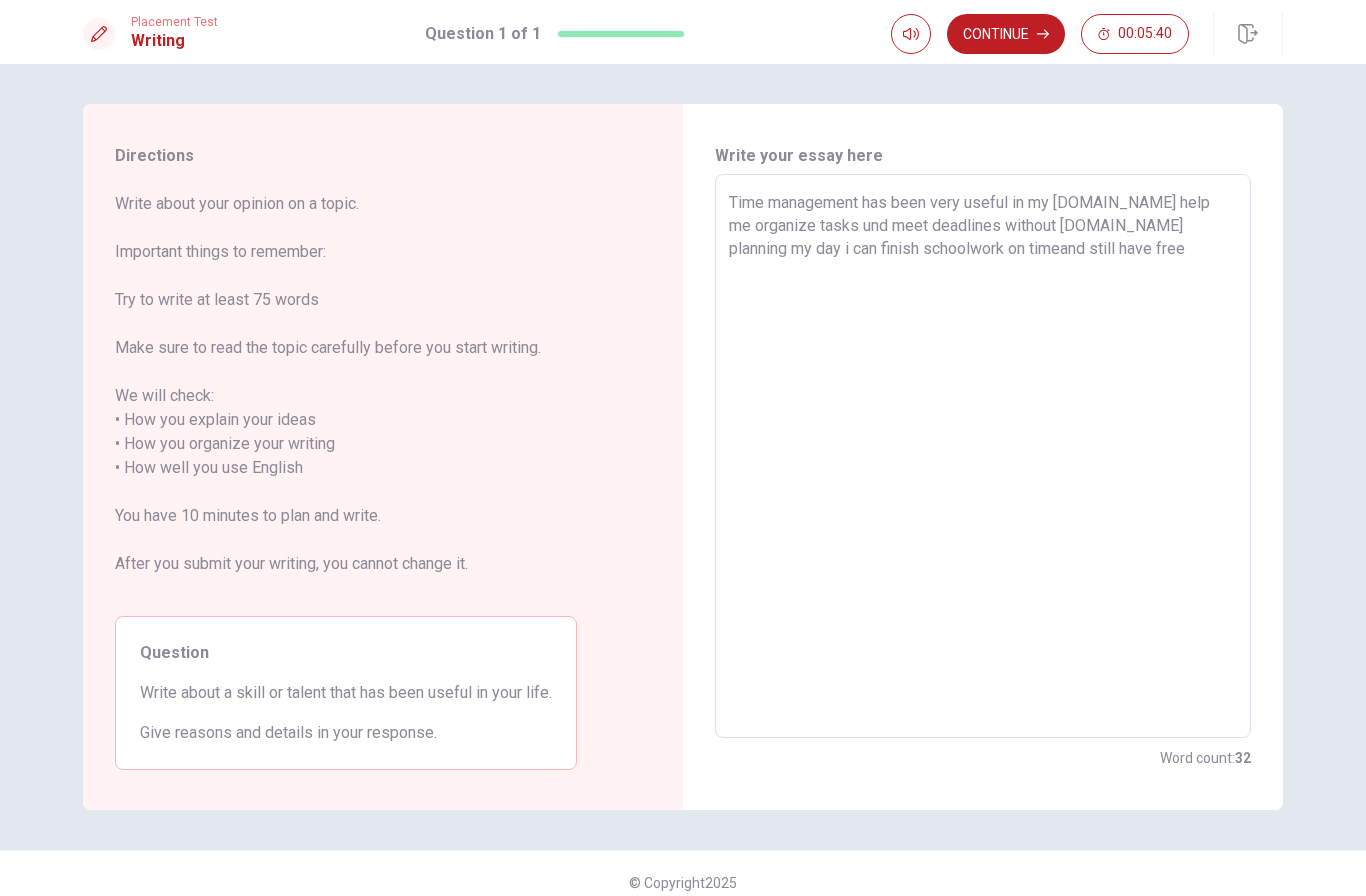 type on "x" 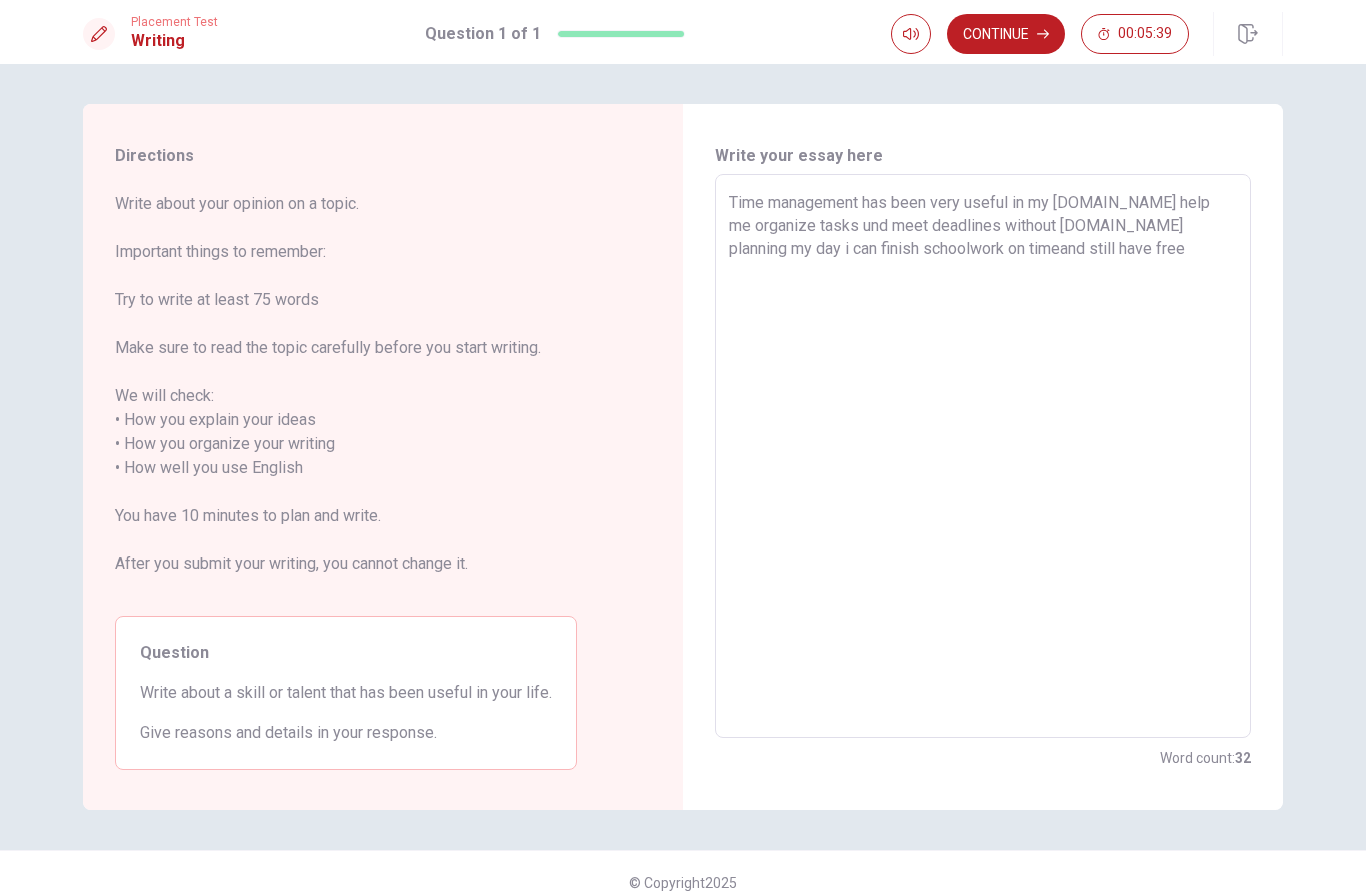 type on "Time management has been very useful in my [DOMAIN_NAME] help me organize tasks und meet deadlines without [DOMAIN_NAME] planning my day i can finish schoolwork on timeand still have free" 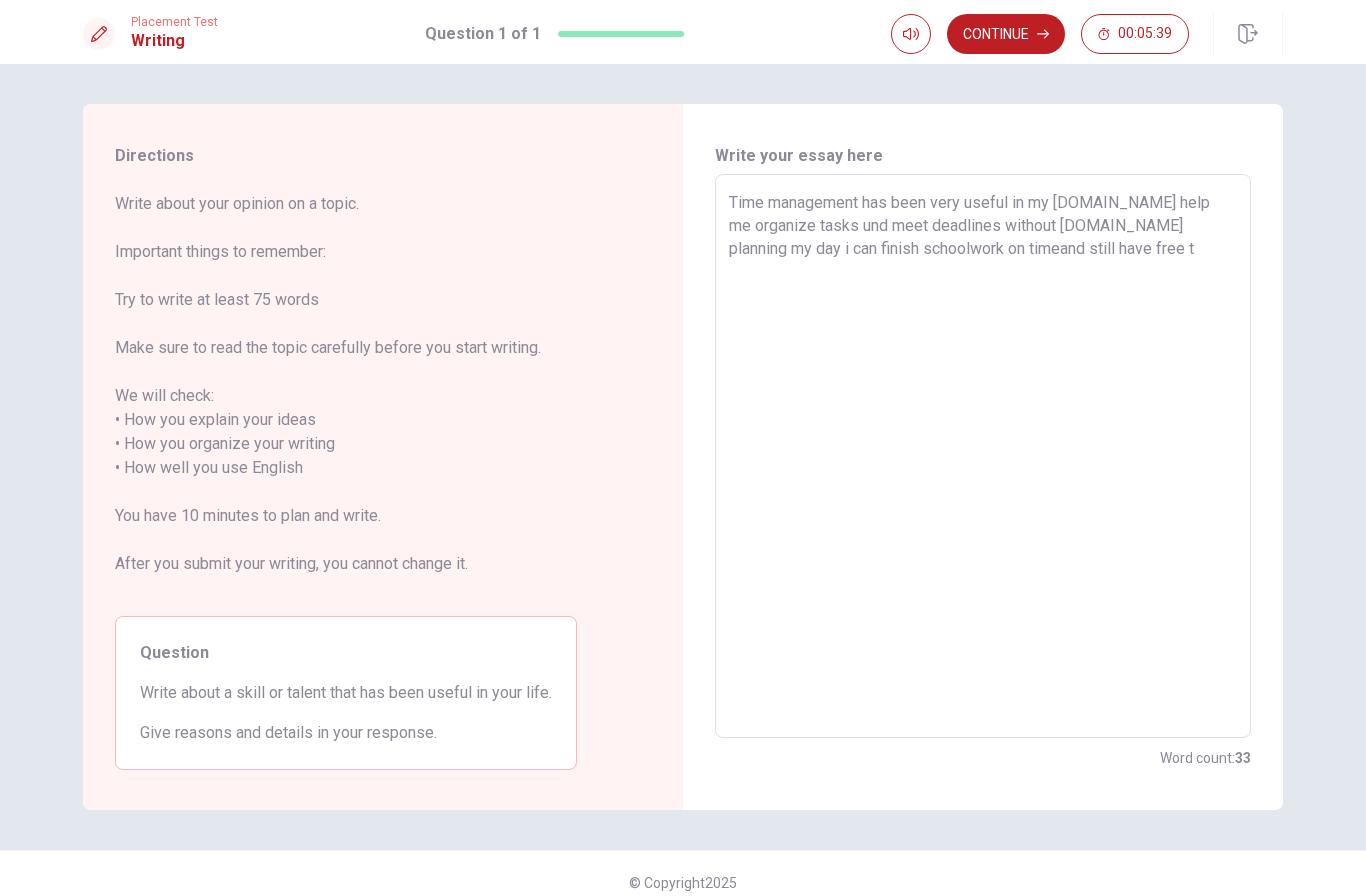 type on "x" 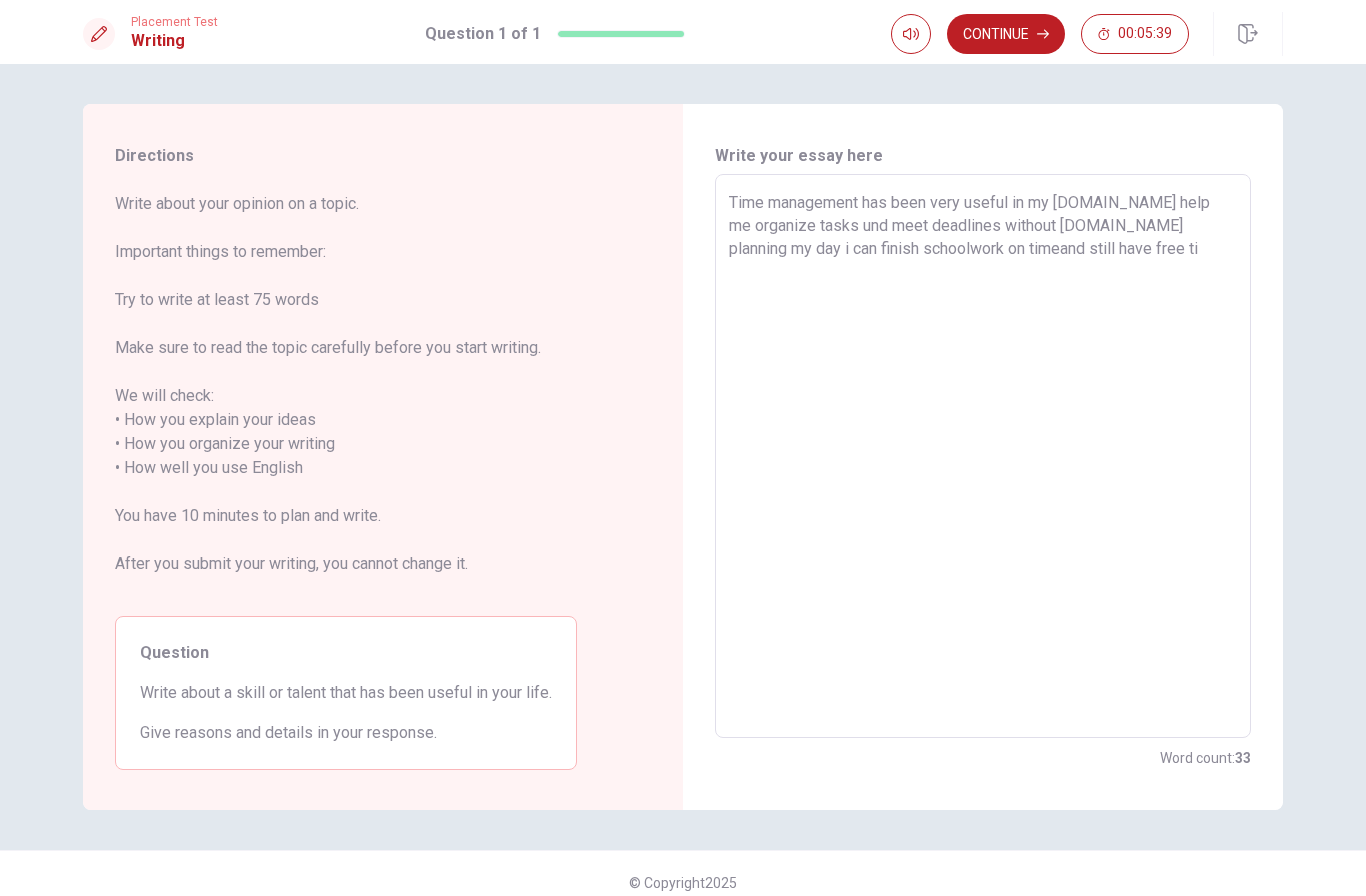 type on "x" 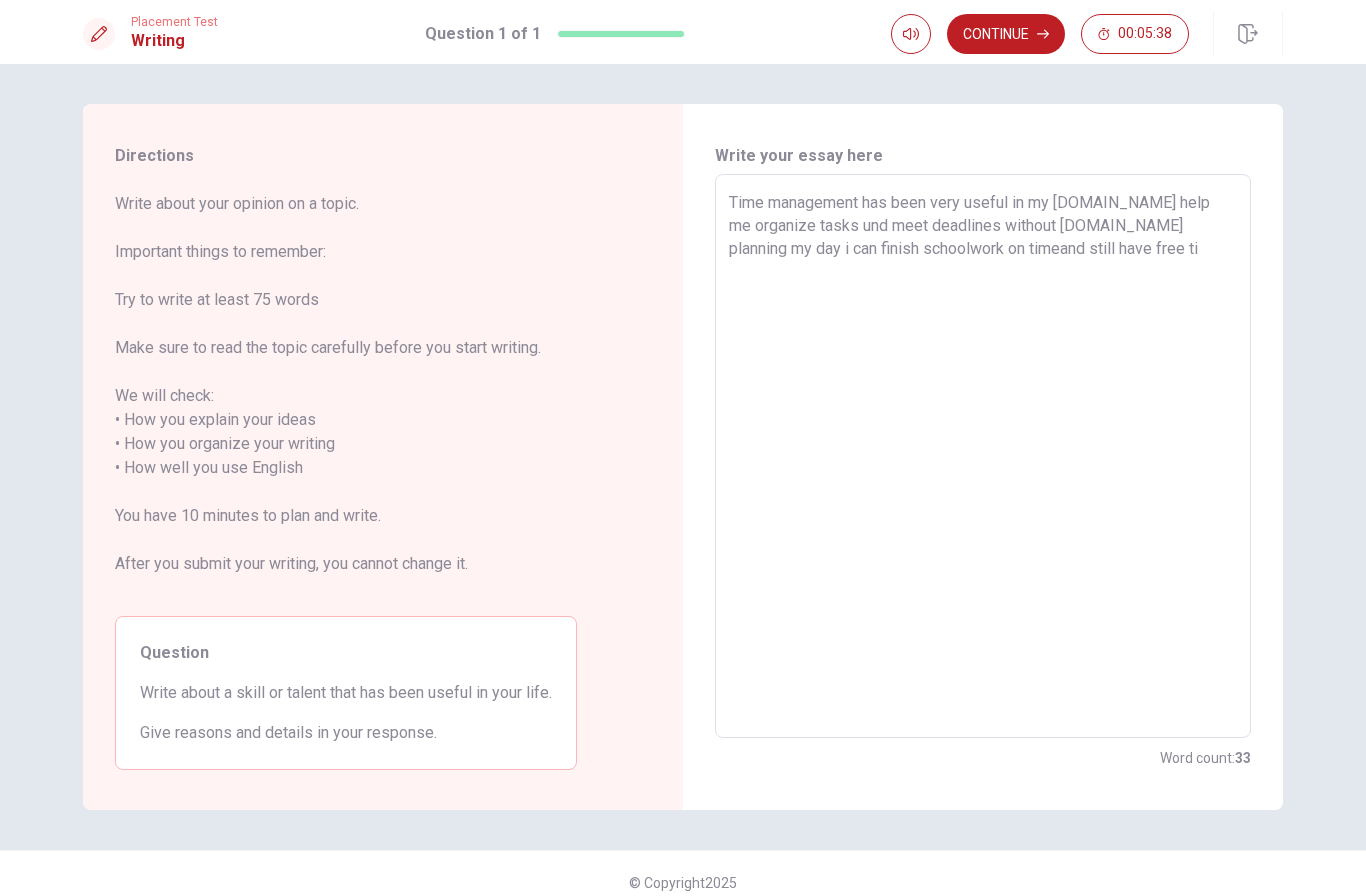type on "Time management has been very useful in my [DOMAIN_NAME] help me organize tasks und meet deadlines without [DOMAIN_NAME] planning my day i can finish schoolwork on timeand still have free [PERSON_NAME]" 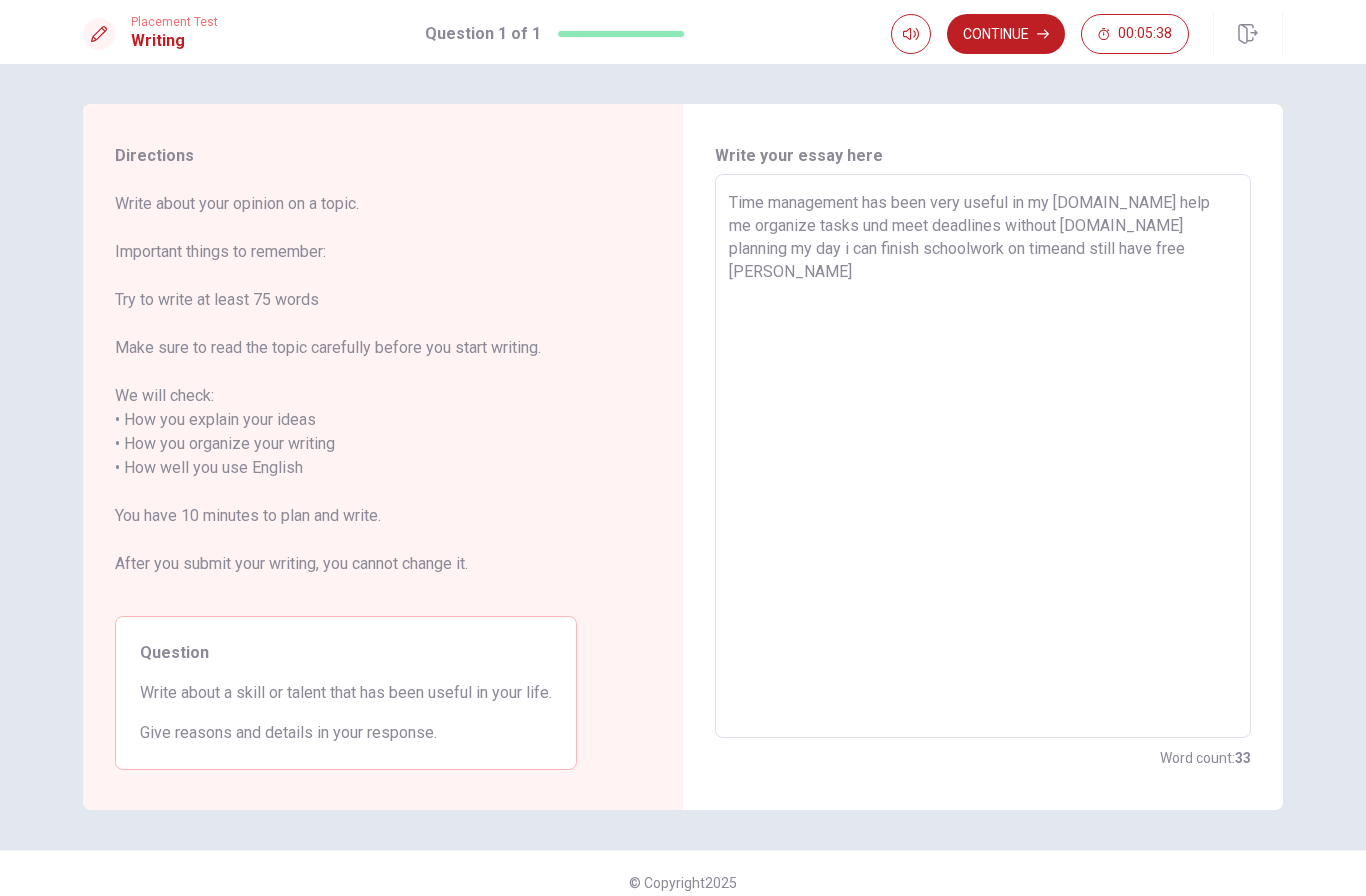type on "x" 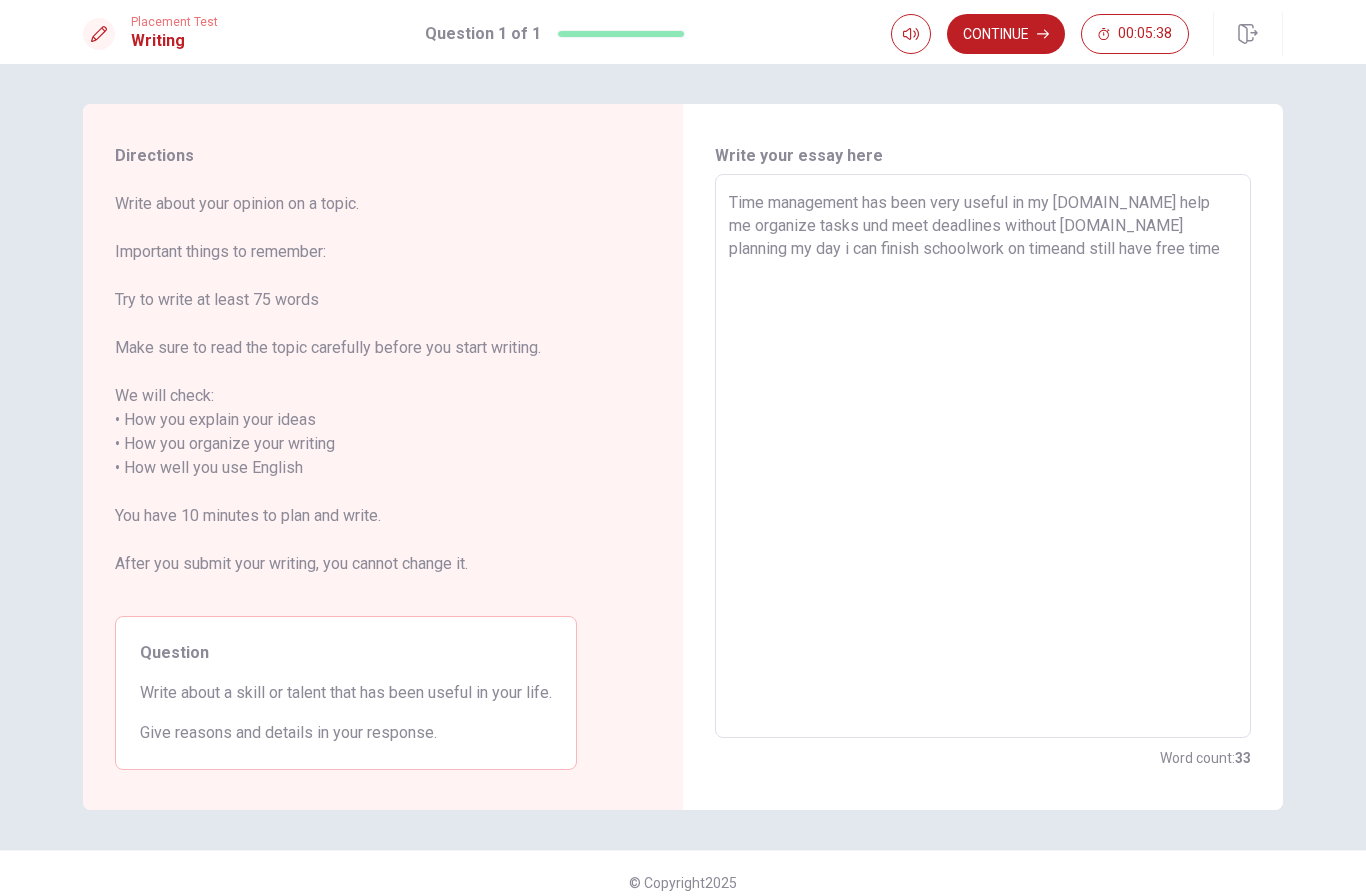 type on "x" 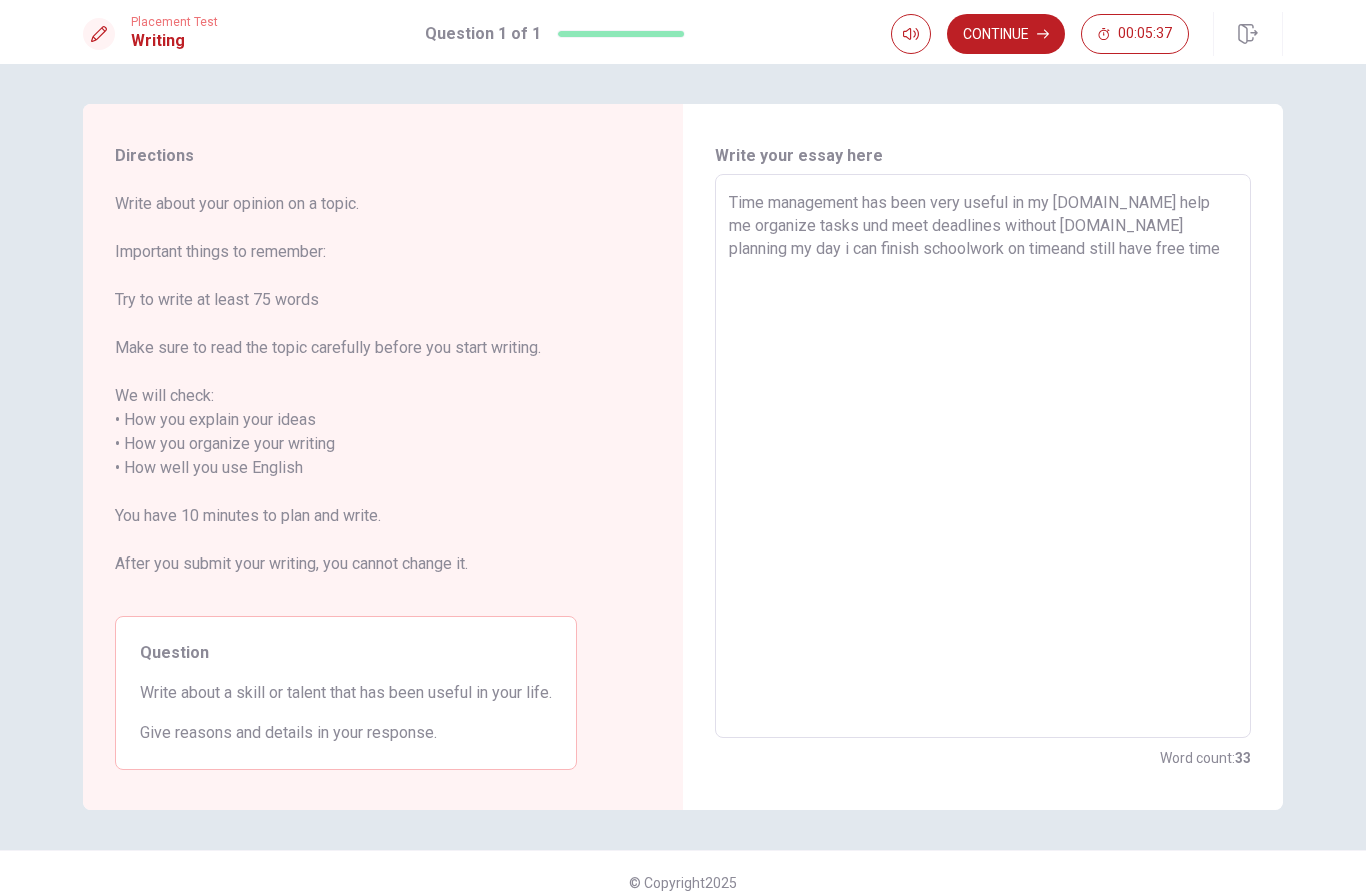 type on "Time management has been very useful in my [DOMAIN_NAME] help me organize tasks und meet deadlines without [DOMAIN_NAME] planning my day i can finish schoolwork on timeand still have free time t" 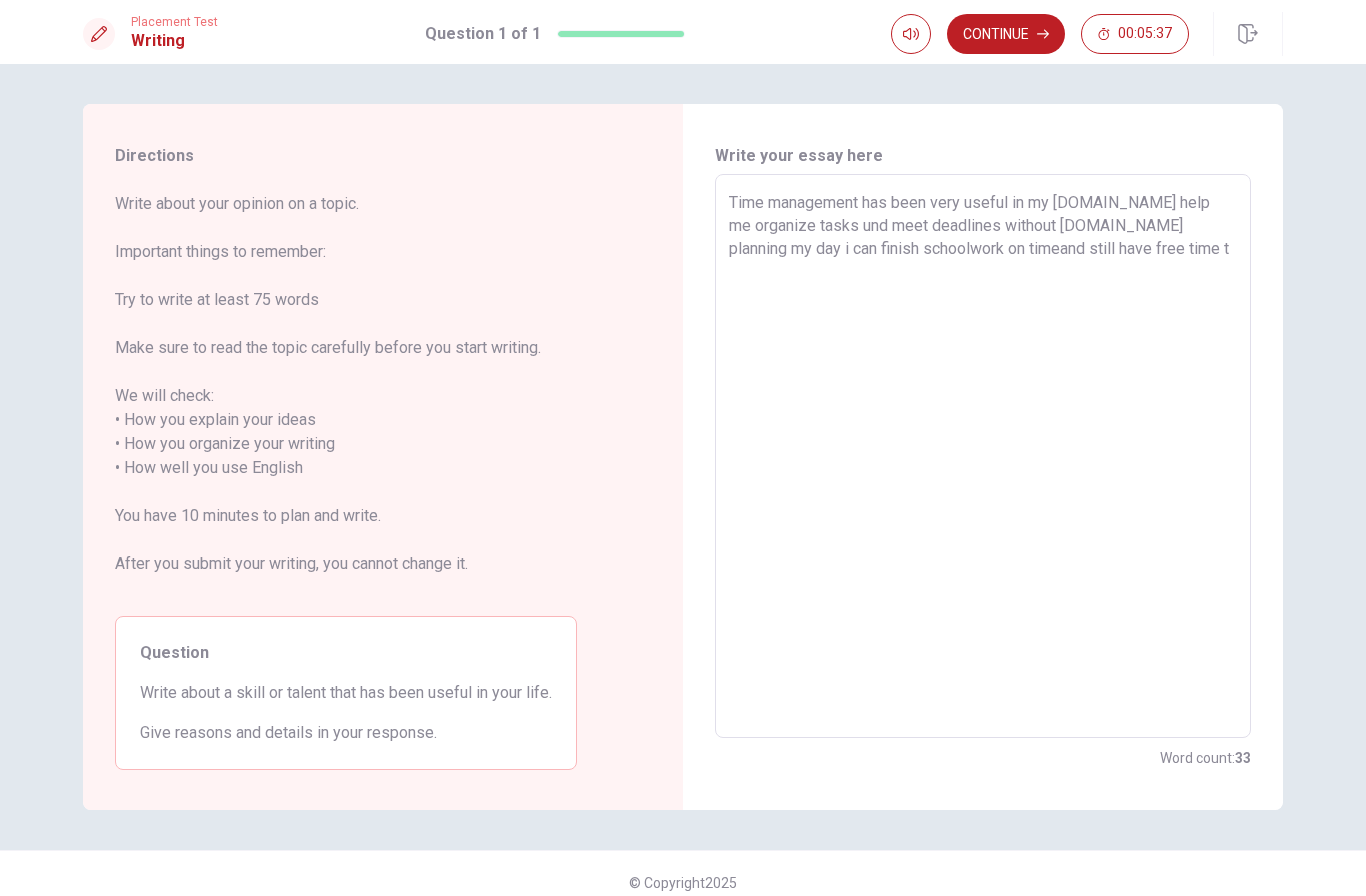 type on "x" 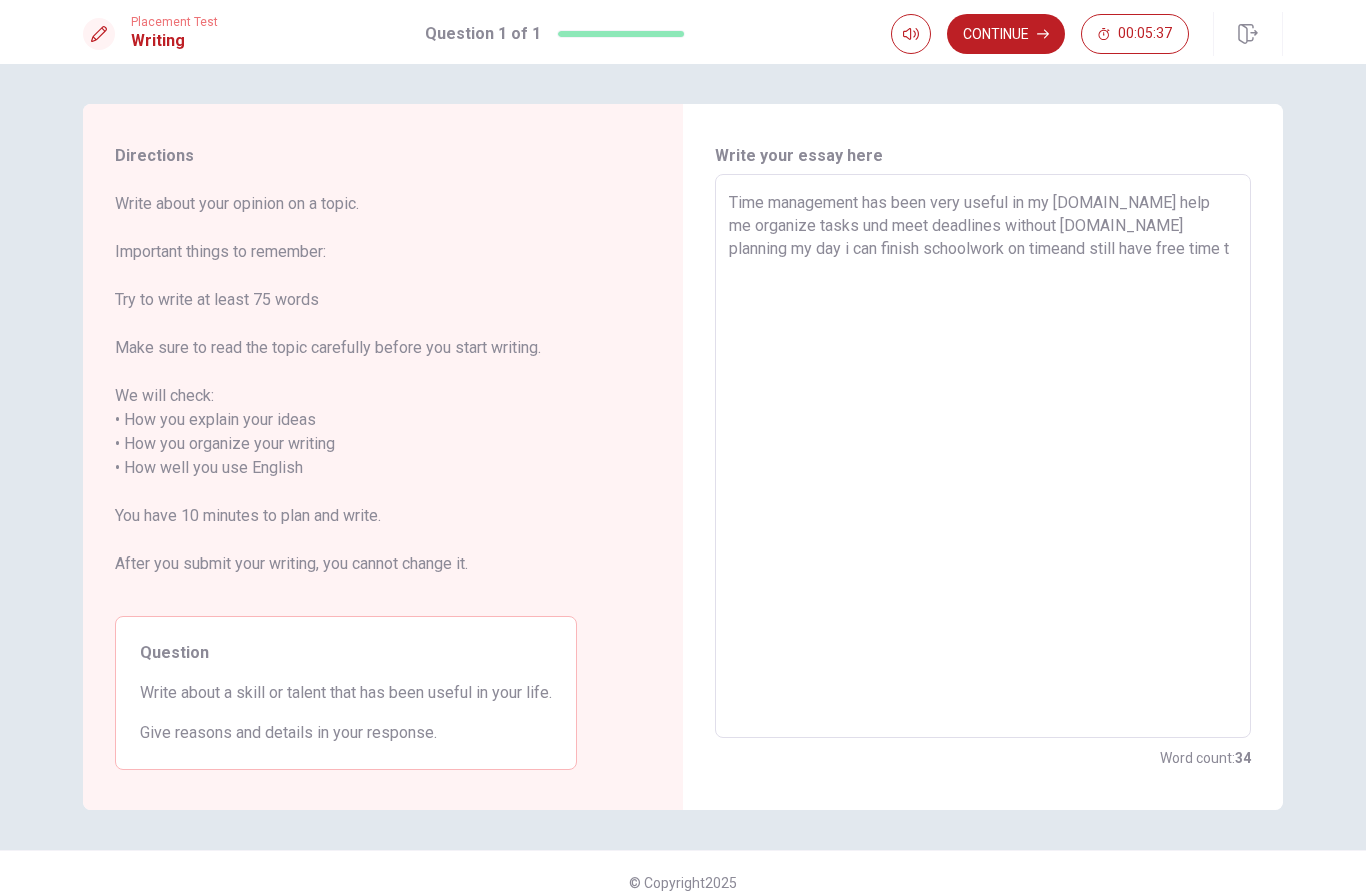 type on "Time management has been very useful in my [DOMAIN_NAME] help me organize tasks und meet deadlines without [DOMAIN_NAME] planning my day i can finish schoolwork on timeand still have free time to" 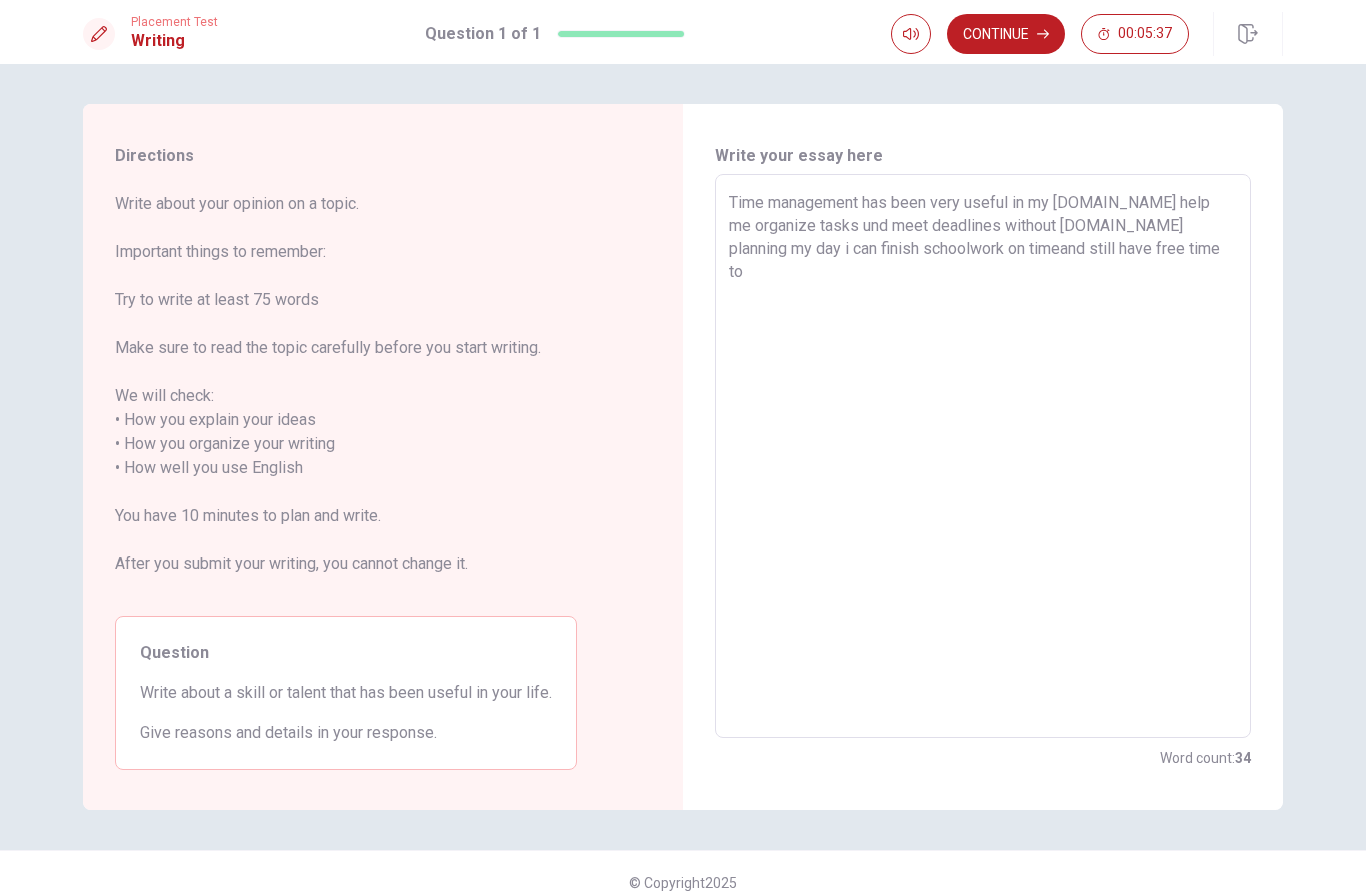 type on "x" 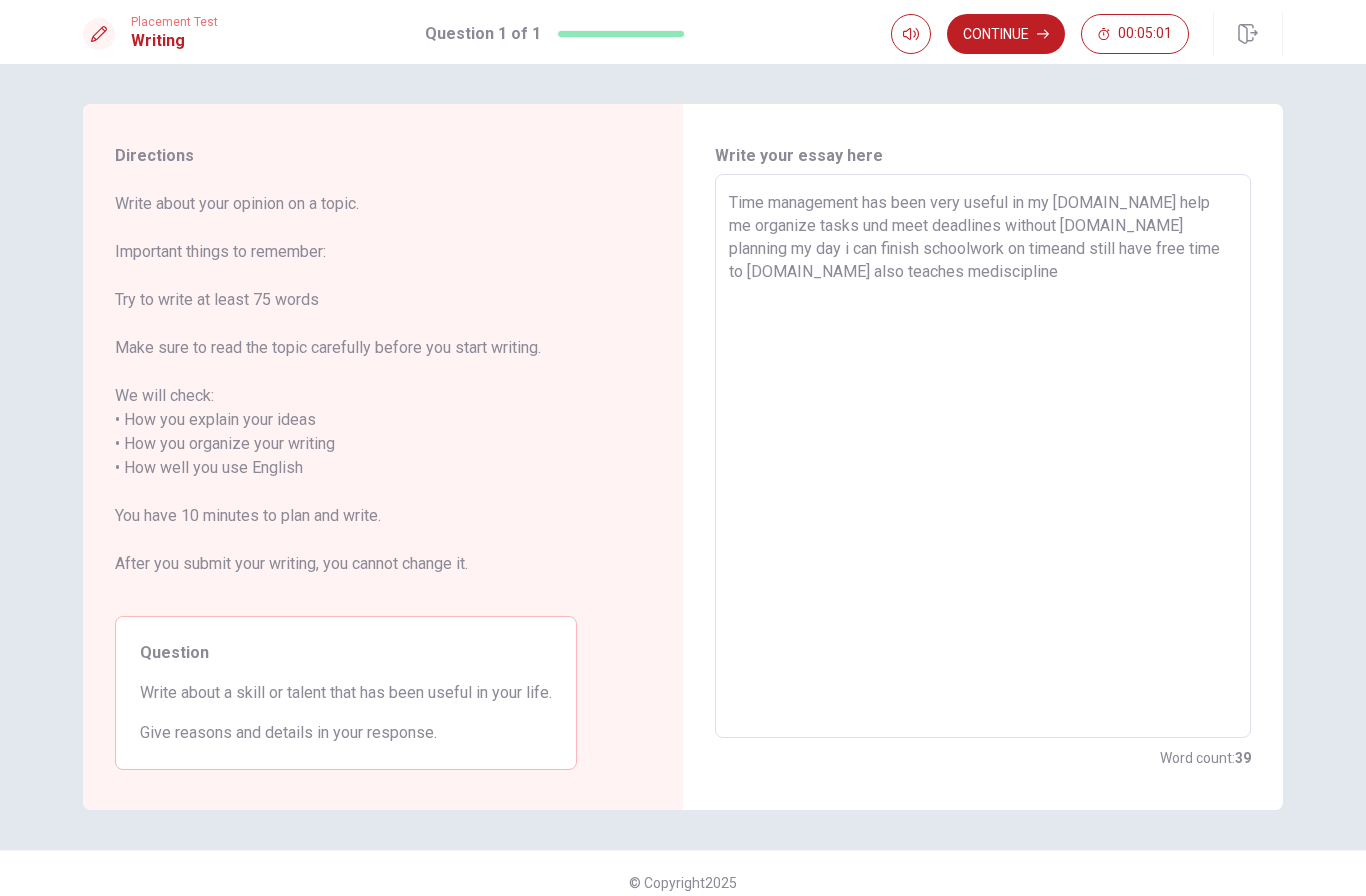 click on "Time management has been very useful in my [DOMAIN_NAME] help me organize tasks und meet deadlines without [DOMAIN_NAME] planning my day i can finish schoolwork on timeand still have free time to [DOMAIN_NAME] also teaches mediscipline" at bounding box center (983, 456) 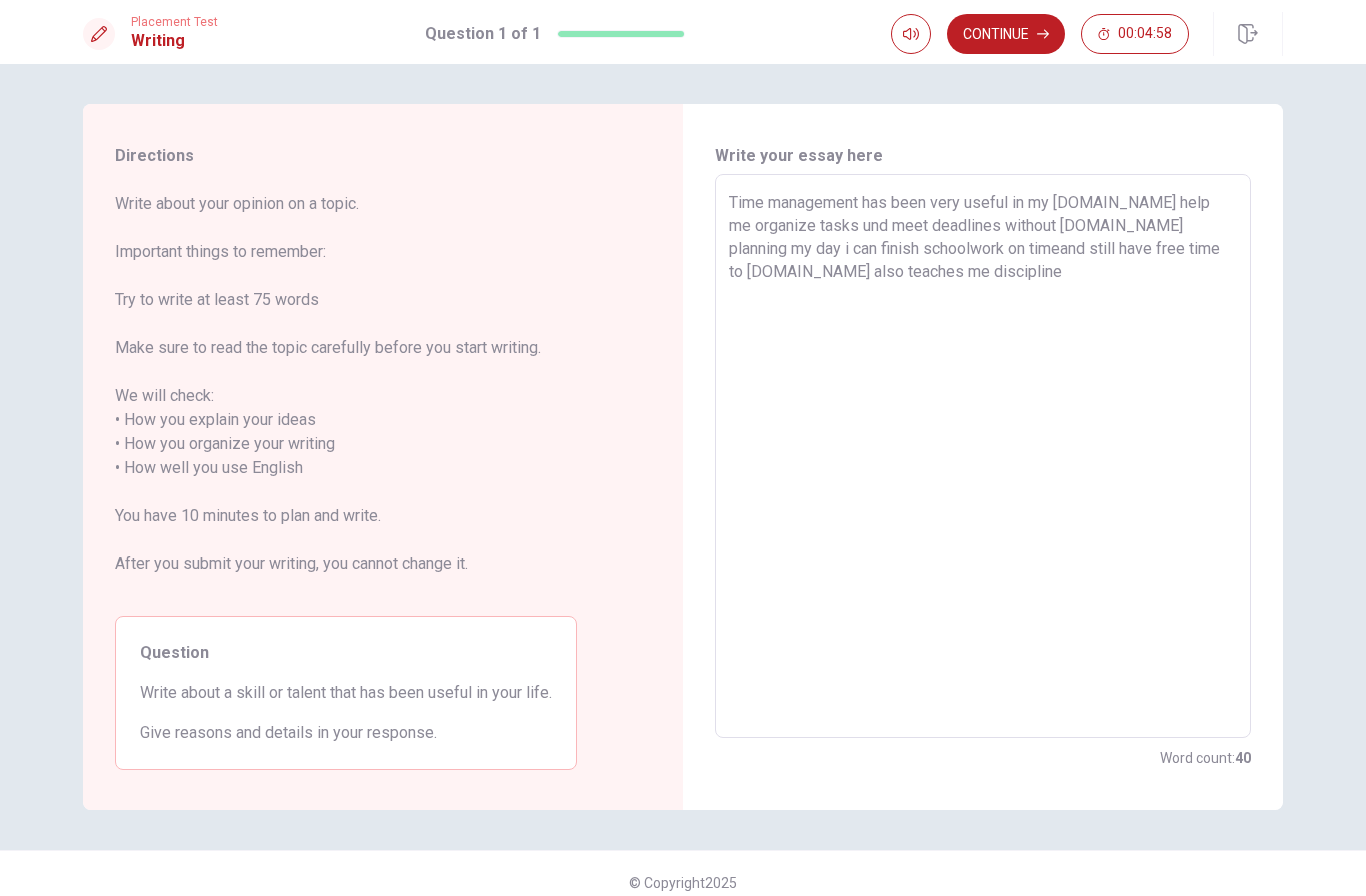 click on "Time management has been very useful in my [DOMAIN_NAME] help me organize tasks und meet deadlines without [DOMAIN_NAME] planning my day i can finish schoolwork on timeand still have free time to [DOMAIN_NAME] also teaches me discipline" at bounding box center (983, 456) 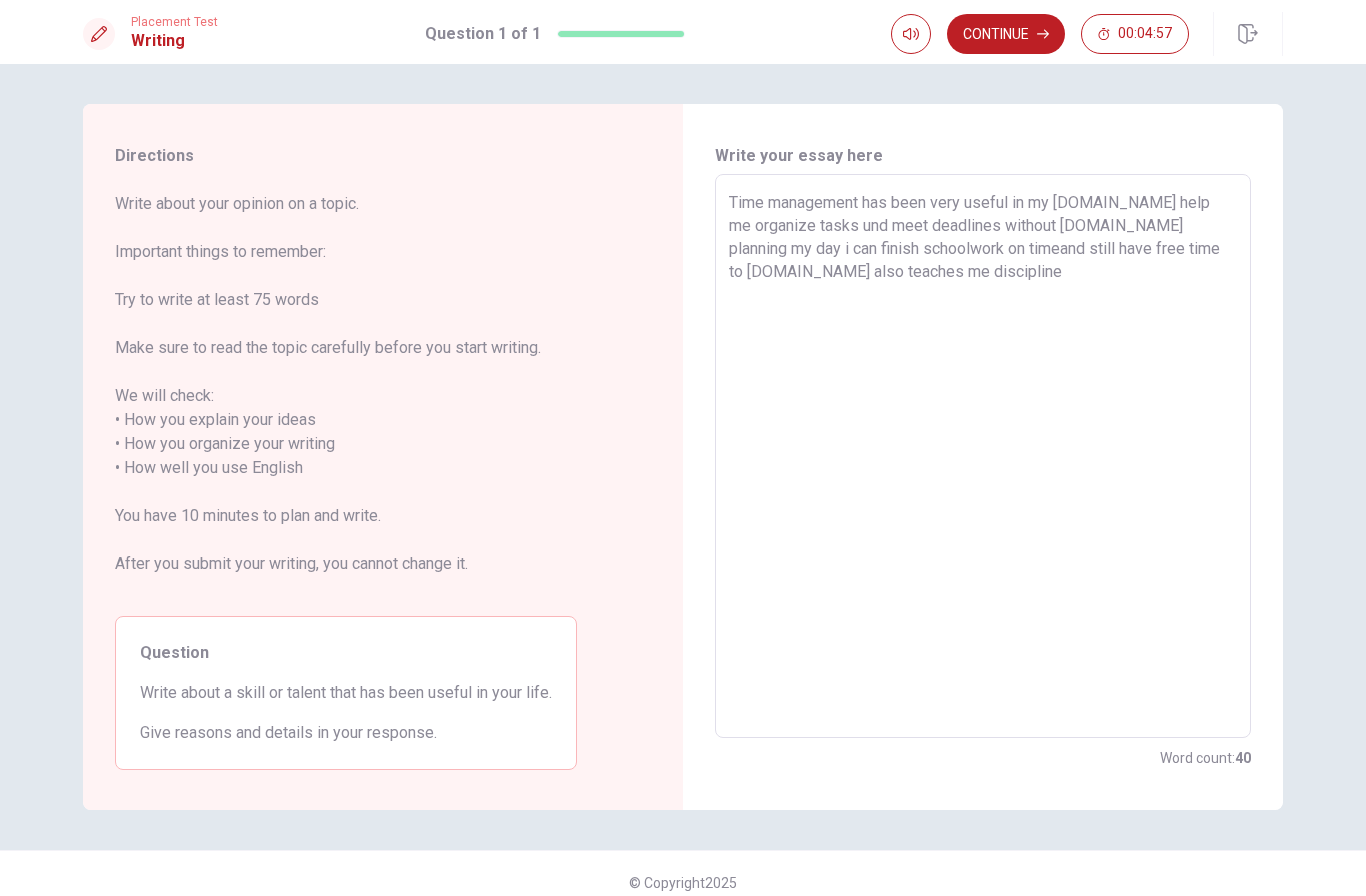 click on "Time management has been very useful in my [DOMAIN_NAME] help me organize tasks und meet deadlines without [DOMAIN_NAME] planning my day i can finish schoolwork on timeand still have free time to [DOMAIN_NAME] also teaches me discipline" at bounding box center (983, 456) 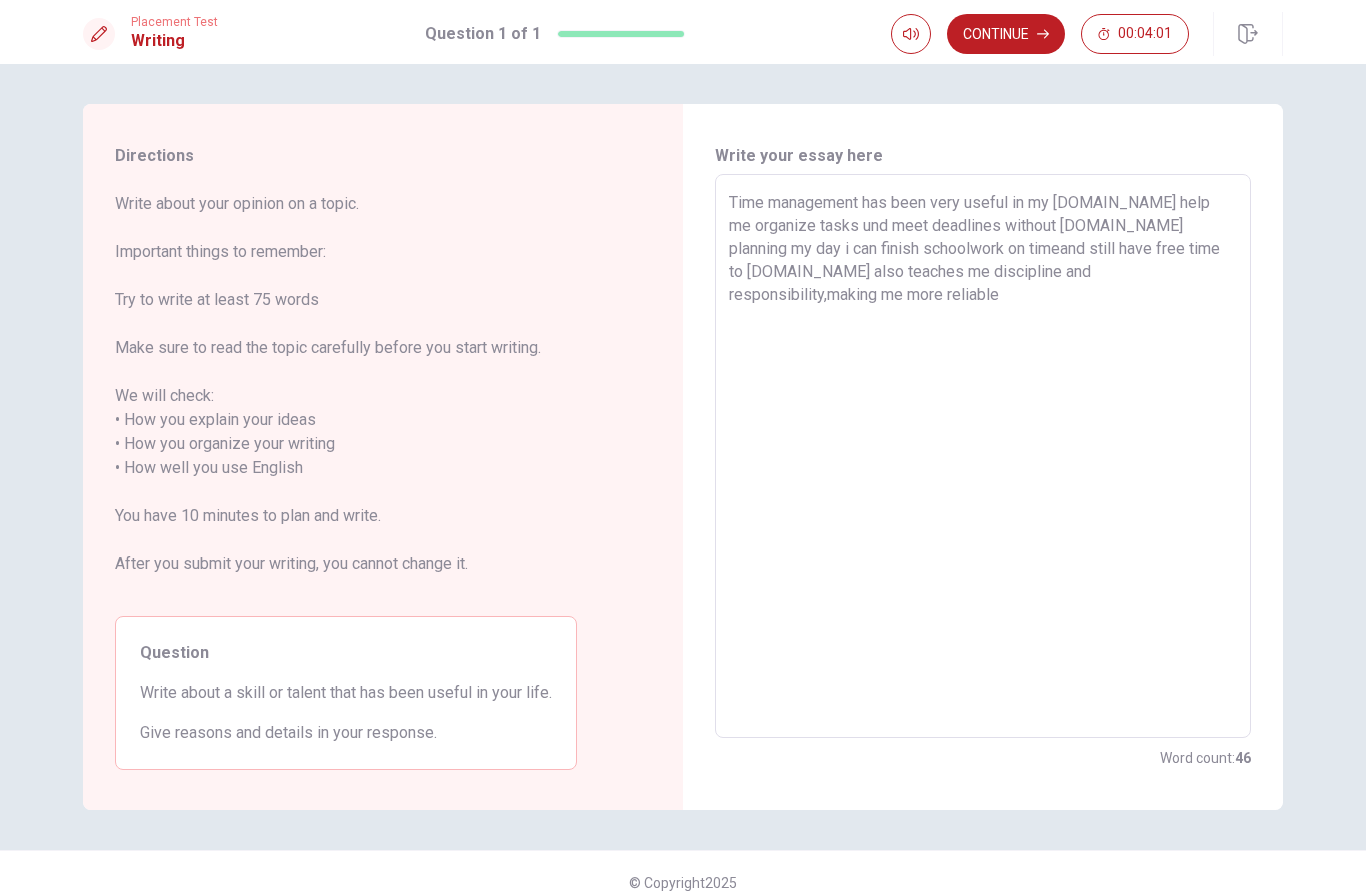click on "Time management has been very useful in my [DOMAIN_NAME] help me organize tasks und meet deadlines without [DOMAIN_NAME] planning my day i can finish schoolwork on timeand still have free time to [DOMAIN_NAME] also teaches me discipline and responsibility,making me more reliable" at bounding box center (983, 456) 